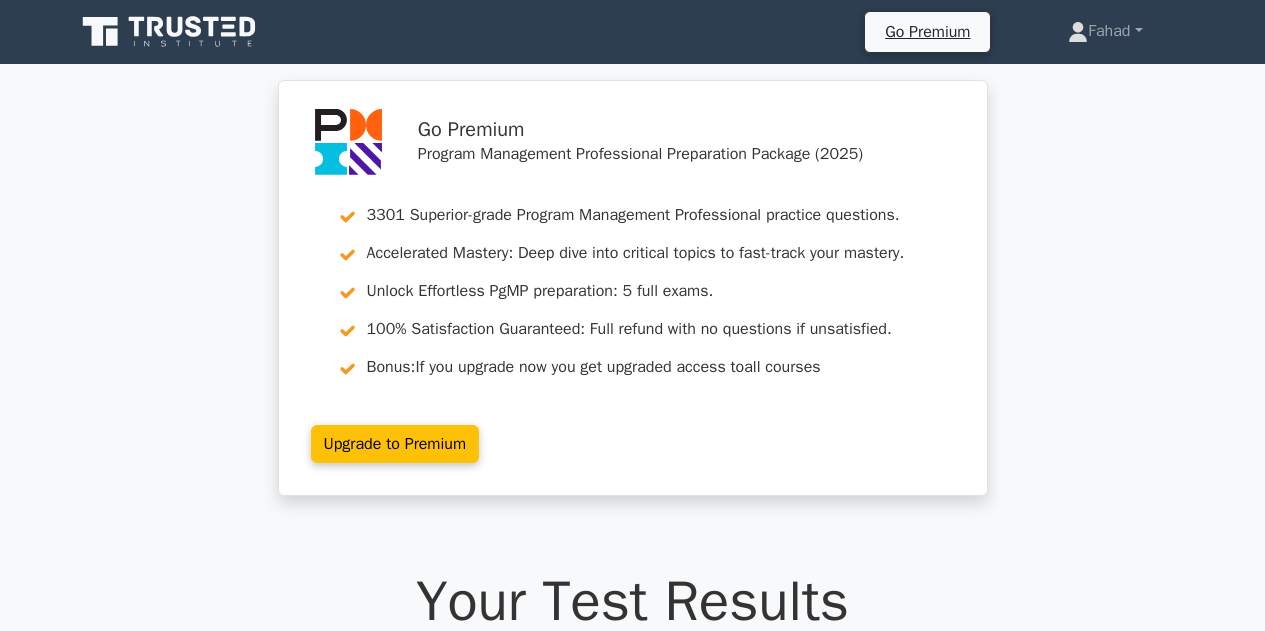 scroll, scrollTop: 3200, scrollLeft: 0, axis: vertical 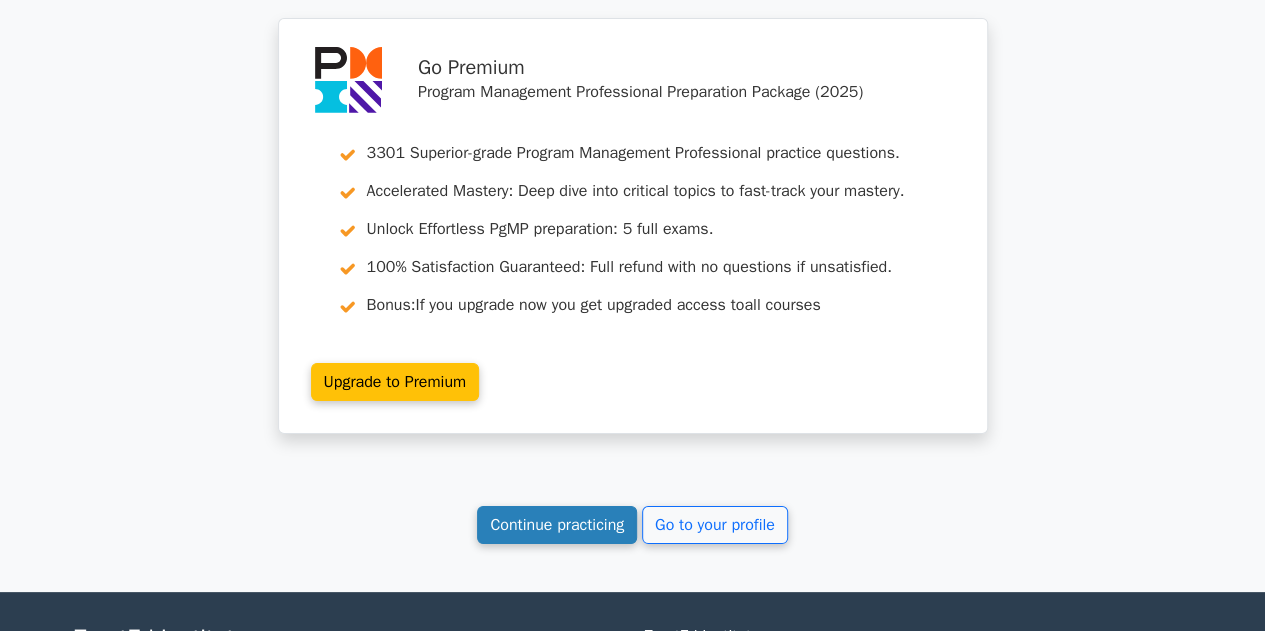 click on "Continue practicing" at bounding box center [557, 525] 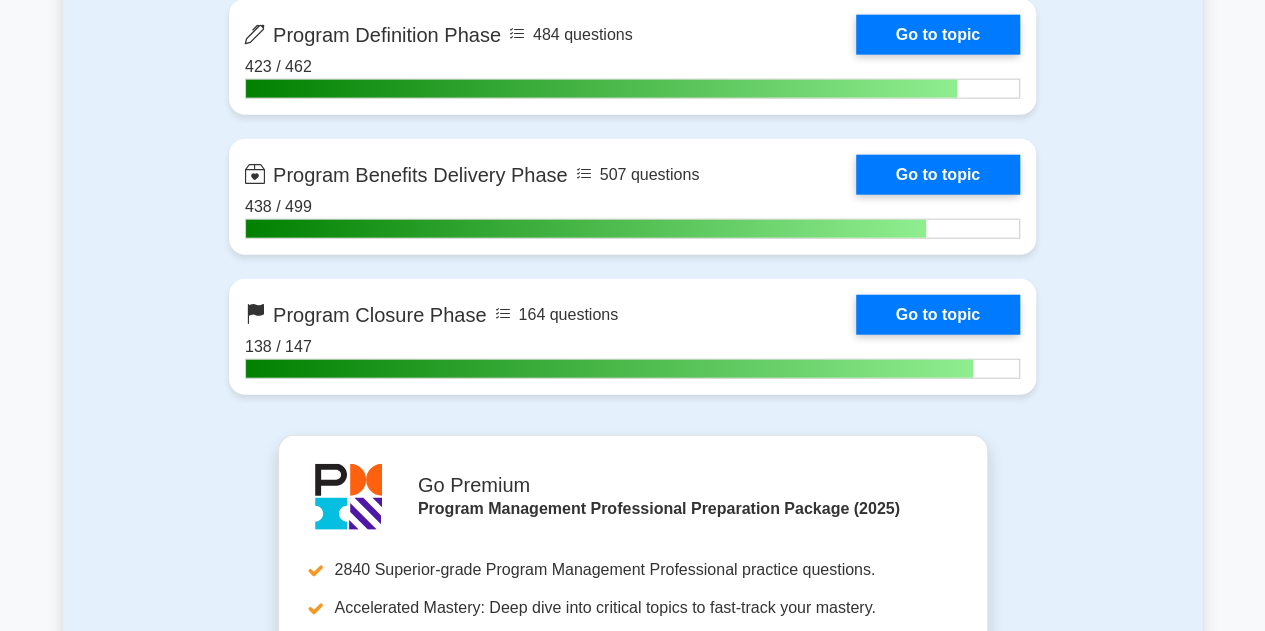 scroll, scrollTop: 3000, scrollLeft: 0, axis: vertical 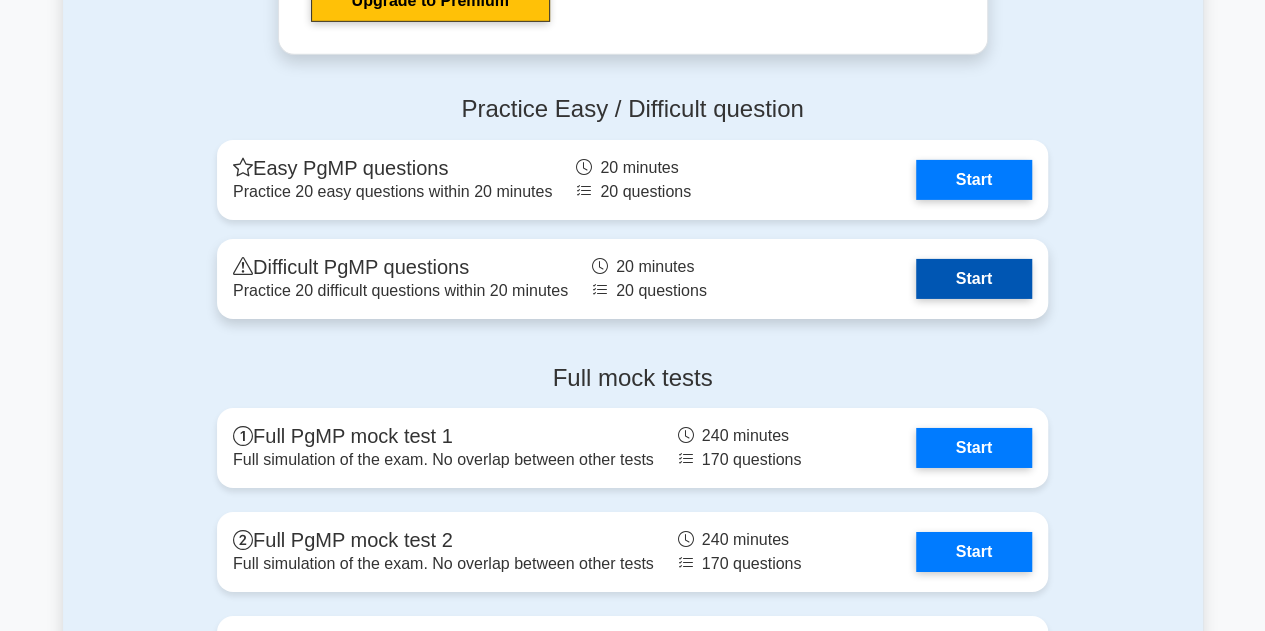 click on "Start" at bounding box center (974, 279) 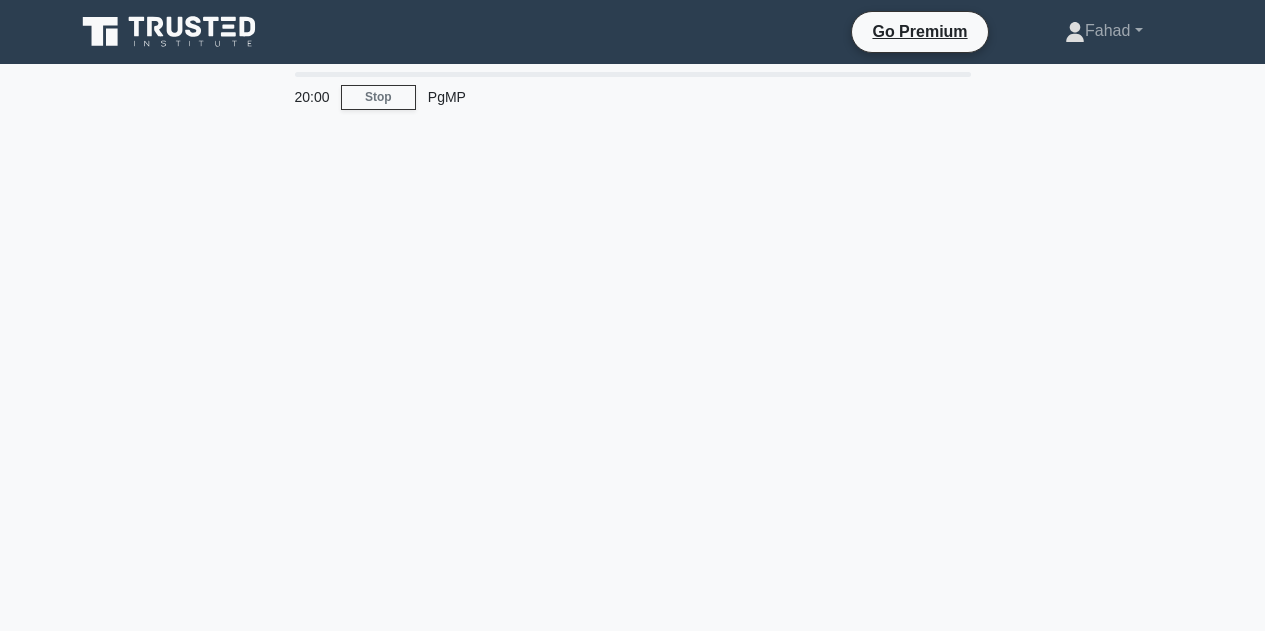 scroll, scrollTop: 0, scrollLeft: 0, axis: both 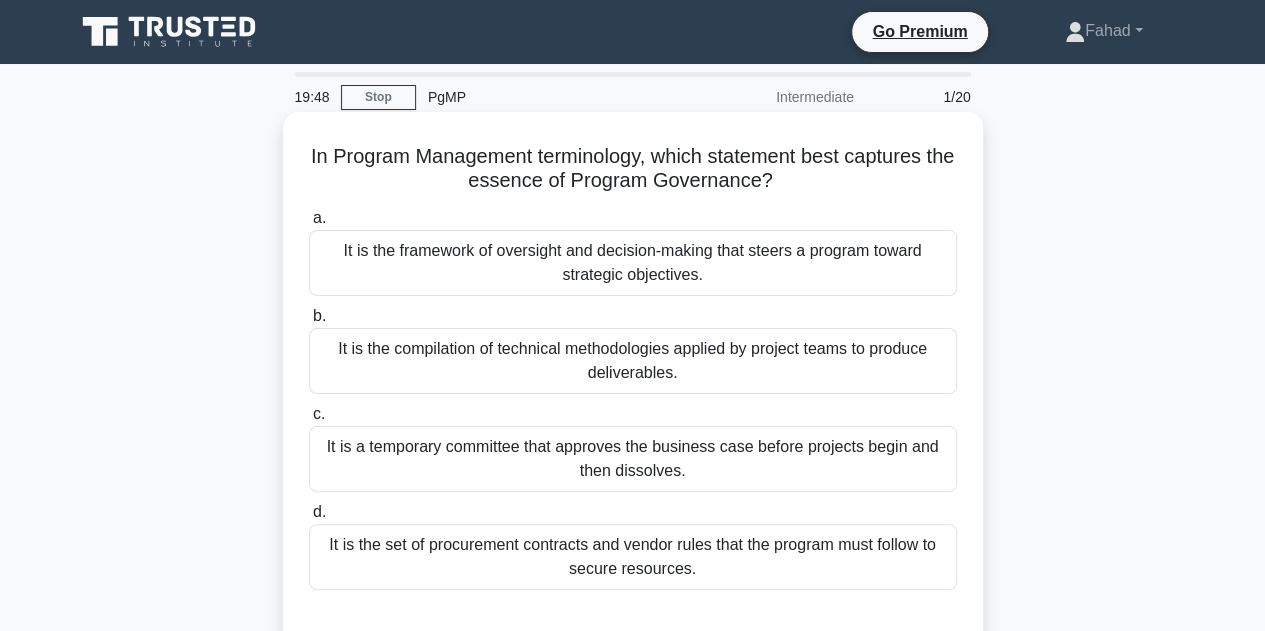 click on "It is the framework of oversight and decision-making that steers a program toward strategic objectives." at bounding box center (633, 263) 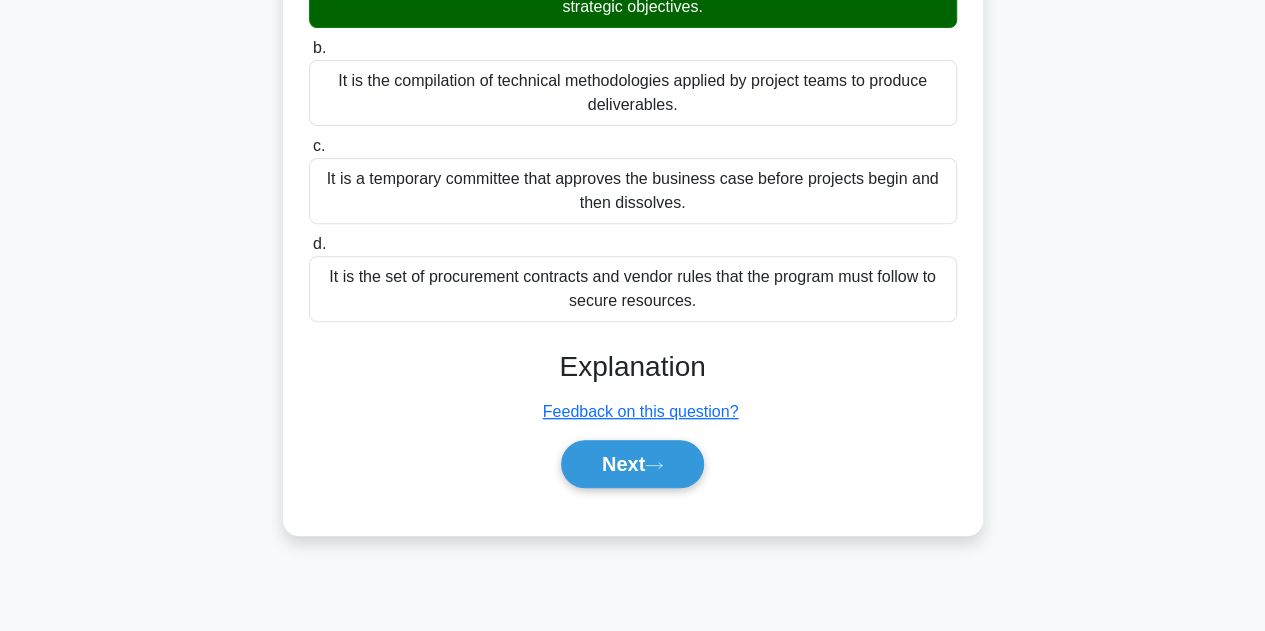 scroll, scrollTop: 449, scrollLeft: 0, axis: vertical 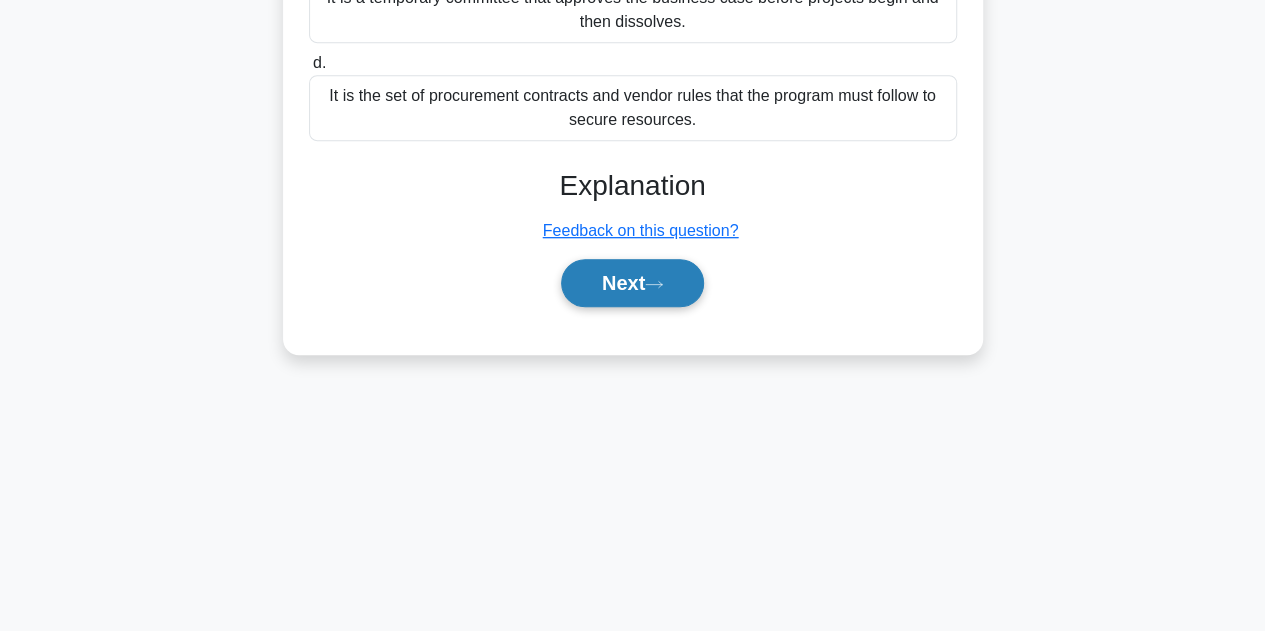 click on "Next" at bounding box center [632, 283] 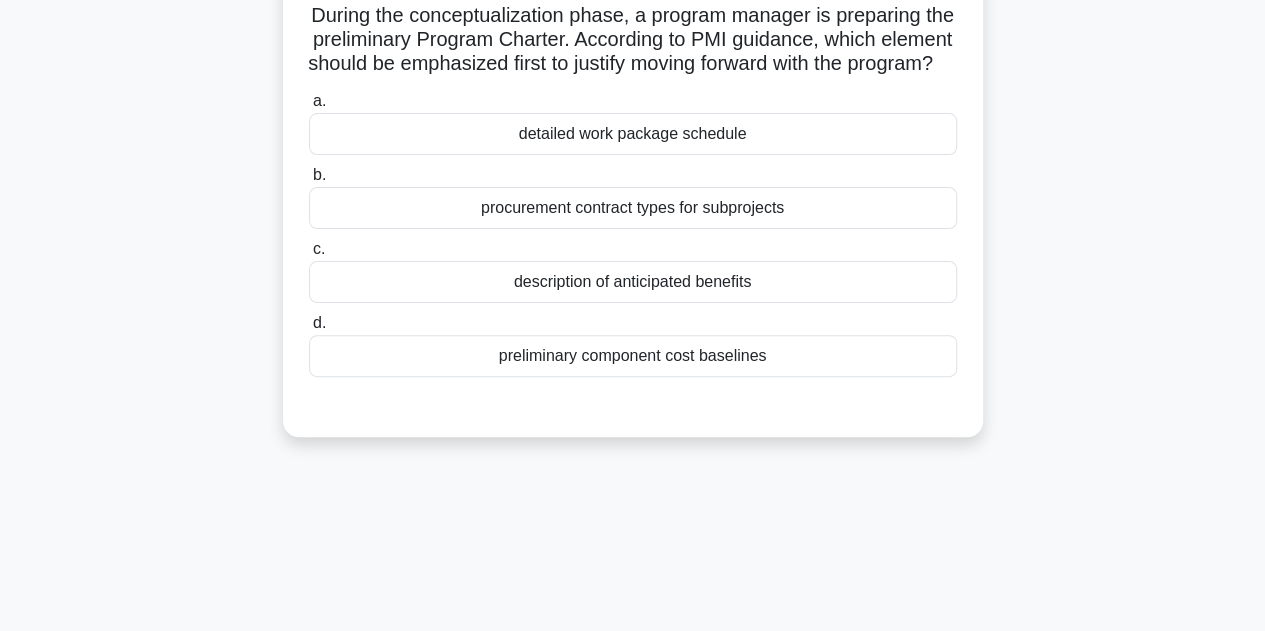 scroll, scrollTop: 0, scrollLeft: 0, axis: both 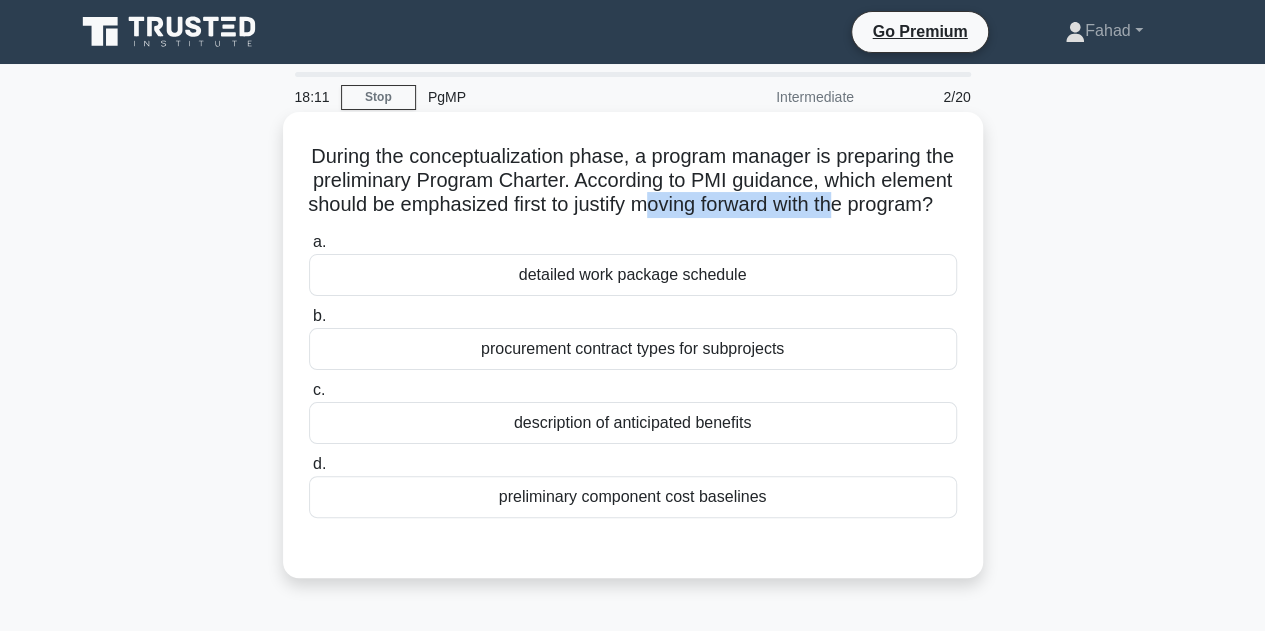 drag, startPoint x: 742, startPoint y: 210, endPoint x: 938, endPoint y: 203, distance: 196.12495 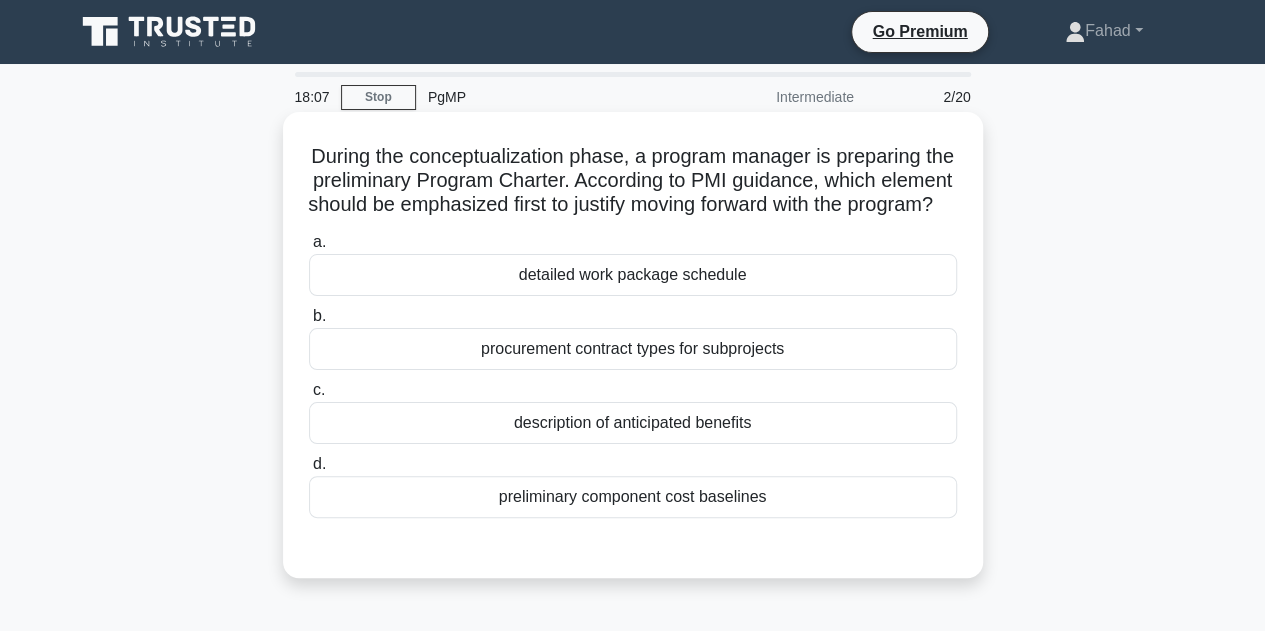 click on "description of anticipated benefits" at bounding box center [633, 423] 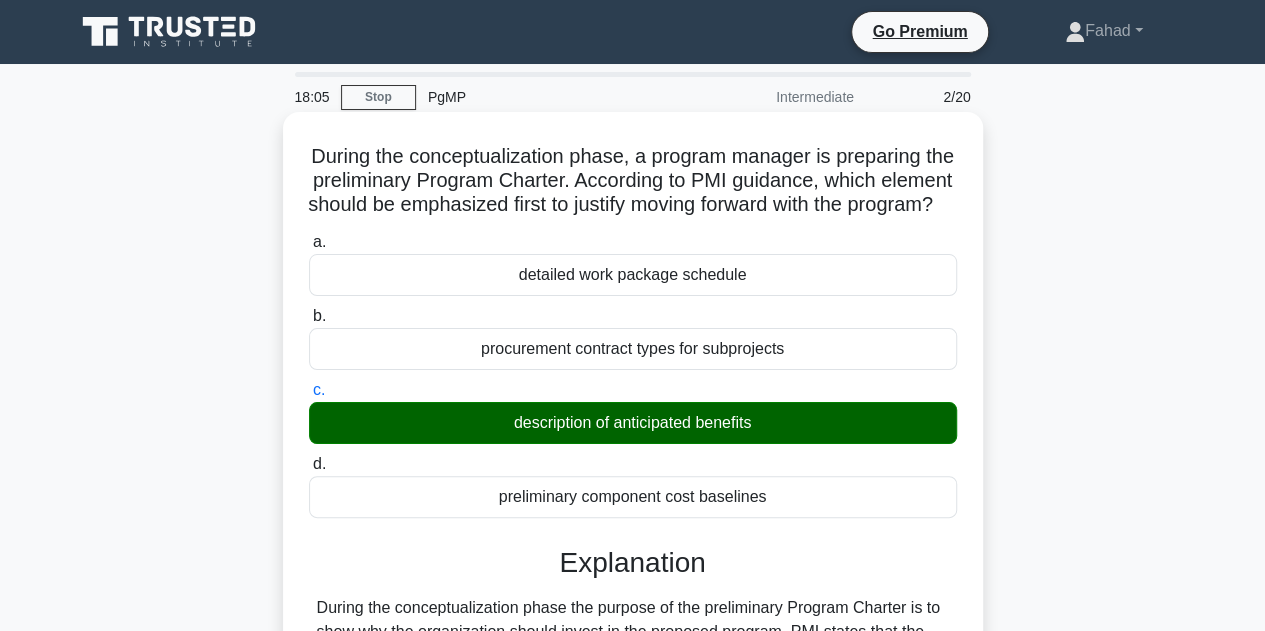 scroll, scrollTop: 500, scrollLeft: 0, axis: vertical 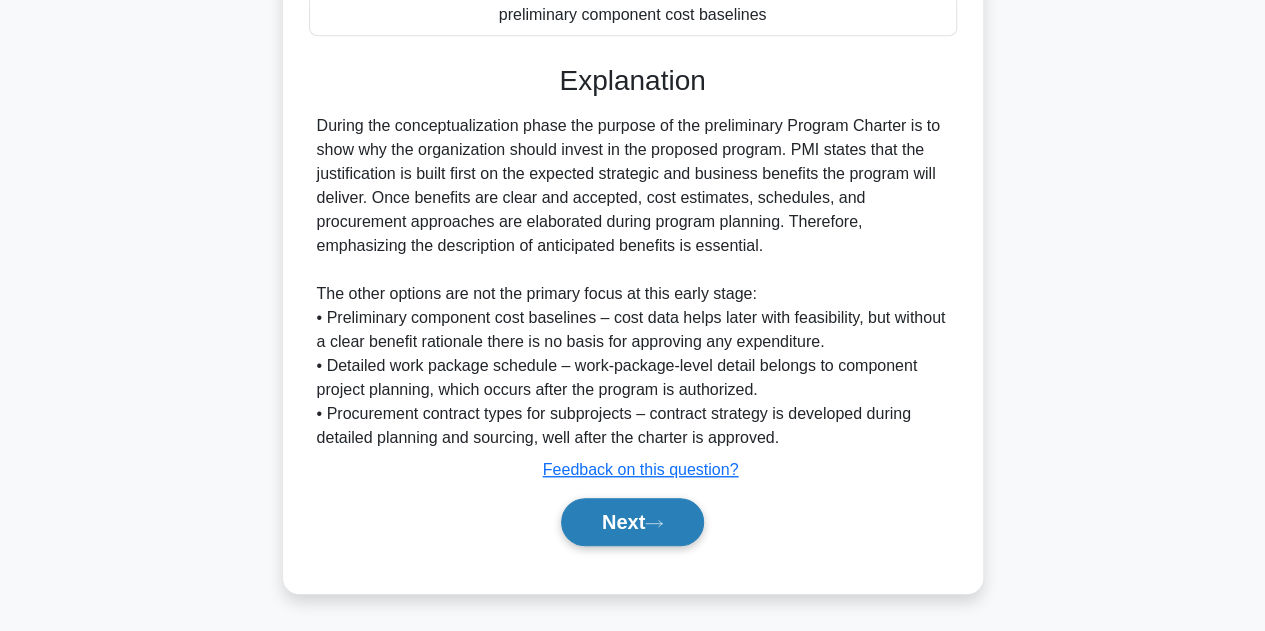 click on "Next" at bounding box center [632, 522] 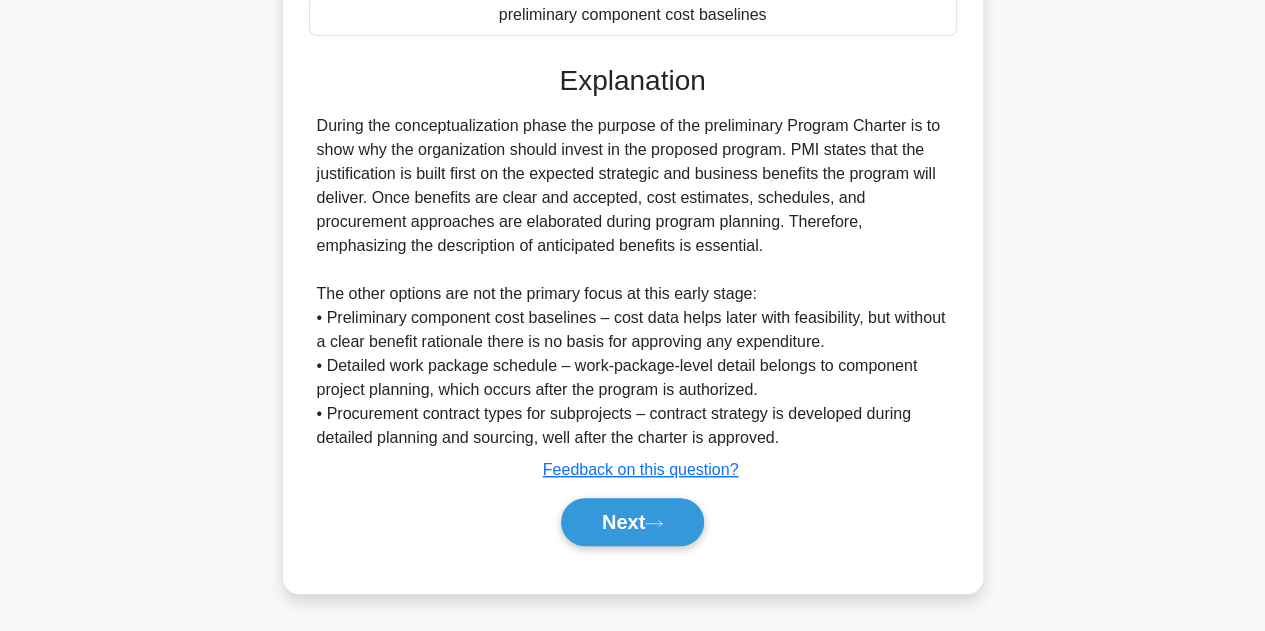 scroll, scrollTop: 0, scrollLeft: 0, axis: both 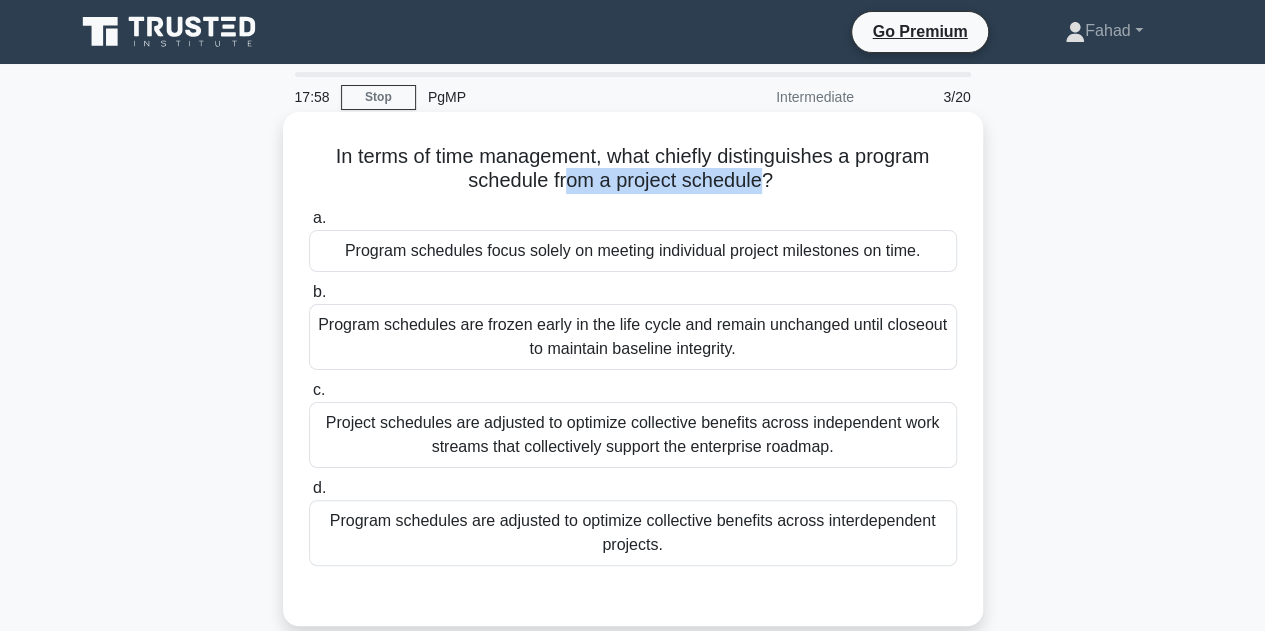 drag, startPoint x: 564, startPoint y: 187, endPoint x: 762, endPoint y: 199, distance: 198.3633 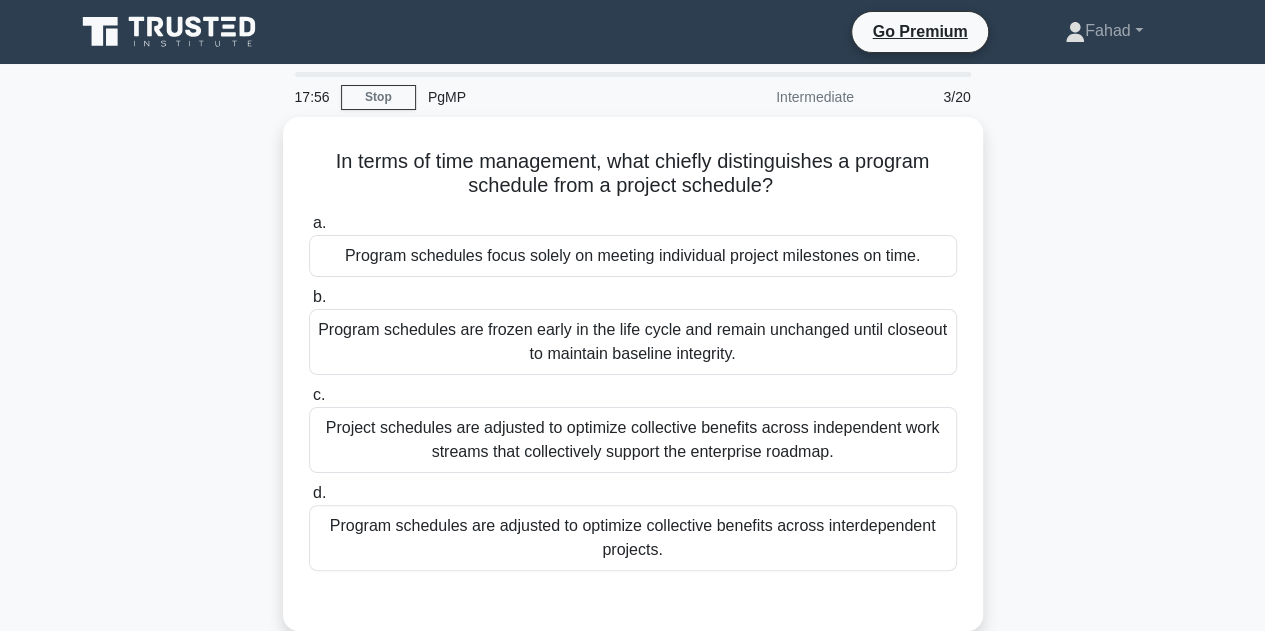 click on "In terms of time management, what chiefly distinguishes a program schedule from a project schedule?
.spinner_0XTQ{transform-origin:center;animation:spinner_y6GP .75s linear infinite}@keyframes spinner_y6GP{100%{transform:rotate(360deg)}}
a.
Program schedules focus solely on meeting individual project milestones on time.
b. c. d." at bounding box center (633, 386) 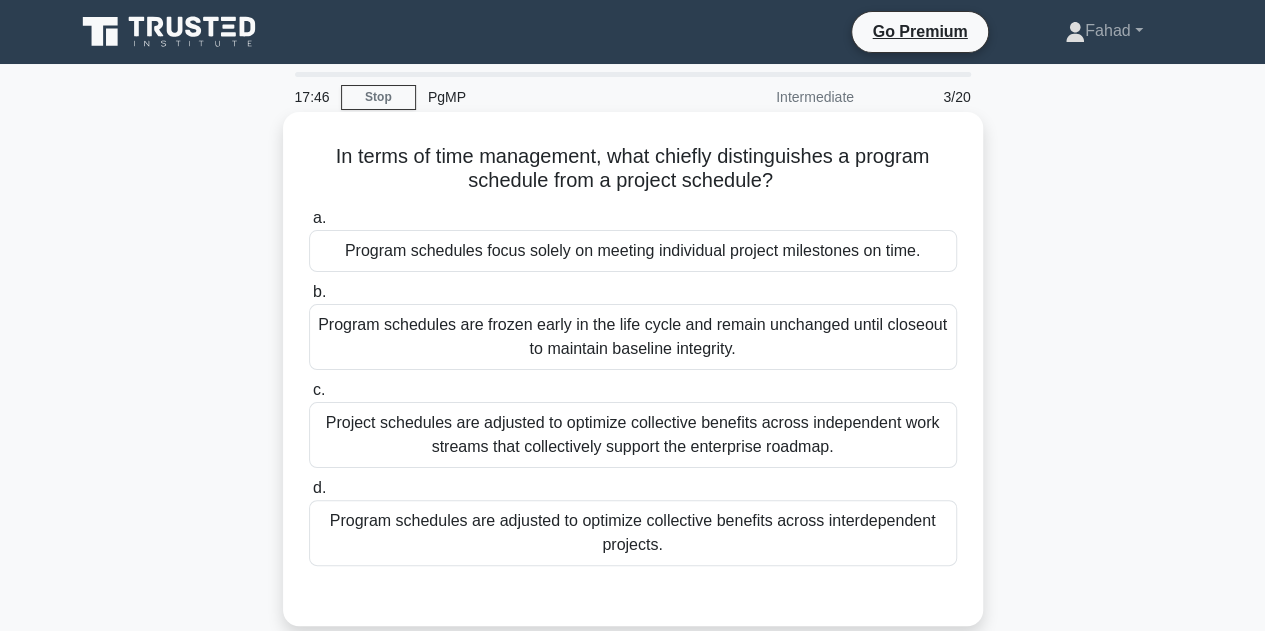 click on "Program schedules are adjusted to optimize collective benefits across interdependent projects." at bounding box center [633, 533] 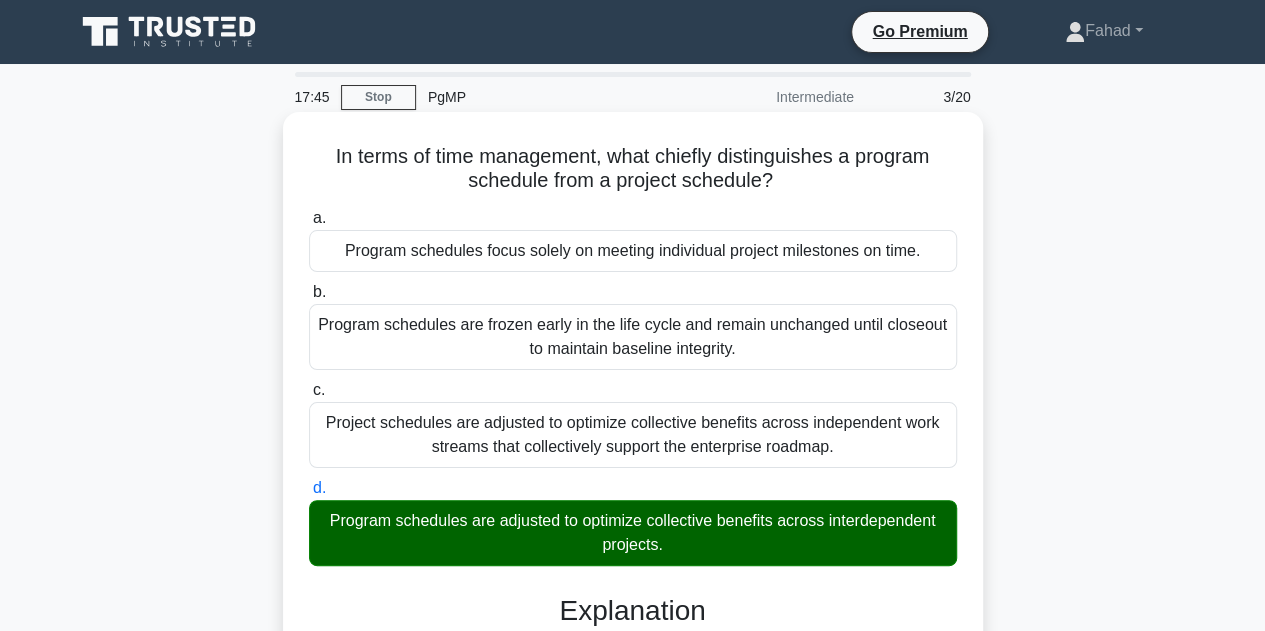 scroll, scrollTop: 300, scrollLeft: 0, axis: vertical 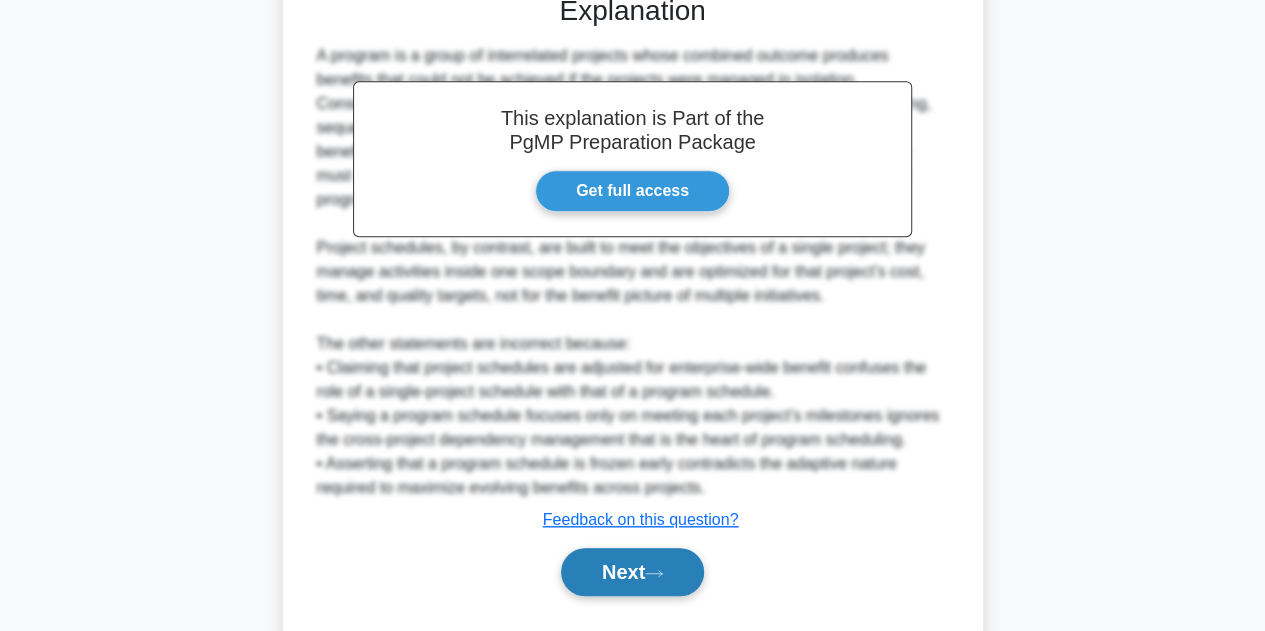 click on "Next" at bounding box center (632, 572) 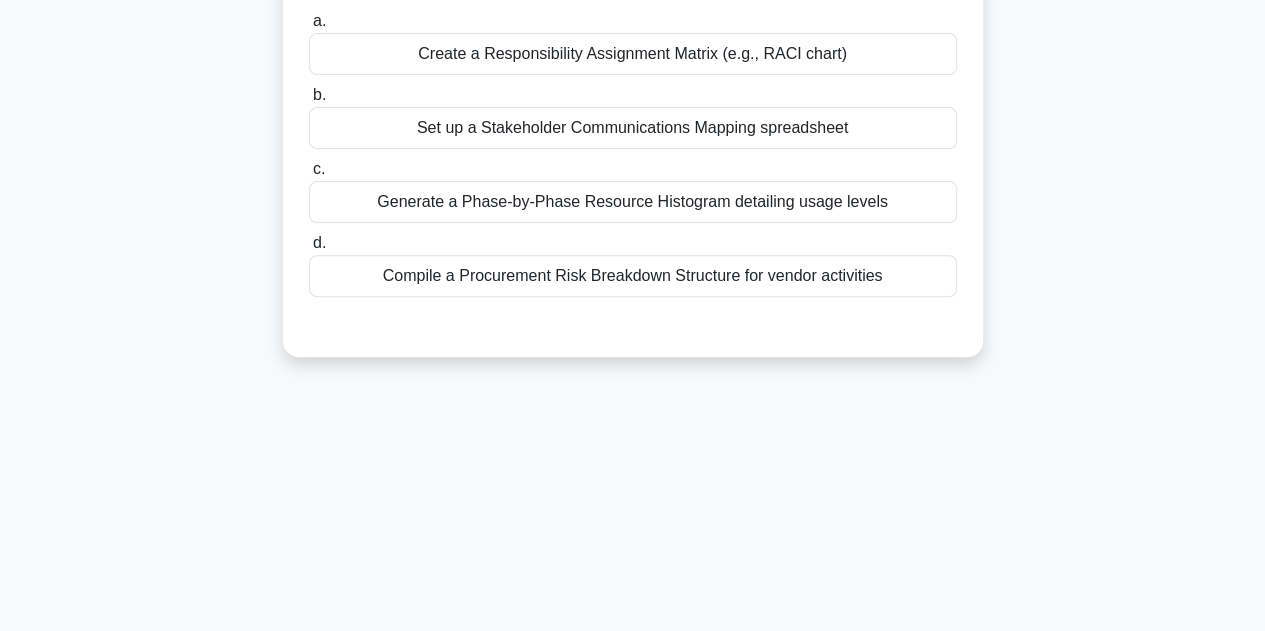 scroll, scrollTop: 0, scrollLeft: 0, axis: both 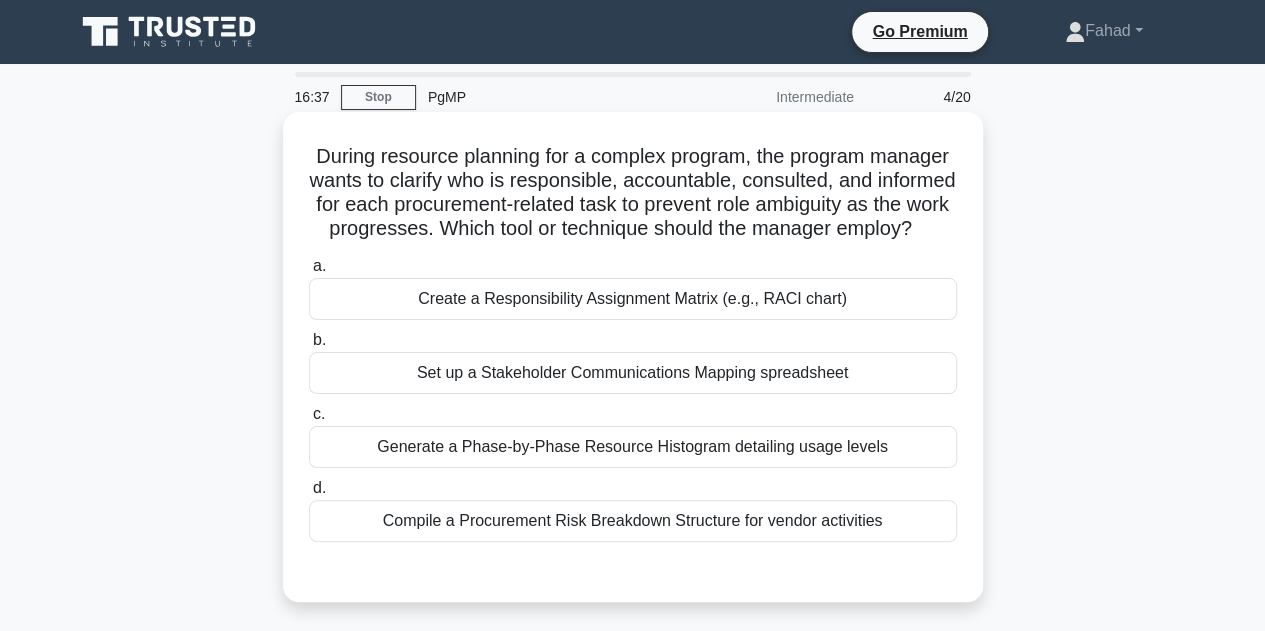 click on "Create a Responsibility Assignment Matrix (e.g., RACI chart)" at bounding box center (633, 299) 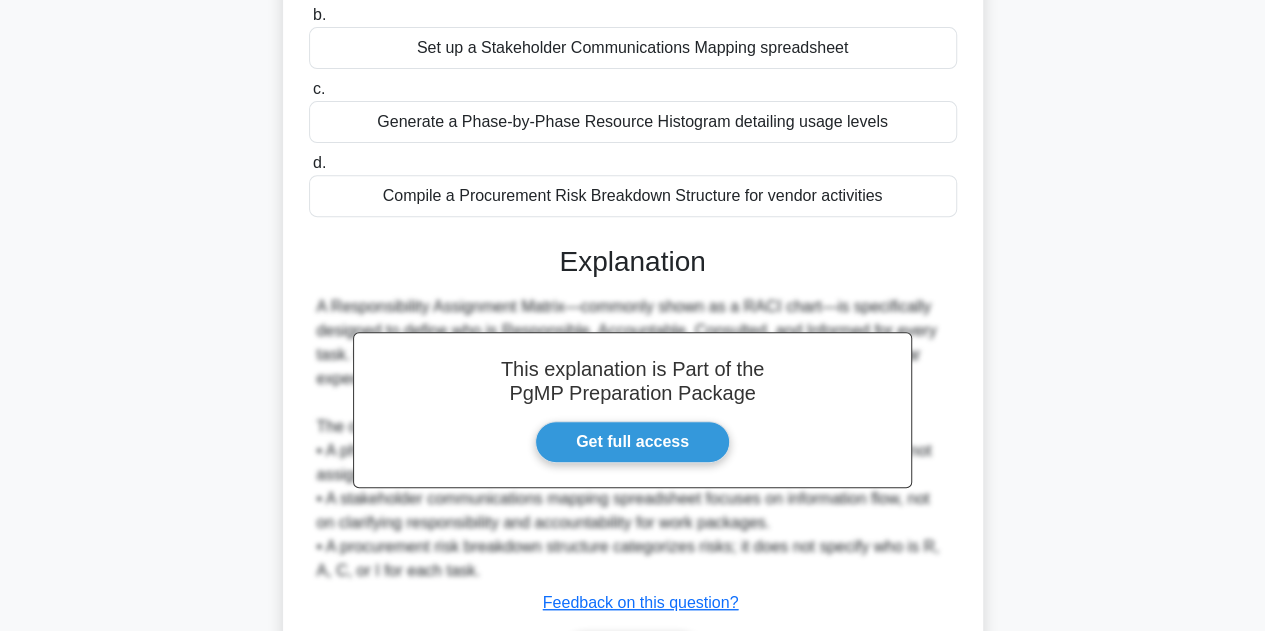 scroll, scrollTop: 479, scrollLeft: 0, axis: vertical 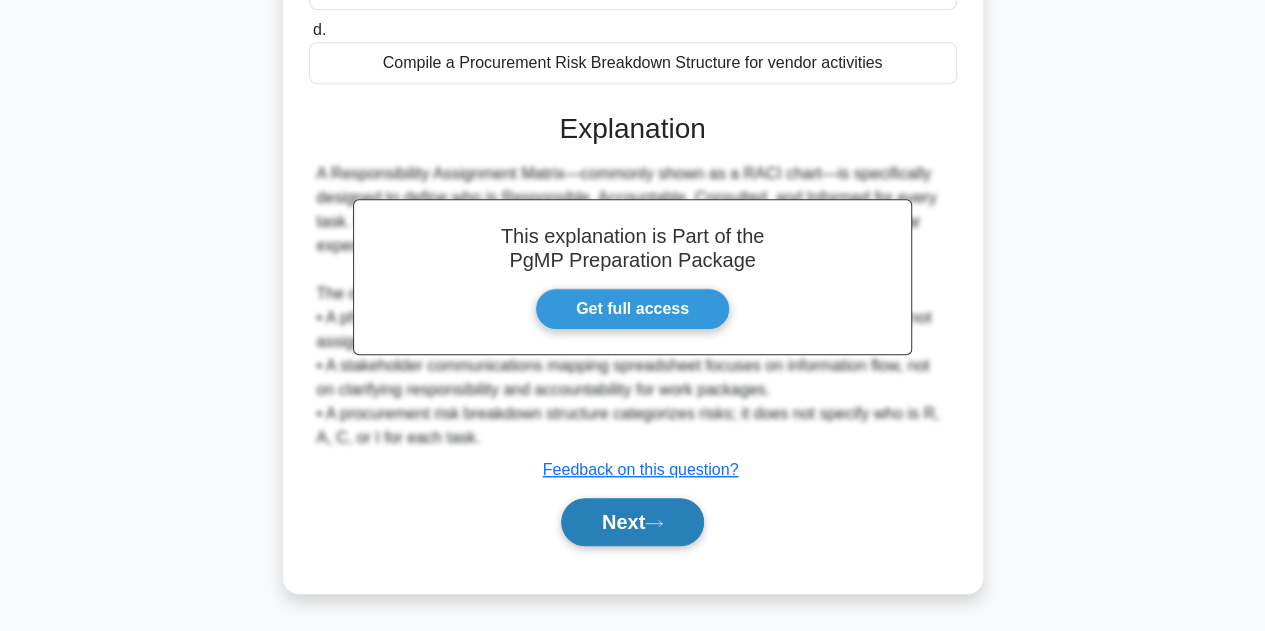 click on "Next" at bounding box center [632, 522] 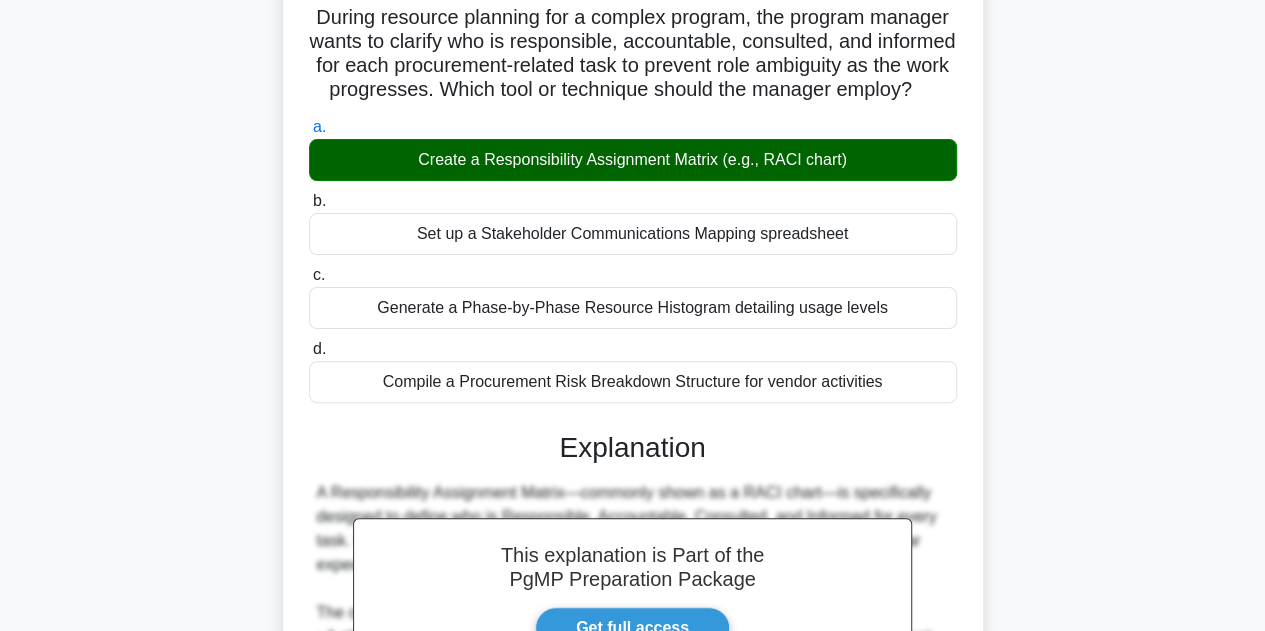 scroll, scrollTop: 0, scrollLeft: 0, axis: both 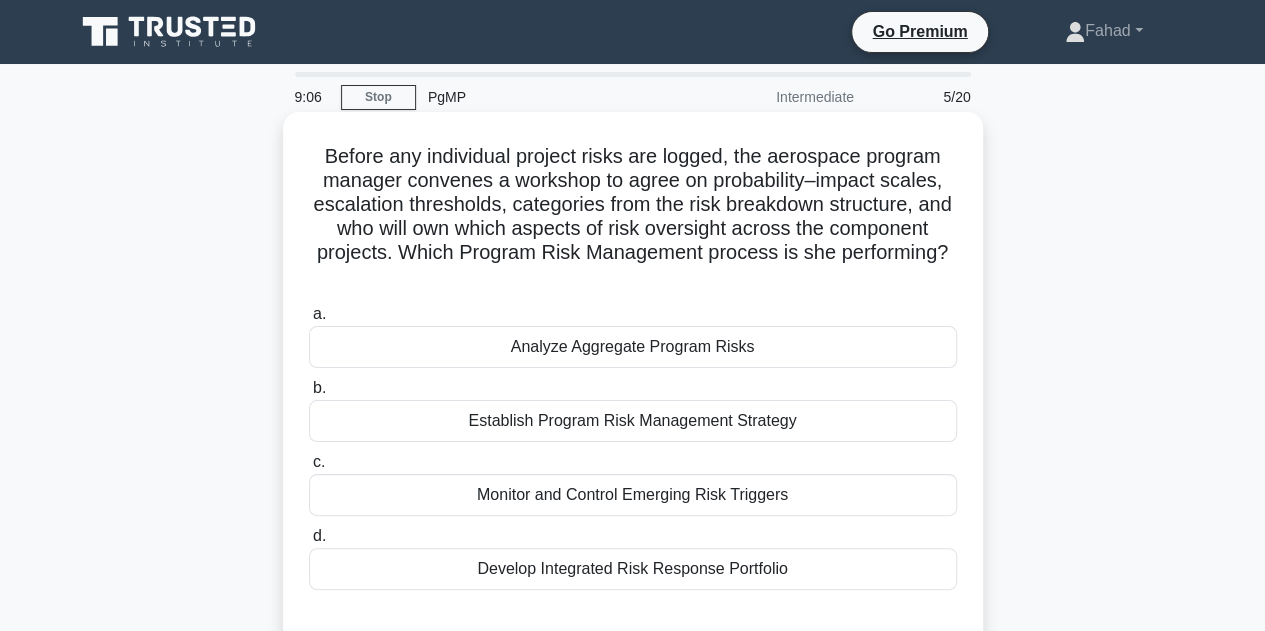 click on "Before any individual project risks are logged, the aerospace program manager convenes a workshop to agree on probability–impact scales, escalation thresholds, categories from the risk breakdown structure, and who will own which aspects of risk oversight across the component projects. Which Program Risk Management process is she performing?
.spinner_0XTQ{transform-origin:center;animation:spinner_y6GP .75s linear infinite}@keyframes spinner_y6GP{100%{transform:rotate(360deg)}}" at bounding box center [633, 217] 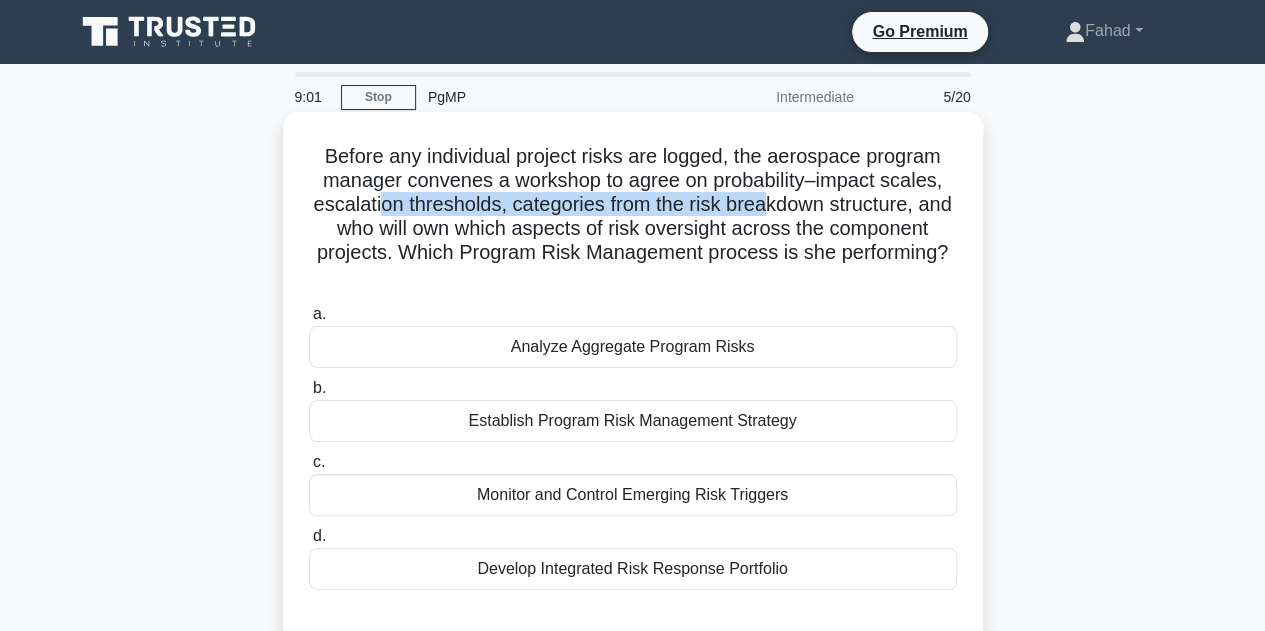 drag, startPoint x: 391, startPoint y: 215, endPoint x: 791, endPoint y: 206, distance: 400.10123 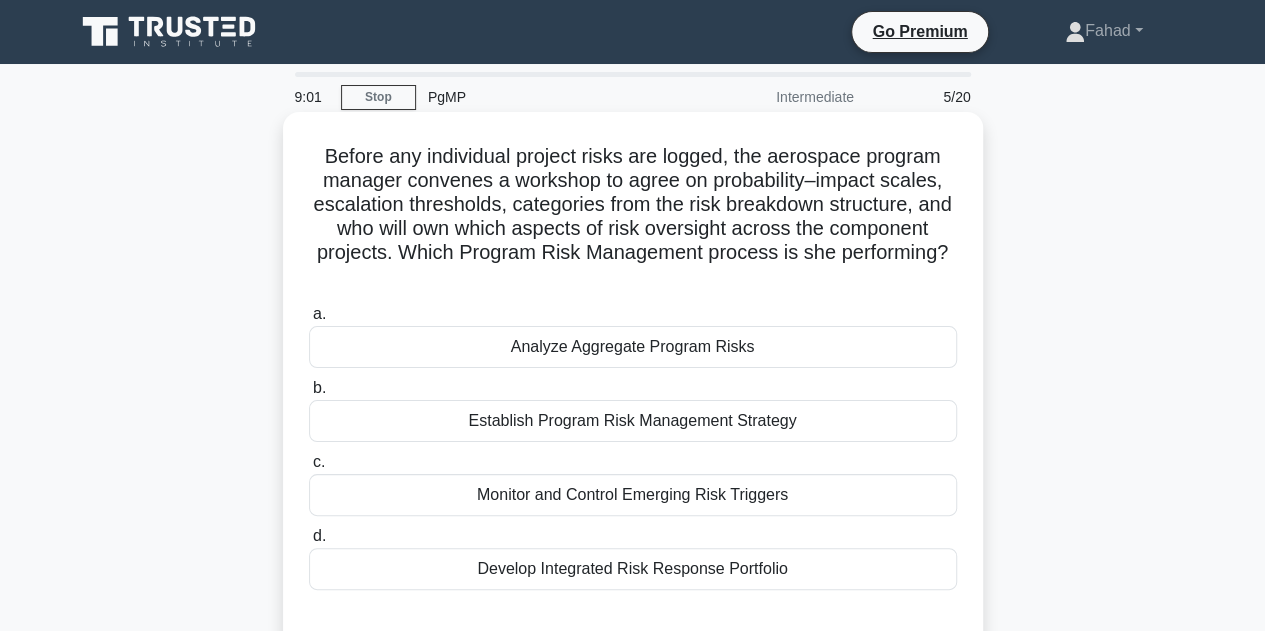 click on "Before any individual project risks are logged, the aerospace program manager convenes a workshop to agree on probability–impact scales, escalation thresholds, categories from the risk breakdown structure, and who will own which aspects of risk oversight across the component projects. Which Program Risk Management process is she performing?
.spinner_0XTQ{transform-origin:center;animation:spinner_y6GP .75s linear infinite}@keyframes spinner_y6GP{100%{transform:rotate(360deg)}}" at bounding box center (633, 217) 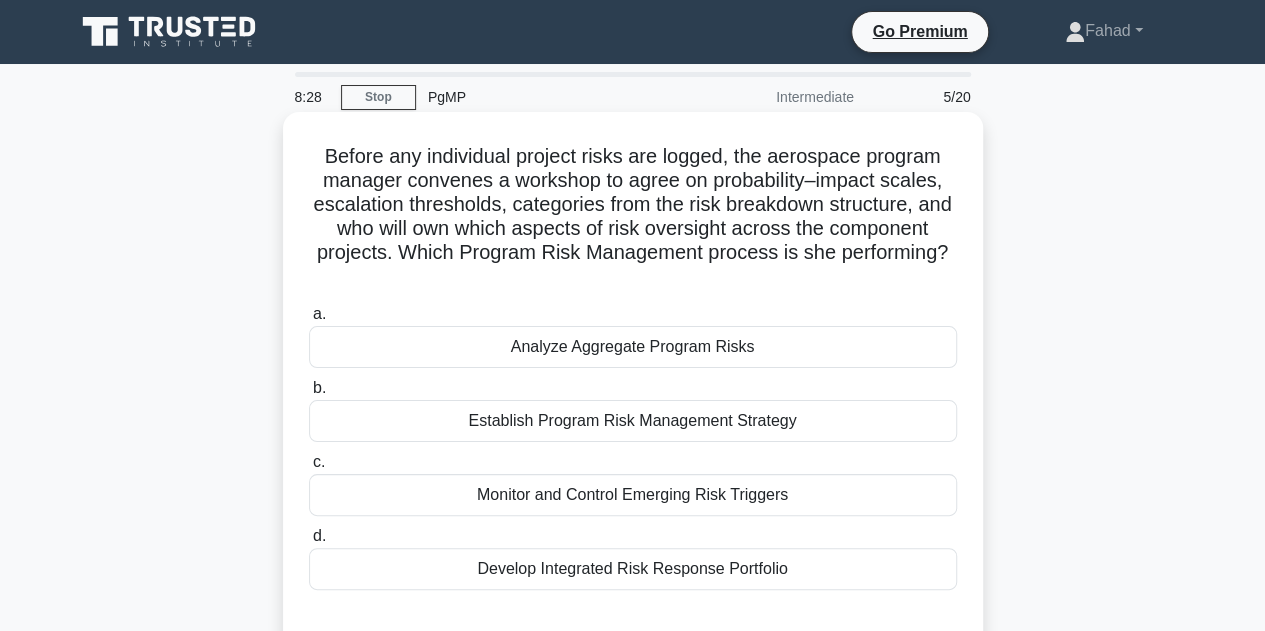click on "Develop Integrated Risk Response Portfolio" at bounding box center (633, 569) 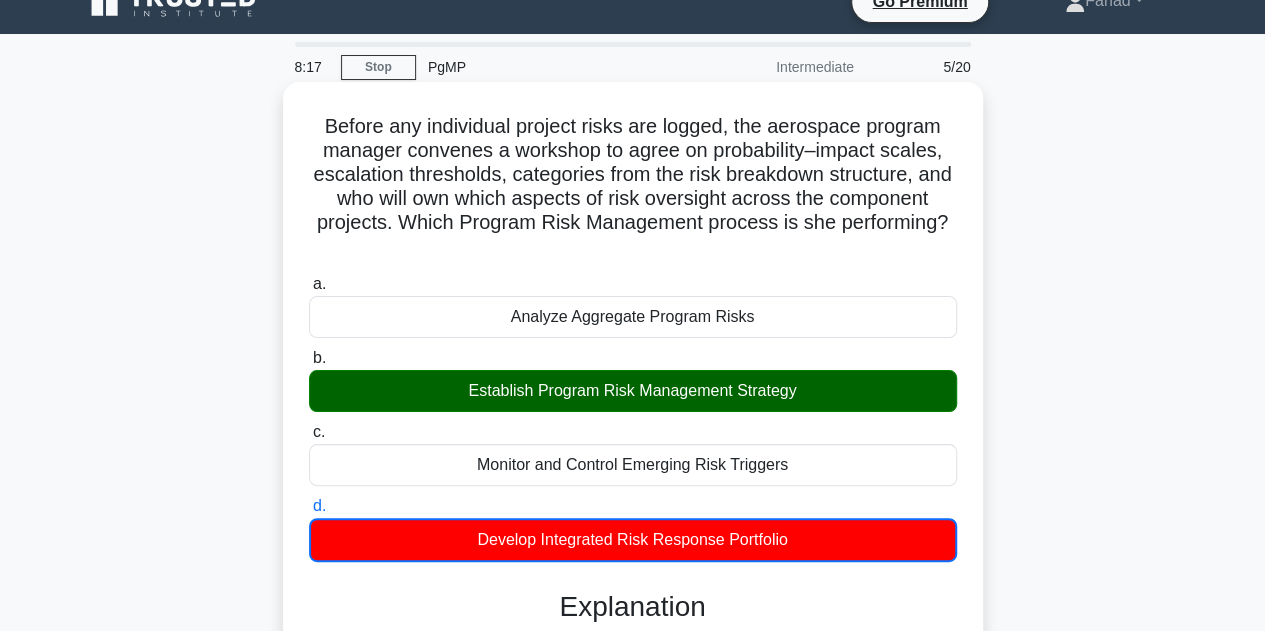 scroll, scrollTop: 0, scrollLeft: 0, axis: both 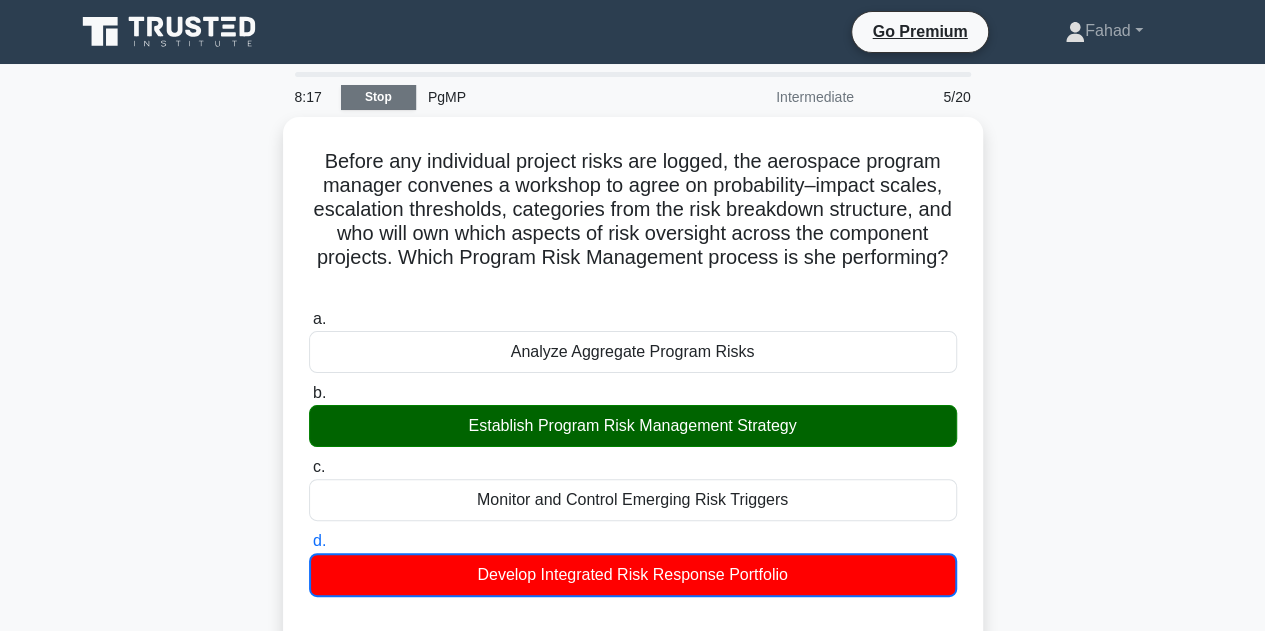 click on "Stop" at bounding box center [378, 97] 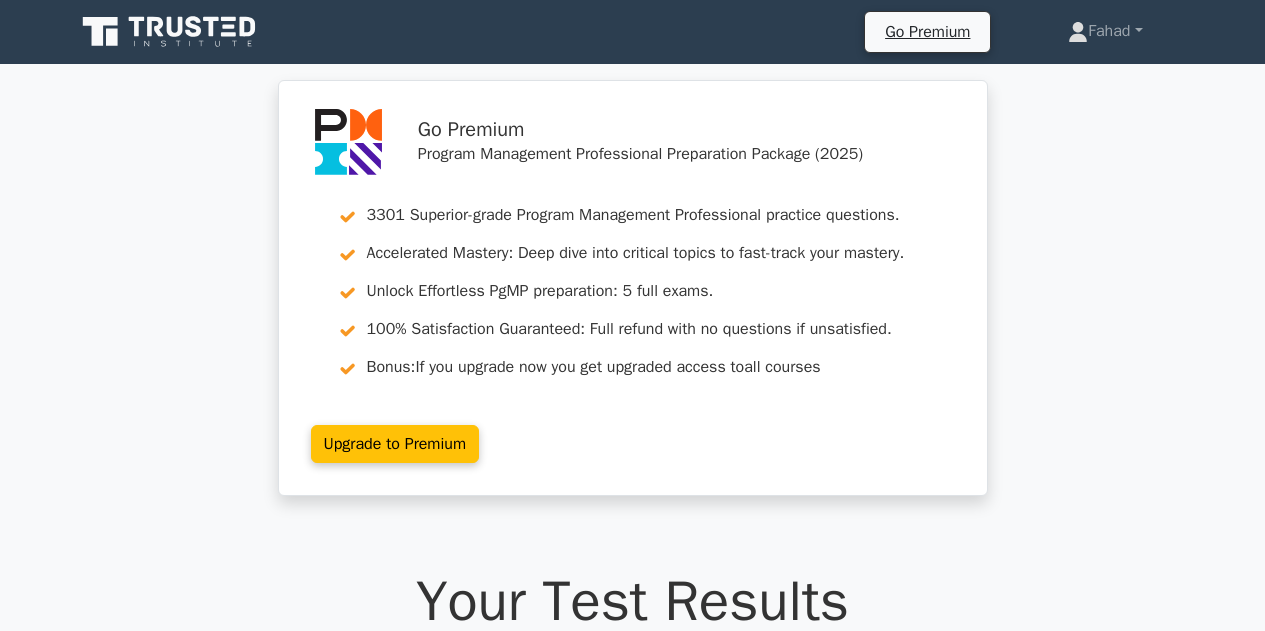 scroll, scrollTop: 0, scrollLeft: 0, axis: both 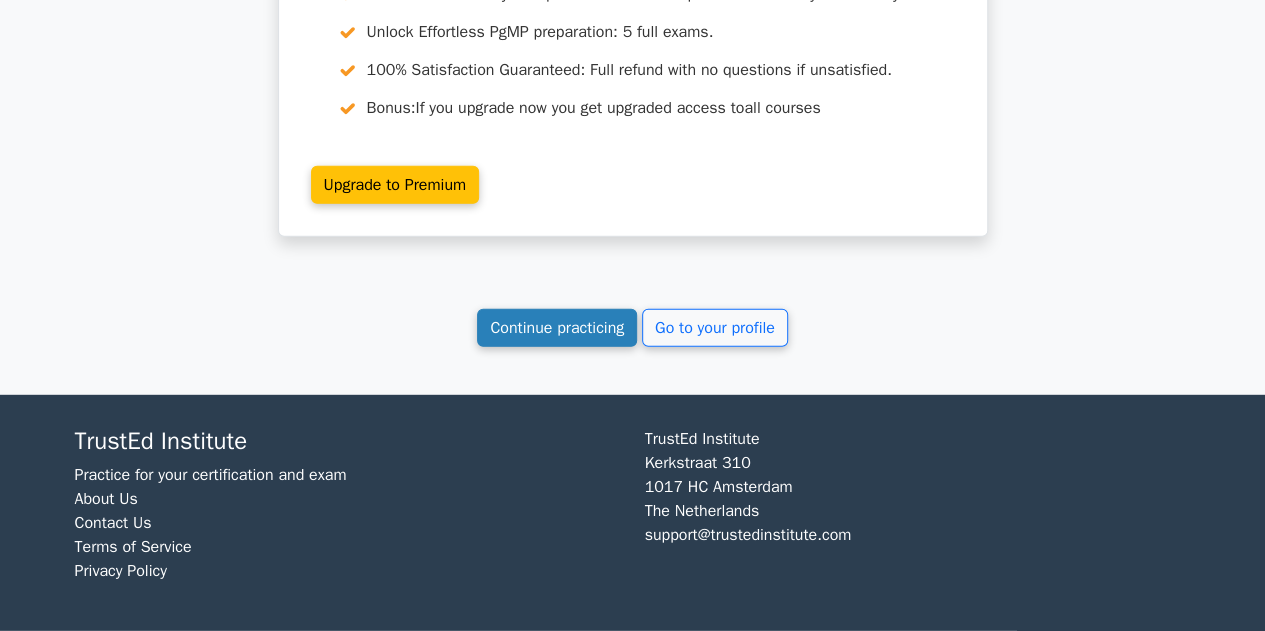 click on "Continue practicing" at bounding box center (557, 328) 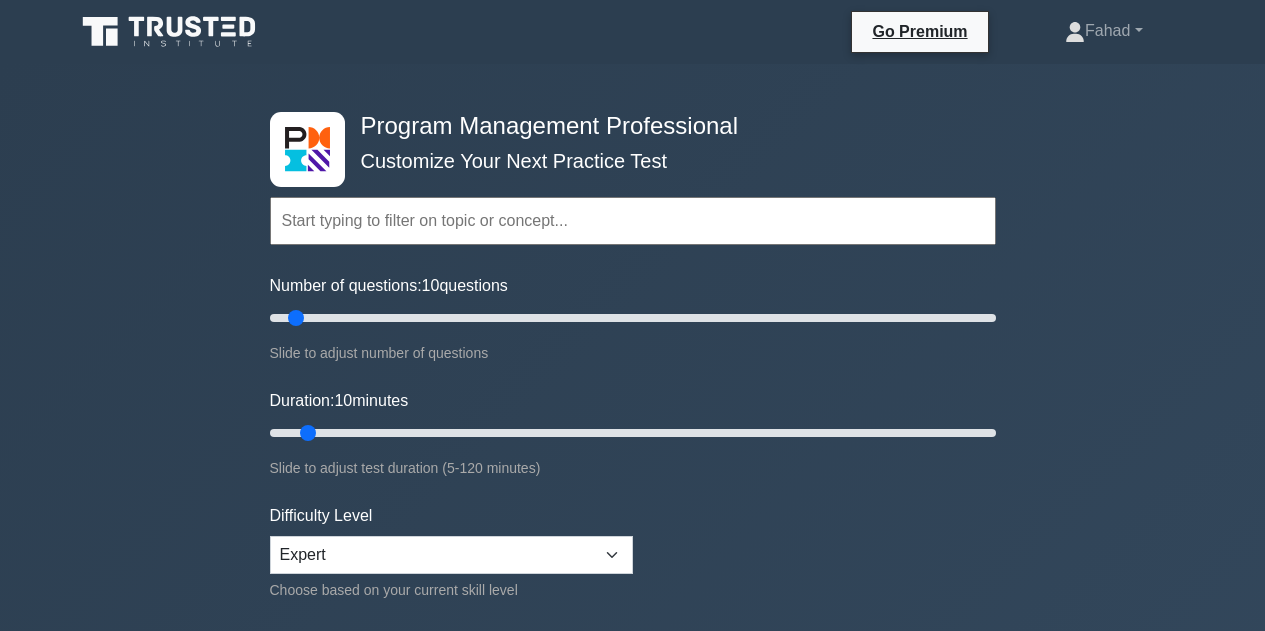 scroll, scrollTop: 0, scrollLeft: 0, axis: both 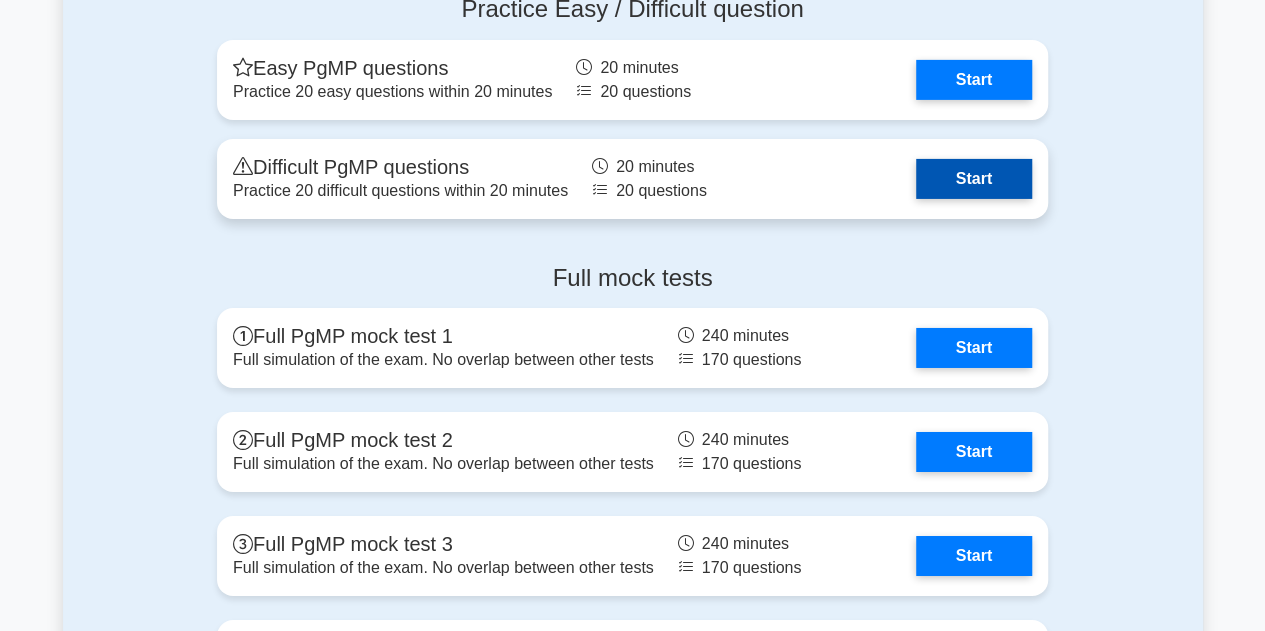 click on "Start" at bounding box center [974, 179] 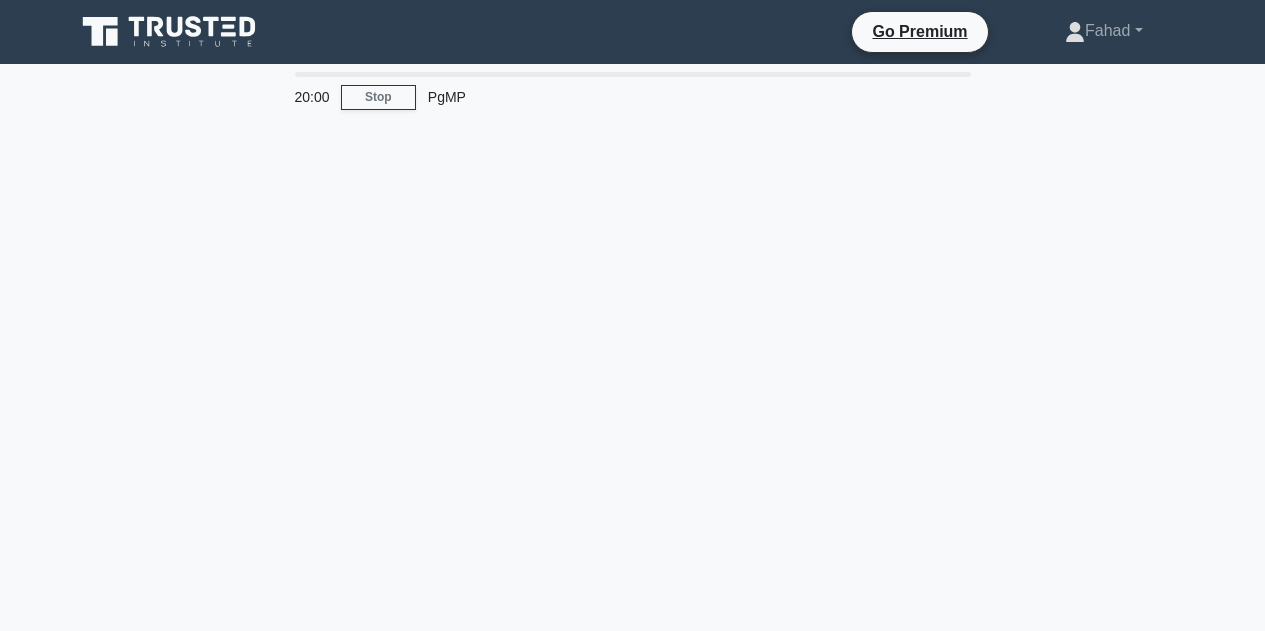 scroll, scrollTop: 0, scrollLeft: 0, axis: both 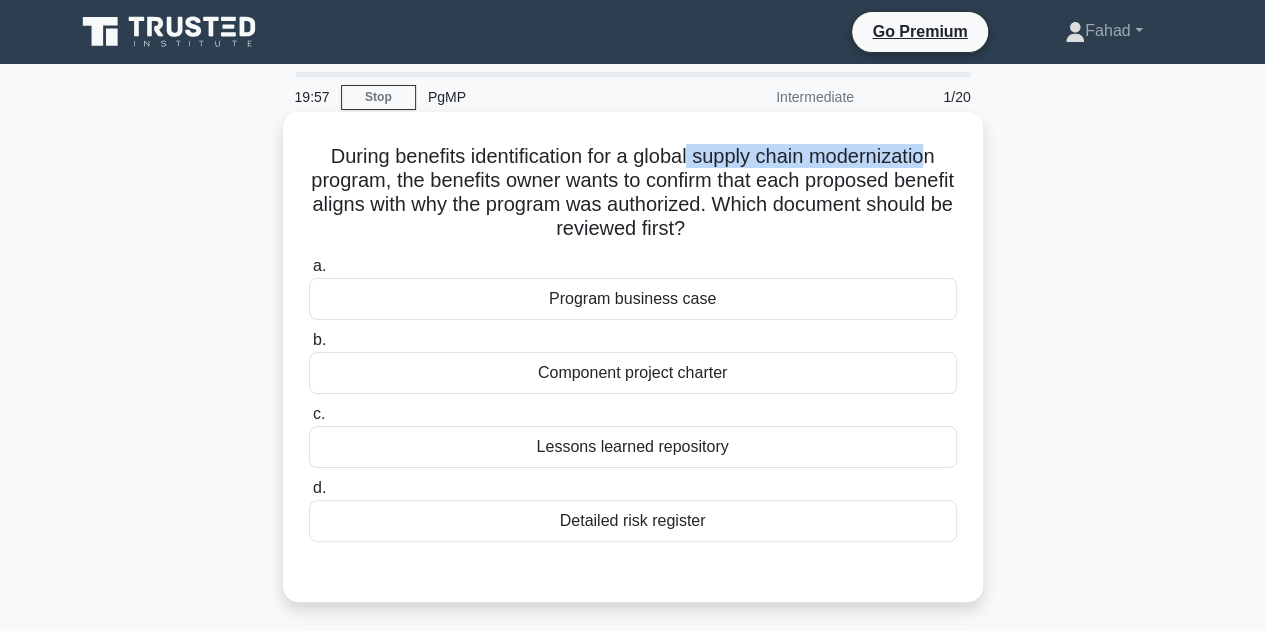 drag, startPoint x: 689, startPoint y: 167, endPoint x: 935, endPoint y: 155, distance: 246.29251 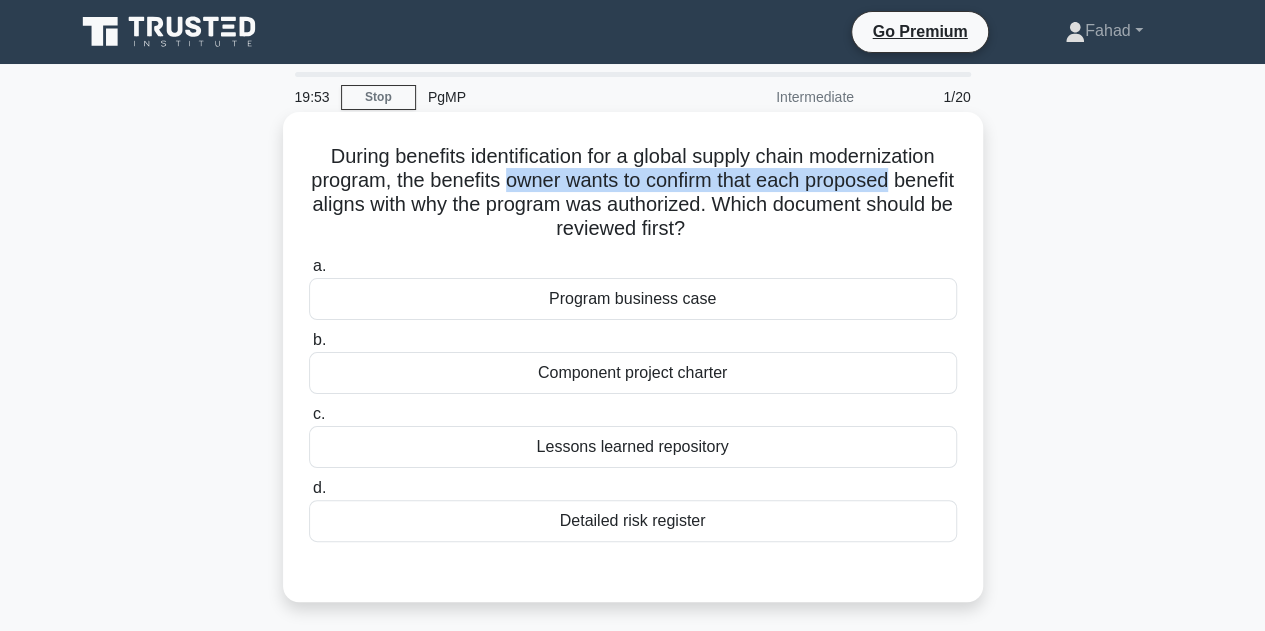 drag, startPoint x: 537, startPoint y: 183, endPoint x: 944, endPoint y: 182, distance: 407.00122 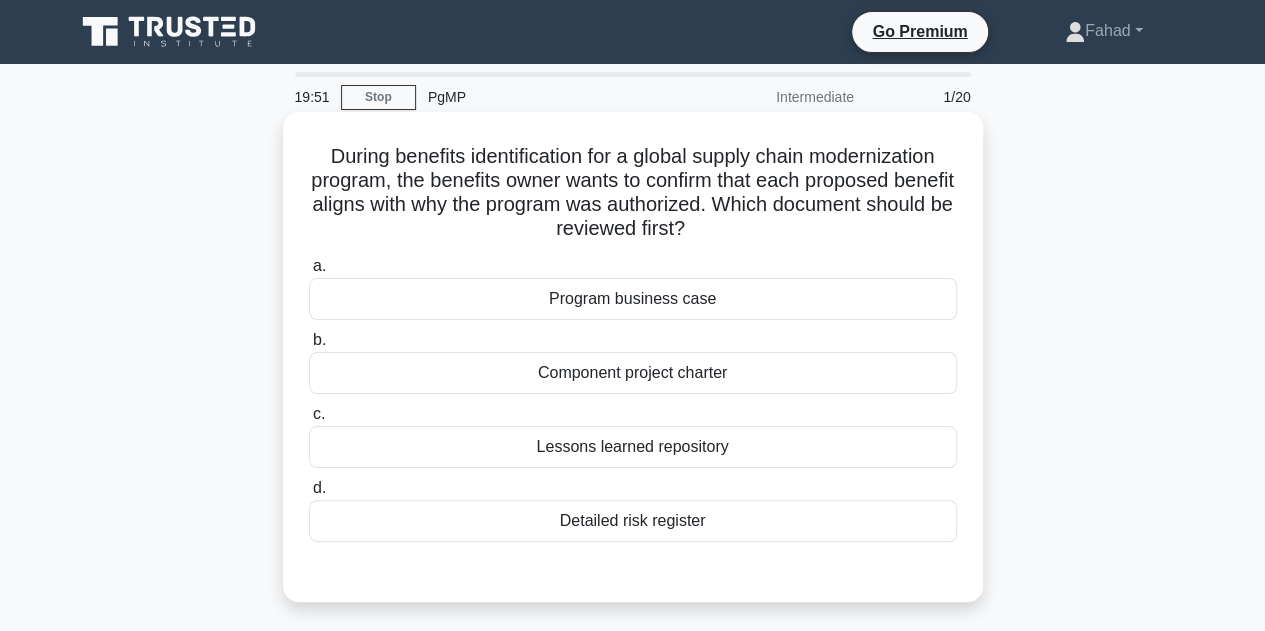 click on "Program business case" at bounding box center (633, 299) 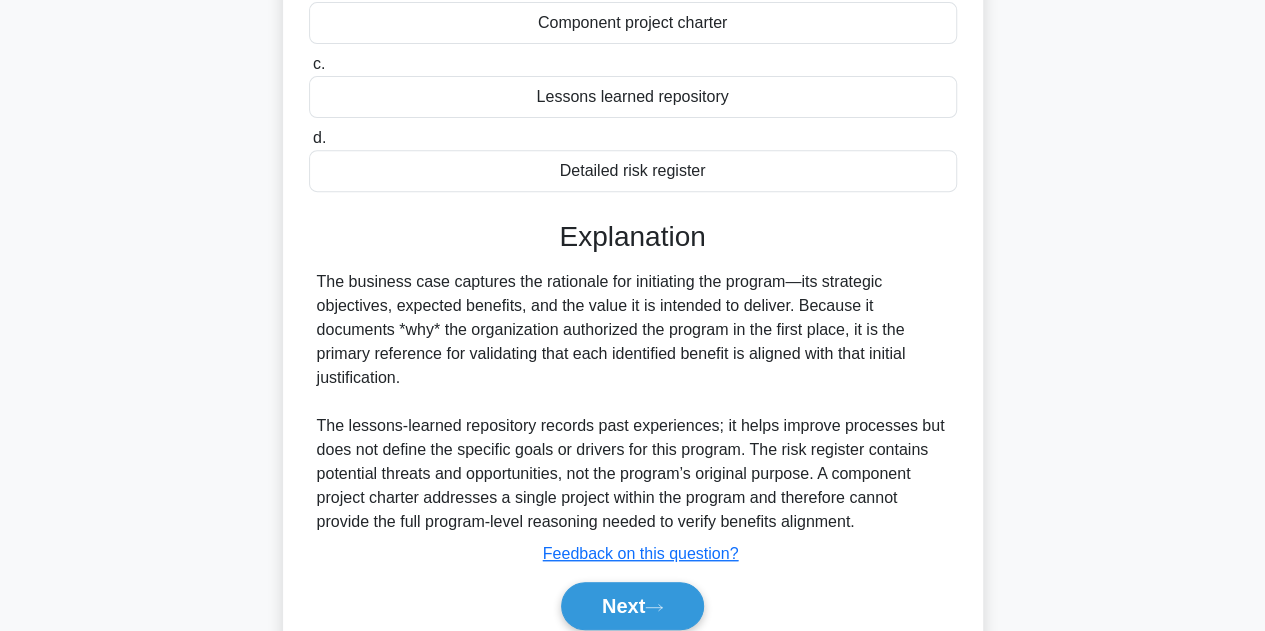scroll, scrollTop: 449, scrollLeft: 0, axis: vertical 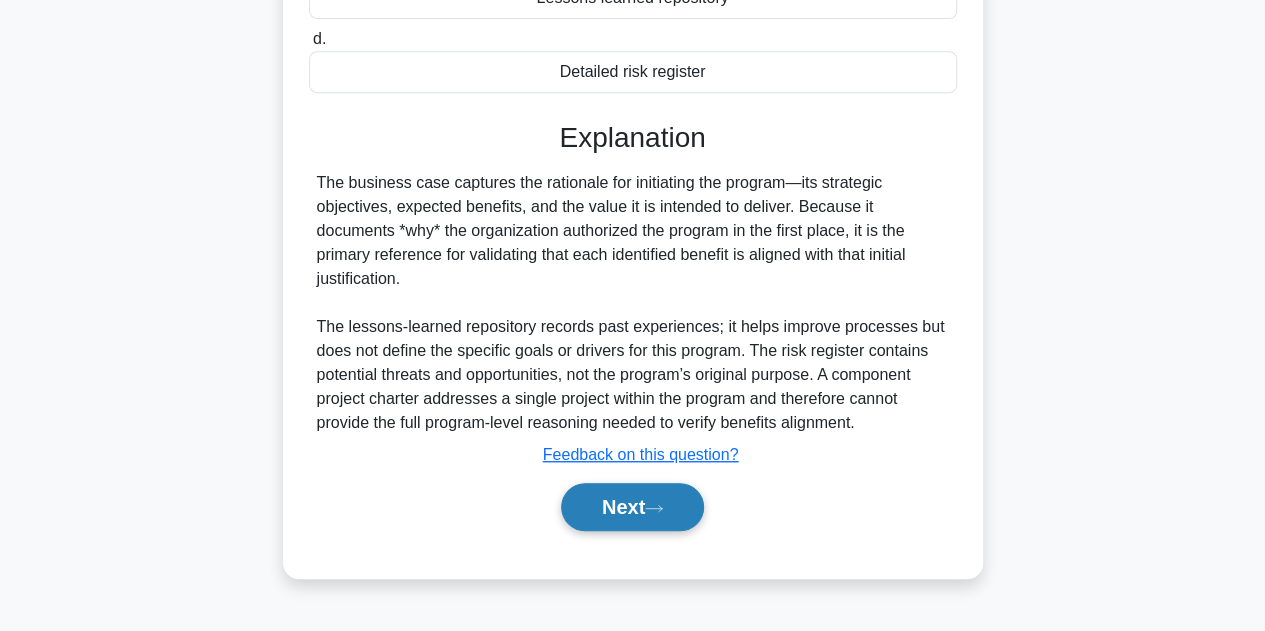 click on "Next" at bounding box center (632, 507) 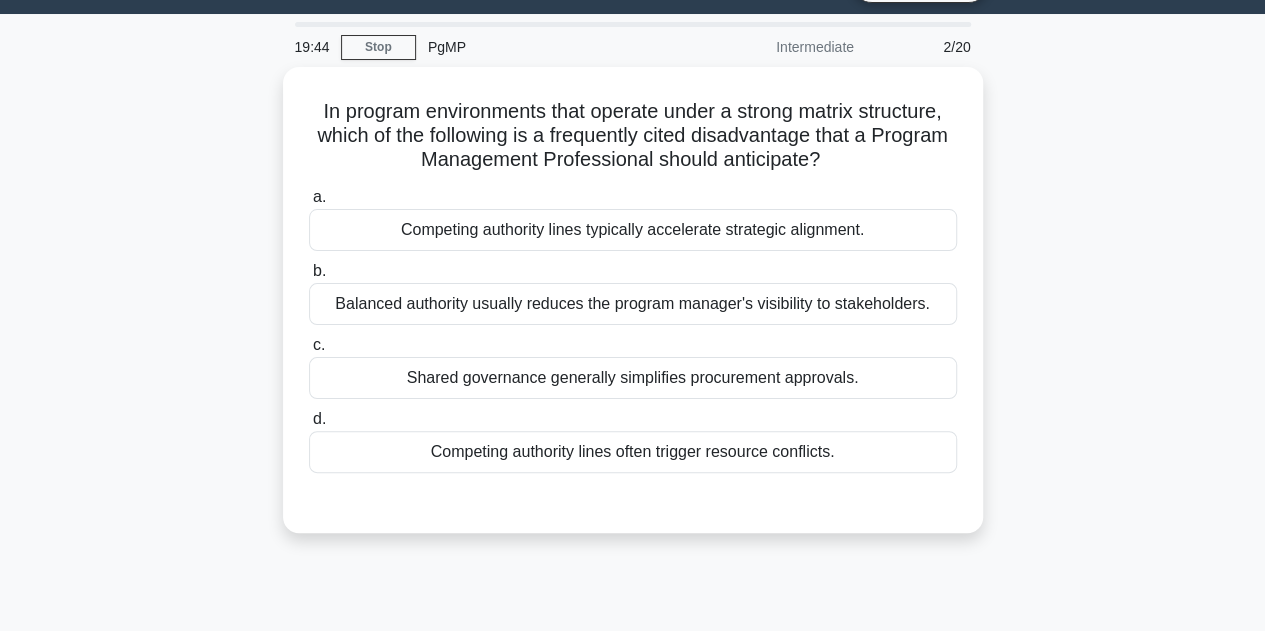 scroll, scrollTop: 49, scrollLeft: 0, axis: vertical 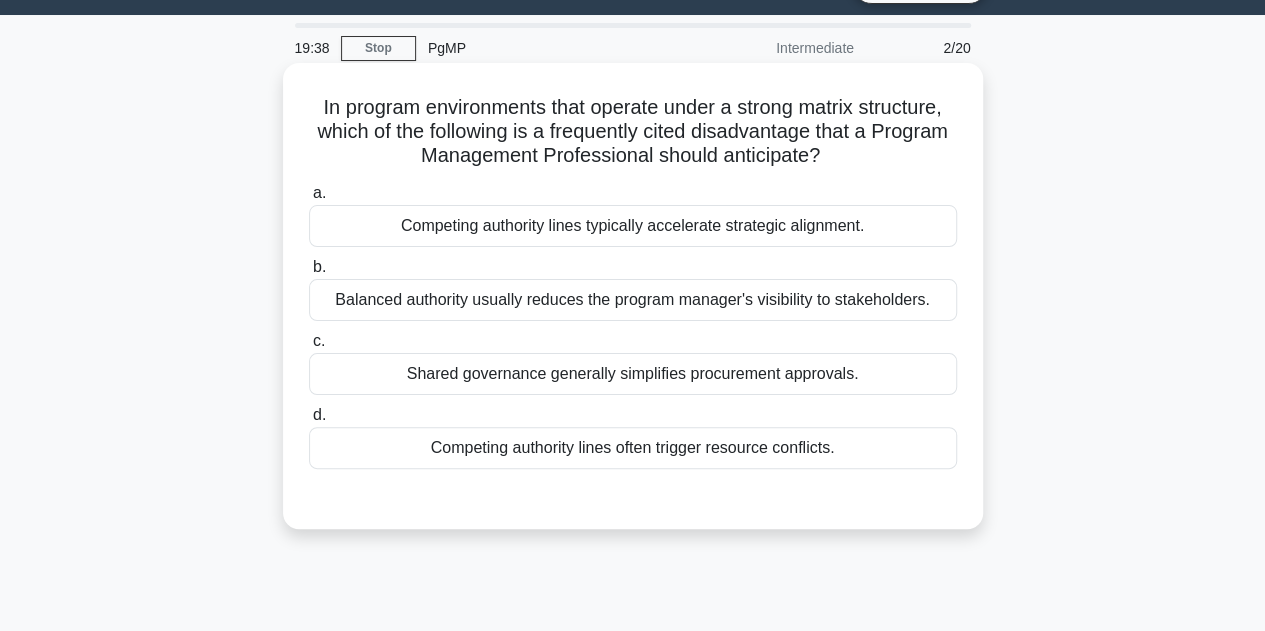 drag, startPoint x: 439, startPoint y: 133, endPoint x: 896, endPoint y: 148, distance: 457.2461 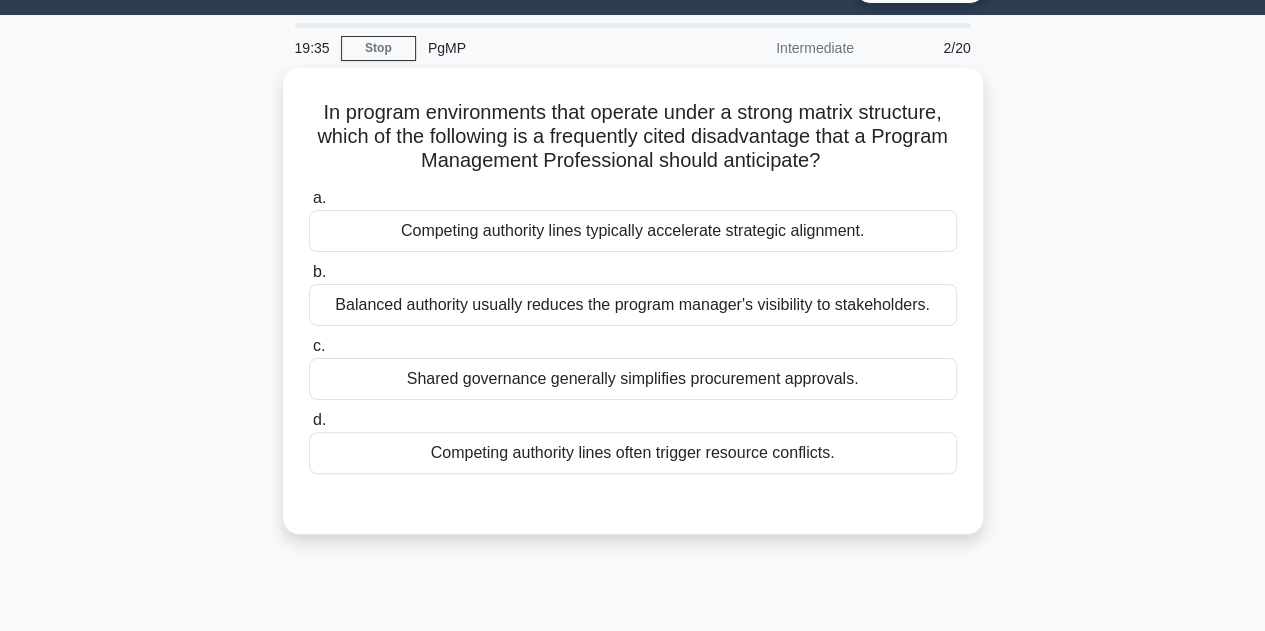 click on "In program environments that operate under a strong matrix structure, which of the following is a frequently cited disadvantage that a Program Management Professional should anticipate?
.spinner_0XTQ{transform-origin:center;animation:spinner_y6GP .75s linear infinite}@keyframes spinner_y6GP{100%{transform:rotate(360deg)}}
a.
Competing authority lines typically accelerate strategic alignment.
b. c." at bounding box center [633, 313] 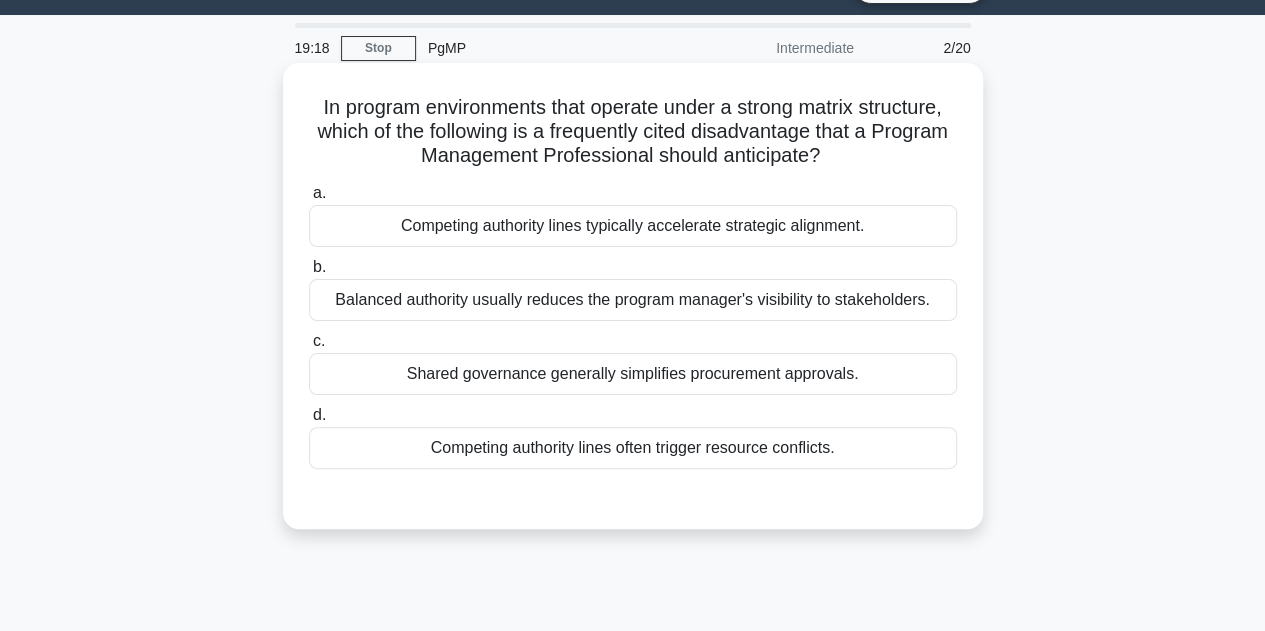 click on "Competing authority lines often trigger resource conflicts." at bounding box center (633, 448) 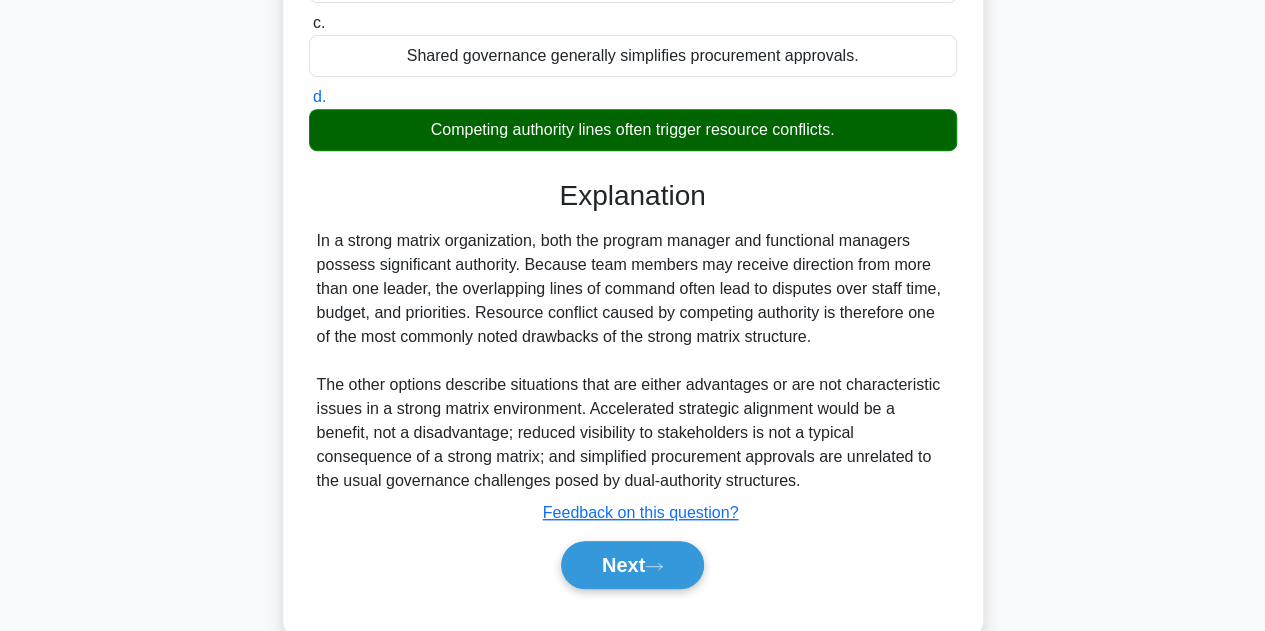 scroll, scrollTop: 449, scrollLeft: 0, axis: vertical 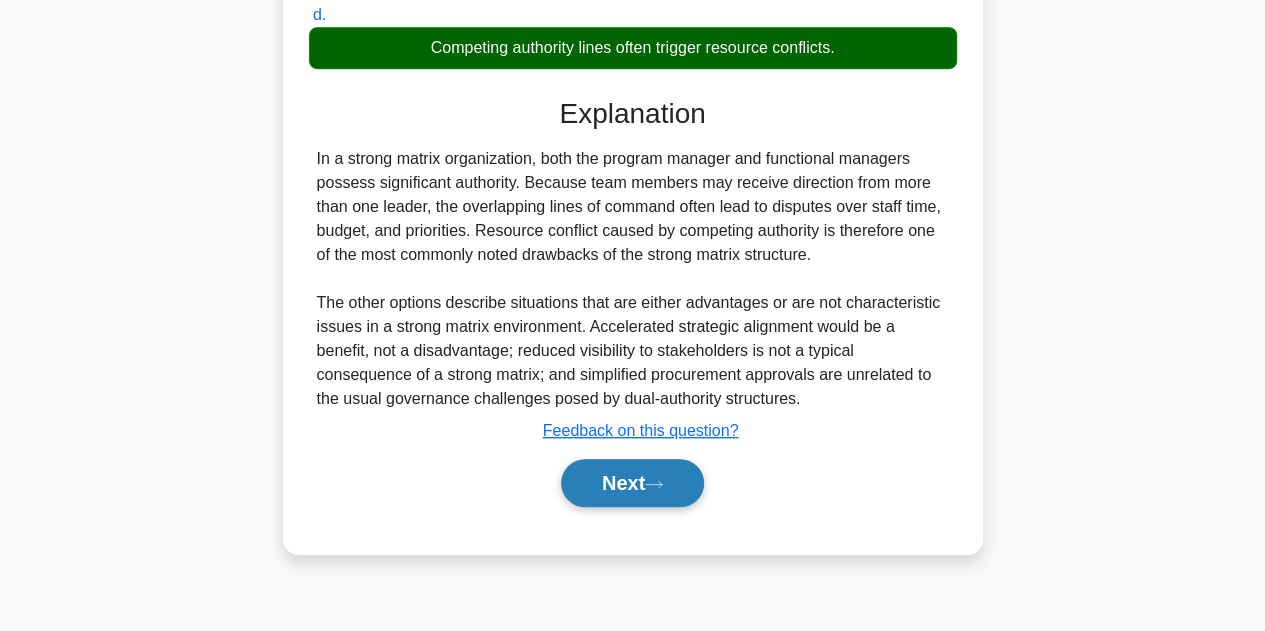 click on "Next" at bounding box center (632, 483) 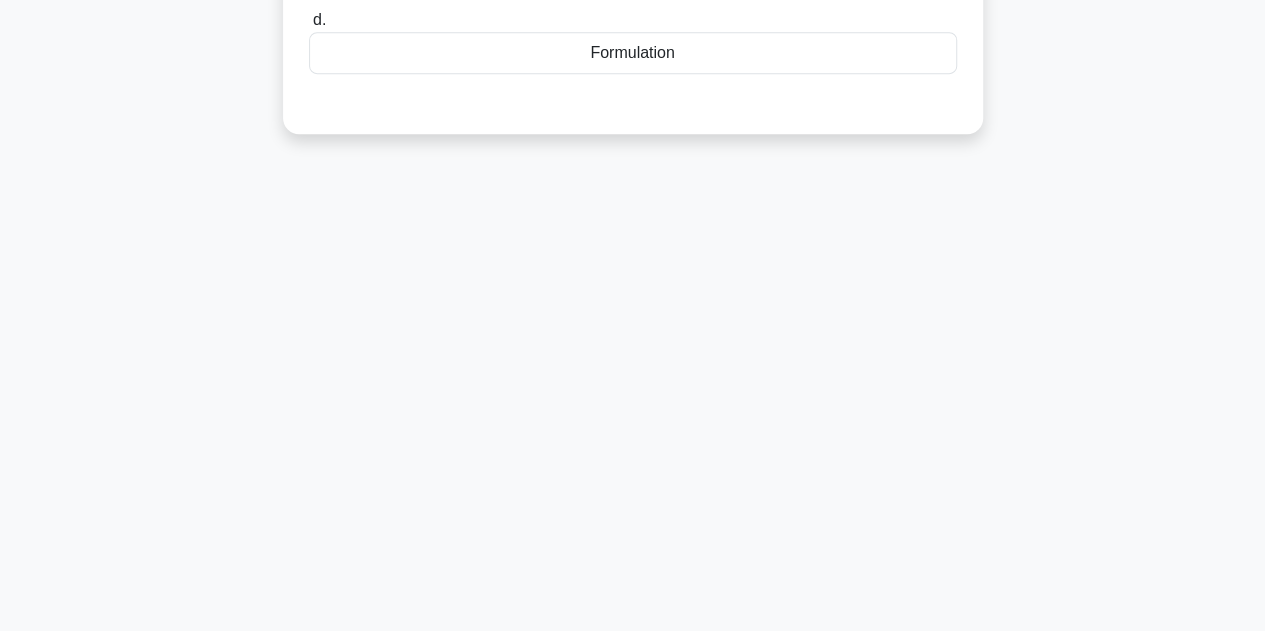 scroll, scrollTop: 49, scrollLeft: 0, axis: vertical 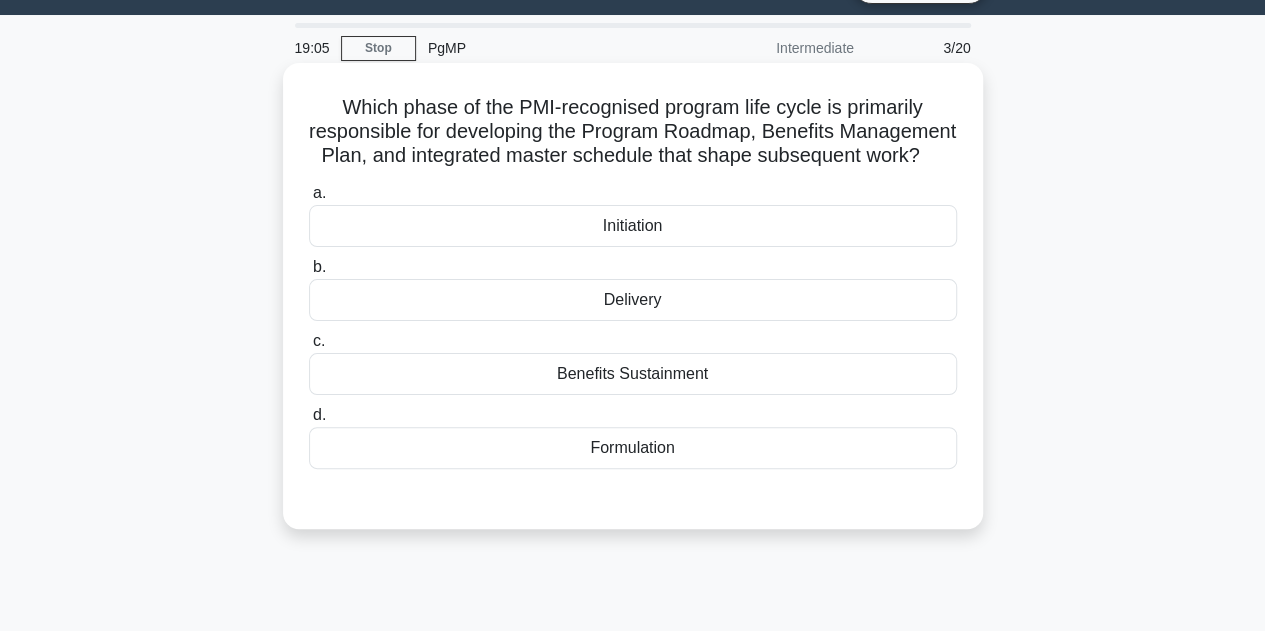 click on "Formulation" at bounding box center [633, 448] 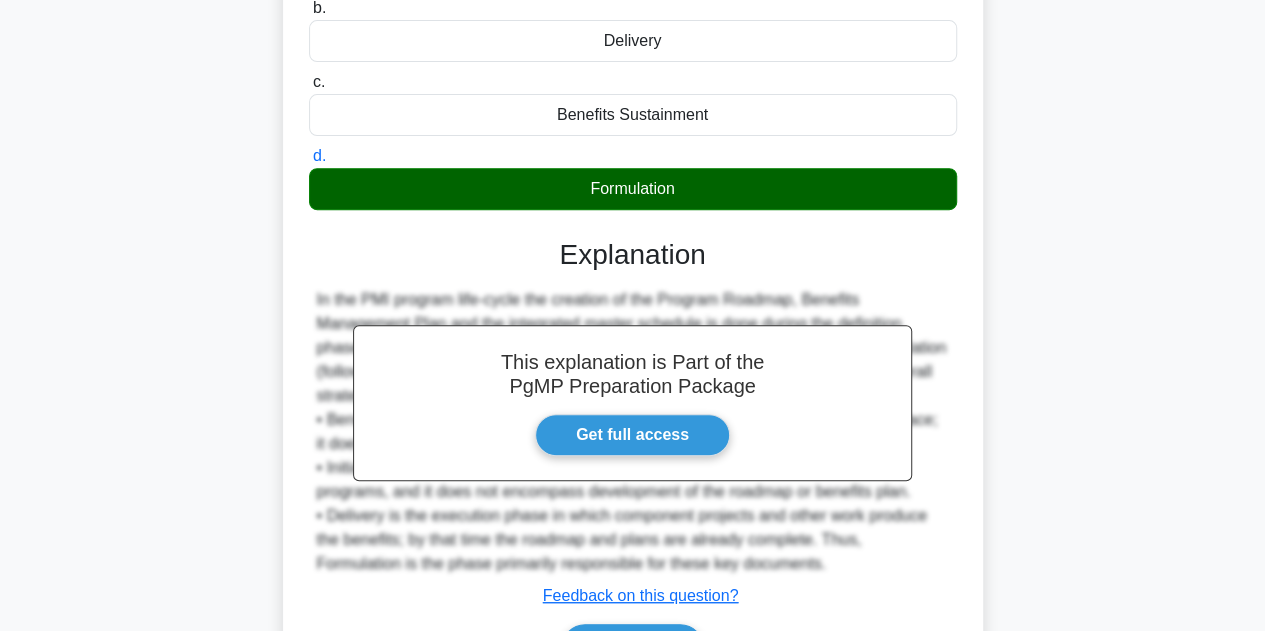 scroll, scrollTop: 455, scrollLeft: 0, axis: vertical 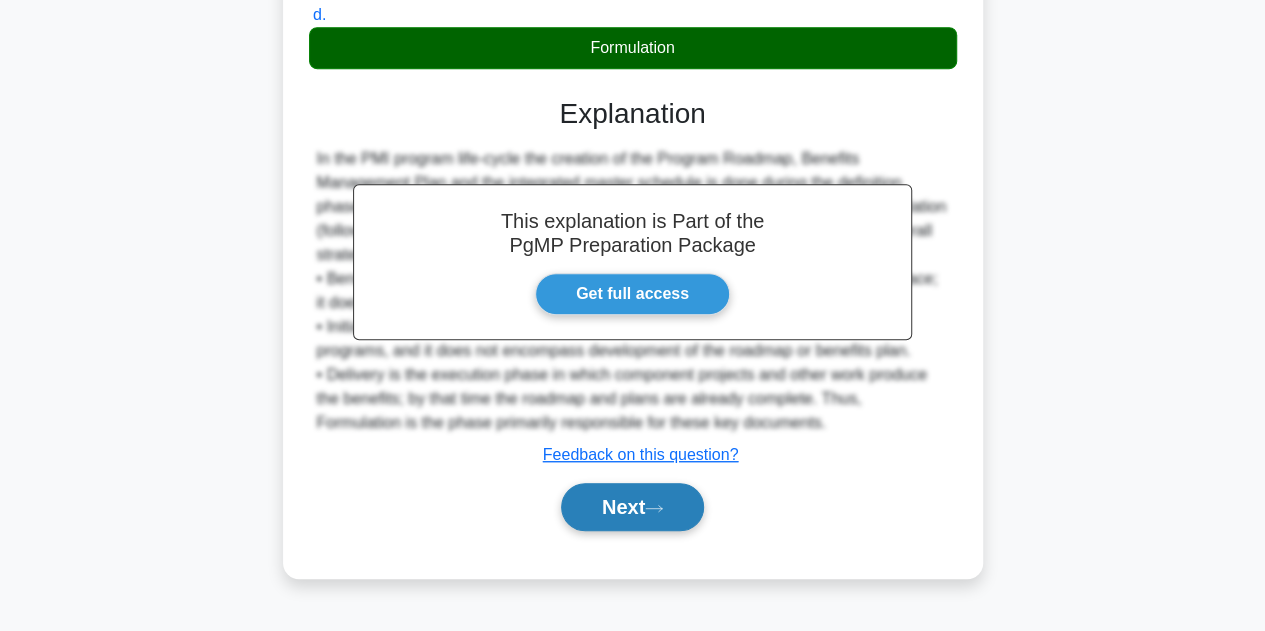 click on "Next" at bounding box center (632, 507) 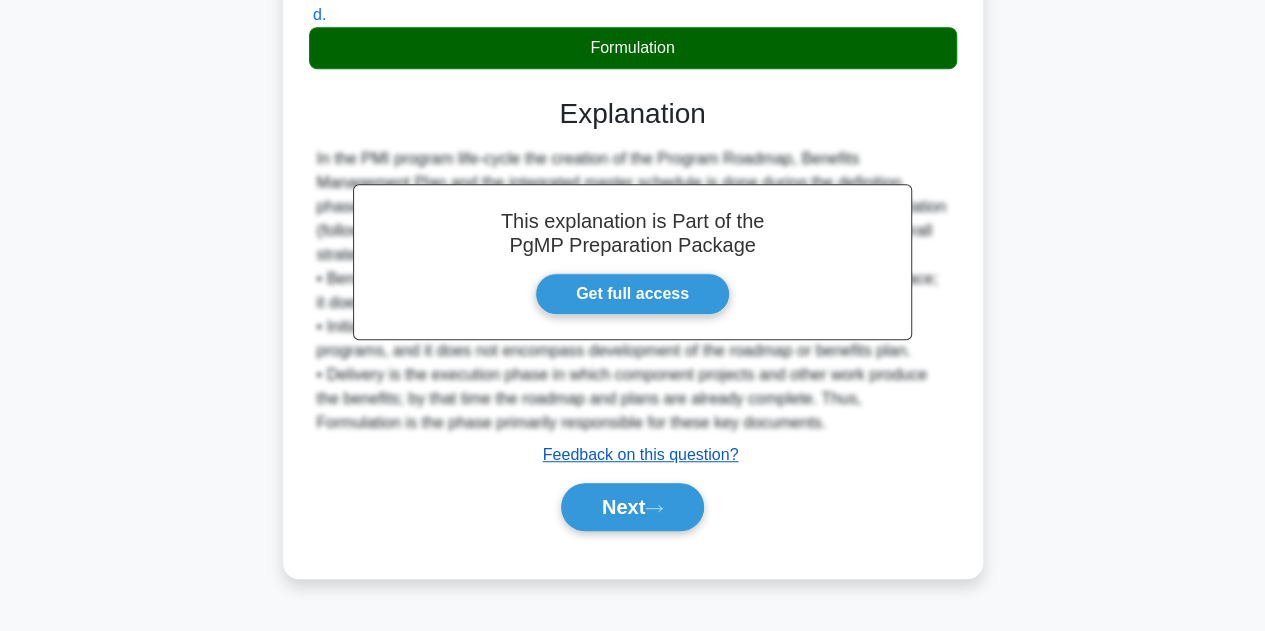 scroll, scrollTop: 0, scrollLeft: 0, axis: both 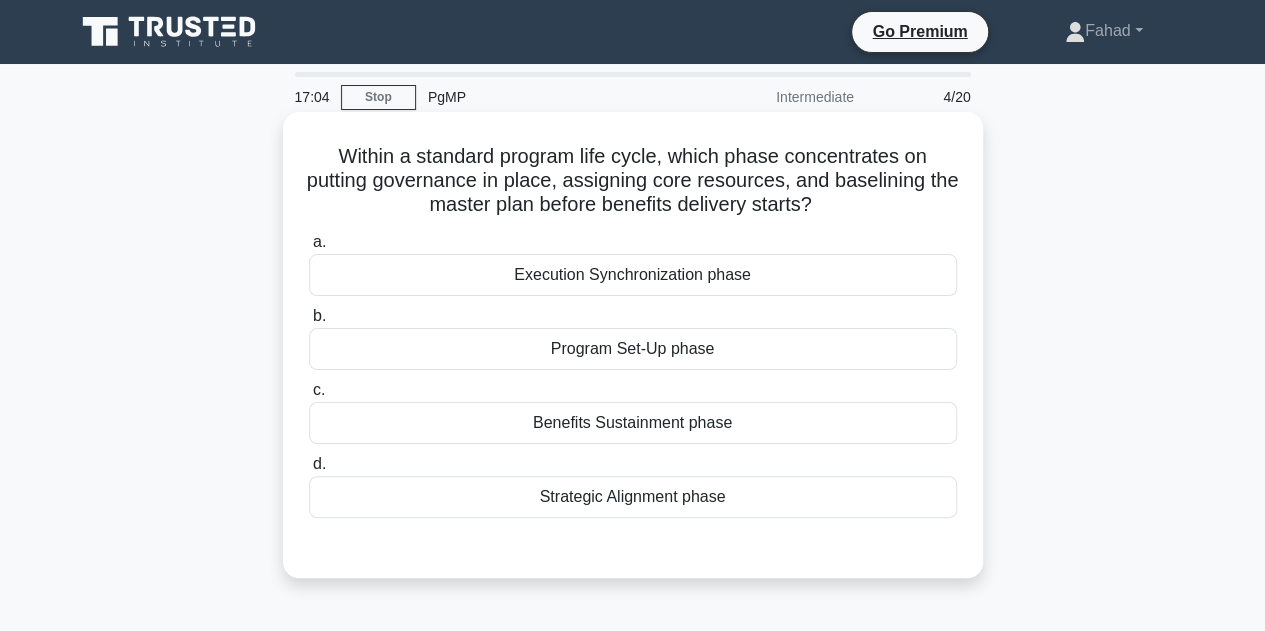 click on "Program Set-Up phase" at bounding box center [633, 349] 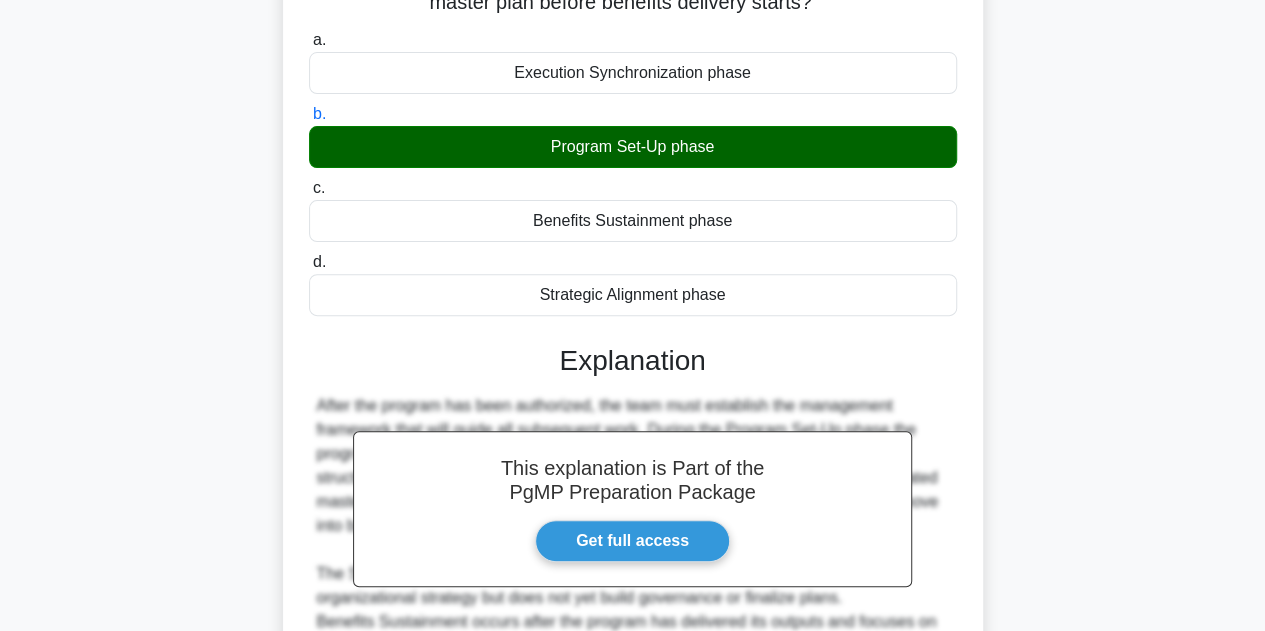scroll, scrollTop: 455, scrollLeft: 0, axis: vertical 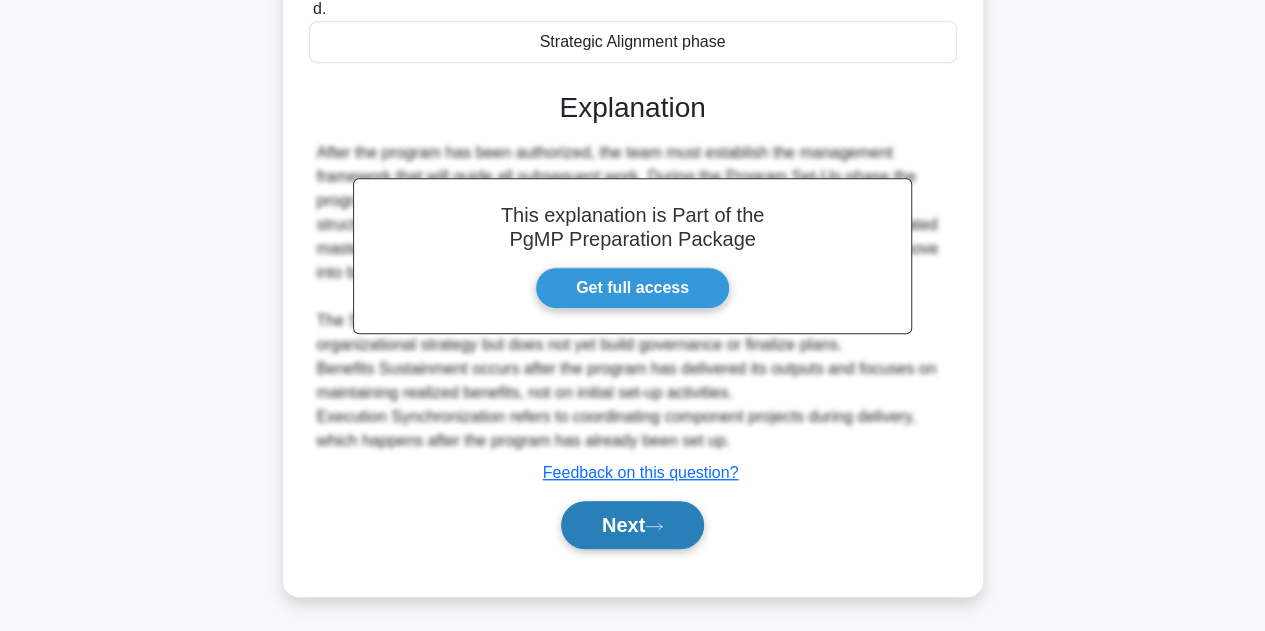 click on "Next" at bounding box center (632, 525) 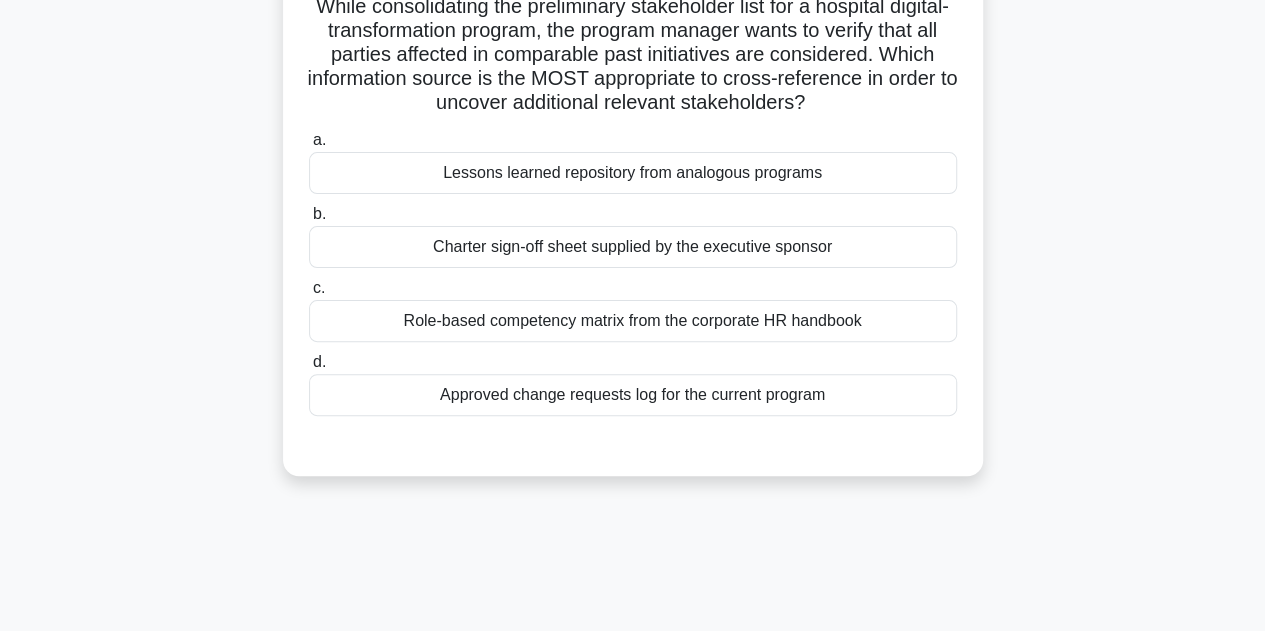 scroll, scrollTop: 0, scrollLeft: 0, axis: both 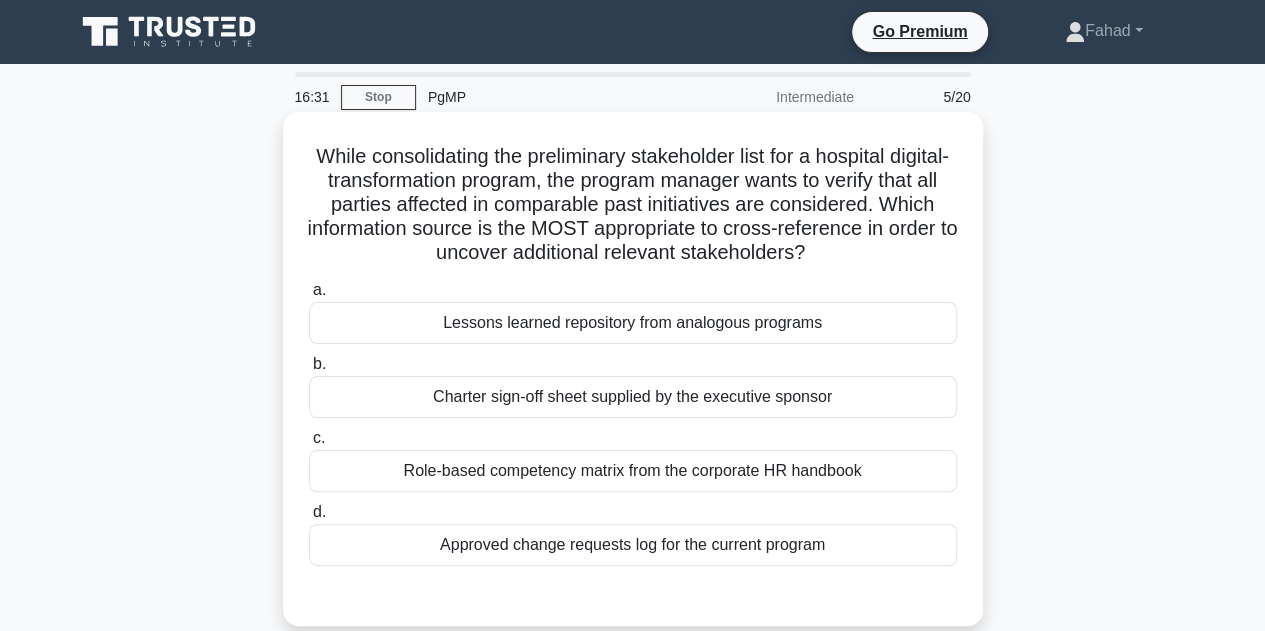 click on "Lessons learned repository from analogous programs" at bounding box center [633, 323] 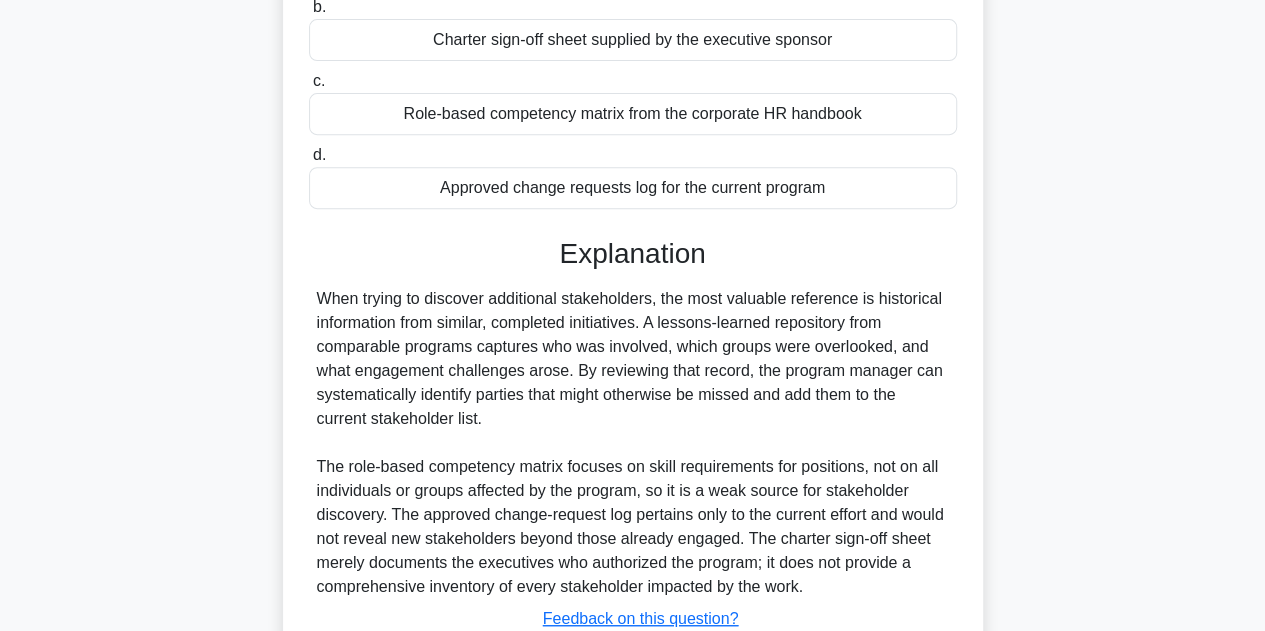scroll, scrollTop: 500, scrollLeft: 0, axis: vertical 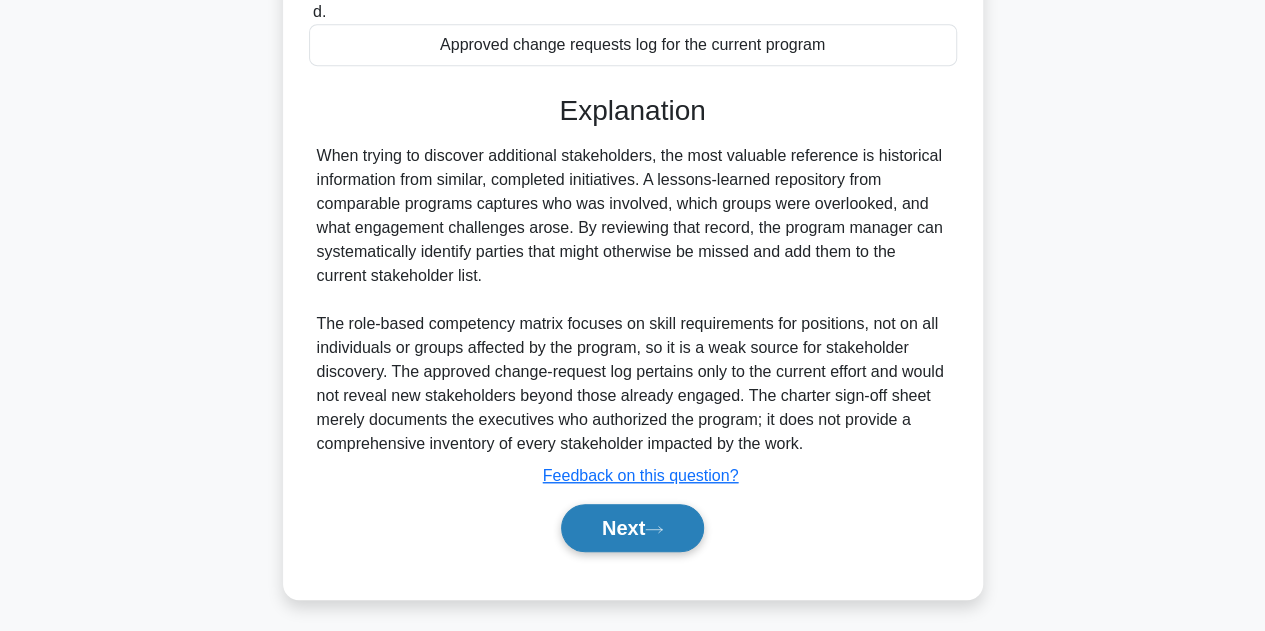 click on "Next" at bounding box center [632, 528] 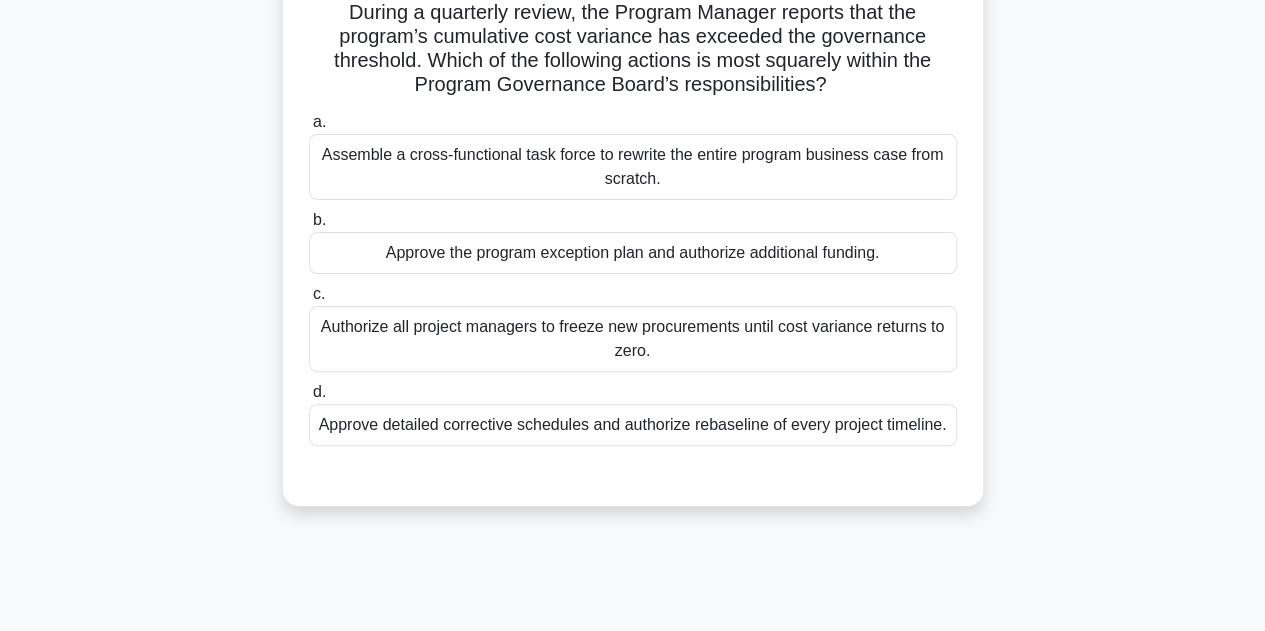 scroll, scrollTop: 0, scrollLeft: 0, axis: both 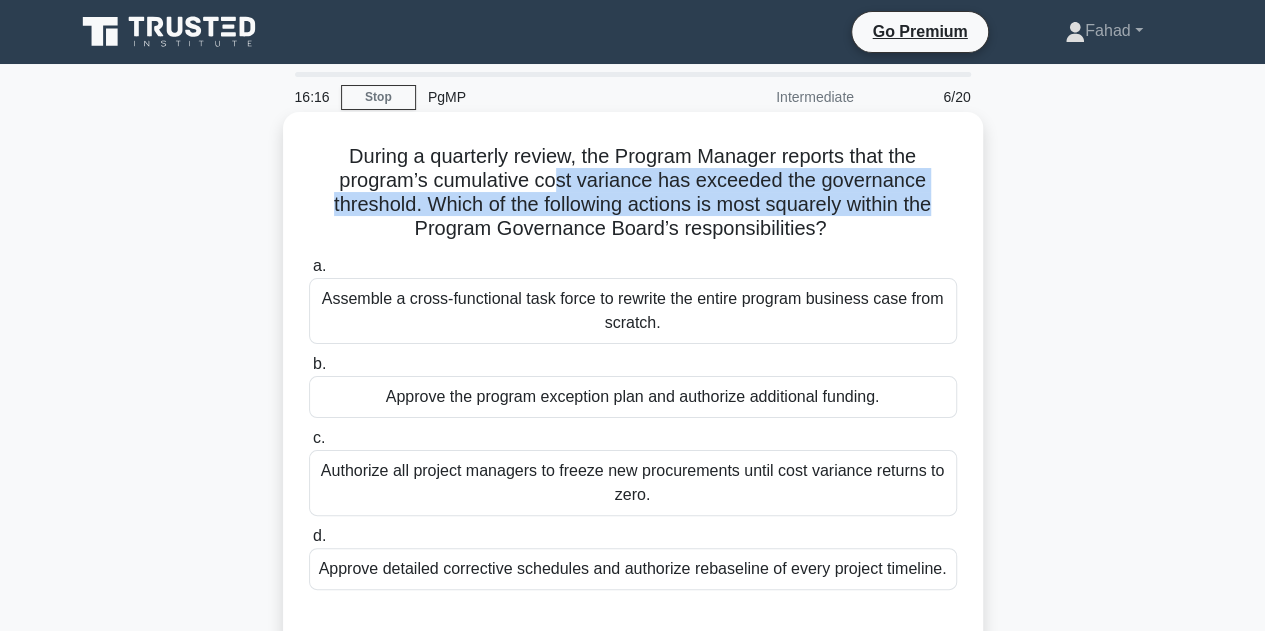 drag, startPoint x: 553, startPoint y: 191, endPoint x: 972, endPoint y: 193, distance: 419.00476 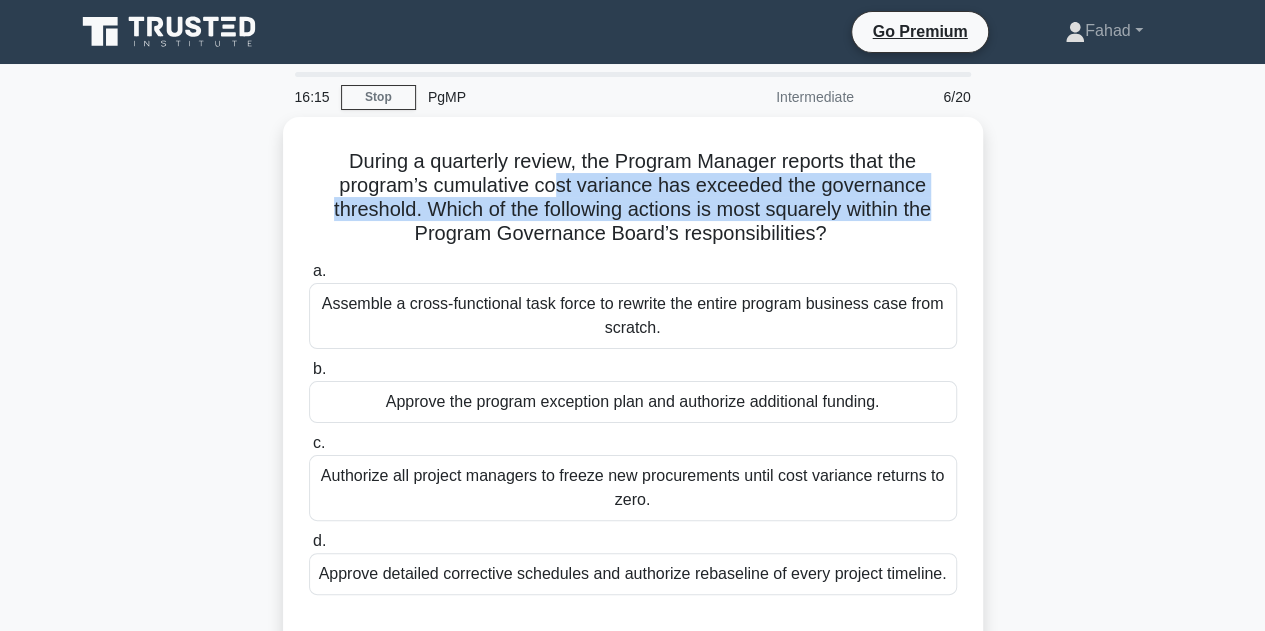 click on "During a quarterly review, the Program Manager reports that the program’s cumulative cost variance has exceeded the governance threshold. Which of the following actions is most squarely within the Program Governance Board’s responsibilities?
.spinner_0XTQ{transform-origin:center;animation:spinner_y6GP .75s linear infinite}@keyframes spinner_y6GP{100%{transform:rotate(360deg)}}
a.
b. c. d." at bounding box center [633, 398] 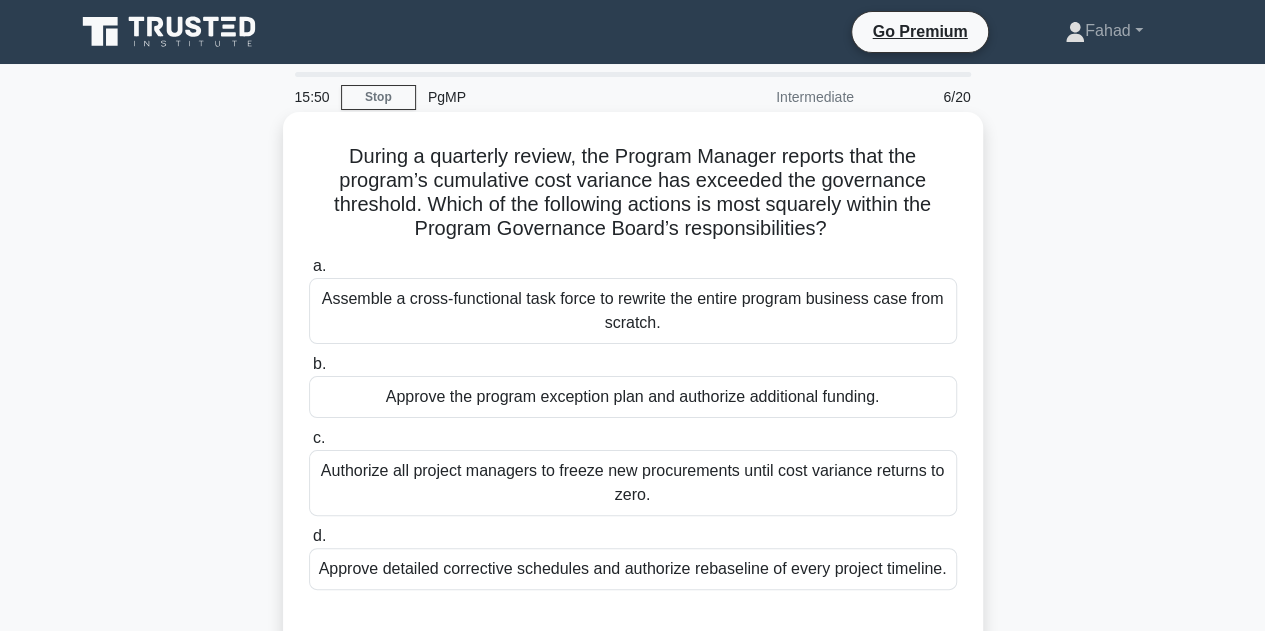 click on "Approve the program exception plan and authorize additional funding." at bounding box center (633, 397) 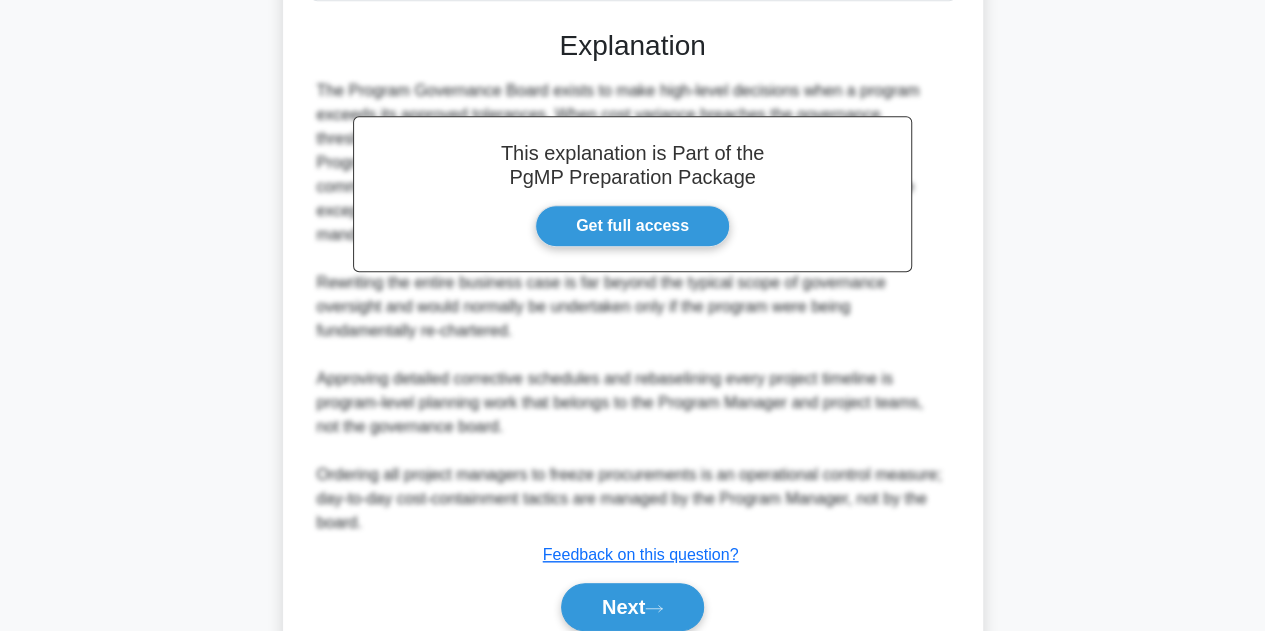 scroll, scrollTop: 647, scrollLeft: 0, axis: vertical 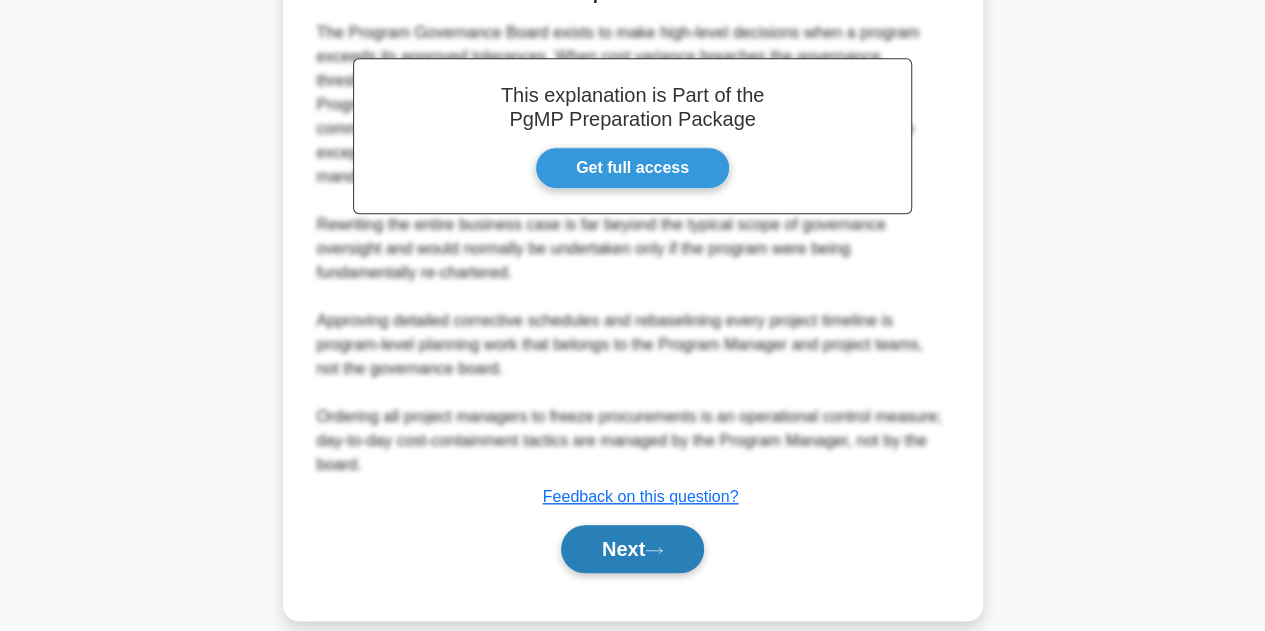 click on "Next" at bounding box center (632, 549) 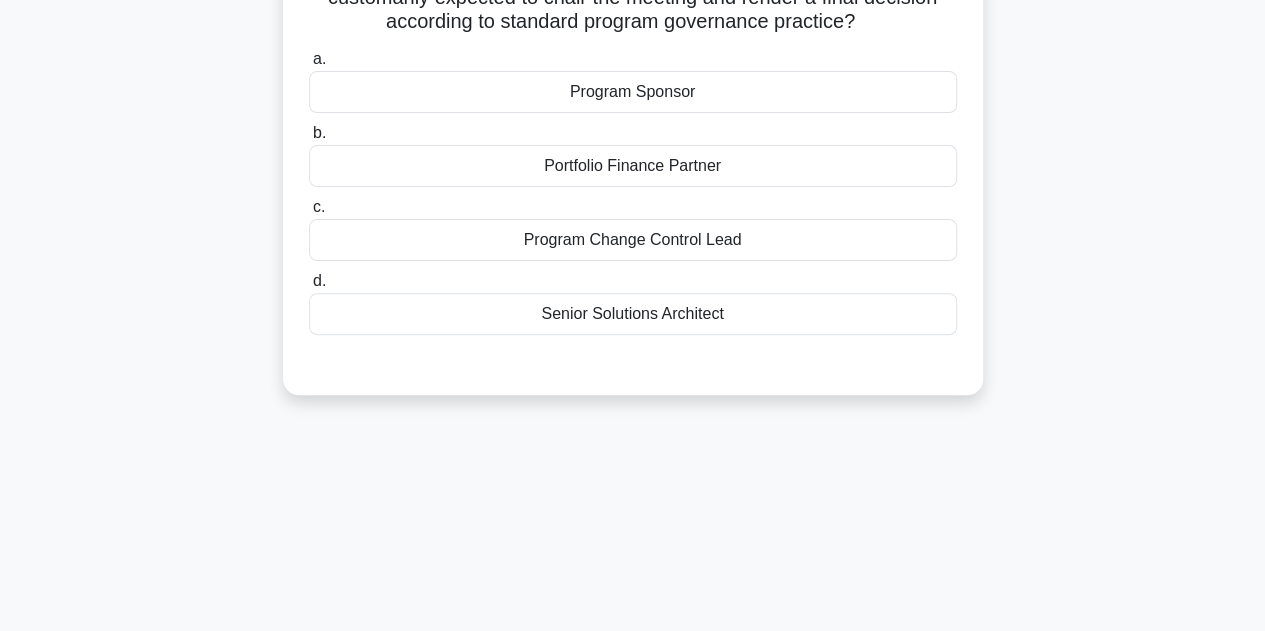scroll, scrollTop: 0, scrollLeft: 0, axis: both 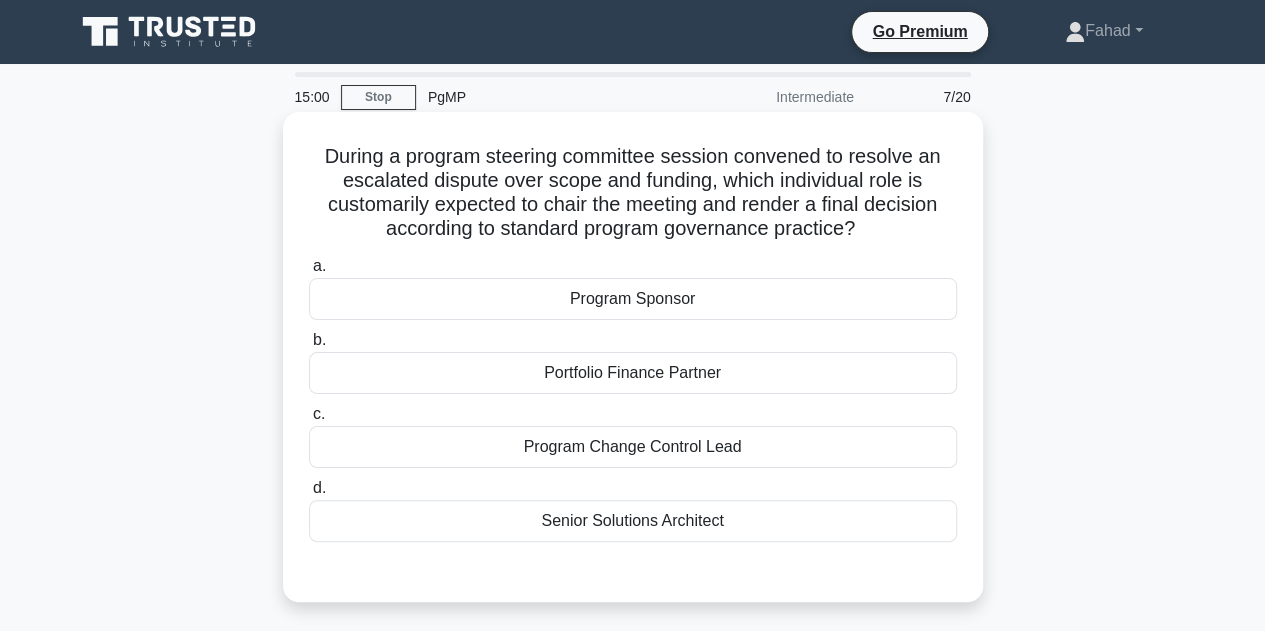 click on "Program Sponsor" at bounding box center [633, 299] 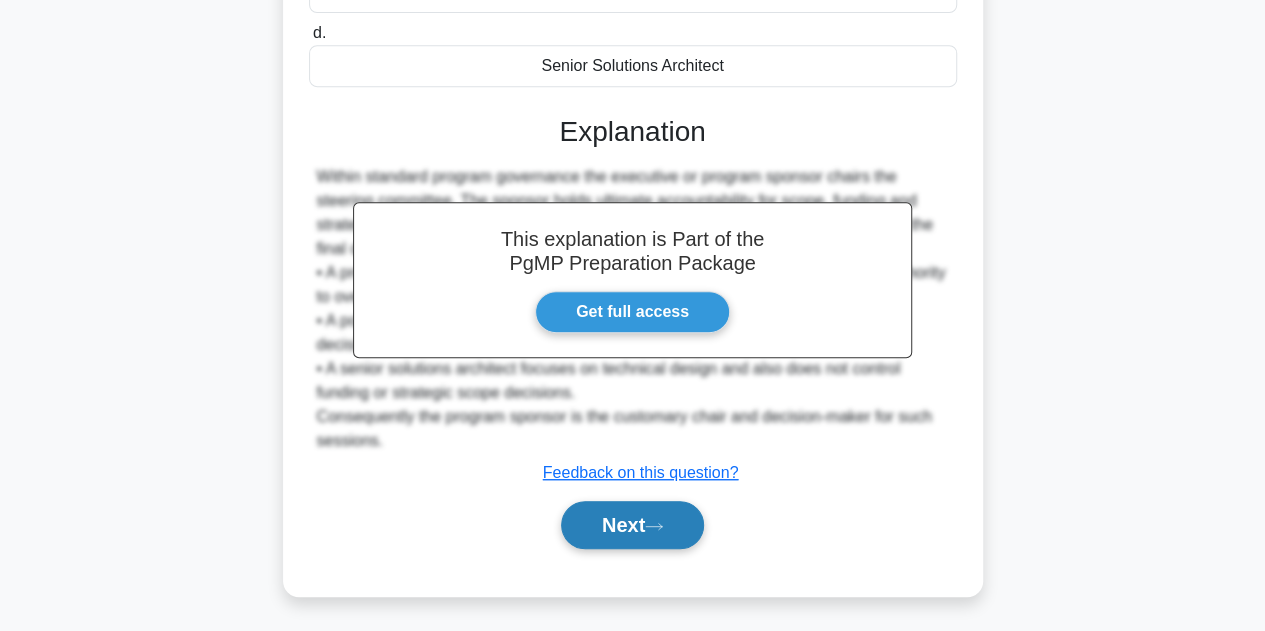 click on "Next" at bounding box center (632, 525) 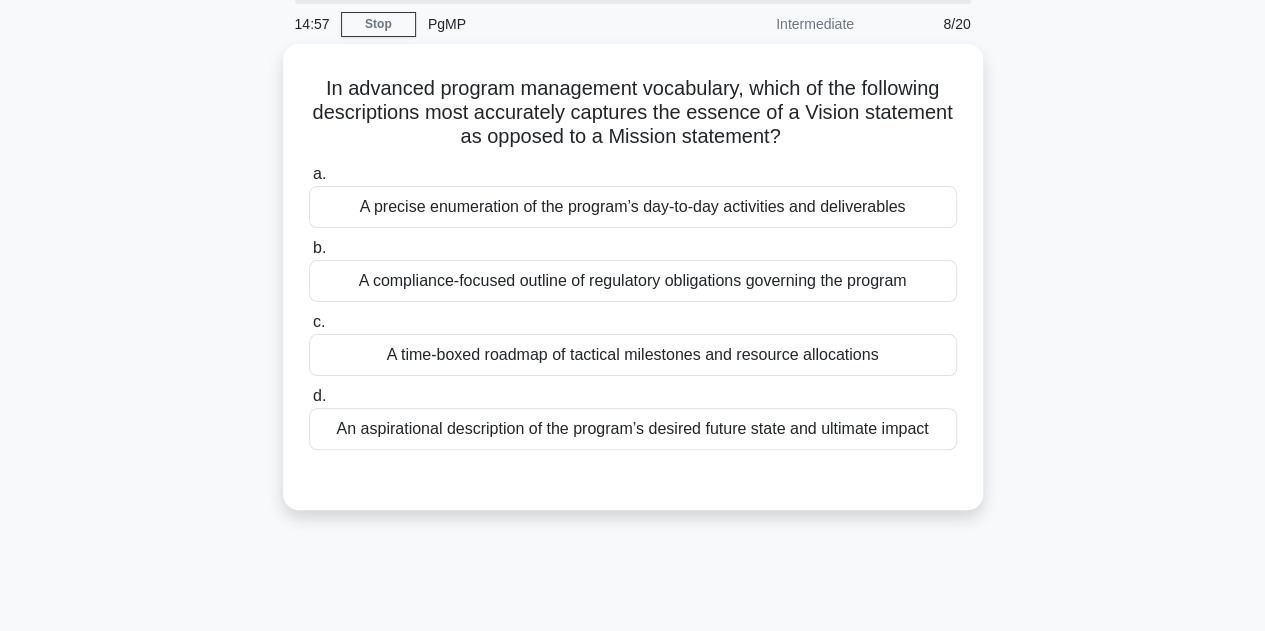 scroll, scrollTop: 0, scrollLeft: 0, axis: both 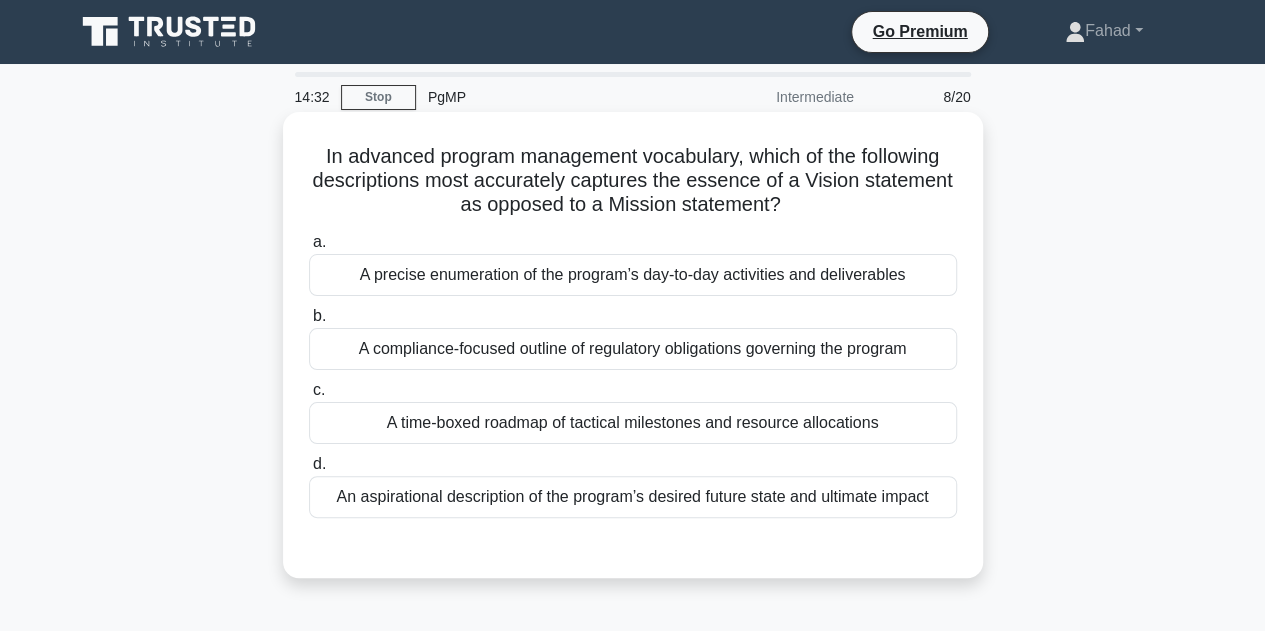 click on "An aspirational description of the program’s desired future state and ultimate impact" at bounding box center [633, 497] 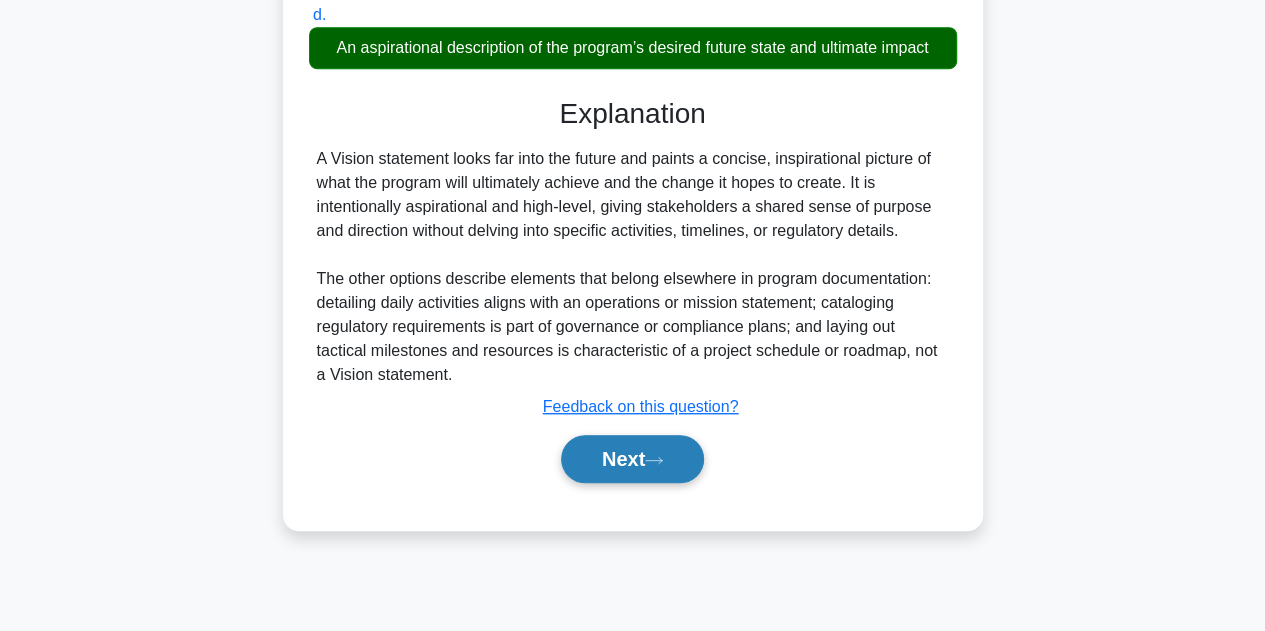 click on "Next" at bounding box center (632, 459) 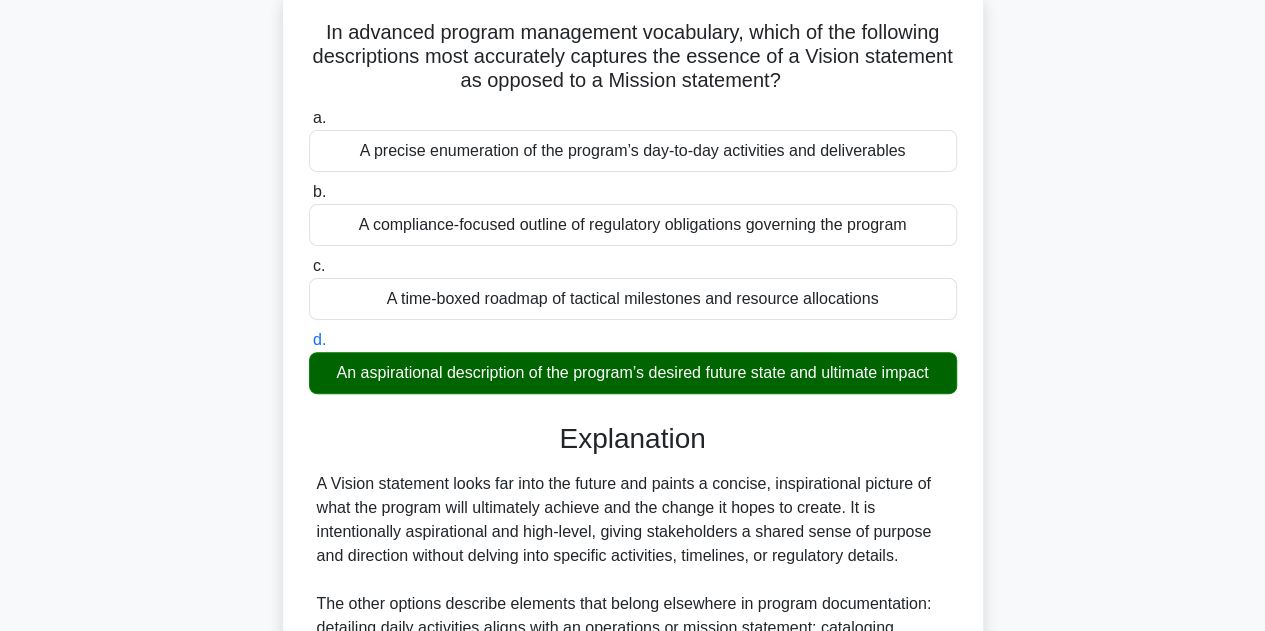 scroll, scrollTop: 0, scrollLeft: 0, axis: both 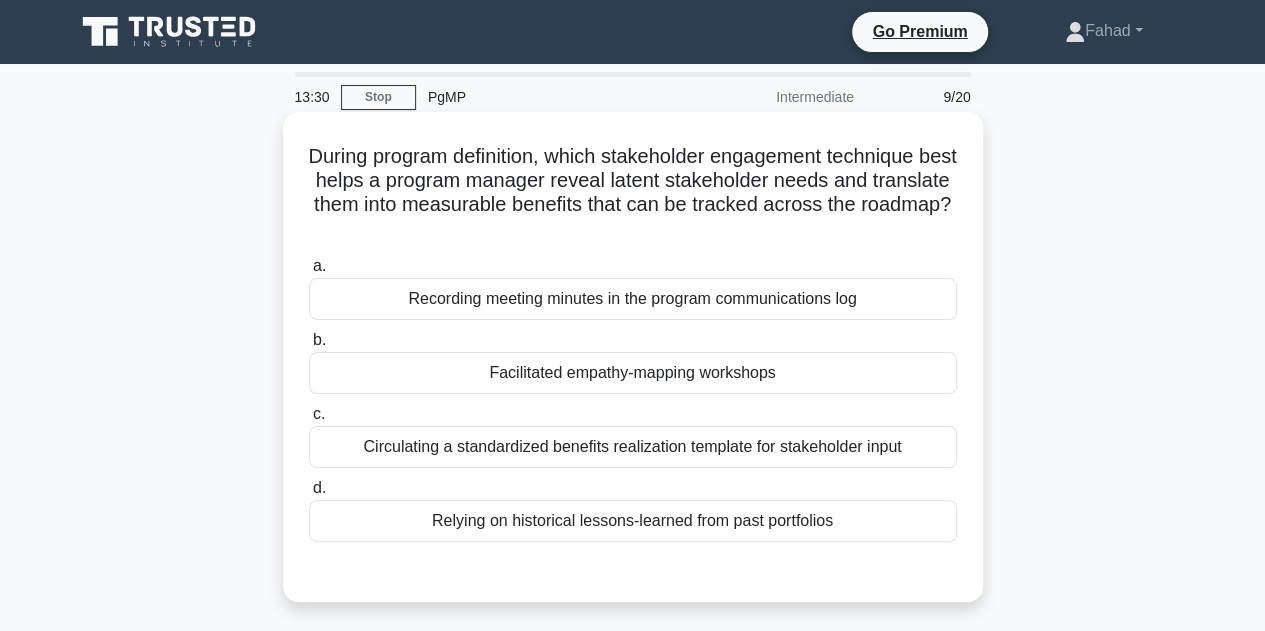 click on "Facilitated empathy-mapping workshops" at bounding box center [633, 373] 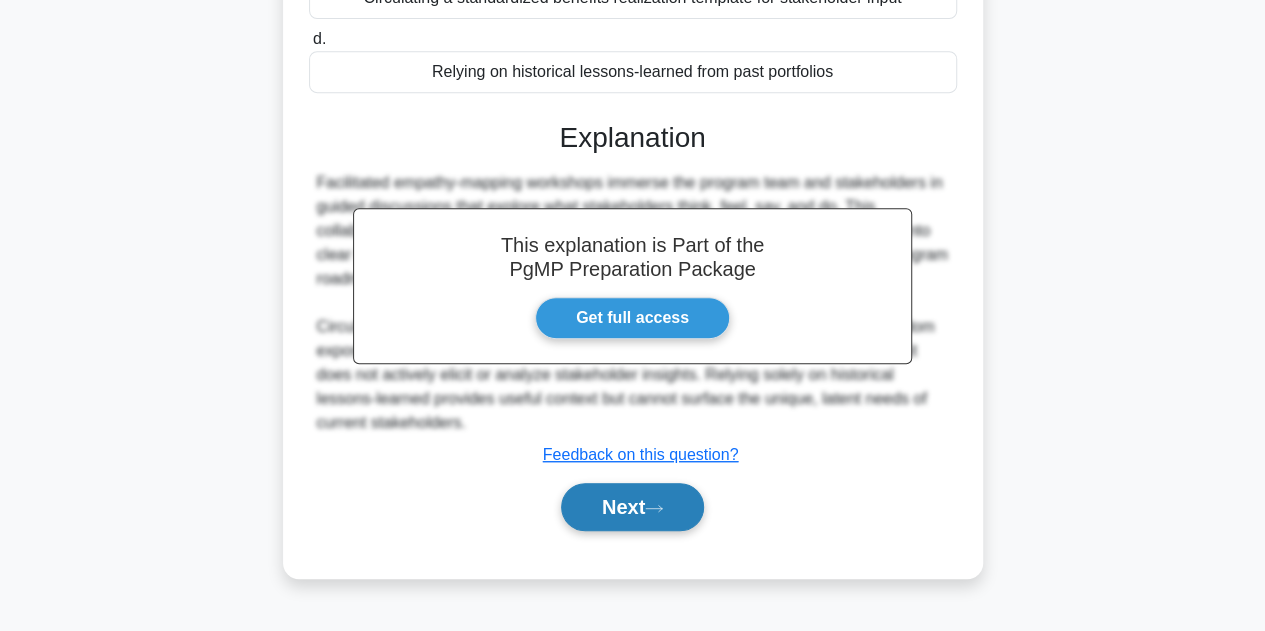 click on "Next" at bounding box center [632, 507] 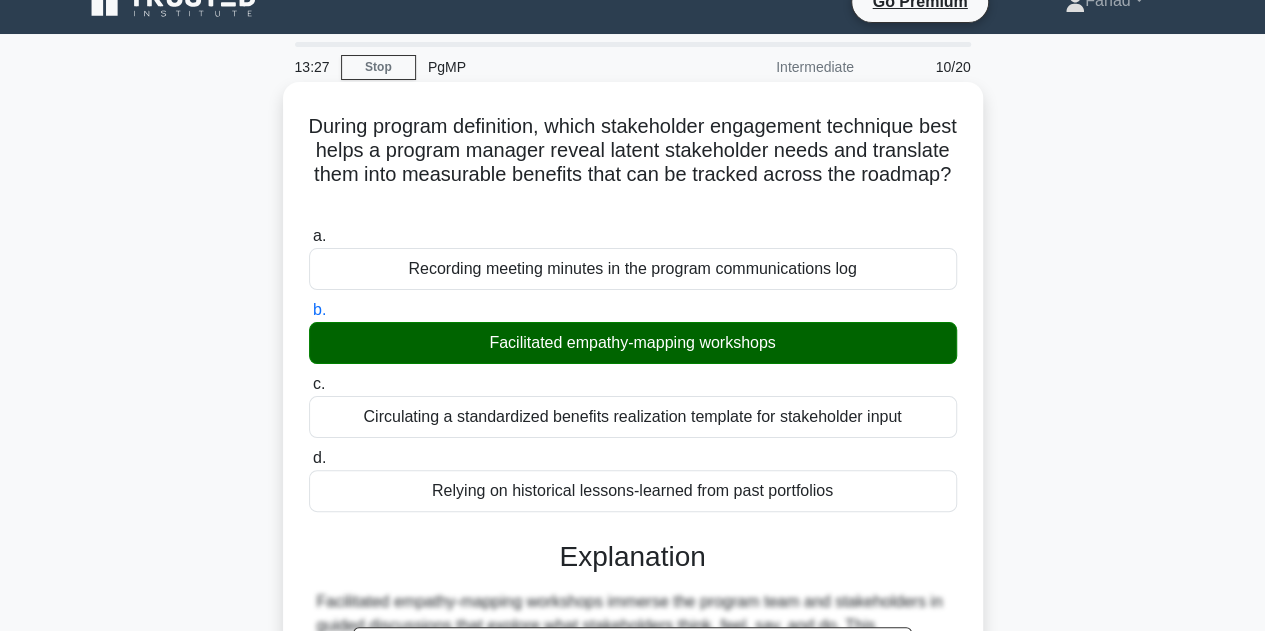 scroll, scrollTop: 0, scrollLeft: 0, axis: both 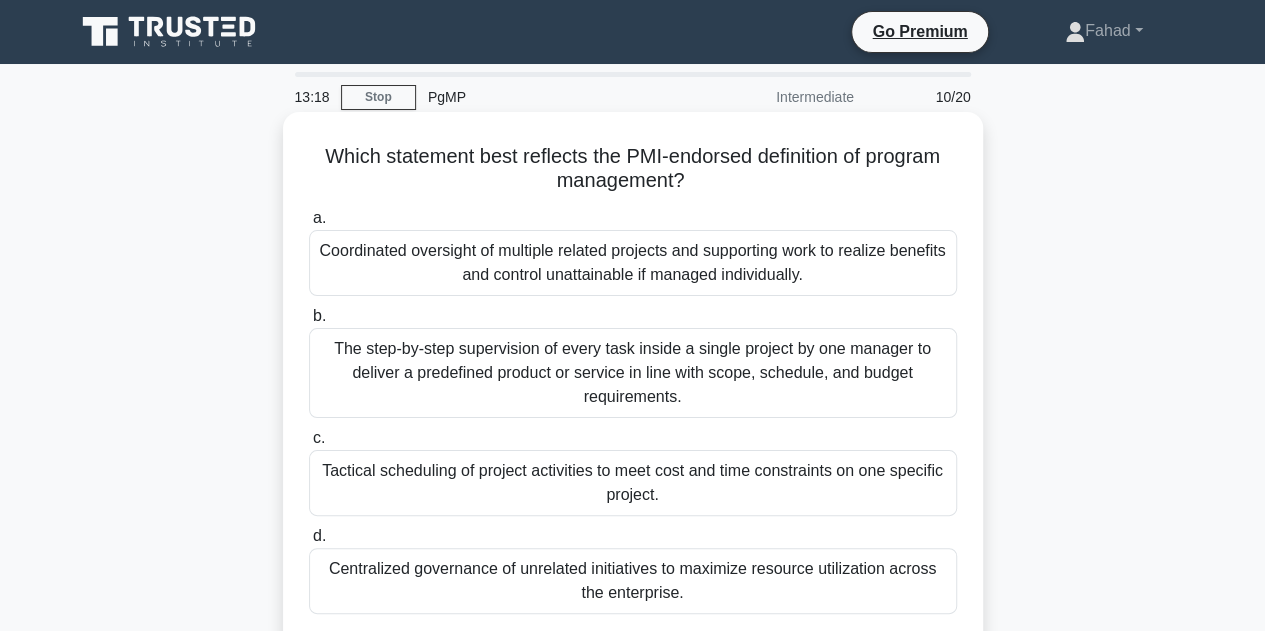 click on "Coordinated oversight of multiple related projects and supporting work to realize benefits and control unattainable if managed individually." at bounding box center (633, 263) 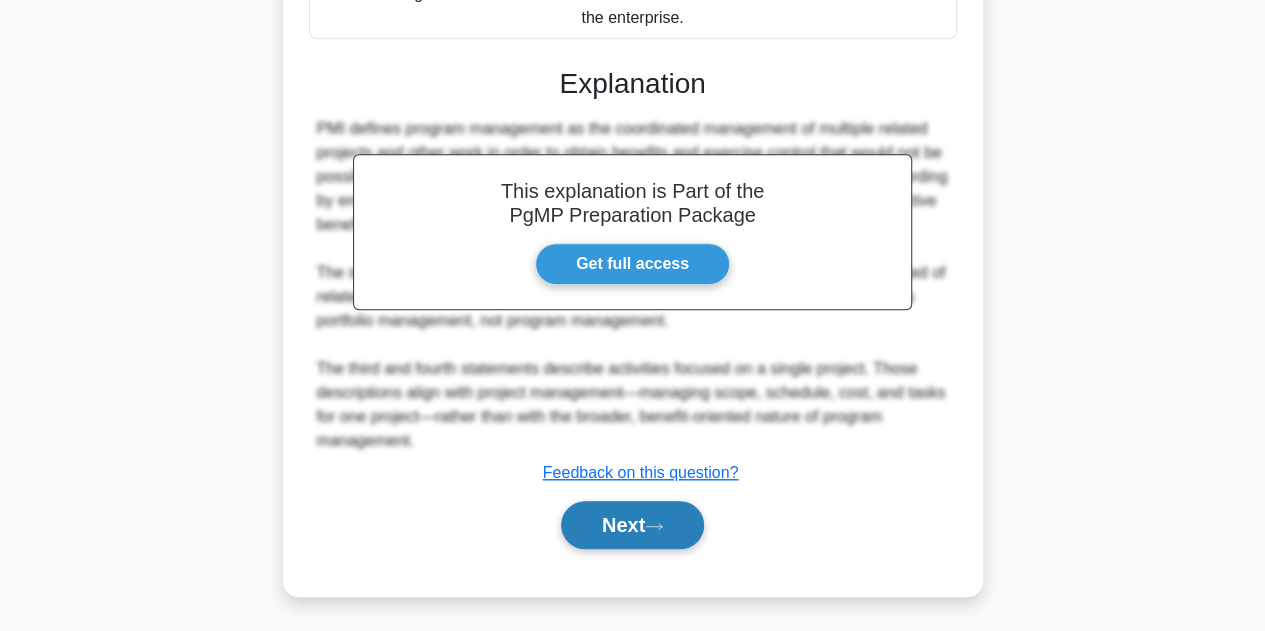 click on "Next" at bounding box center [632, 525] 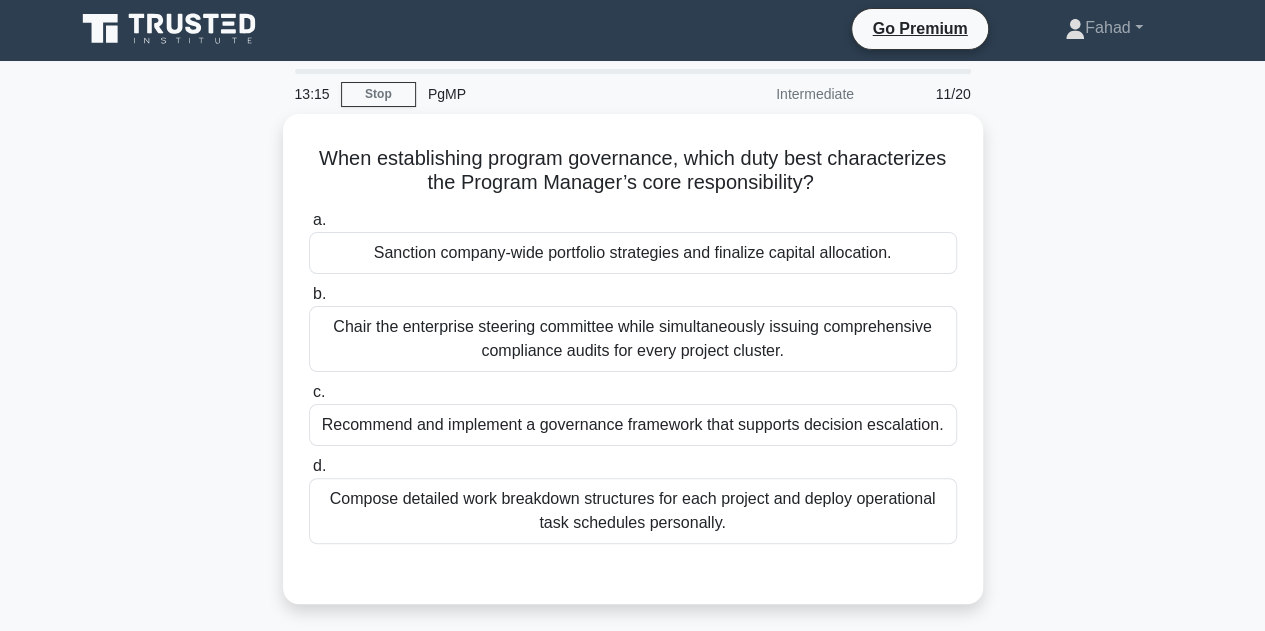 scroll, scrollTop: 0, scrollLeft: 0, axis: both 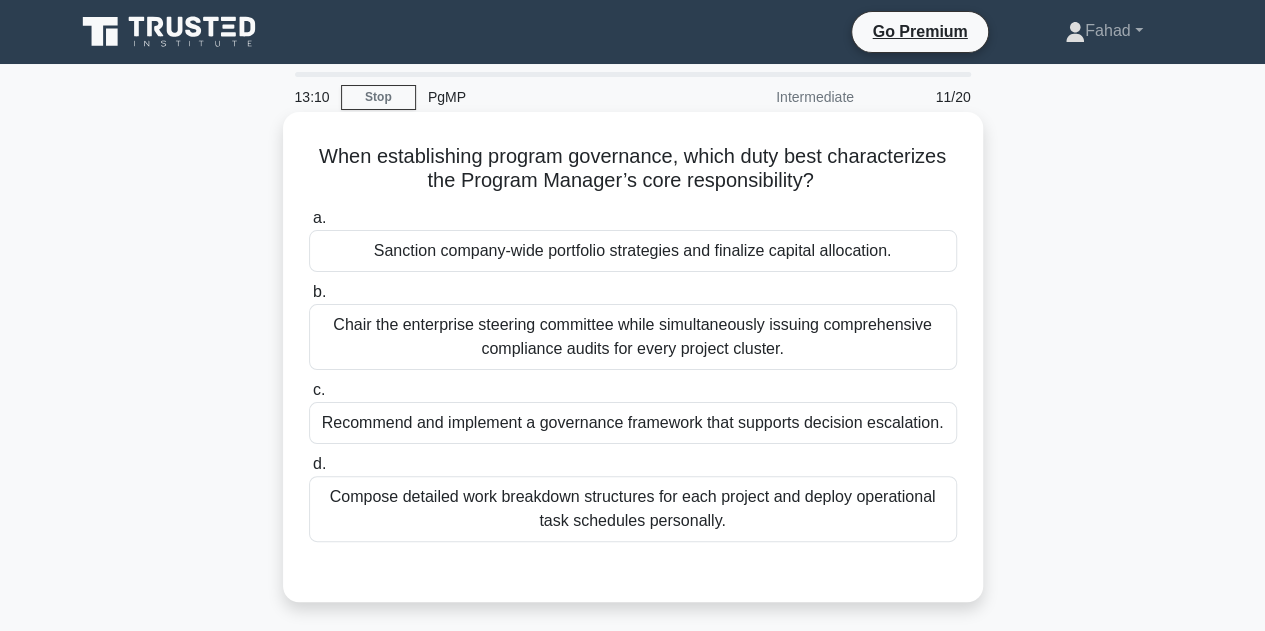 drag, startPoint x: 690, startPoint y: 157, endPoint x: 922, endPoint y: 181, distance: 233.23808 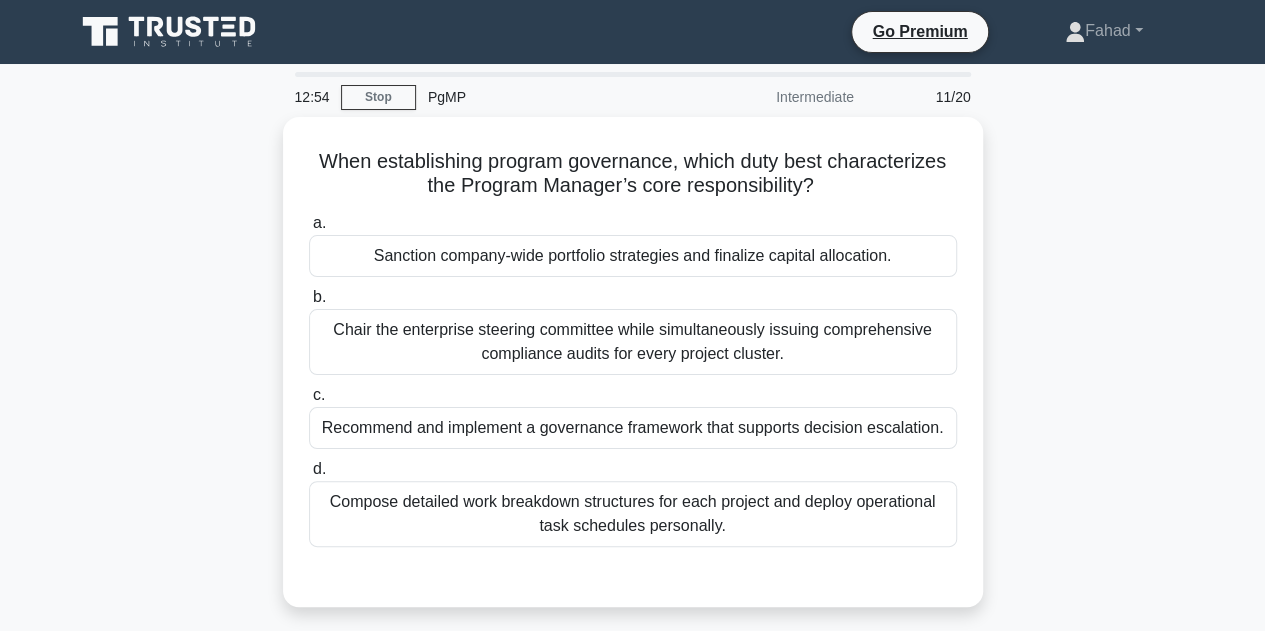 click on "When establishing program governance, which duty best characterizes the Program Manager’s core responsibility?
.spinner_0XTQ{transform-origin:center;animation:spinner_y6GP .75s linear infinite}@keyframes spinner_y6GP{100%{transform:rotate(360deg)}}
a.
Sanction company-wide portfolio strategies and finalize capital allocation.
b. c. d." at bounding box center (633, 374) 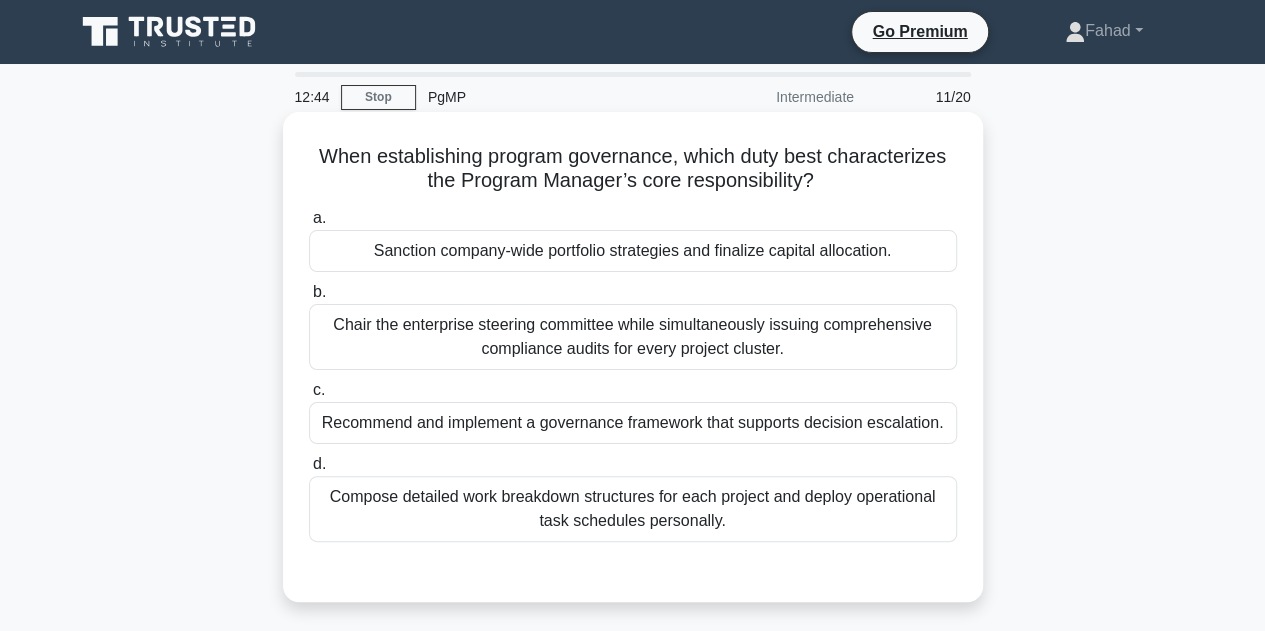 click on "Recommend and implement a governance framework that supports decision escalation." at bounding box center [633, 423] 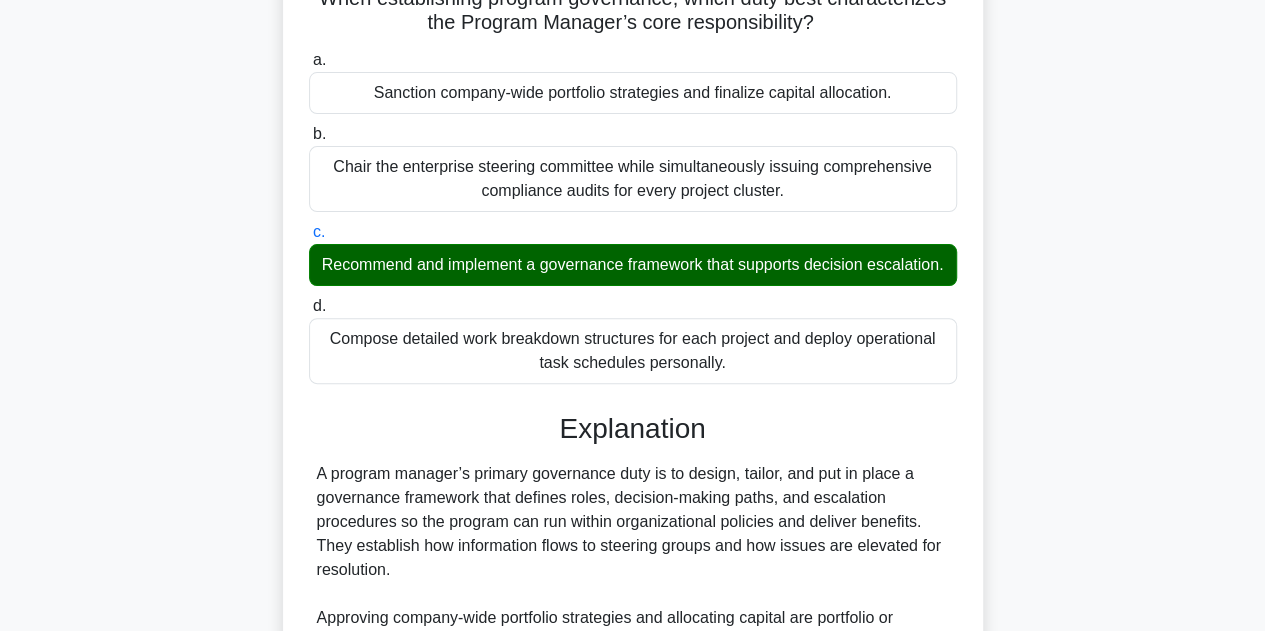 scroll, scrollTop: 500, scrollLeft: 0, axis: vertical 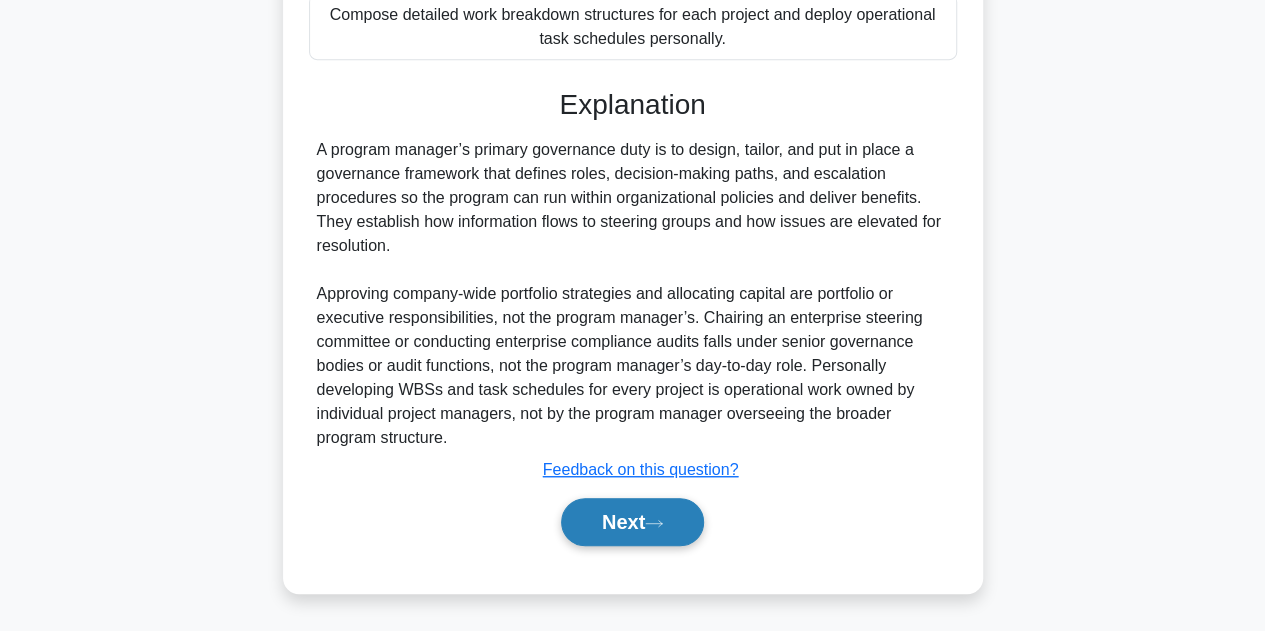 click on "Next" at bounding box center [632, 522] 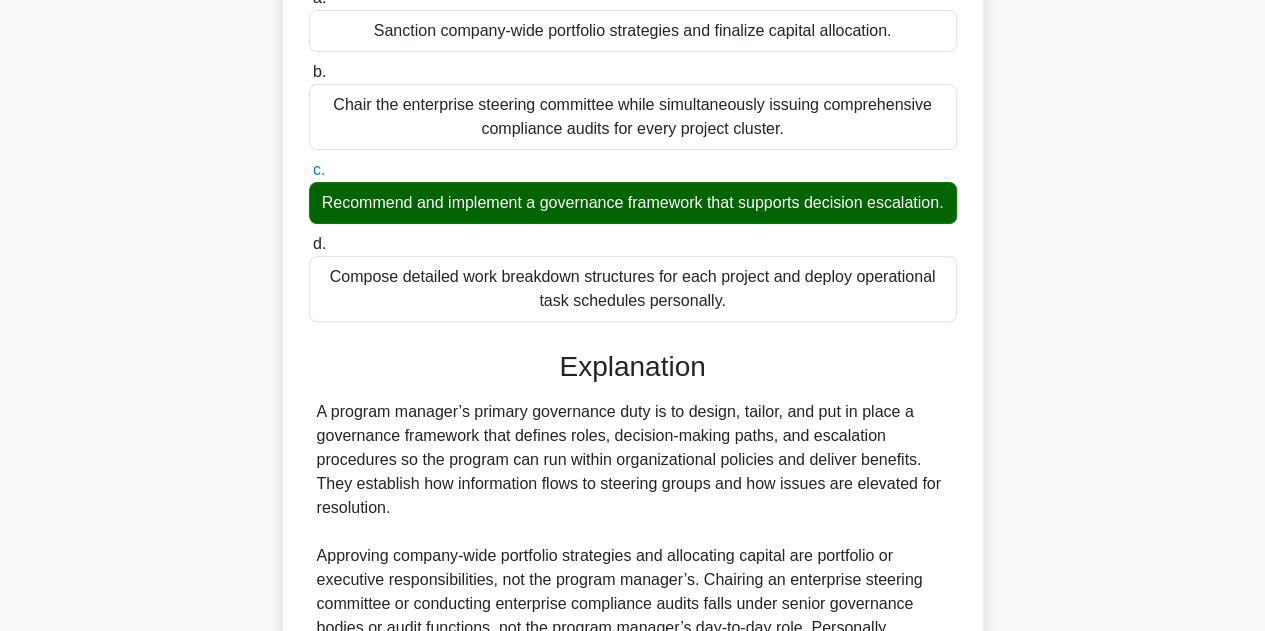 scroll, scrollTop: 0, scrollLeft: 0, axis: both 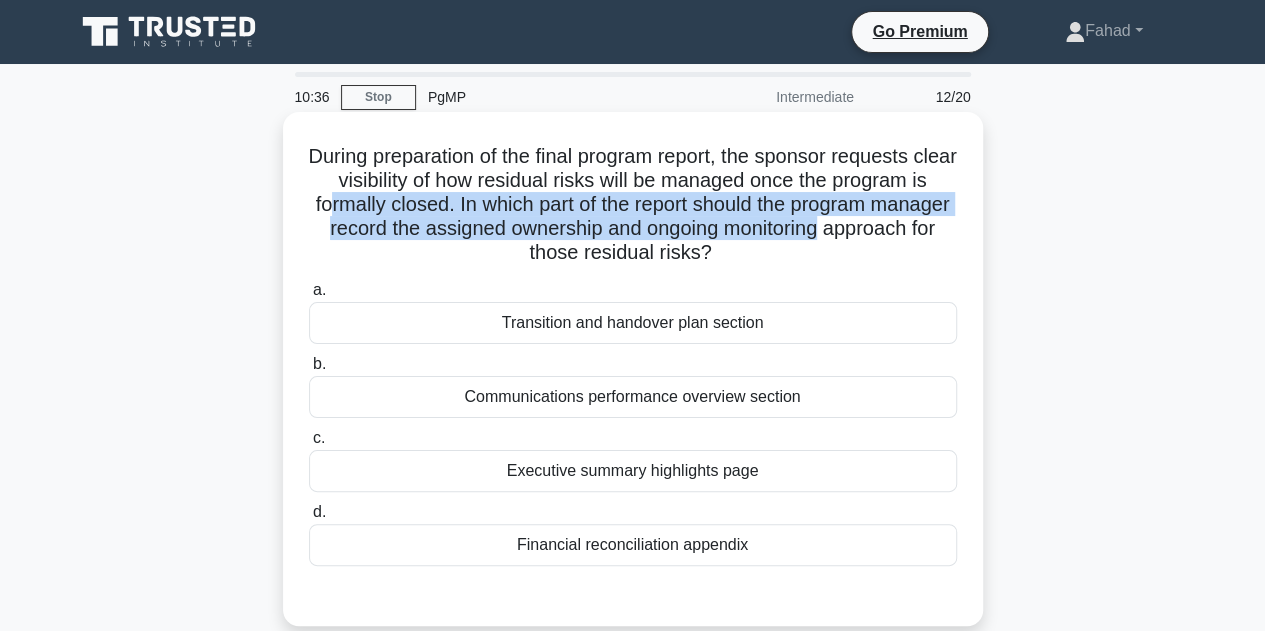 drag, startPoint x: 371, startPoint y: 209, endPoint x: 930, endPoint y: 221, distance: 559.1288 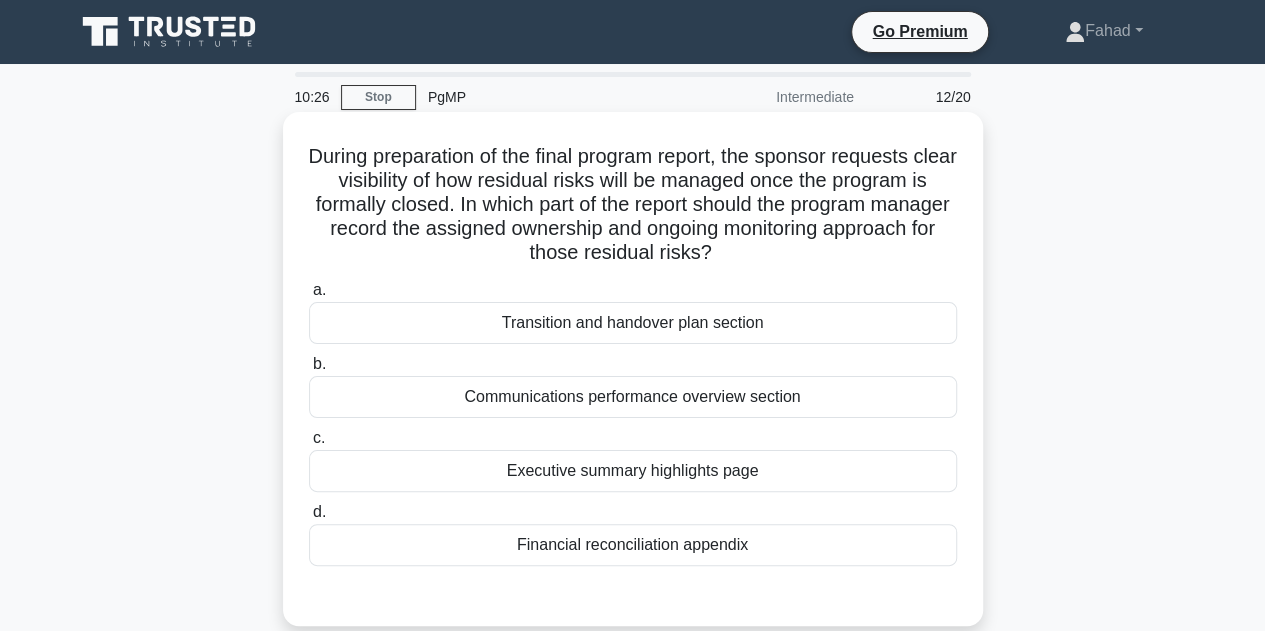 click on "Transition and handover plan section" at bounding box center (633, 323) 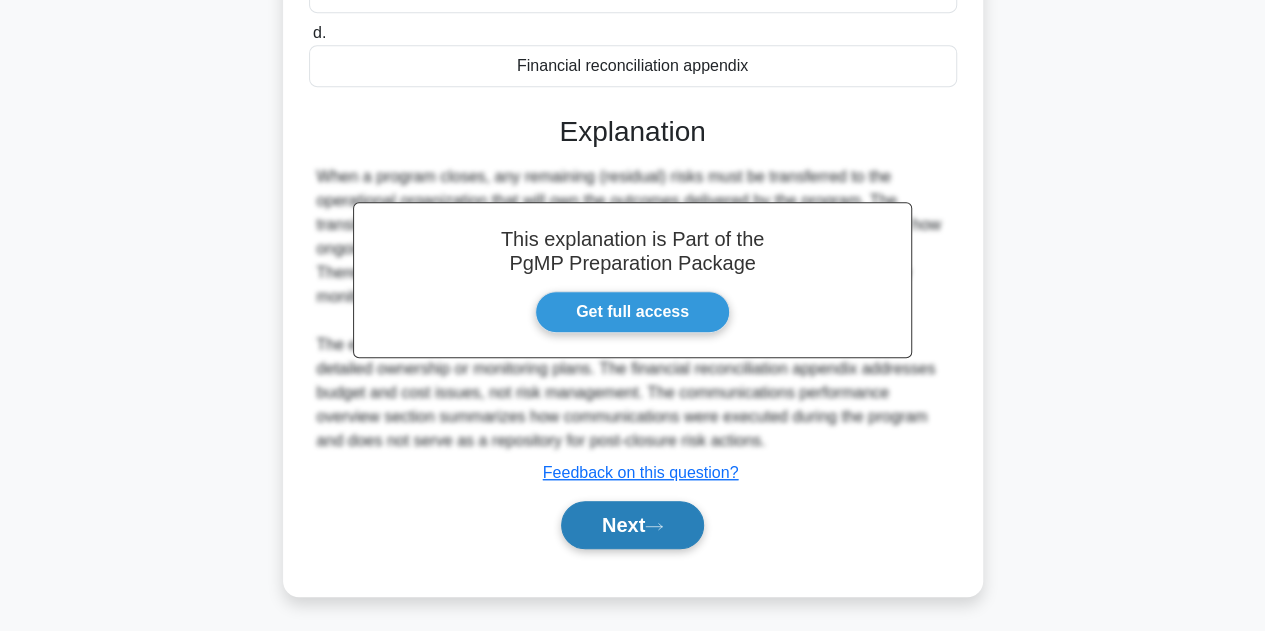click on "Next" at bounding box center [632, 525] 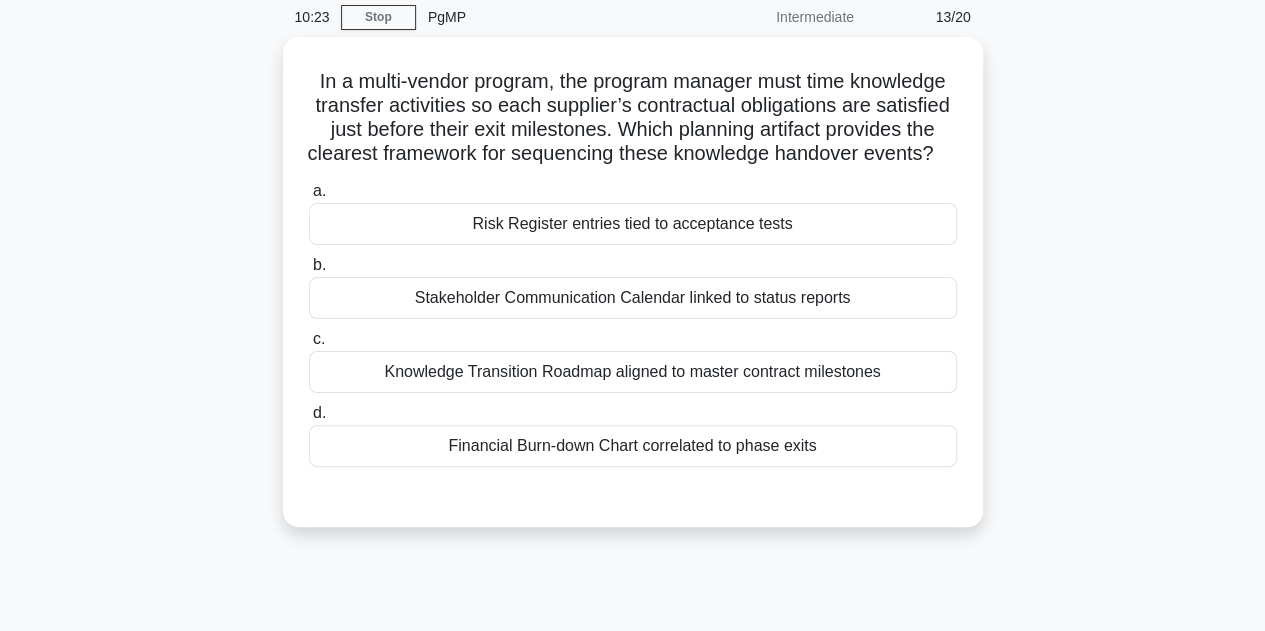 scroll, scrollTop: 79, scrollLeft: 0, axis: vertical 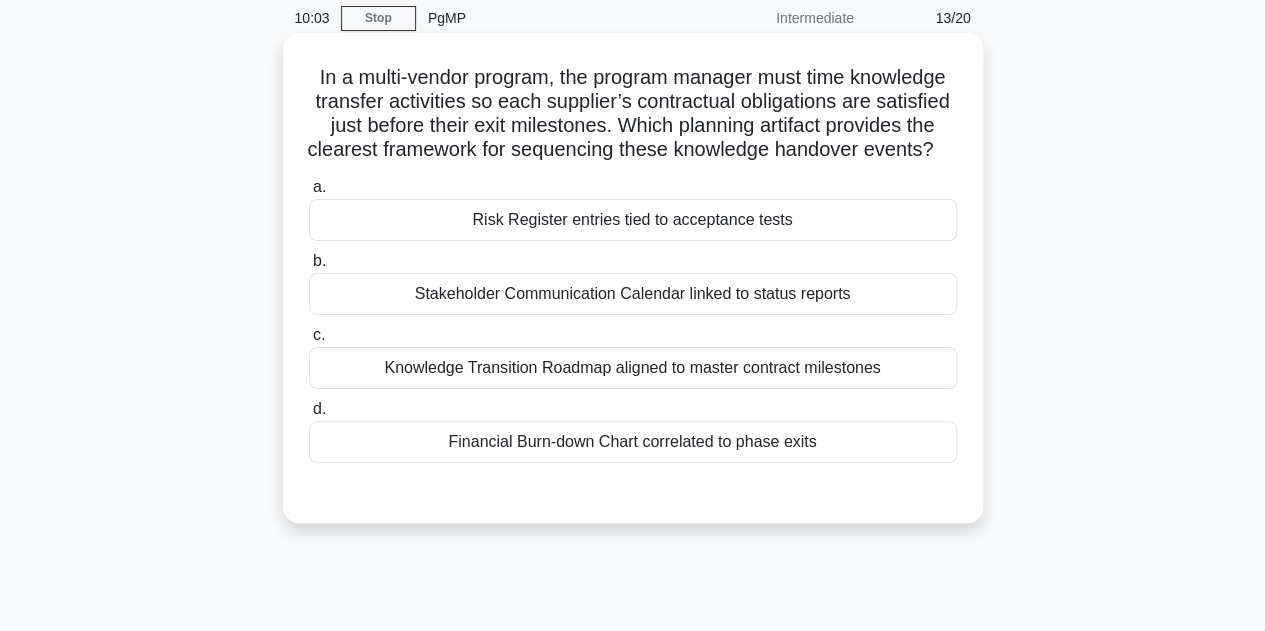 click on "Knowledge Transition Roadmap aligned to master contract milestones" at bounding box center [633, 368] 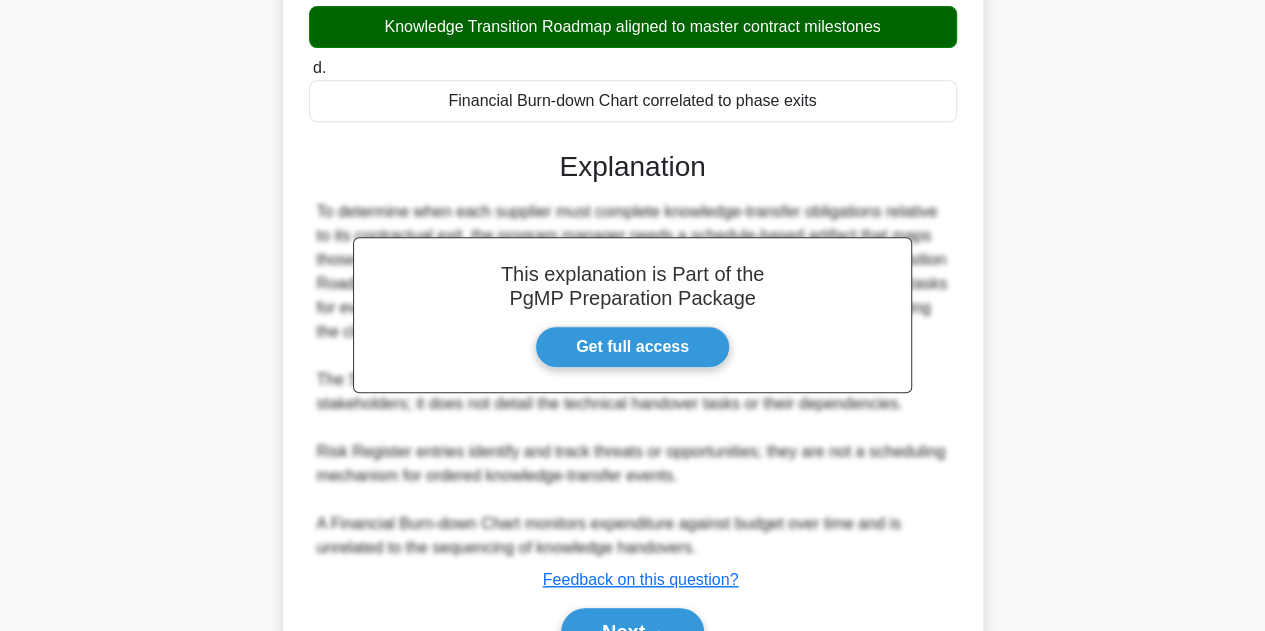 scroll, scrollTop: 551, scrollLeft: 0, axis: vertical 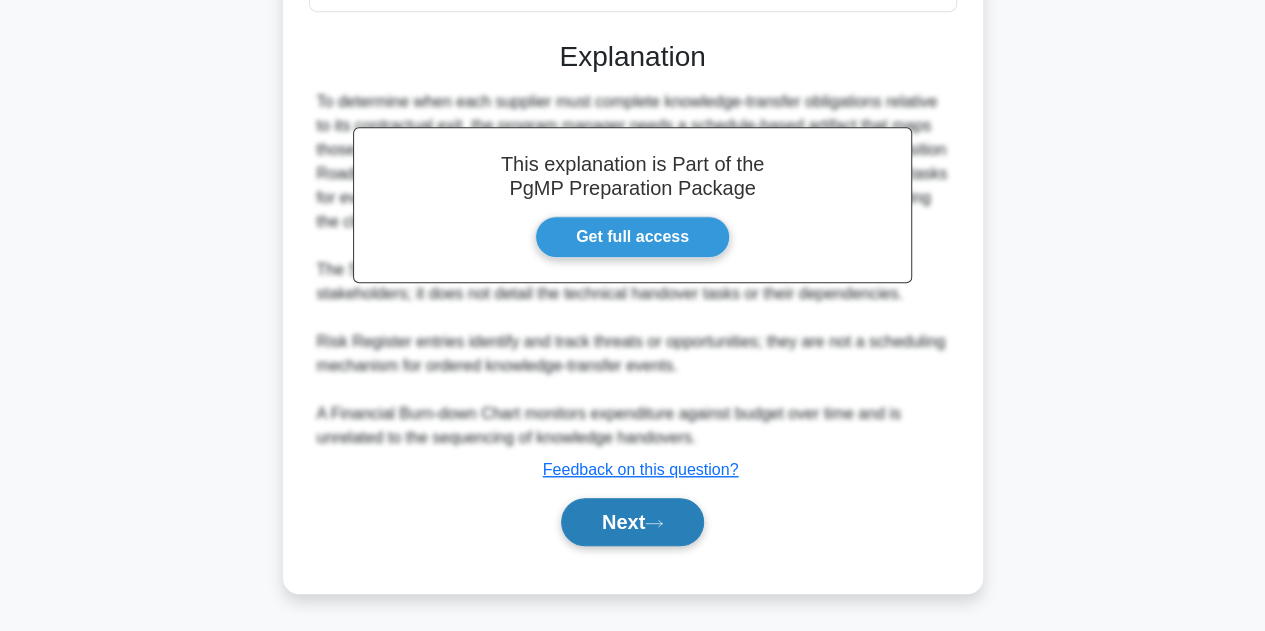click on "Next" at bounding box center [632, 522] 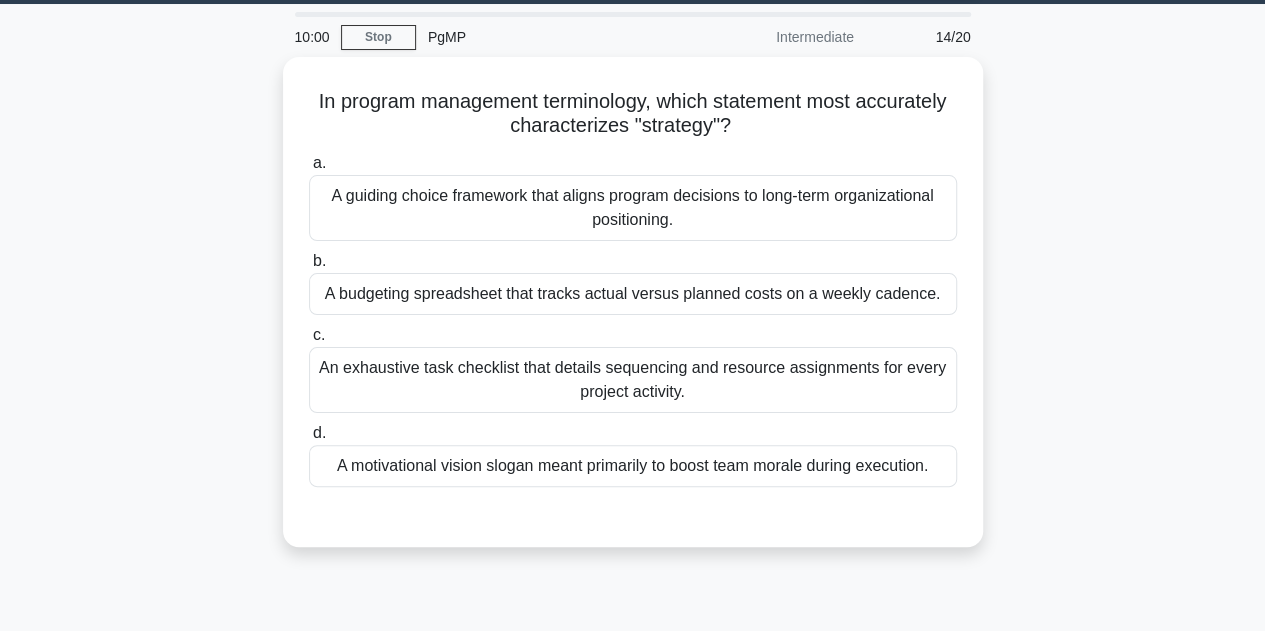 scroll, scrollTop: 0, scrollLeft: 0, axis: both 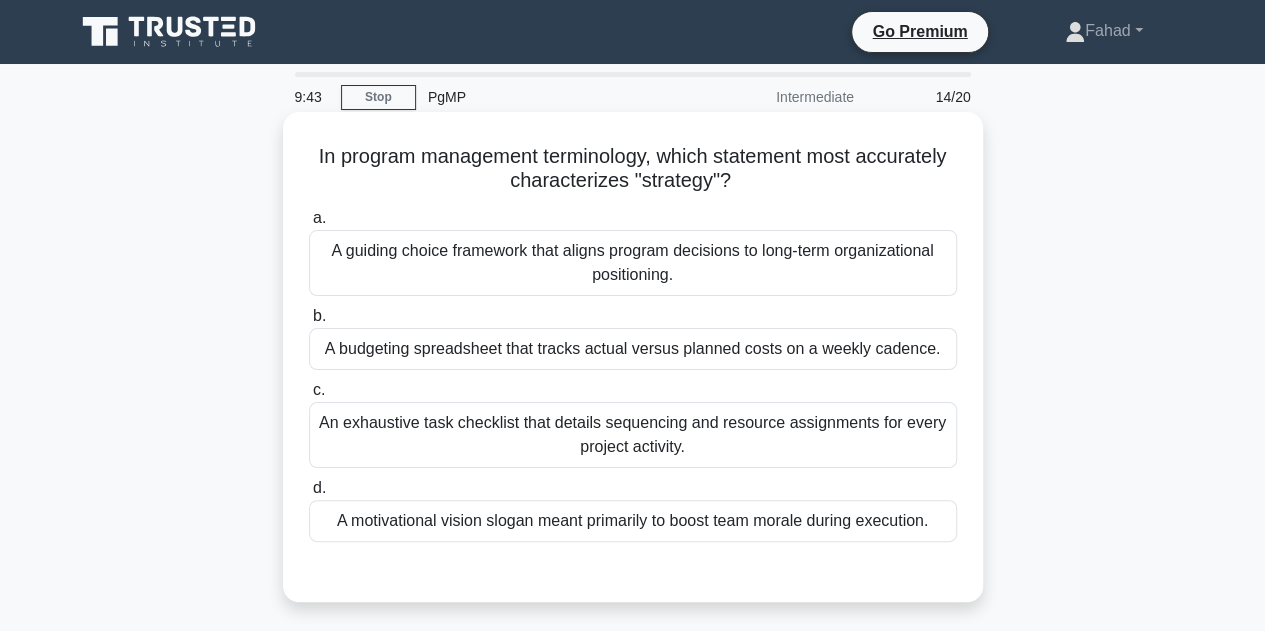 click on "A guiding choice framework that aligns program decisions to long-term organizational positioning." at bounding box center (633, 263) 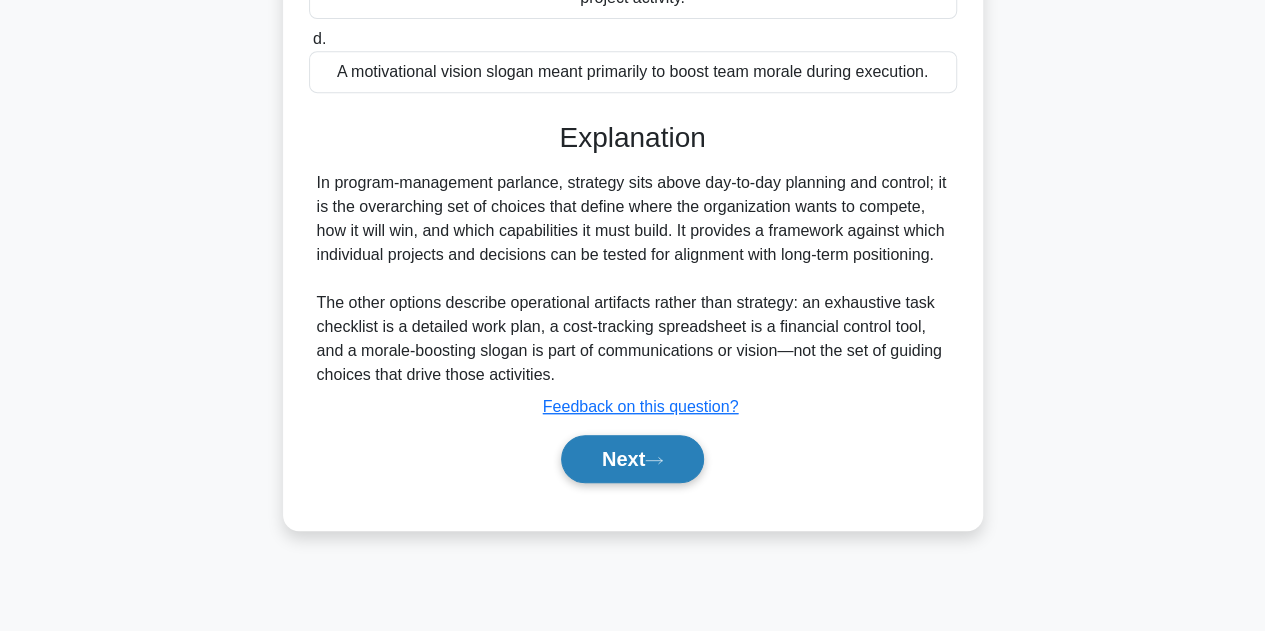 click on "Next" at bounding box center (632, 459) 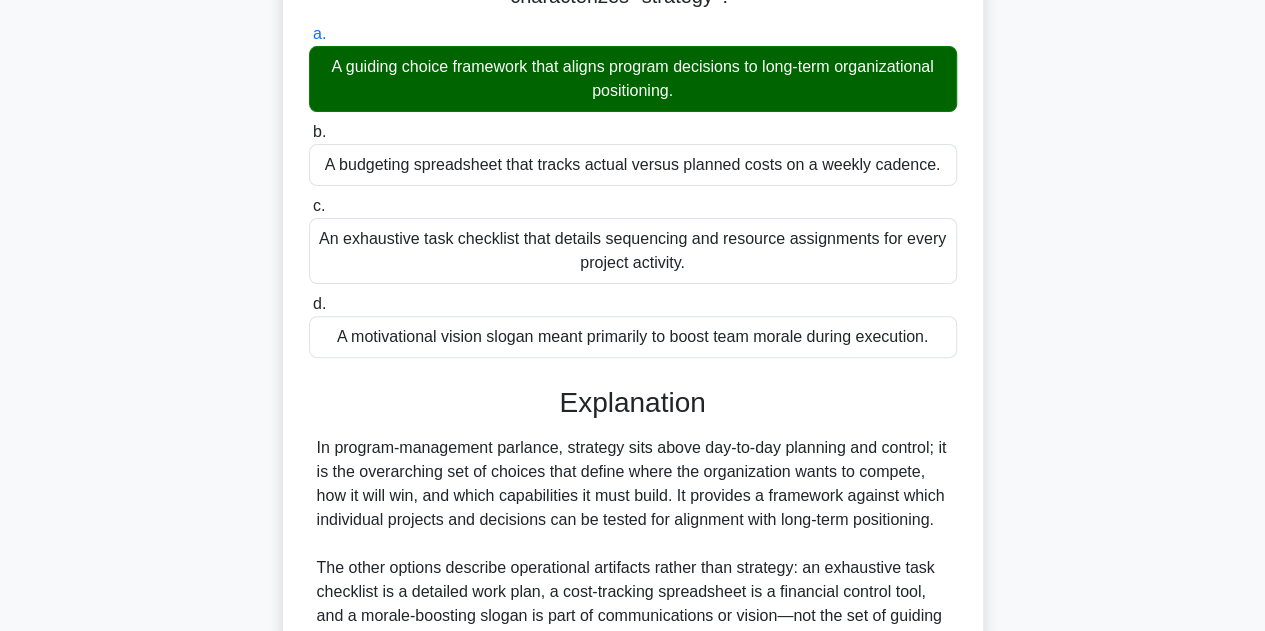 scroll, scrollTop: 0, scrollLeft: 0, axis: both 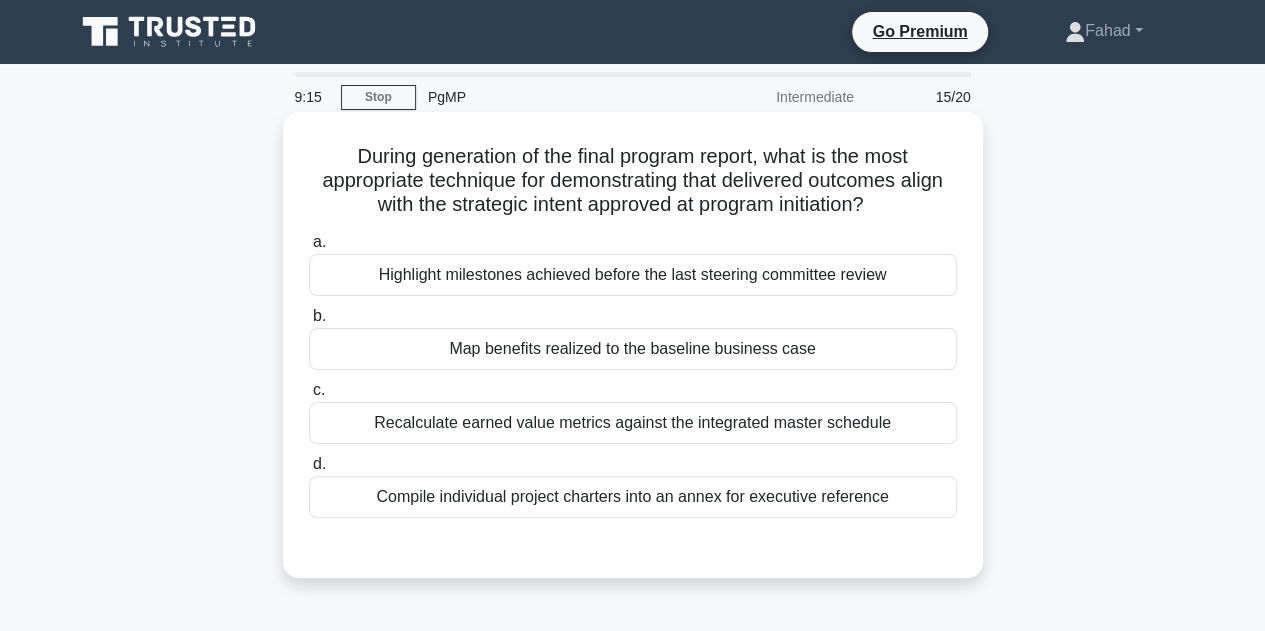 click on "Map benefits realized to the baseline business case" at bounding box center [633, 349] 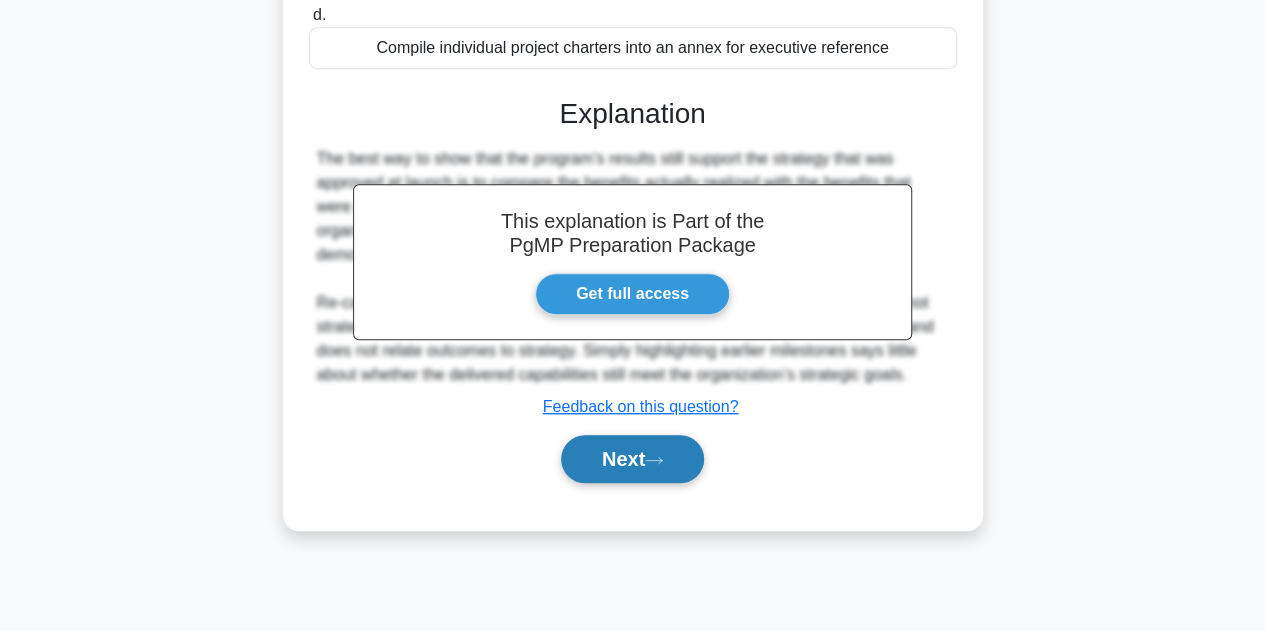 click on "Next" at bounding box center [632, 459] 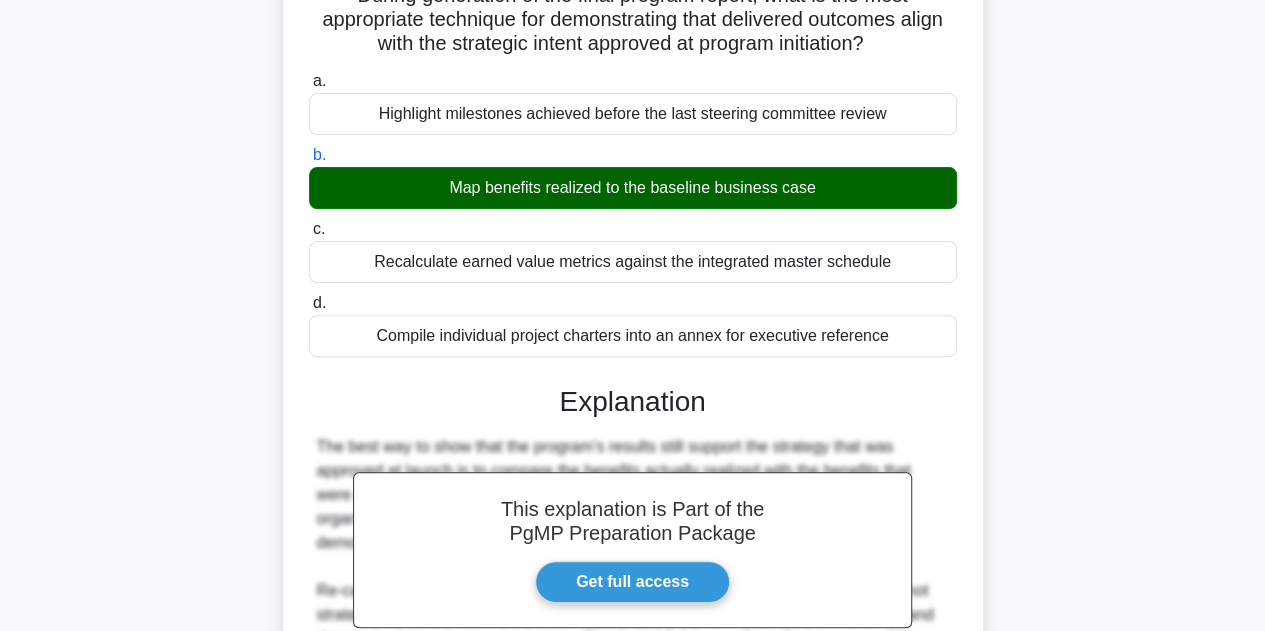 scroll, scrollTop: 0, scrollLeft: 0, axis: both 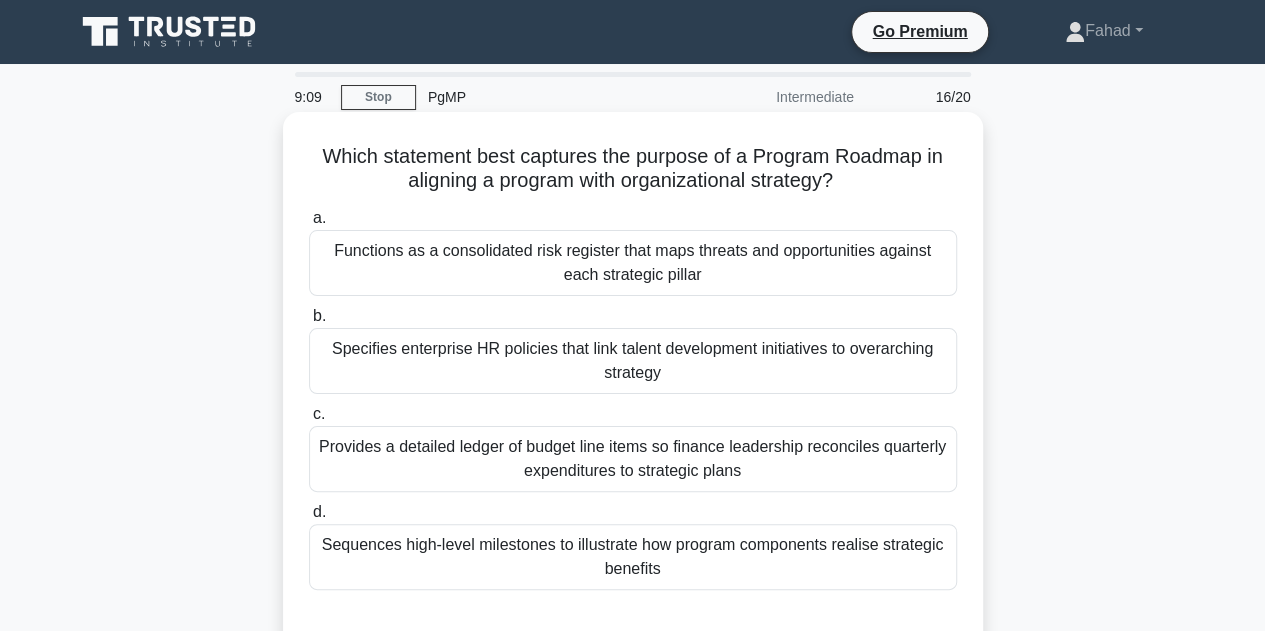 drag, startPoint x: 487, startPoint y: 159, endPoint x: 860, endPoint y: 181, distance: 373.64822 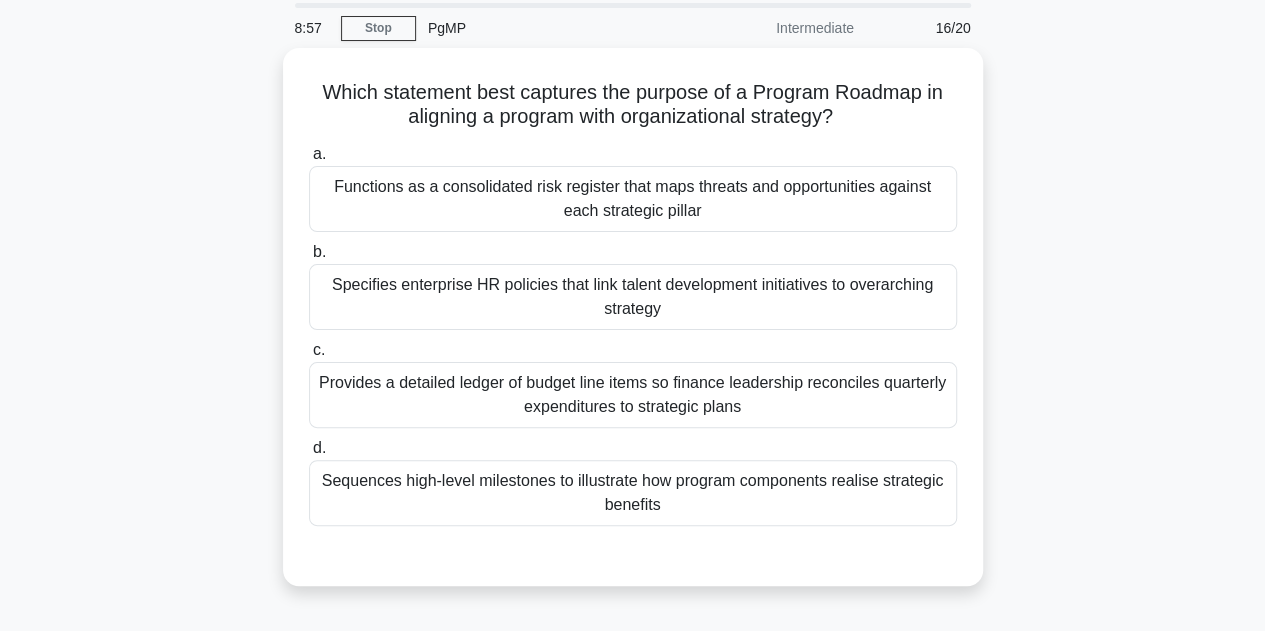 scroll, scrollTop: 100, scrollLeft: 0, axis: vertical 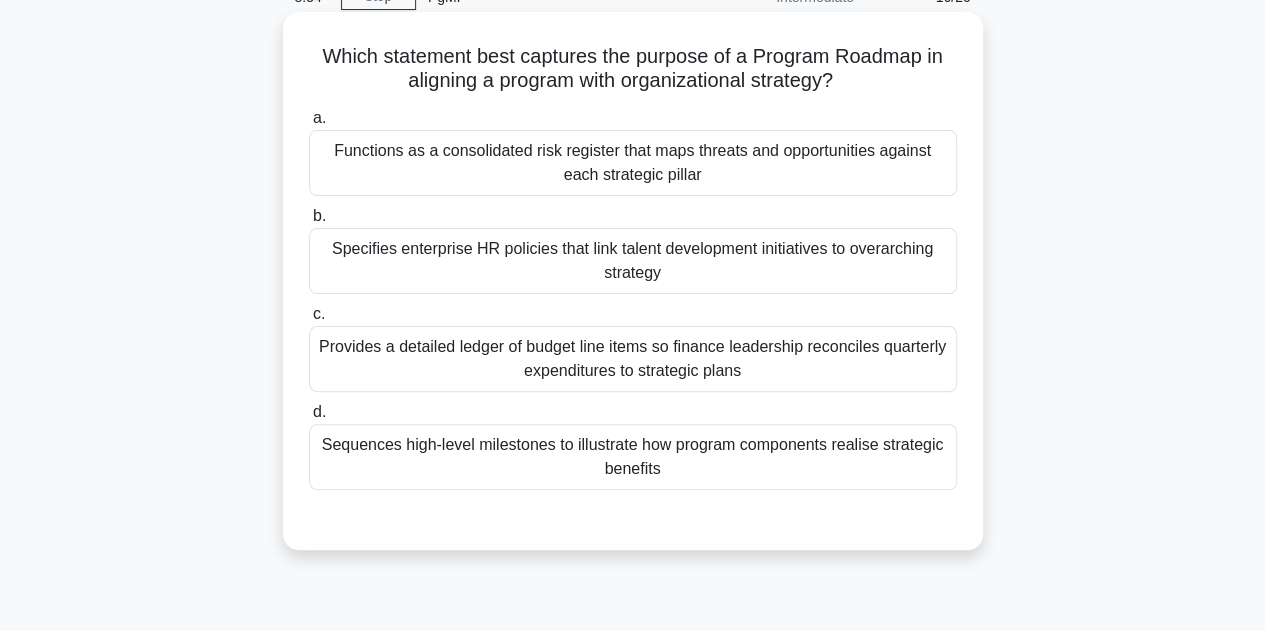 click on "Sequences high-level milestones to illustrate how program components realise strategic benefits" at bounding box center [633, 457] 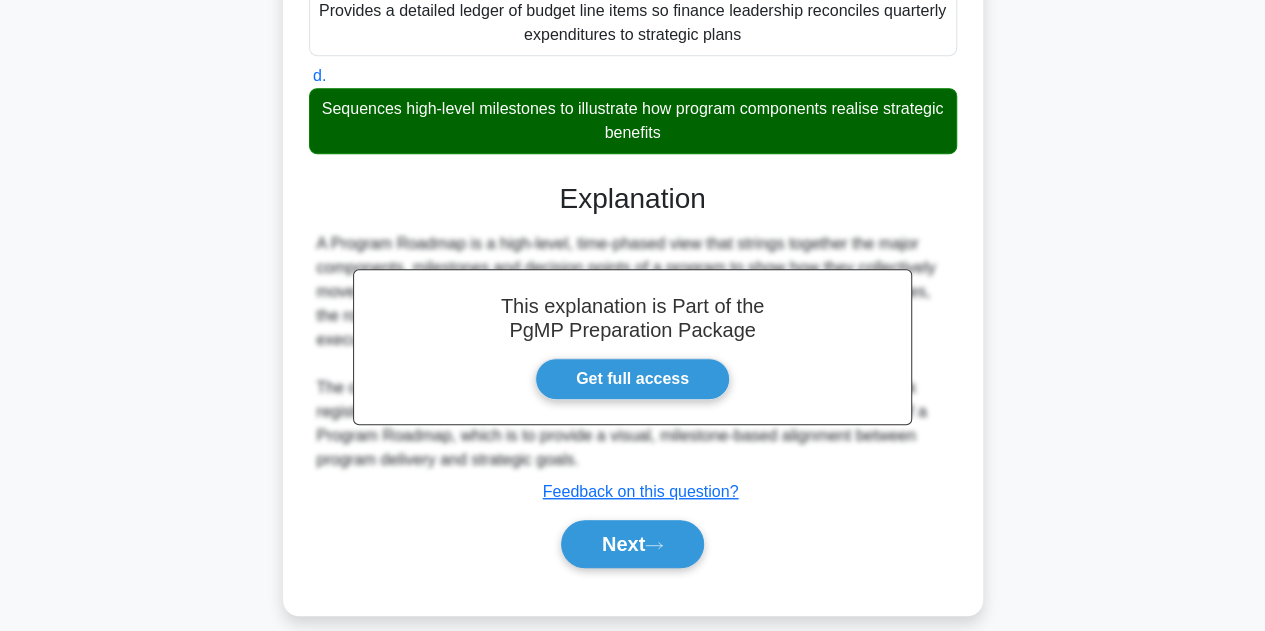 scroll, scrollTop: 455, scrollLeft: 0, axis: vertical 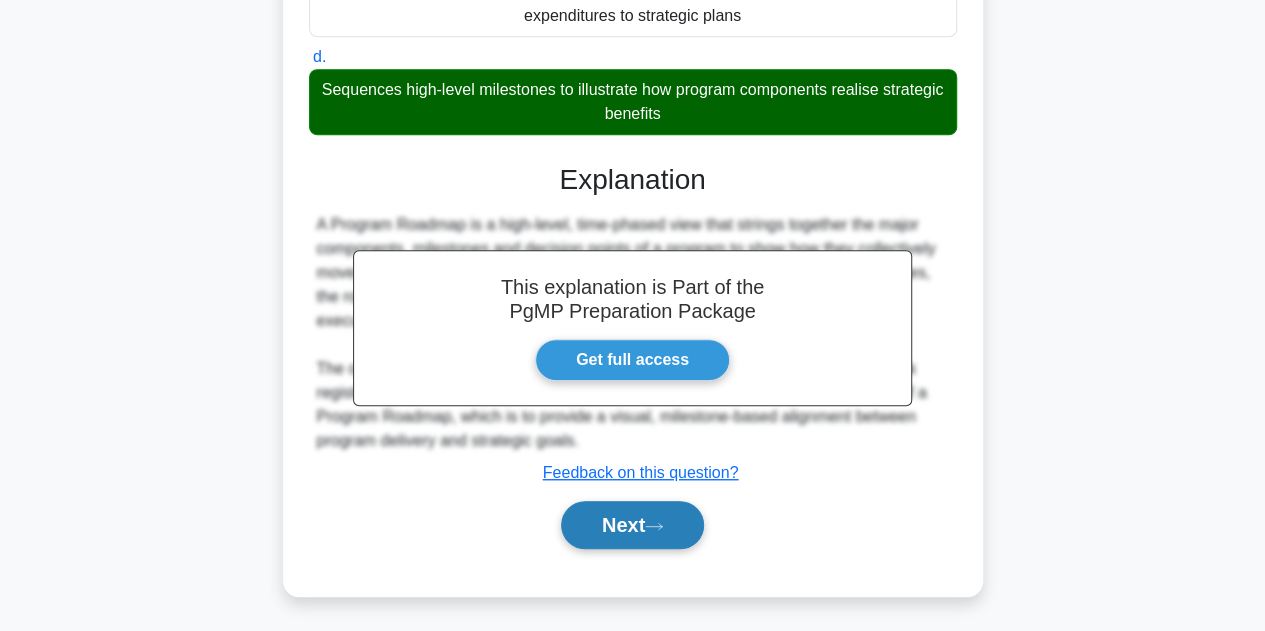 click 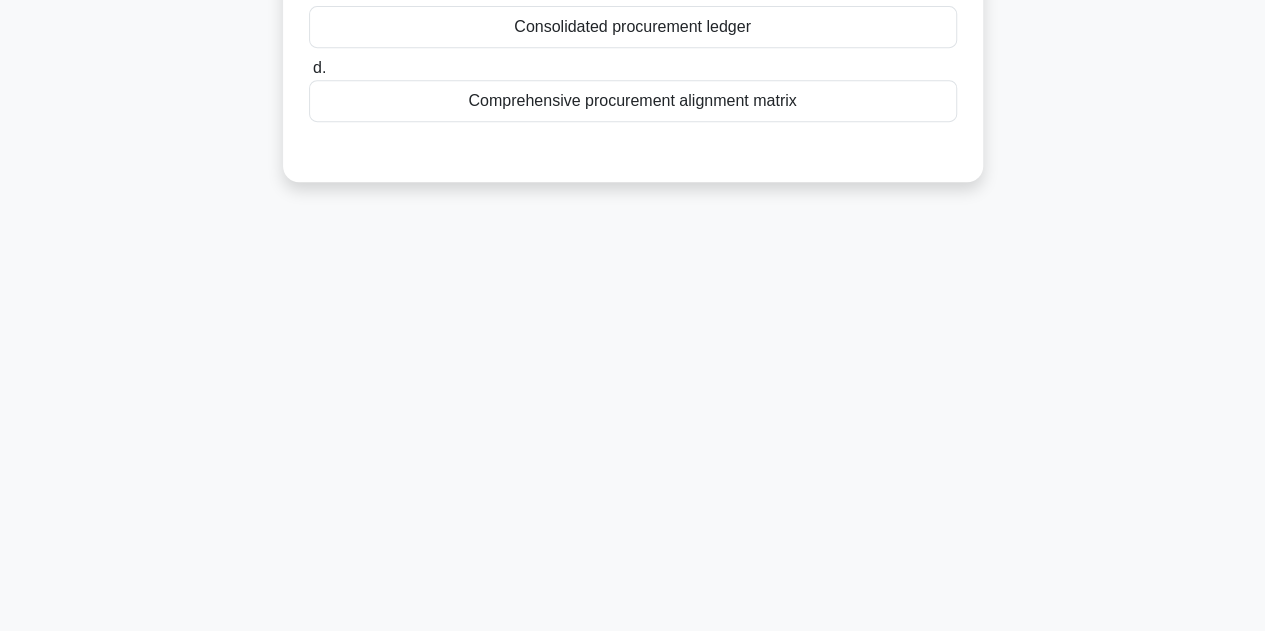 scroll, scrollTop: 0, scrollLeft: 0, axis: both 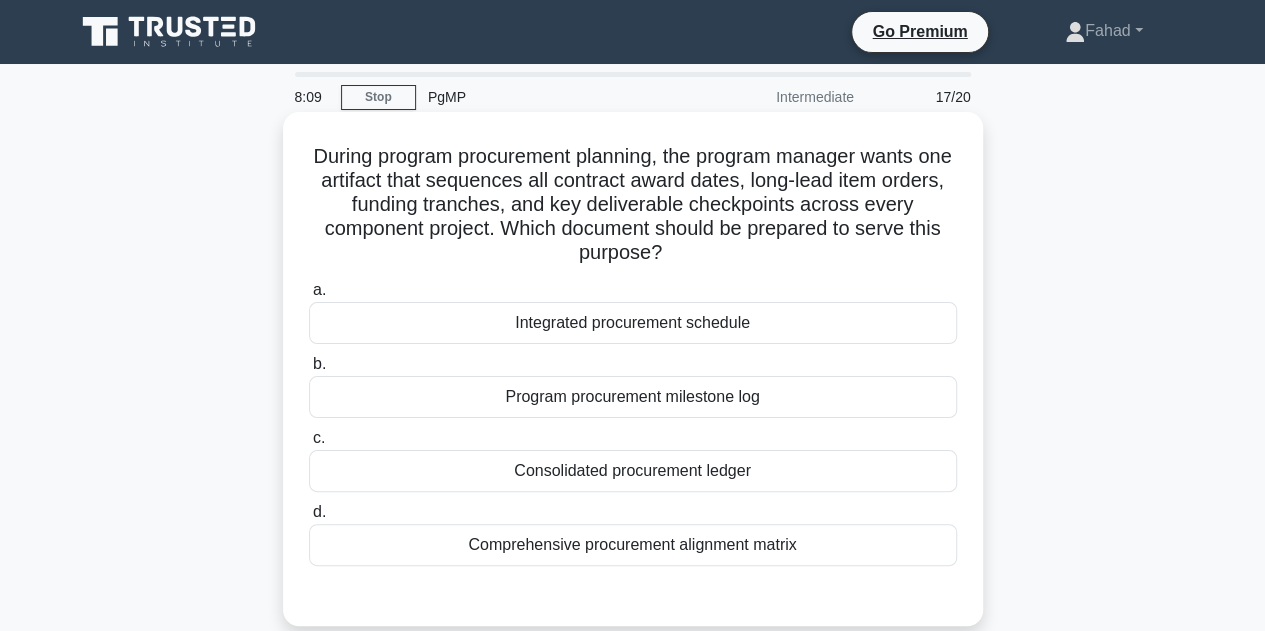 click on "Integrated procurement schedule" at bounding box center (633, 323) 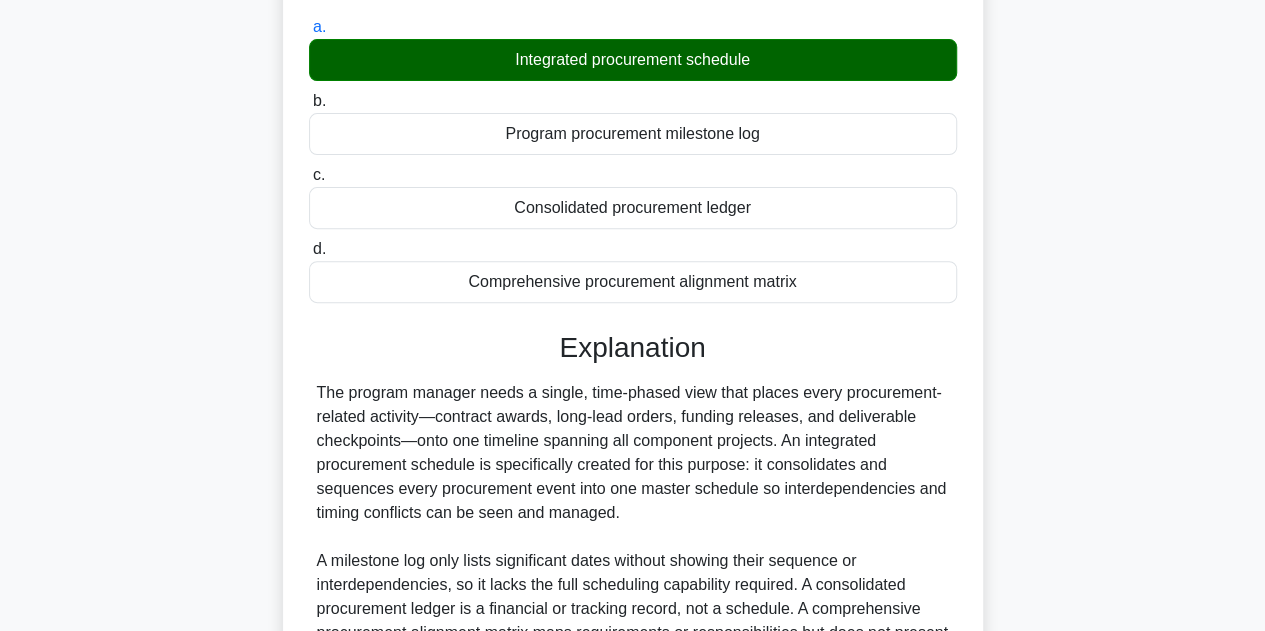 scroll, scrollTop: 500, scrollLeft: 0, axis: vertical 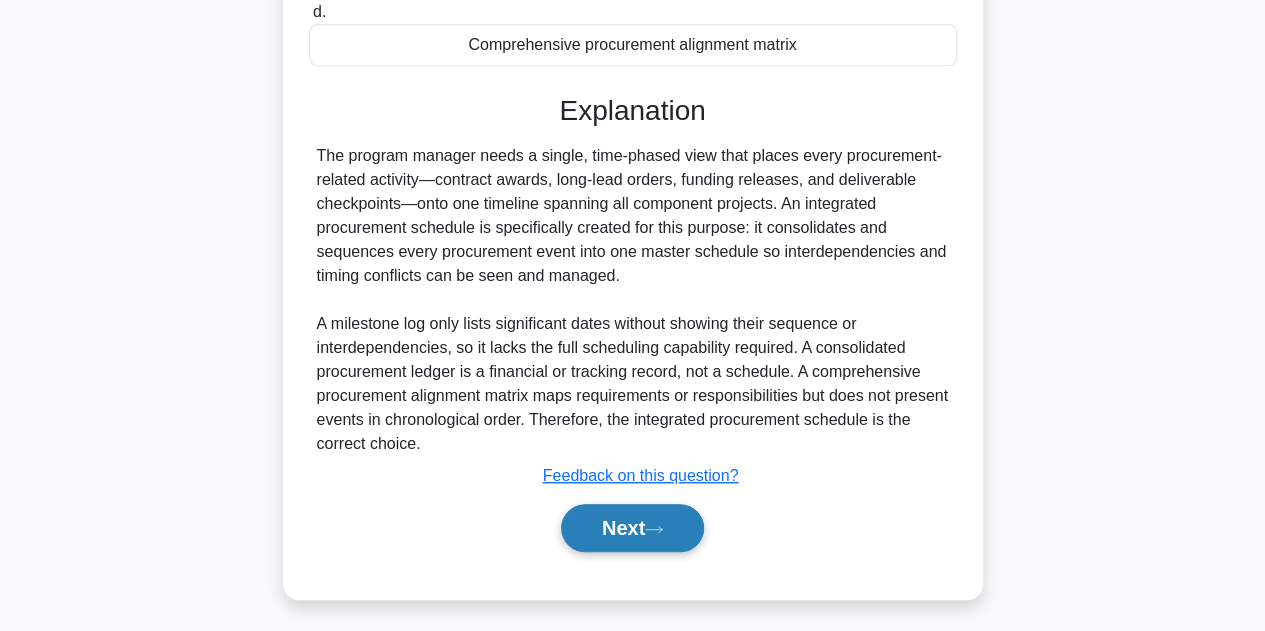 click on "Next" at bounding box center [632, 528] 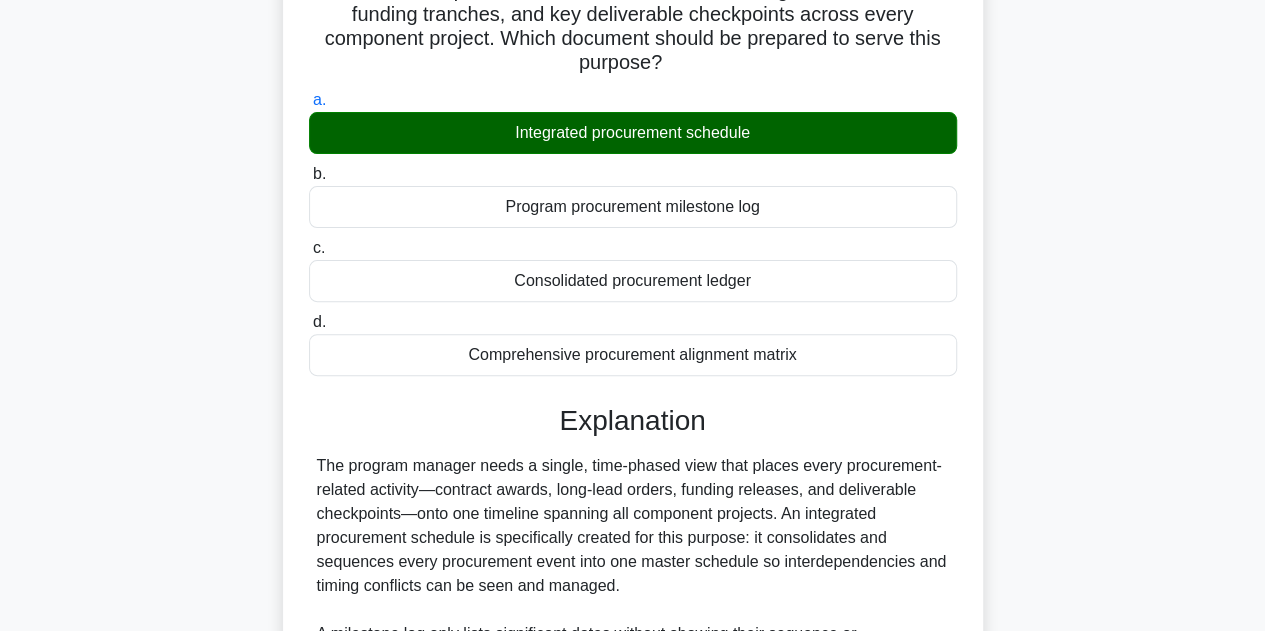 scroll, scrollTop: 0, scrollLeft: 0, axis: both 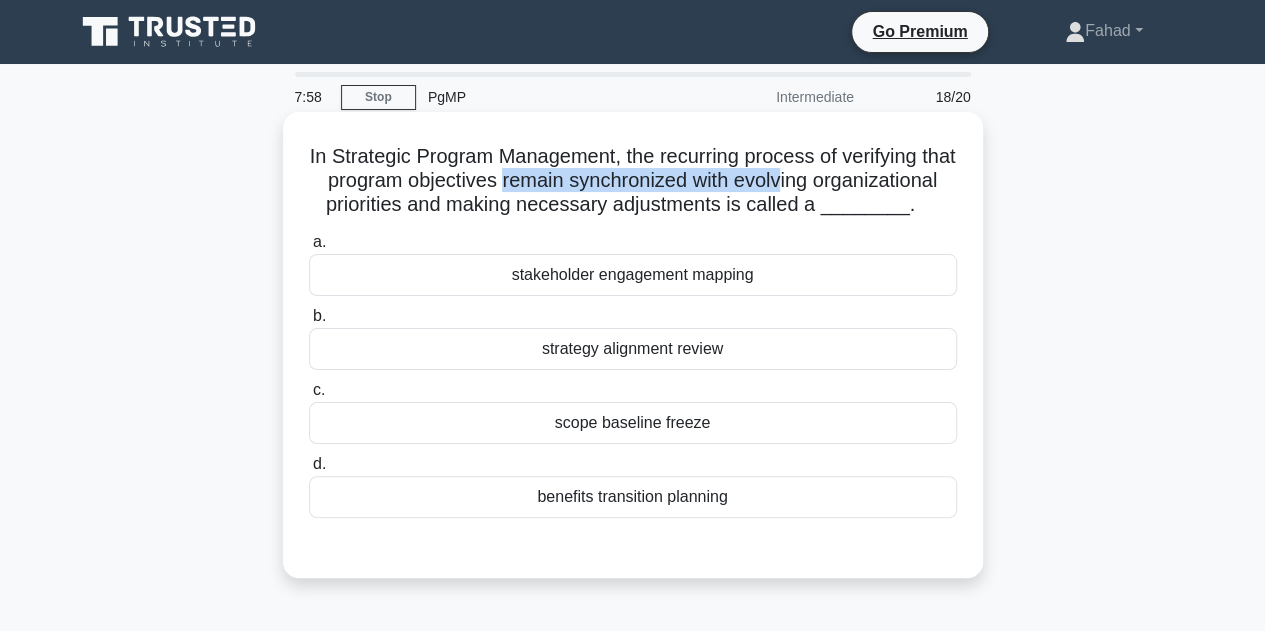 drag, startPoint x: 588, startPoint y: 189, endPoint x: 872, endPoint y: 193, distance: 284.02817 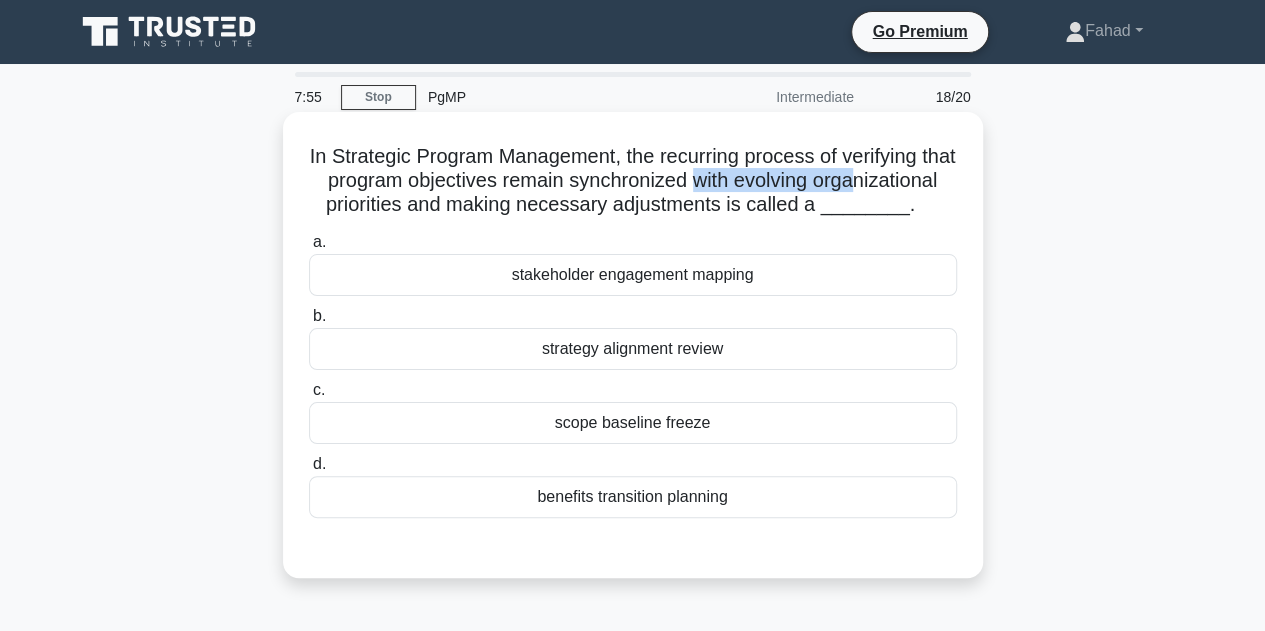 drag, startPoint x: 362, startPoint y: 201, endPoint x: 783, endPoint y: 192, distance: 421.0962 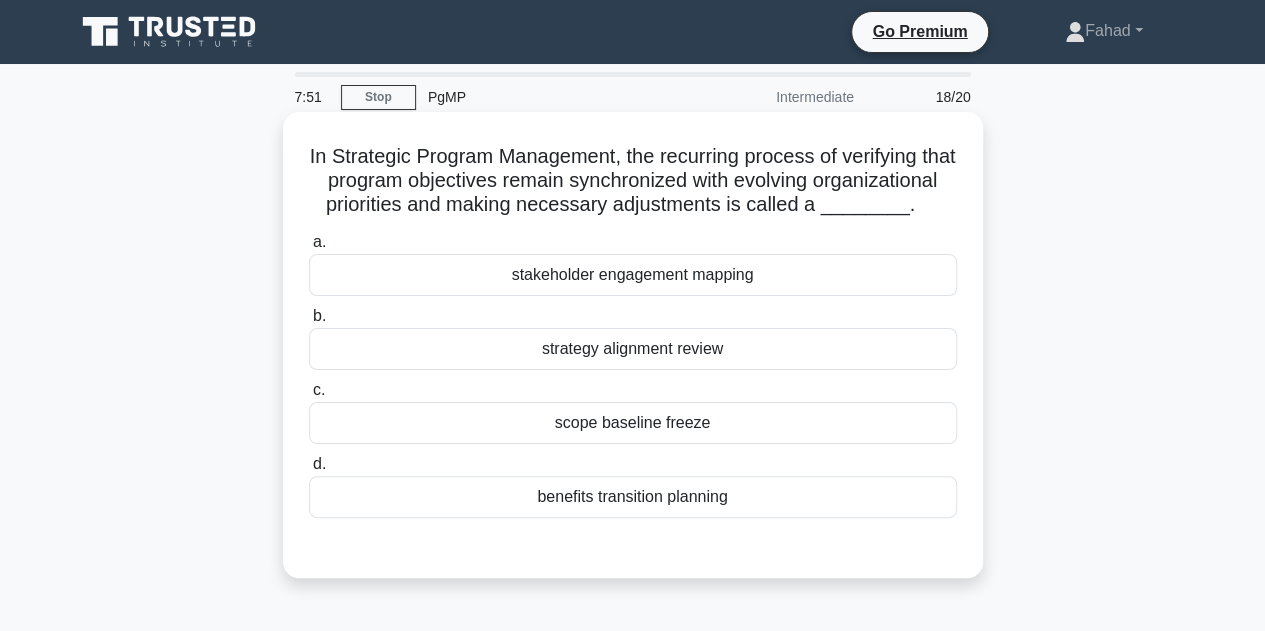 click on "strategy alignment review" at bounding box center (633, 349) 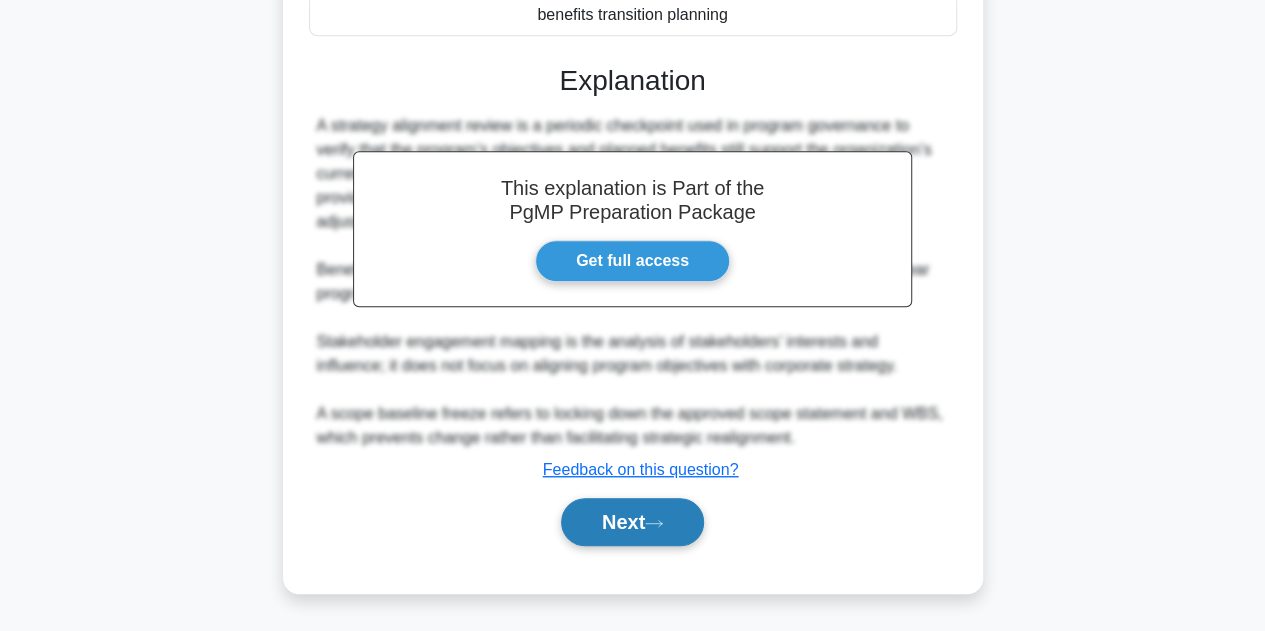 click on "Next" at bounding box center (632, 522) 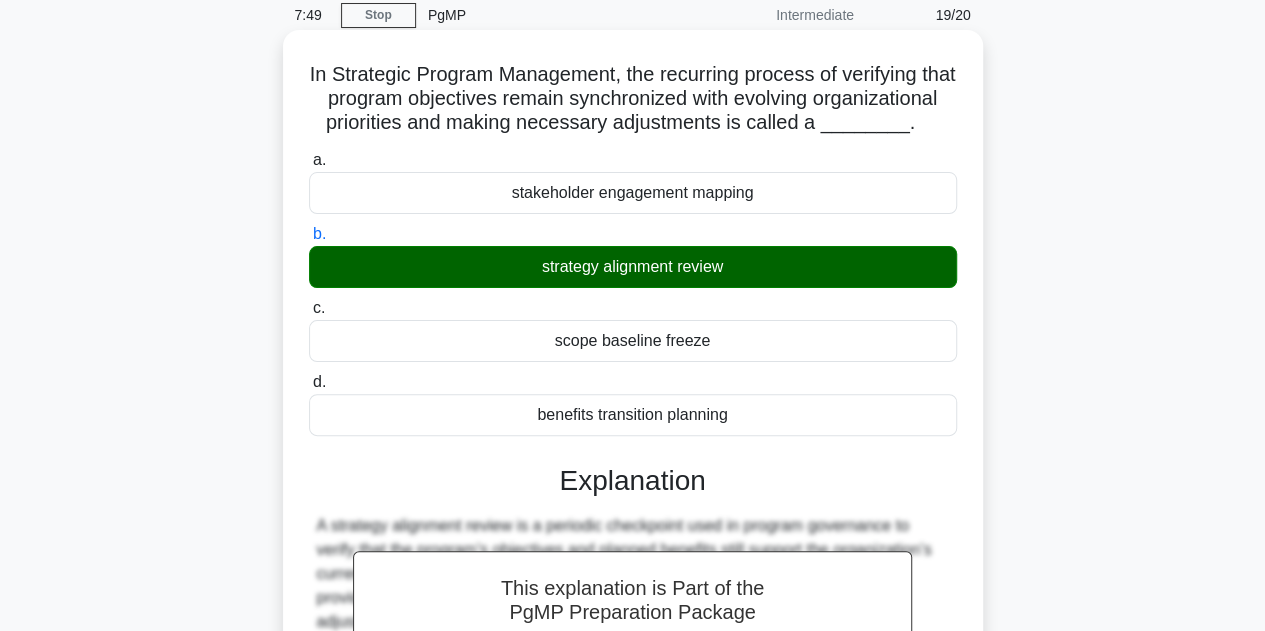 scroll, scrollTop: 0, scrollLeft: 0, axis: both 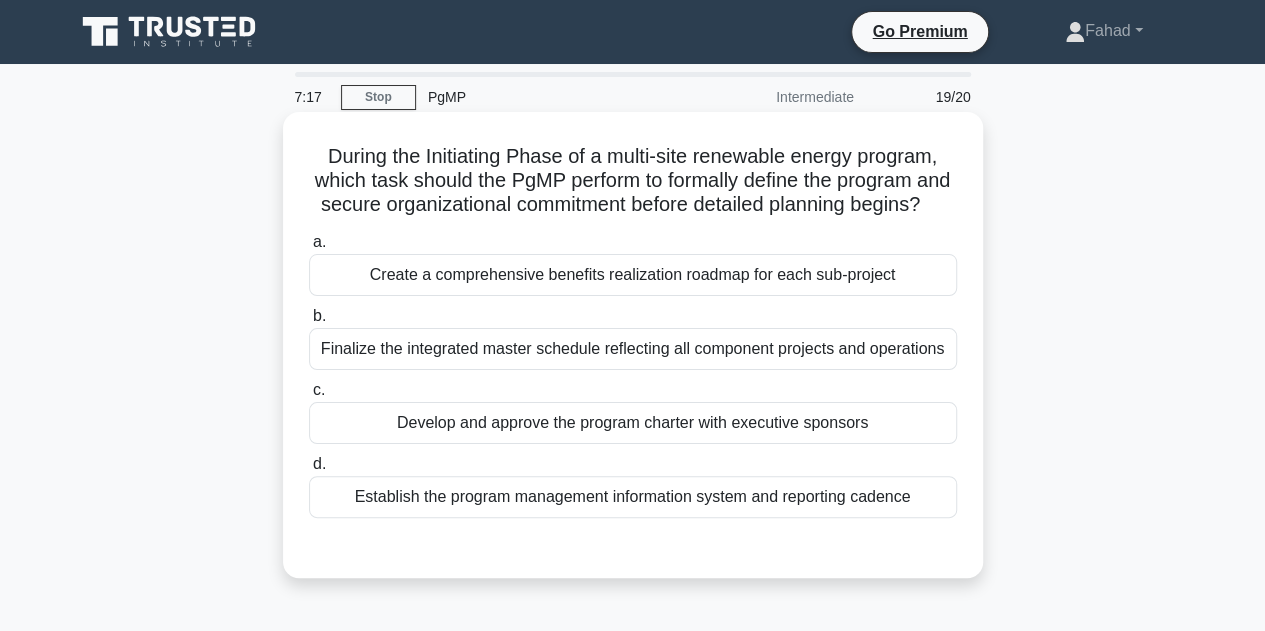 click on "Develop and approve the program charter with executive sponsors" at bounding box center (633, 423) 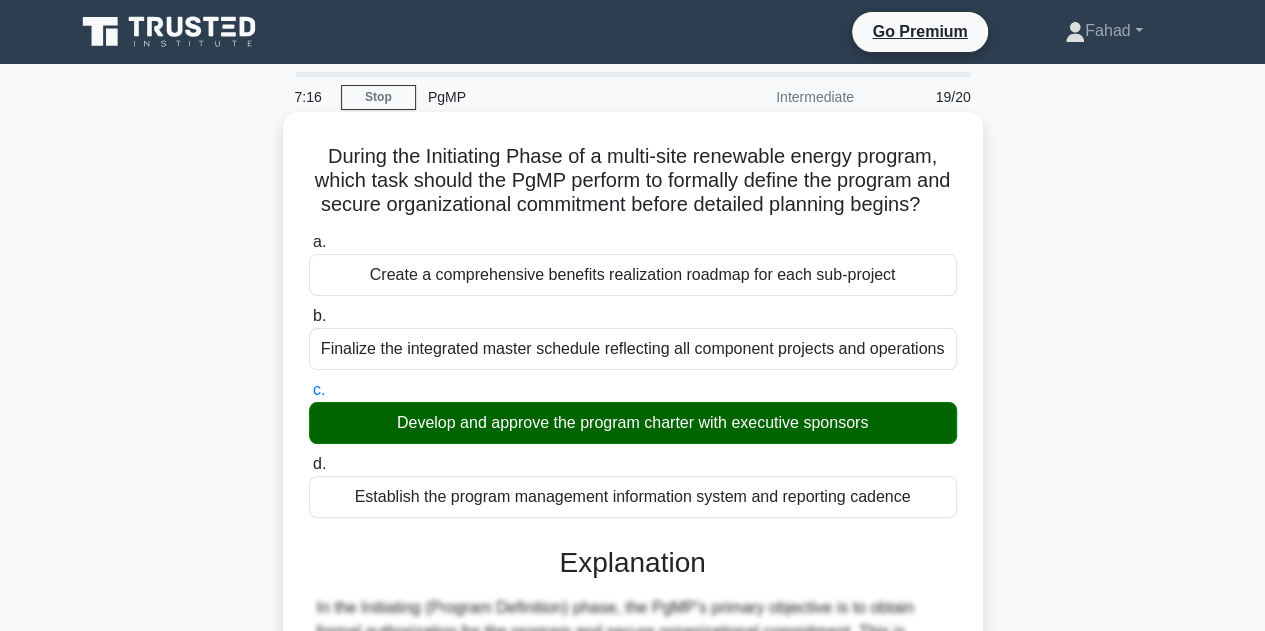 scroll, scrollTop: 400, scrollLeft: 0, axis: vertical 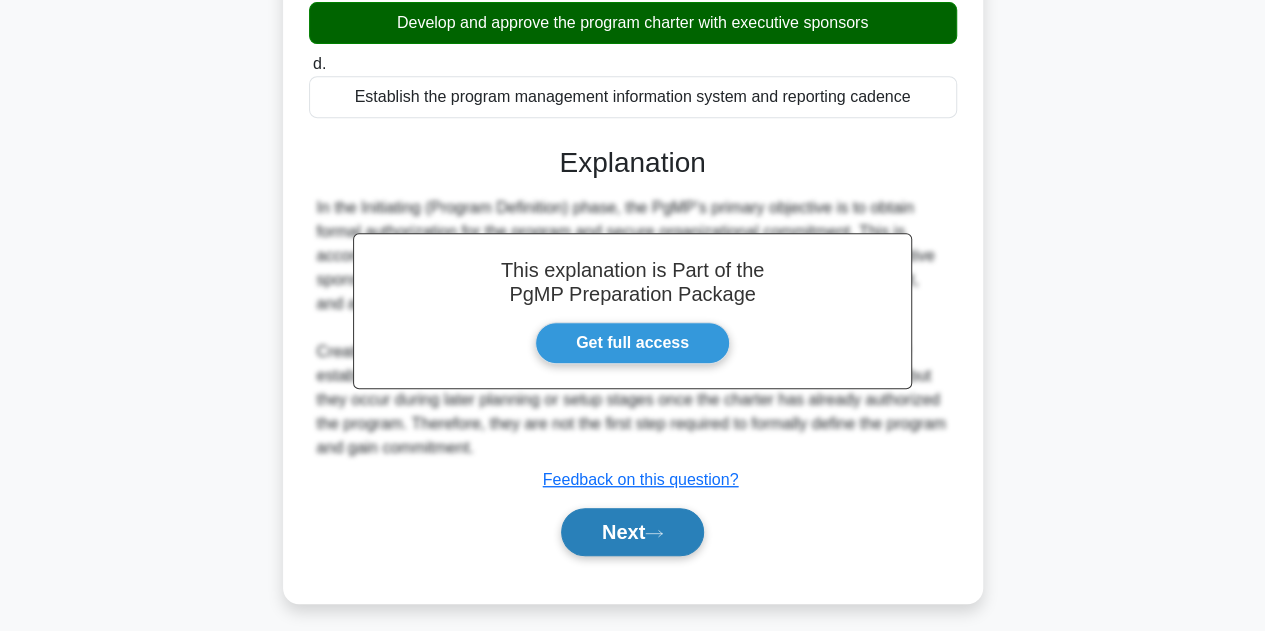 click on "Next" at bounding box center (632, 532) 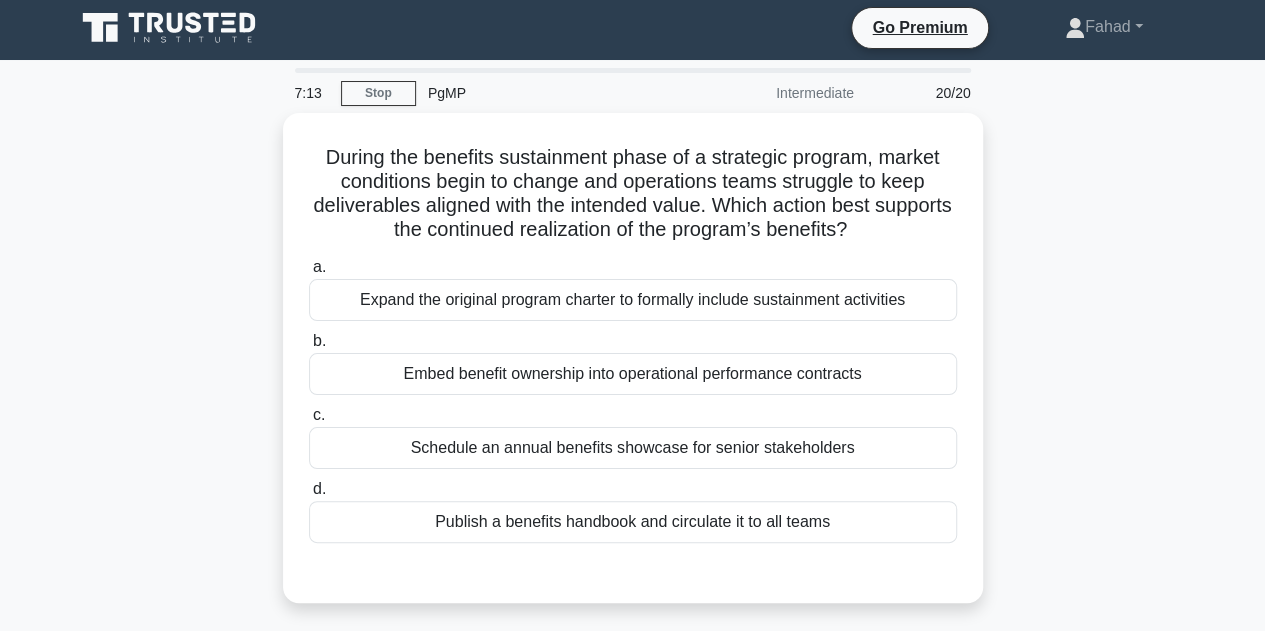 scroll, scrollTop: 0, scrollLeft: 0, axis: both 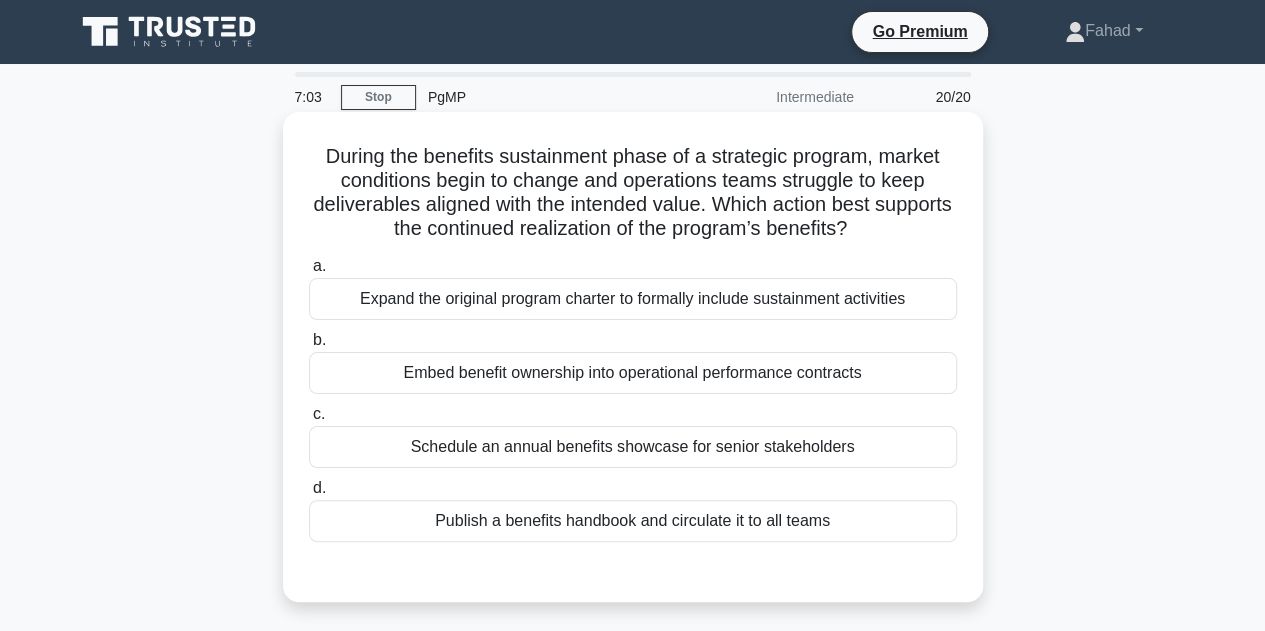 drag, startPoint x: 442, startPoint y: 190, endPoint x: 910, endPoint y: 233, distance: 469.97128 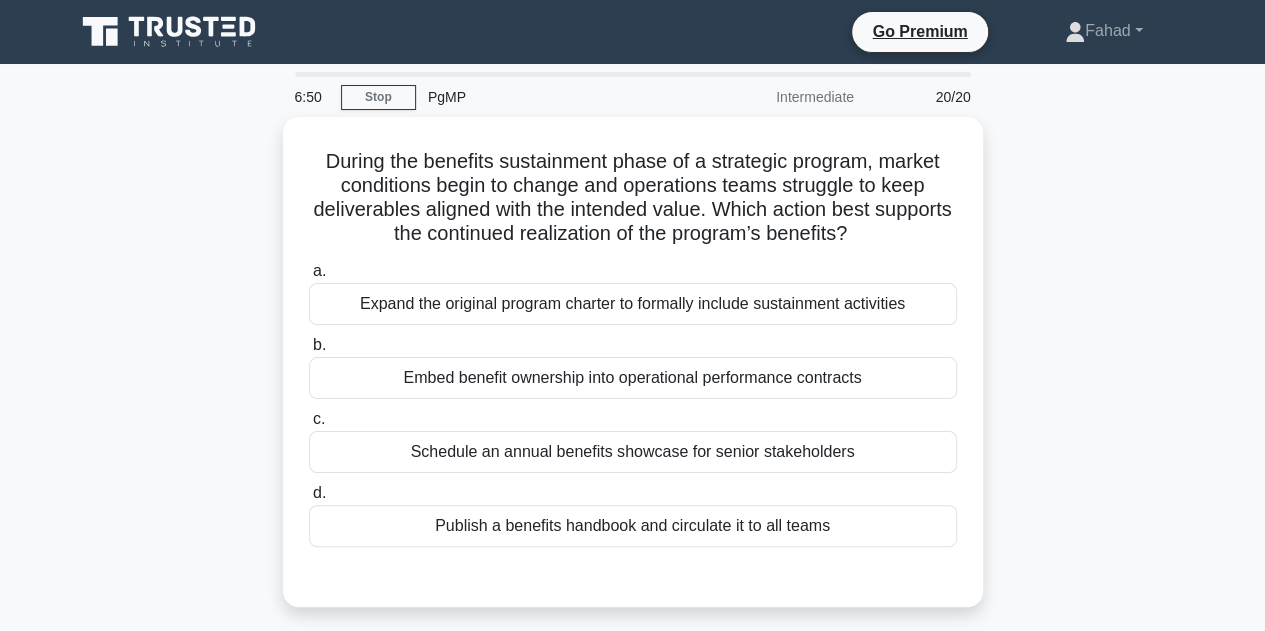 click on "During the benefits sustainment phase of a strategic program, market conditions begin to change and operations teams struggle to keep deliverables aligned with the intended value. Which action best supports the continued realization of the program’s benefits?
.spinner_0XTQ{transform-origin:center;animation:spinner_y6GP .75s linear infinite}@keyframes spinner_y6GP{100%{transform:rotate(360deg)}}
a.
b. c." at bounding box center [633, 374] 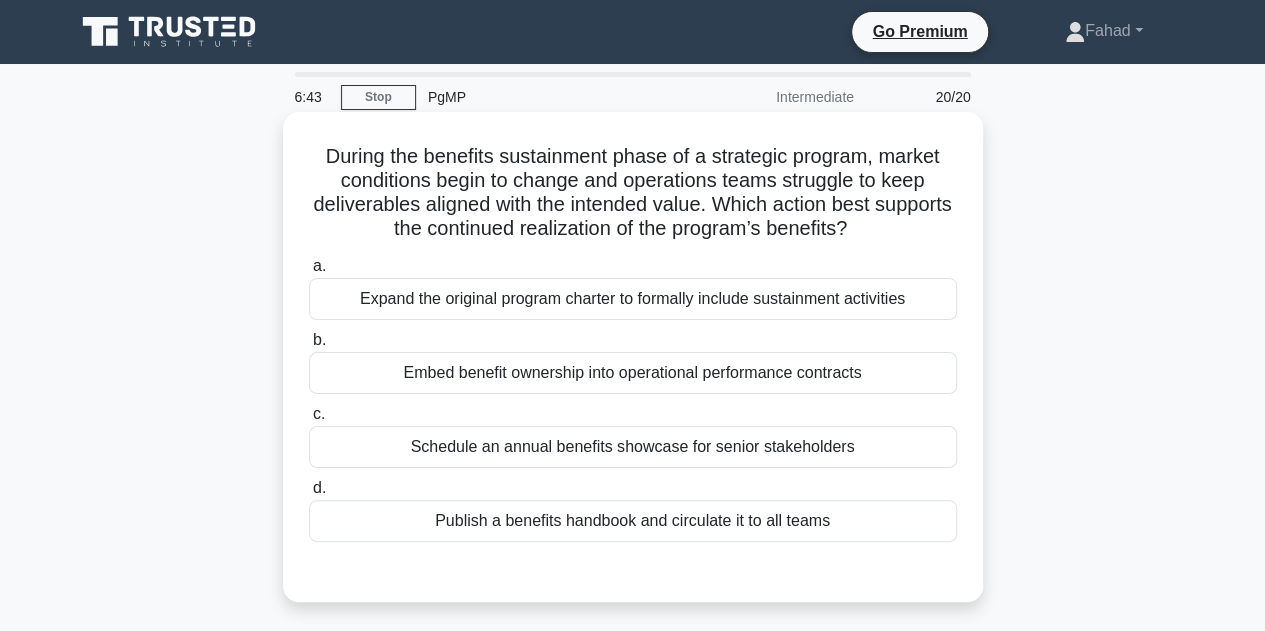 click on "Embed benefit ownership into operational performance contracts" at bounding box center [633, 373] 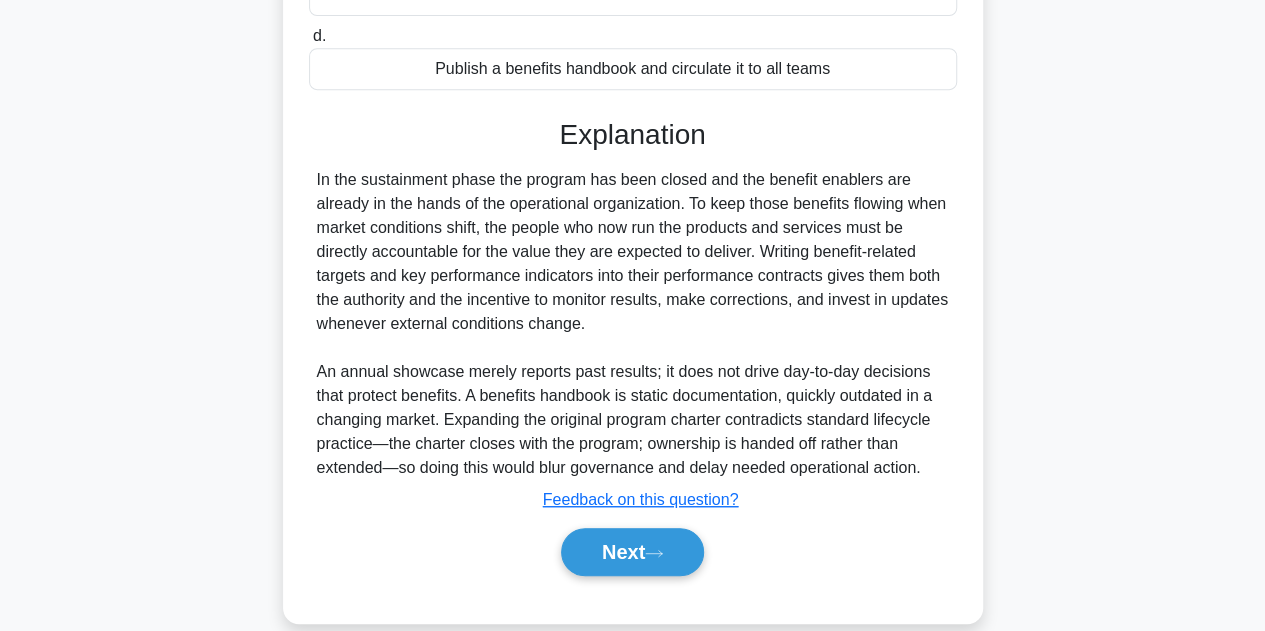 scroll, scrollTop: 479, scrollLeft: 0, axis: vertical 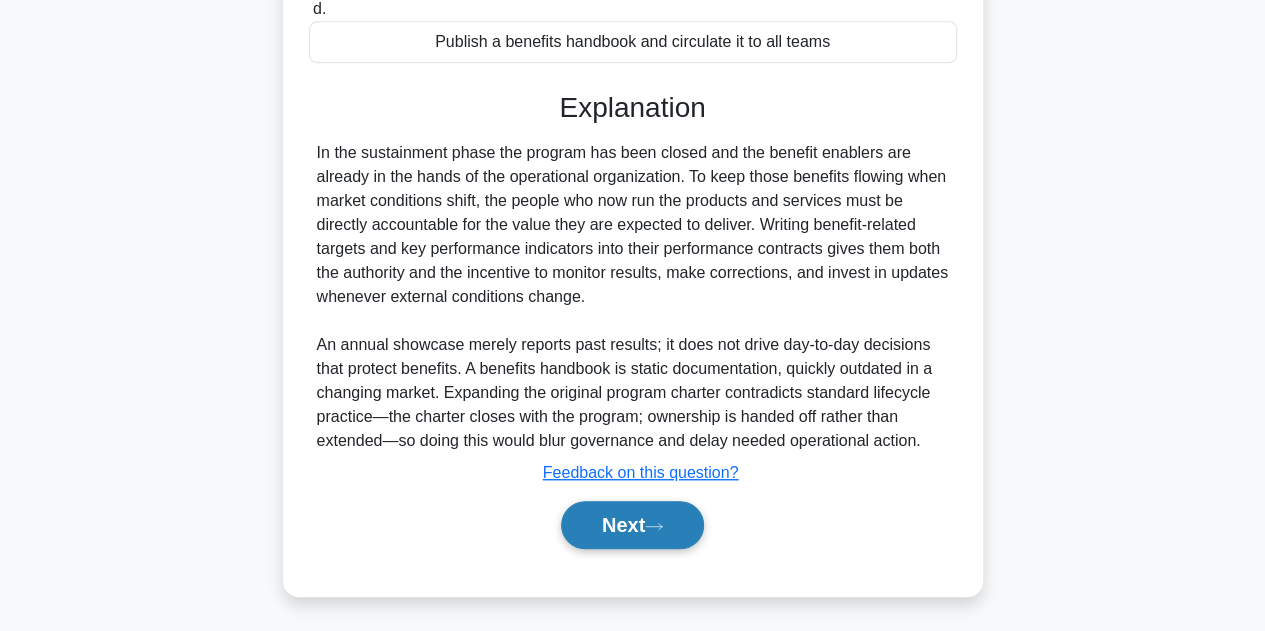 click on "Next" at bounding box center [632, 525] 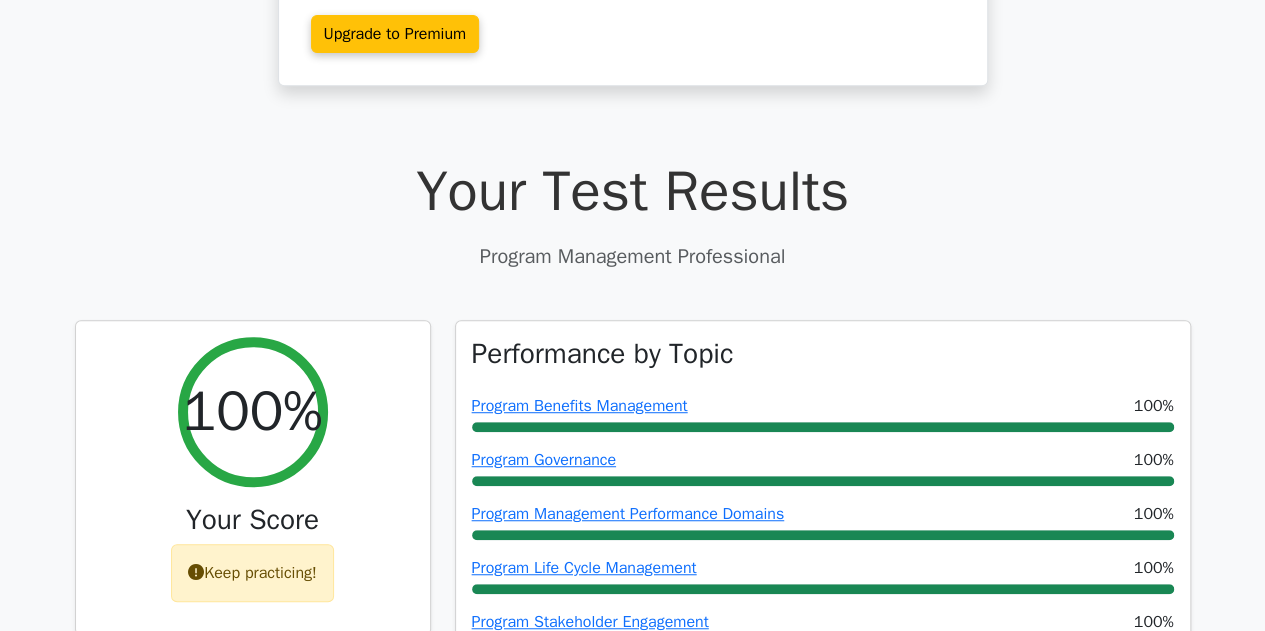scroll, scrollTop: 700, scrollLeft: 0, axis: vertical 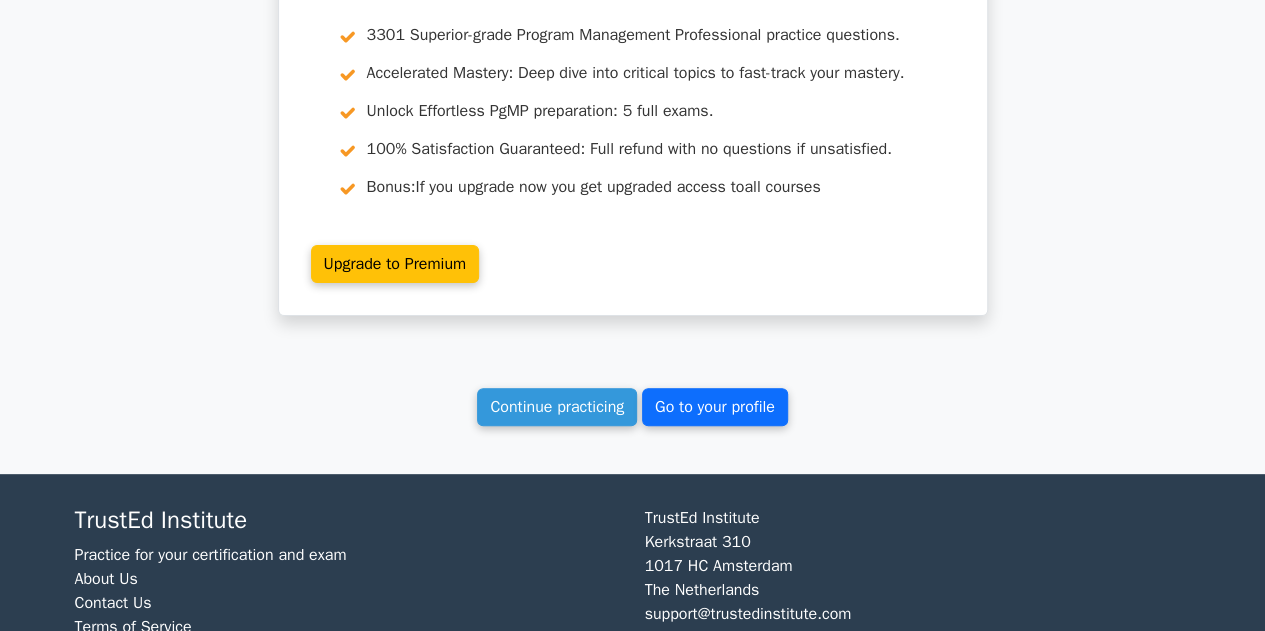 click on "Go to your profile" at bounding box center (715, 407) 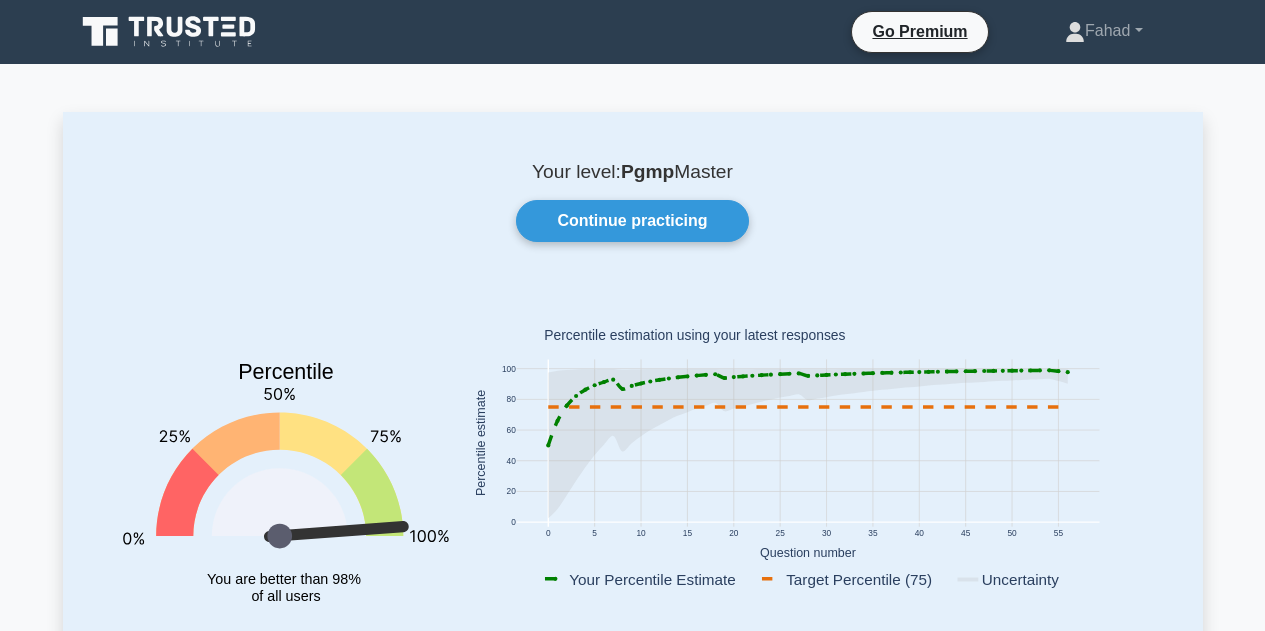 scroll, scrollTop: 0, scrollLeft: 0, axis: both 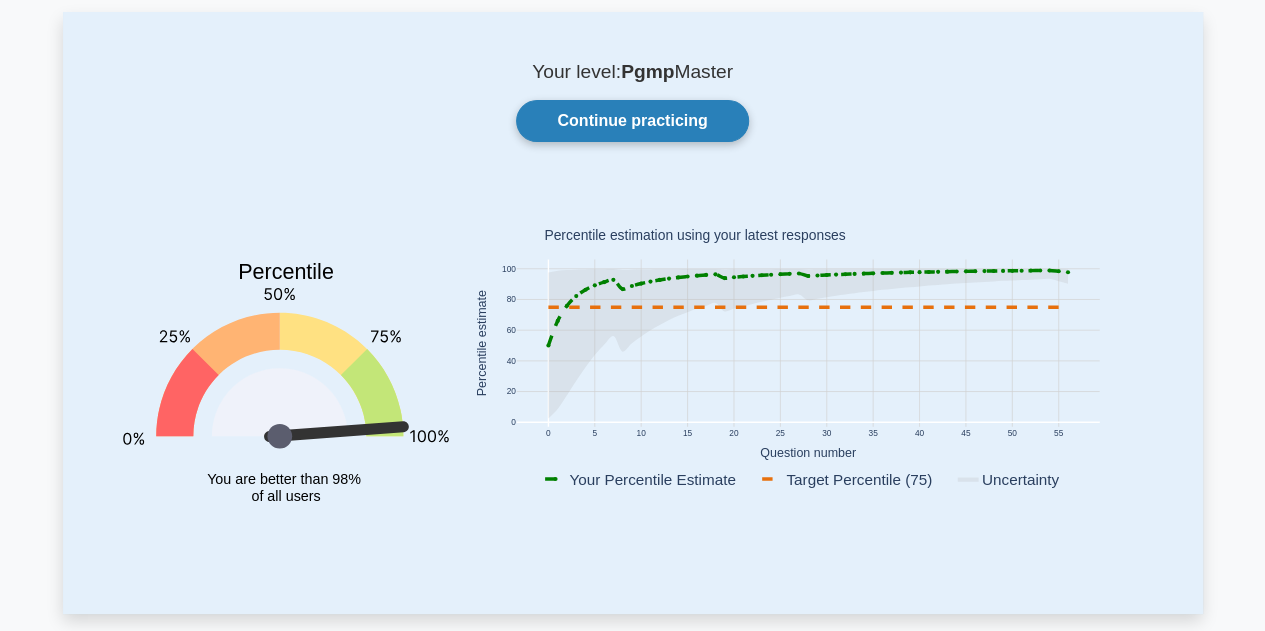 click on "Continue practicing" at bounding box center (632, 121) 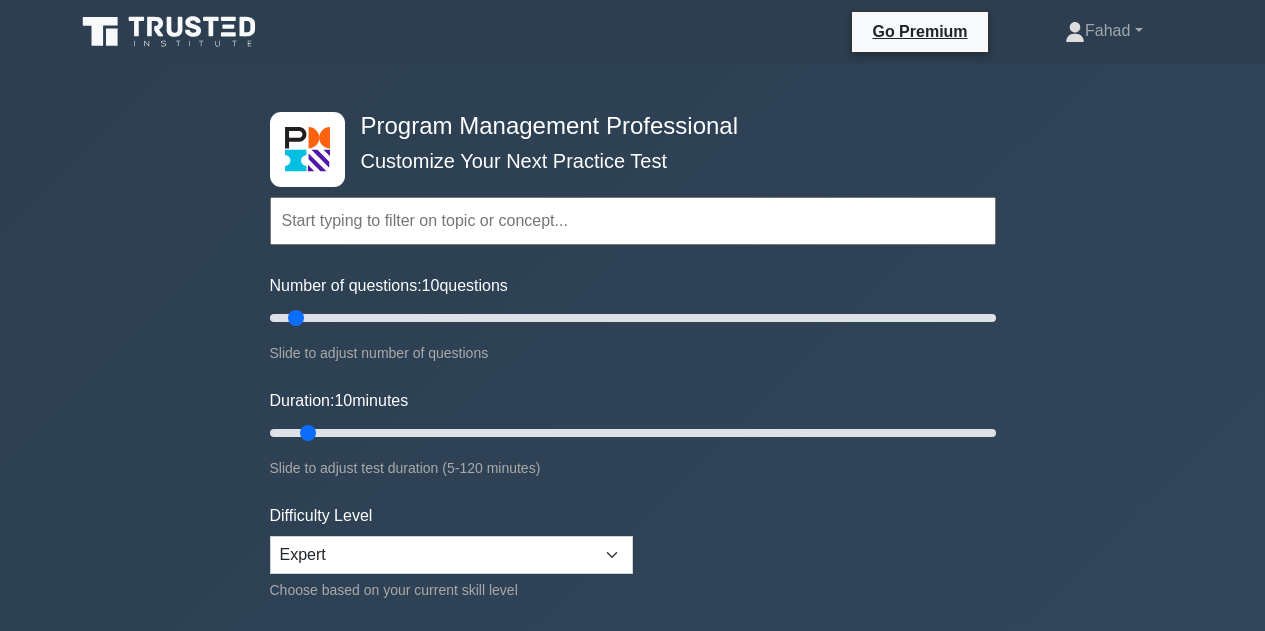 scroll, scrollTop: 0, scrollLeft: 0, axis: both 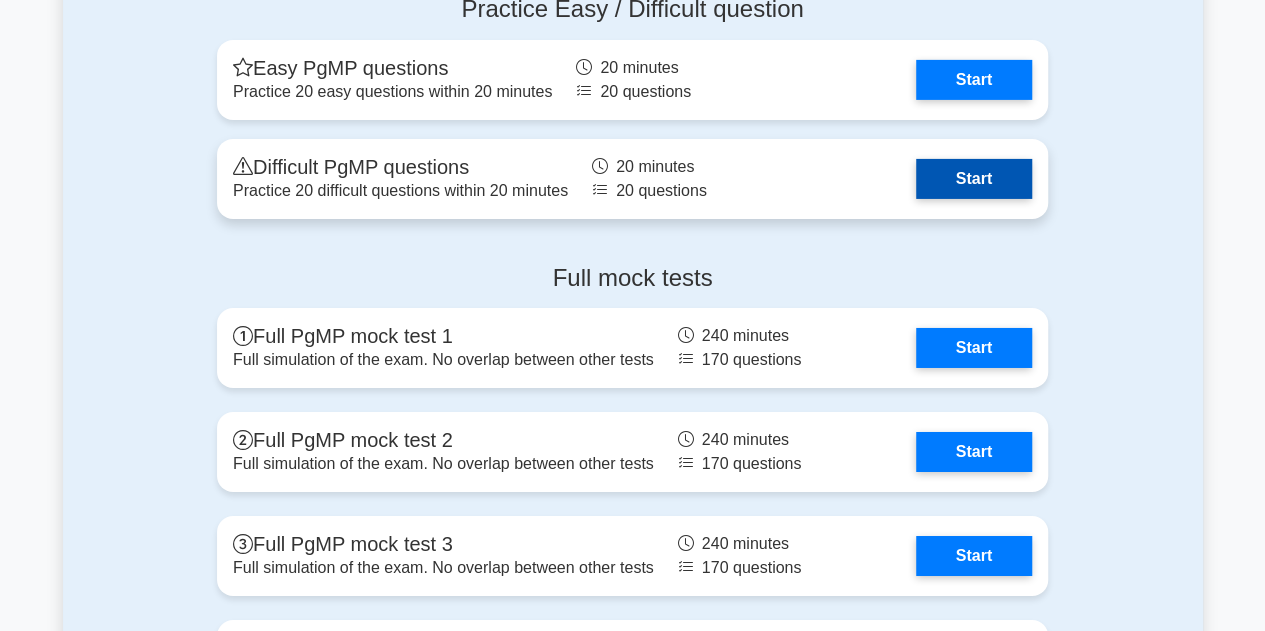 click on "Start" at bounding box center (974, 179) 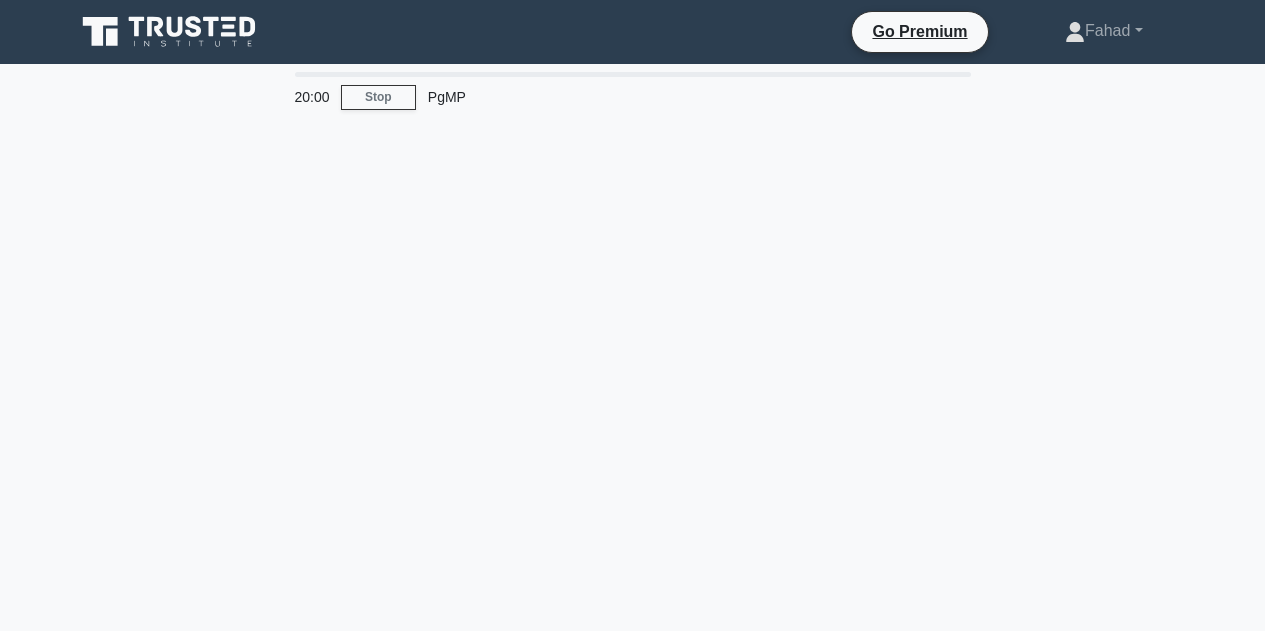scroll, scrollTop: 0, scrollLeft: 0, axis: both 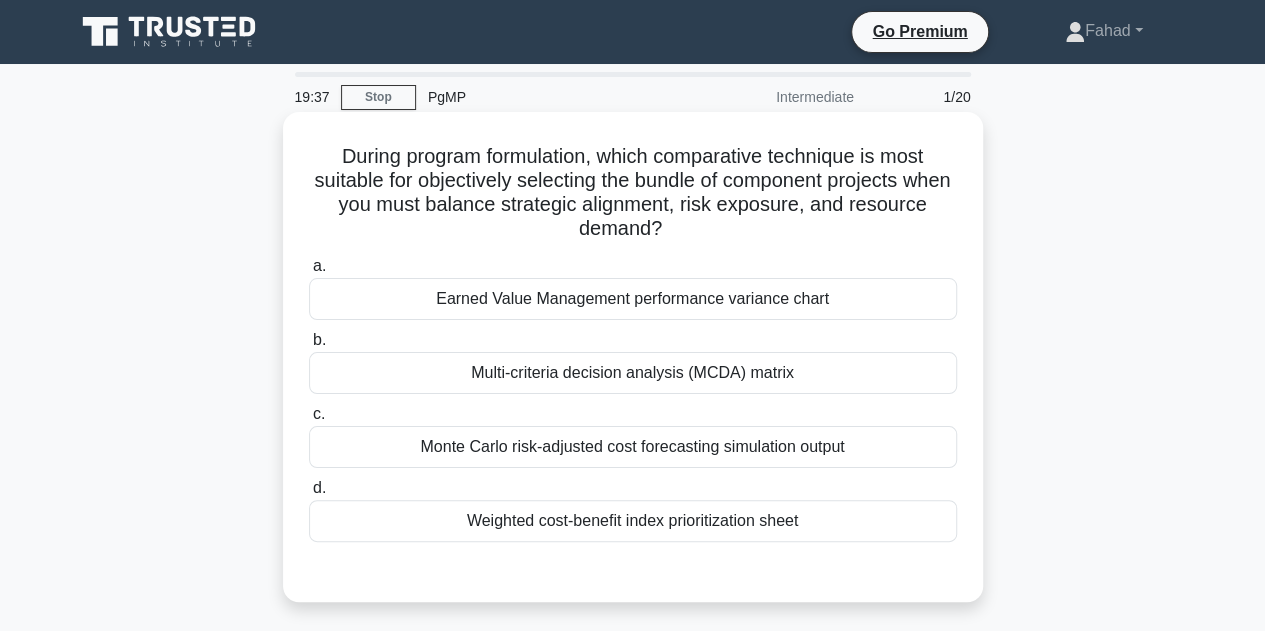 click on "Multi-criteria decision analysis (MCDA) matrix" at bounding box center [633, 373] 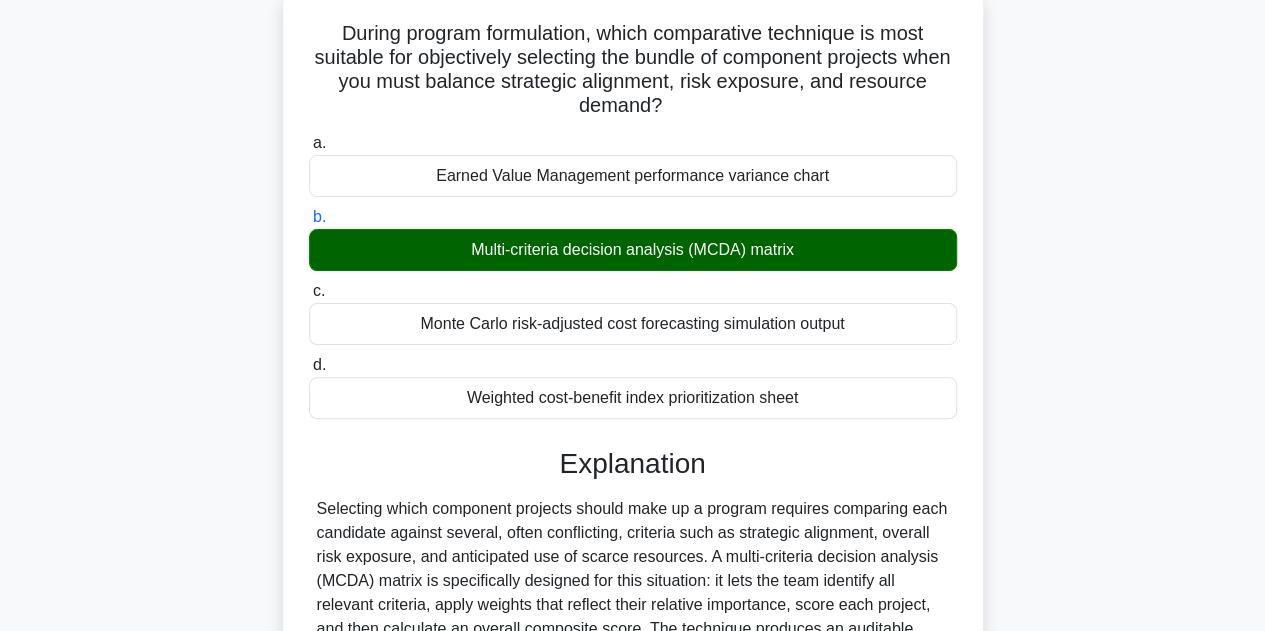 scroll, scrollTop: 500, scrollLeft: 0, axis: vertical 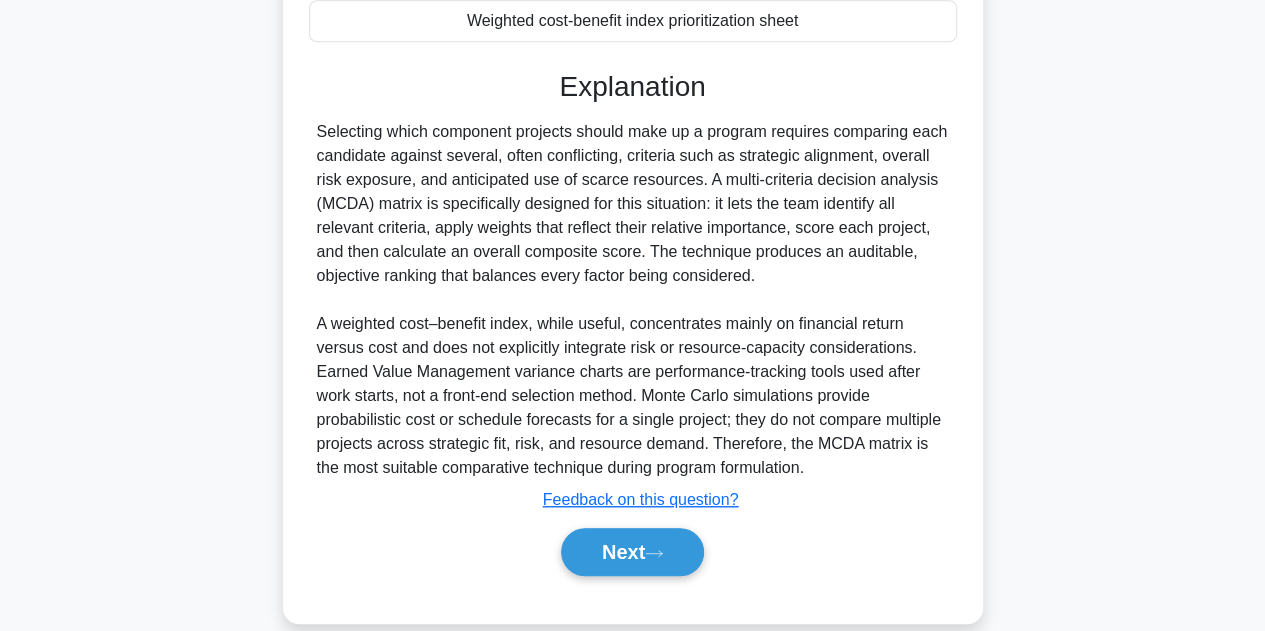 click on "Next" at bounding box center [633, 552] 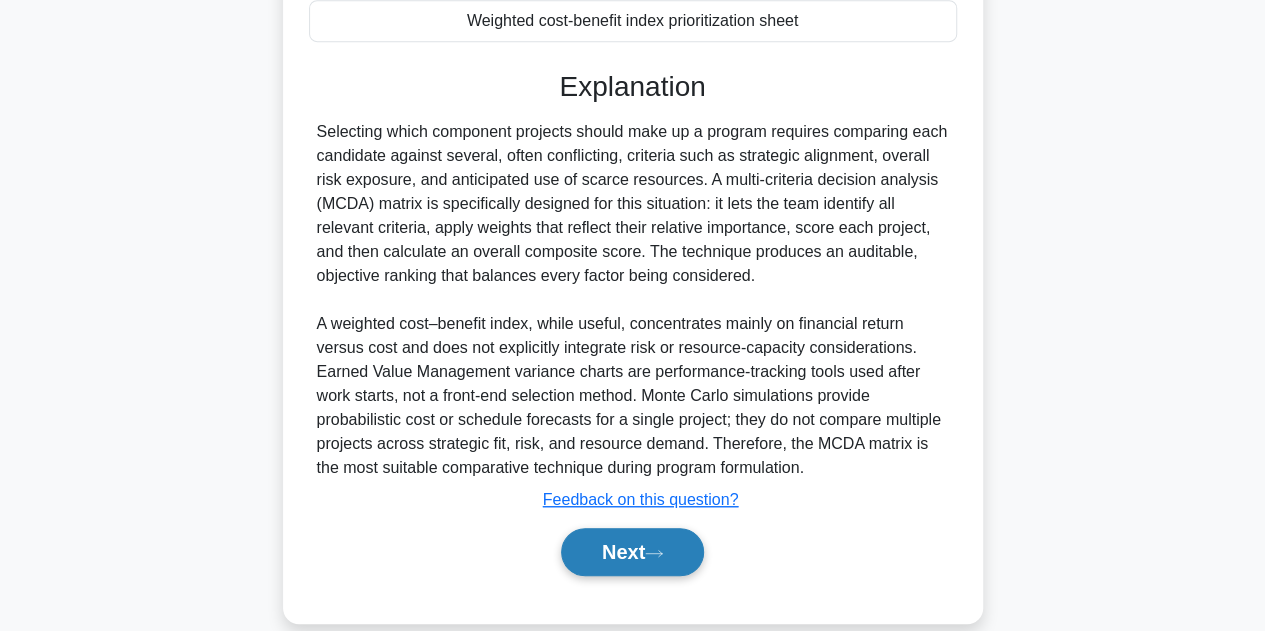 click on "Next" at bounding box center [632, 552] 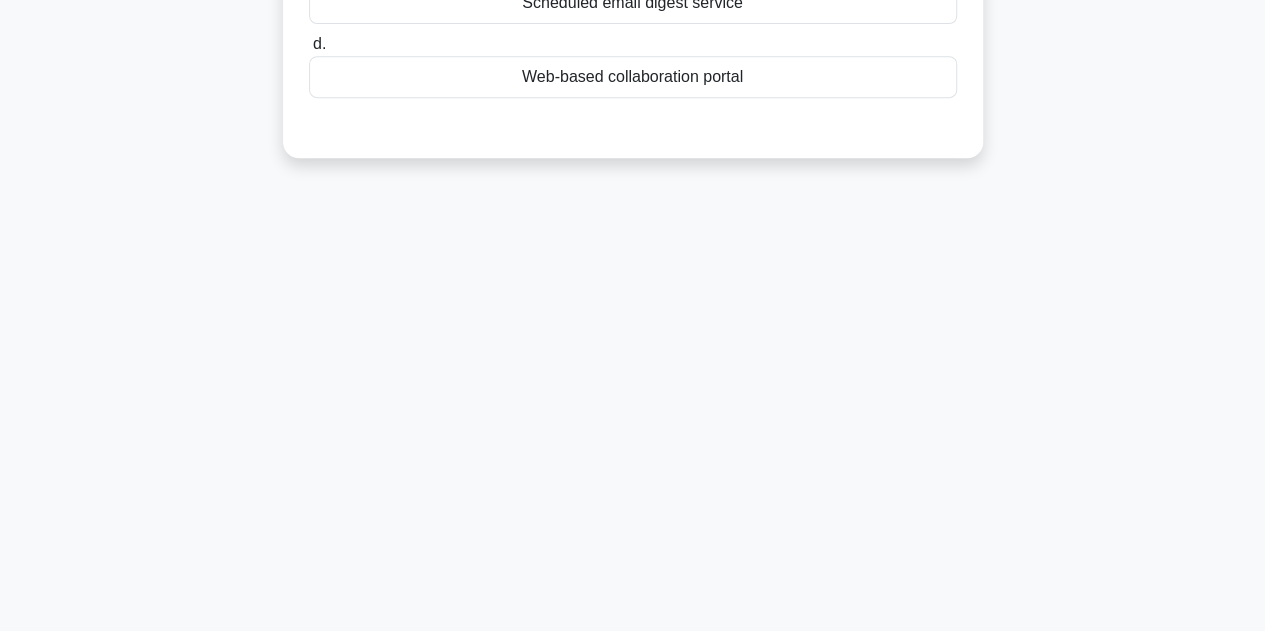 scroll, scrollTop: 0, scrollLeft: 0, axis: both 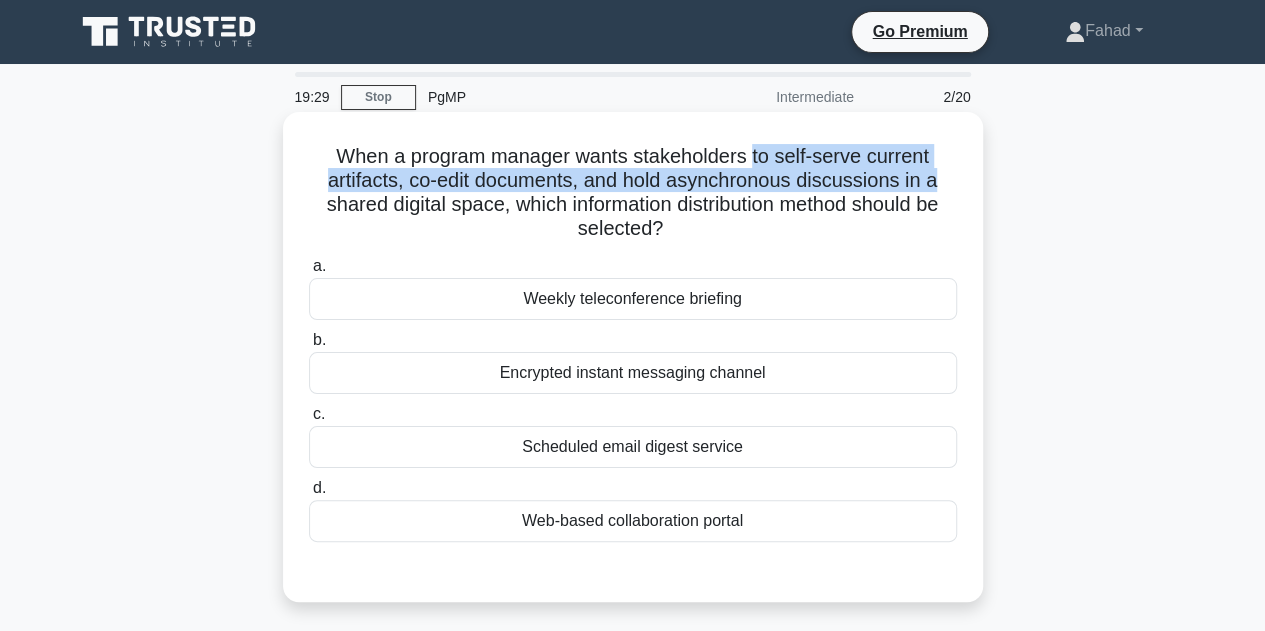 drag, startPoint x: 751, startPoint y: 165, endPoint x: 938, endPoint y: 167, distance: 187.0107 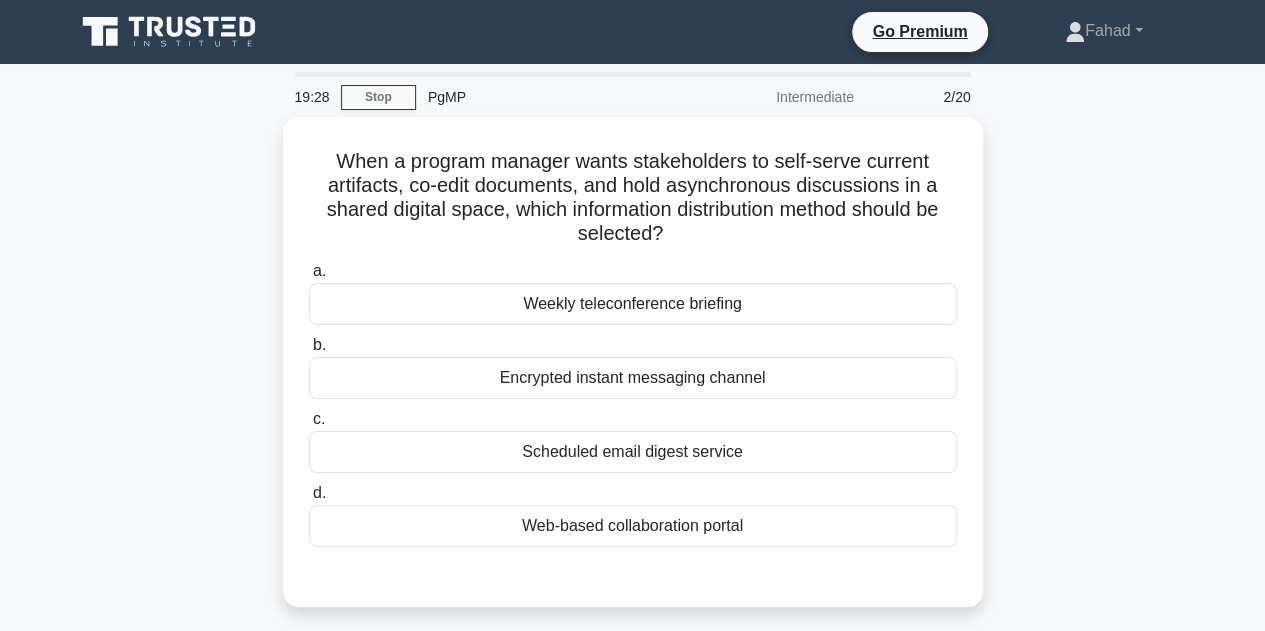 click on "When a program manager wants stakeholders to self-serve current artifacts, co-edit documents, and hold asynchronous discussions in a shared digital space, which information distribution method should be selected?
.spinner_0XTQ{transform-origin:center;animation:spinner_y6GP .75s linear infinite}@keyframes spinner_y6GP{100%{transform:rotate(360deg)}}
a.
Weekly teleconference briefing
b. c. d." at bounding box center (633, 374) 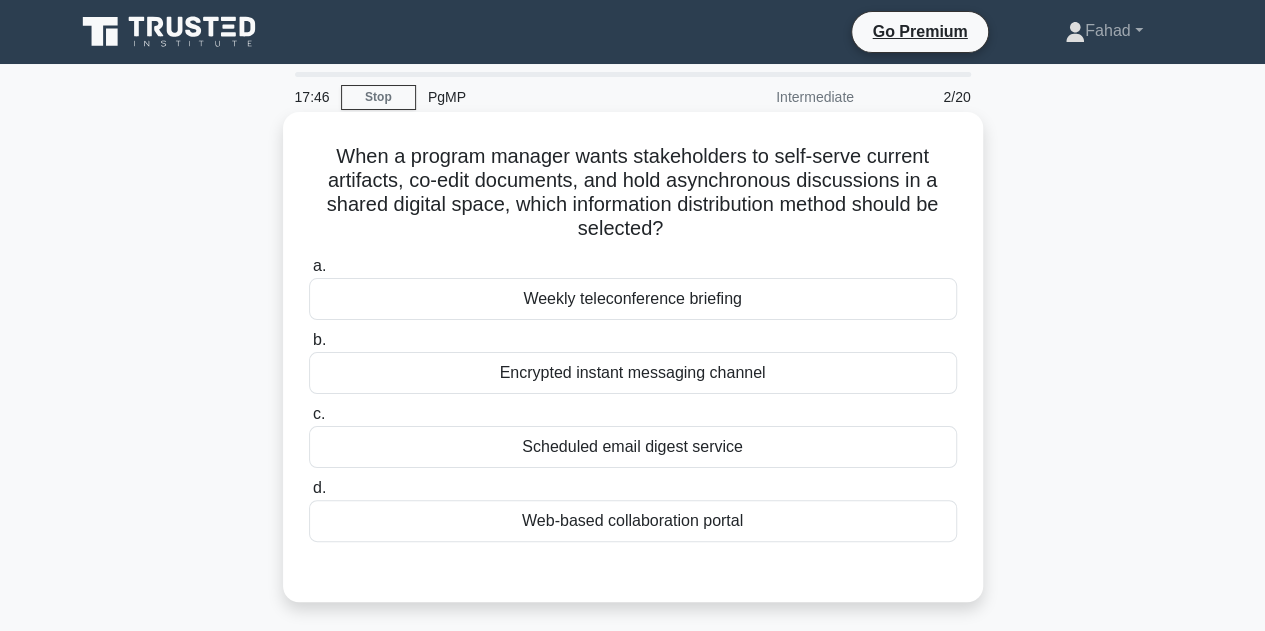 drag, startPoint x: 368, startPoint y: 187, endPoint x: 981, endPoint y: 217, distance: 613.73364 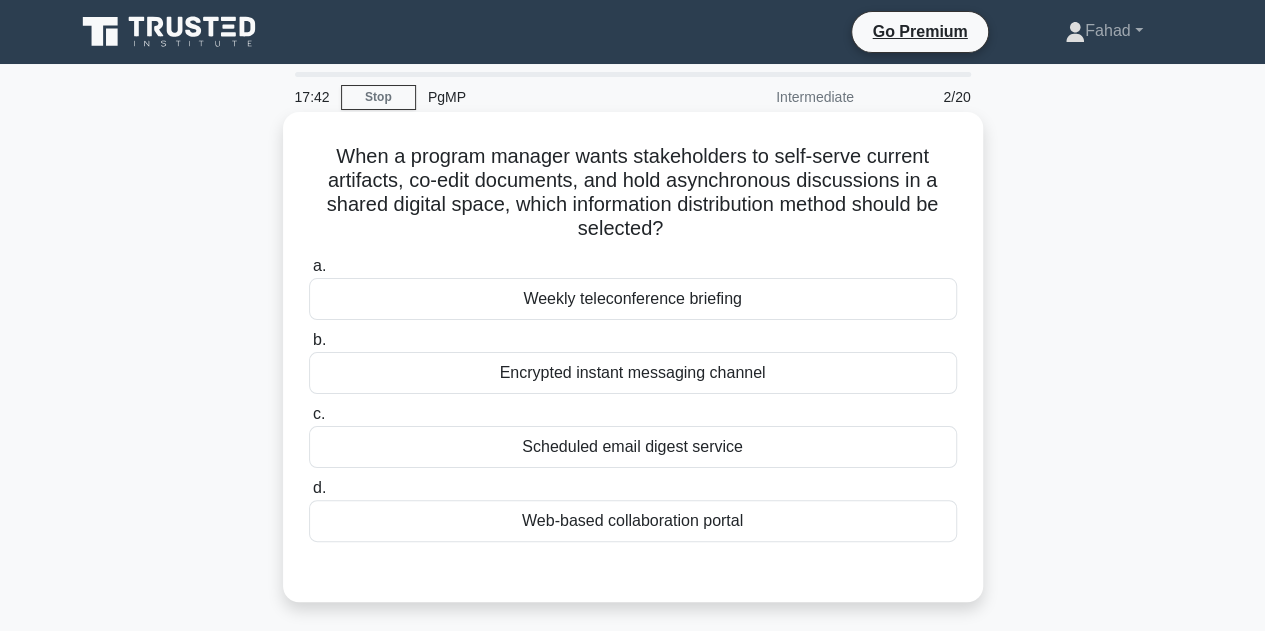 click on "Web-based collaboration portal" at bounding box center (633, 521) 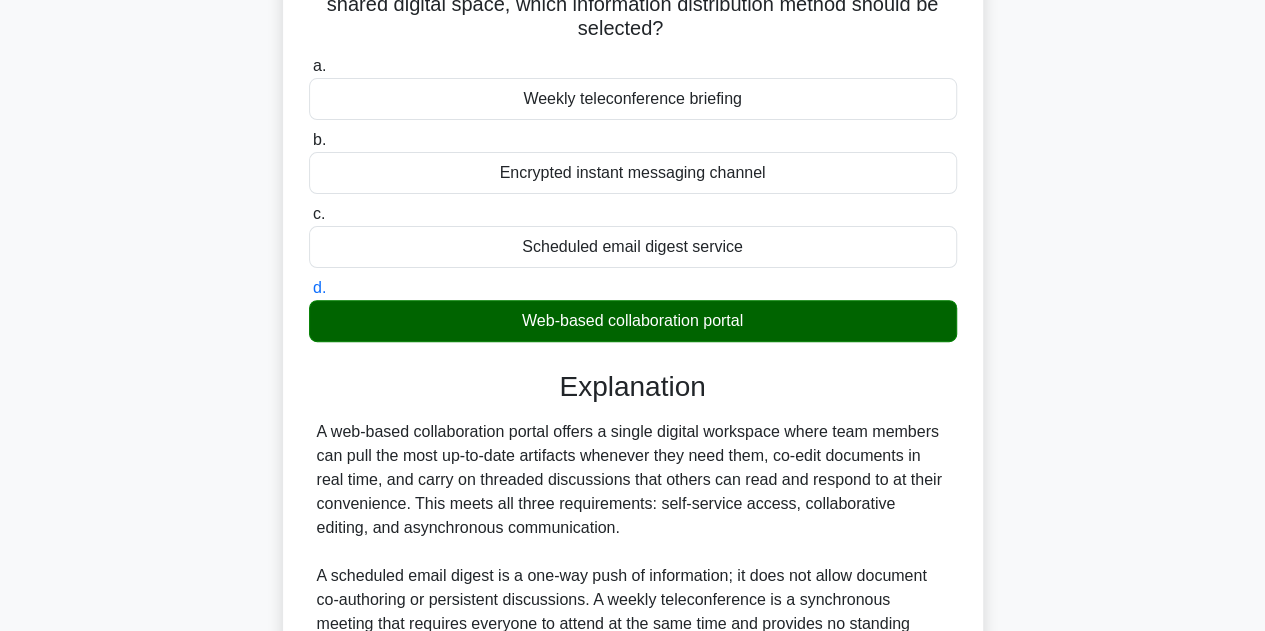 scroll, scrollTop: 449, scrollLeft: 0, axis: vertical 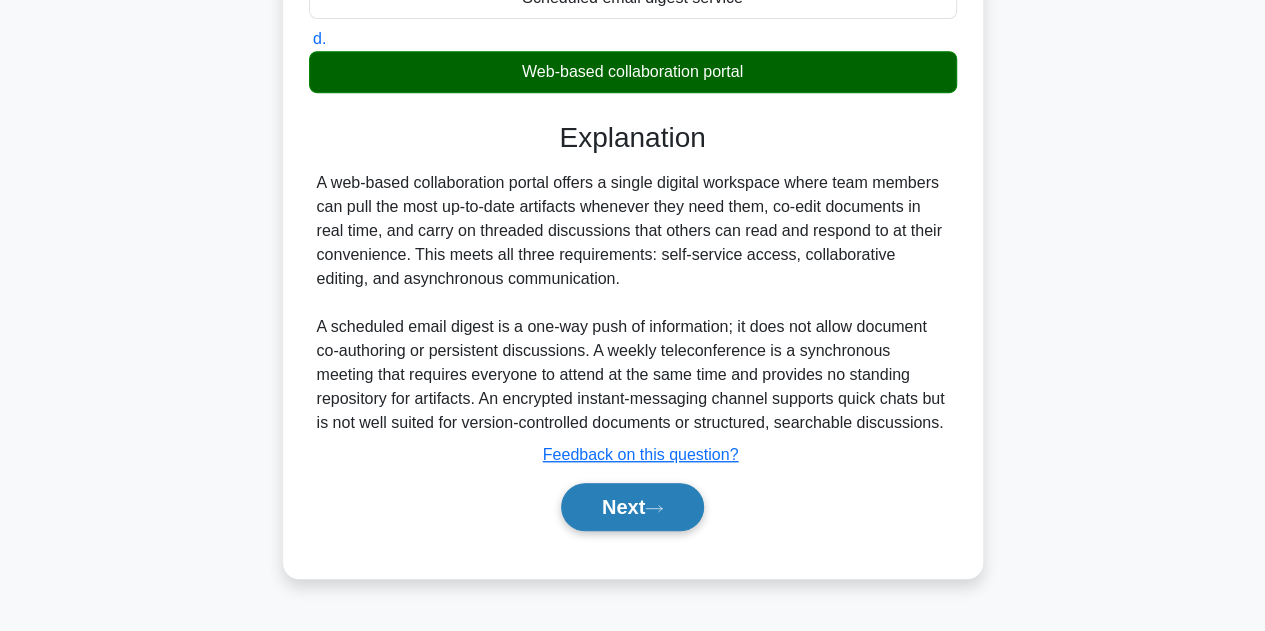 click on "Next" at bounding box center [632, 507] 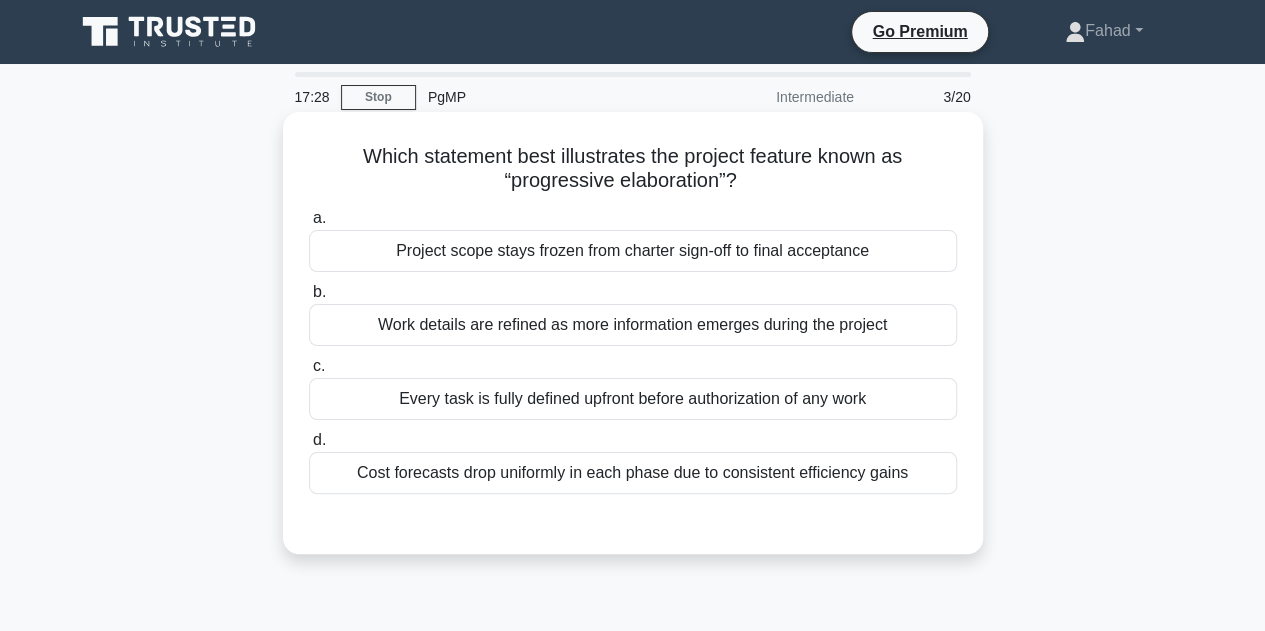 click on "Work details are refined as more information emerges during the project" at bounding box center (633, 325) 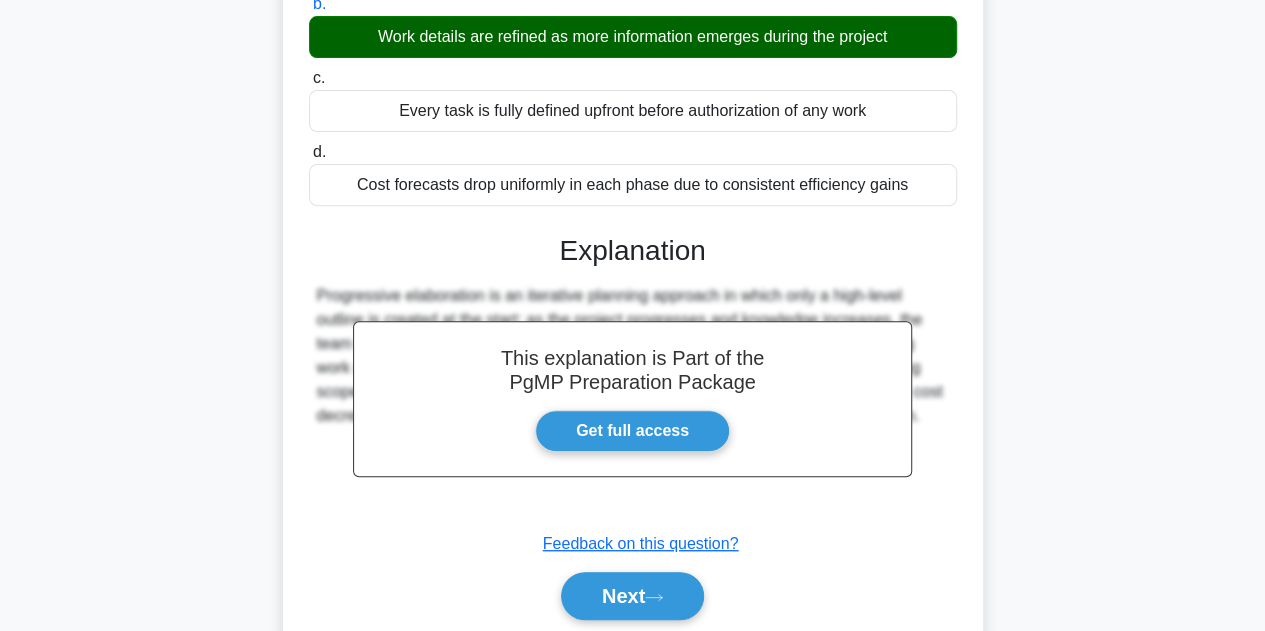 scroll, scrollTop: 449, scrollLeft: 0, axis: vertical 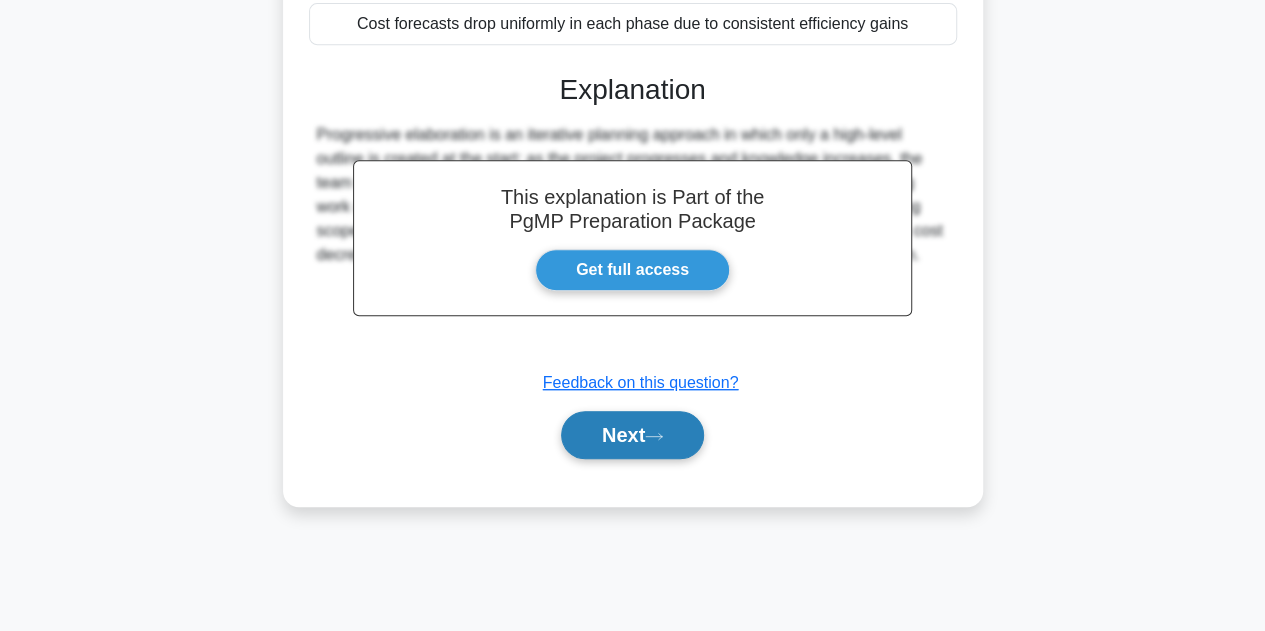 click on "Next" at bounding box center (632, 435) 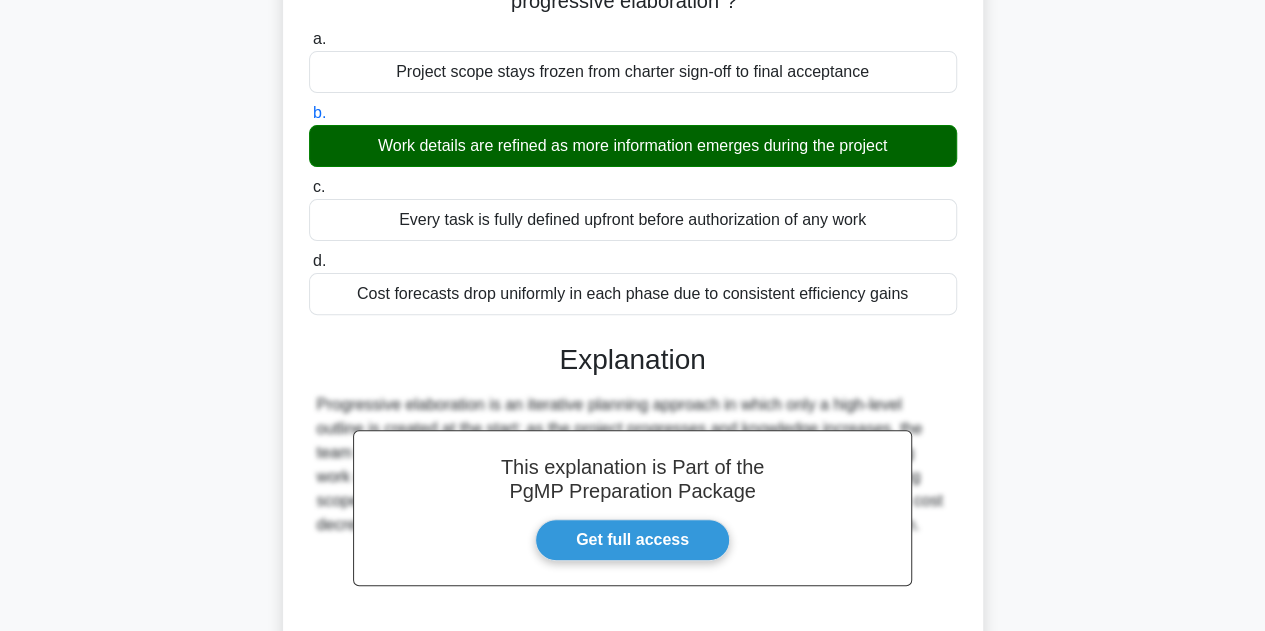 scroll, scrollTop: 0, scrollLeft: 0, axis: both 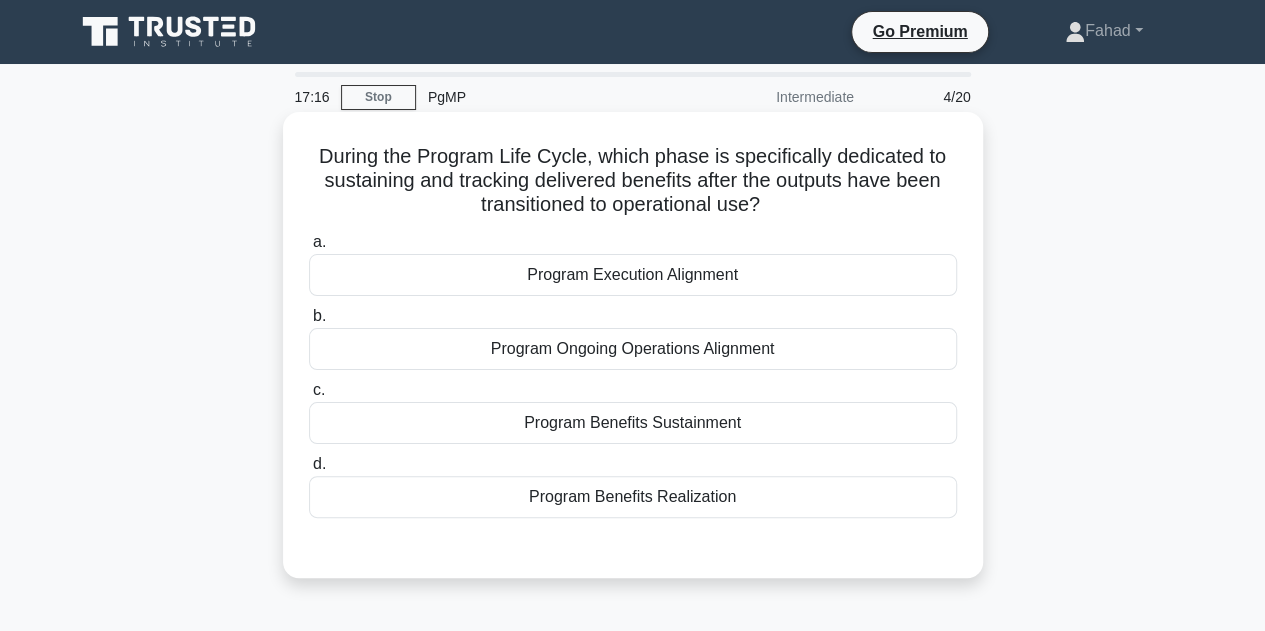 click on "Program Benefits Sustainment" at bounding box center (633, 423) 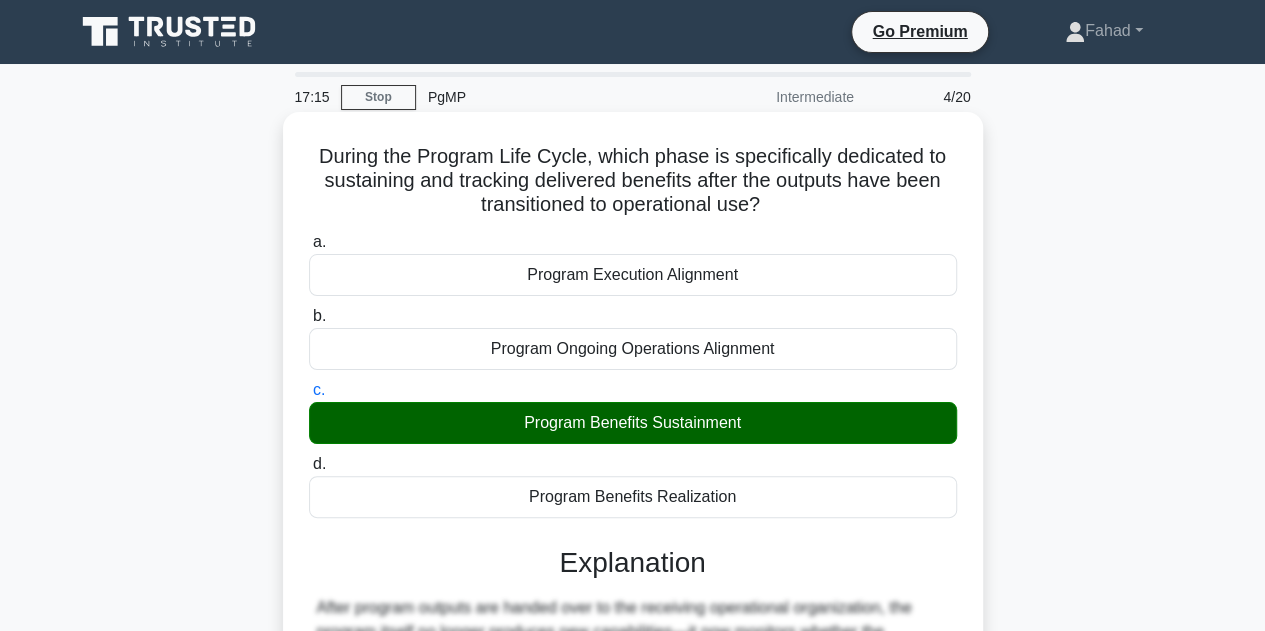 scroll, scrollTop: 455, scrollLeft: 0, axis: vertical 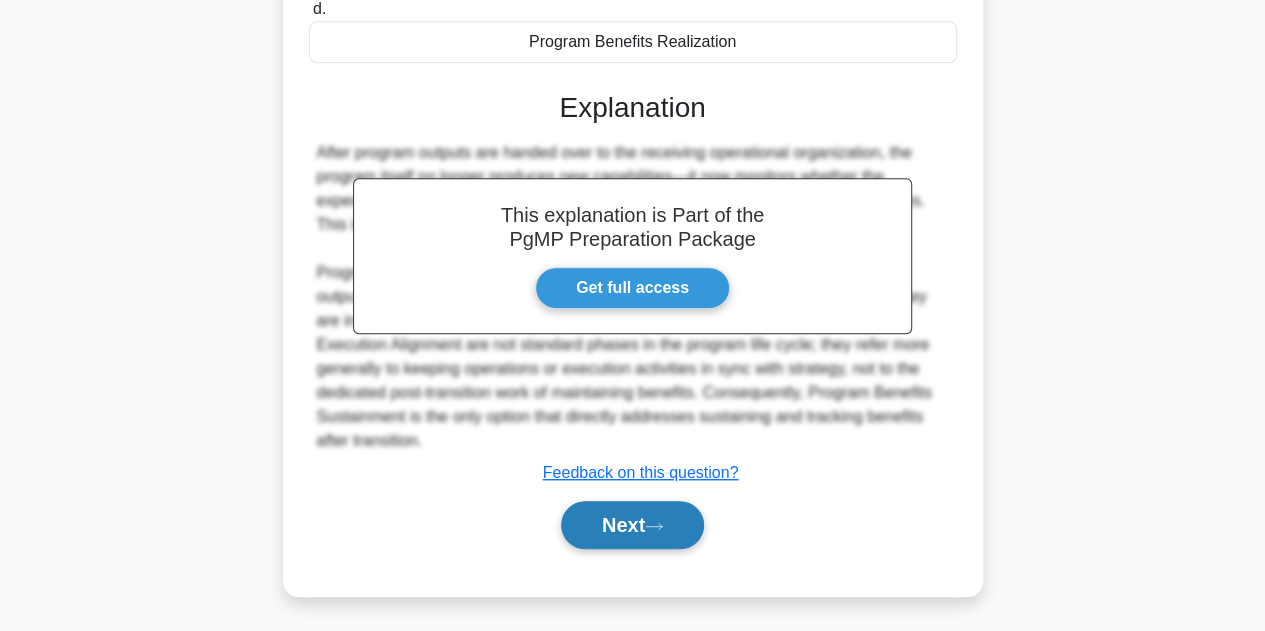 click on "Next" at bounding box center [632, 525] 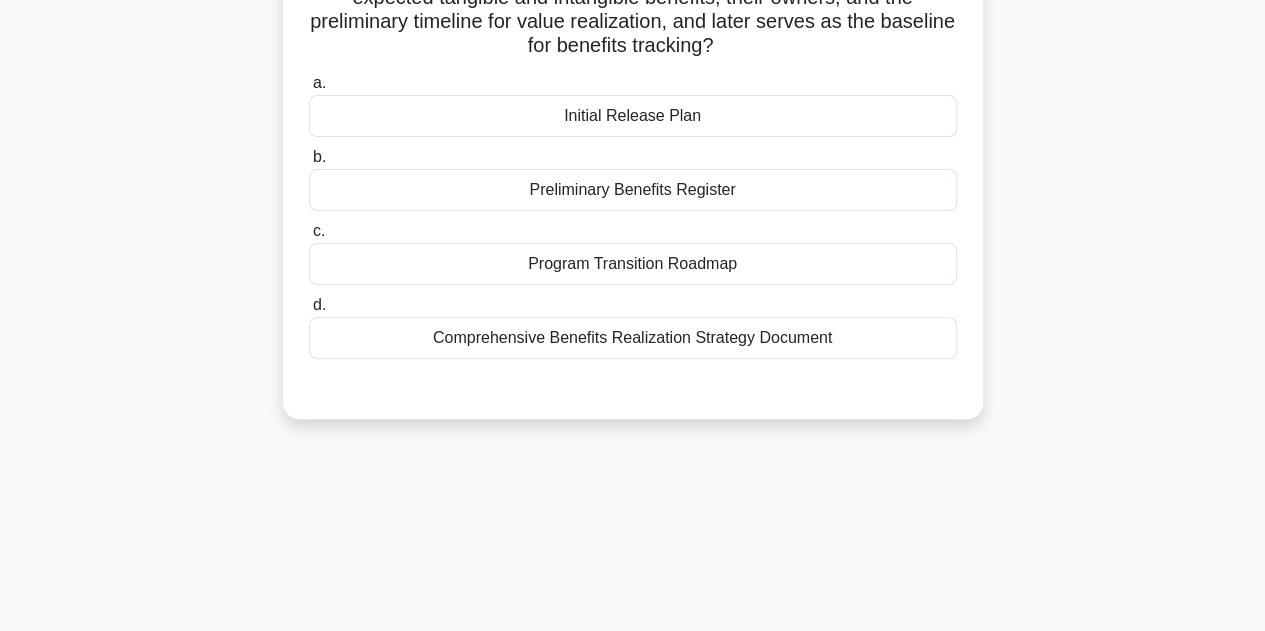 scroll, scrollTop: 0, scrollLeft: 0, axis: both 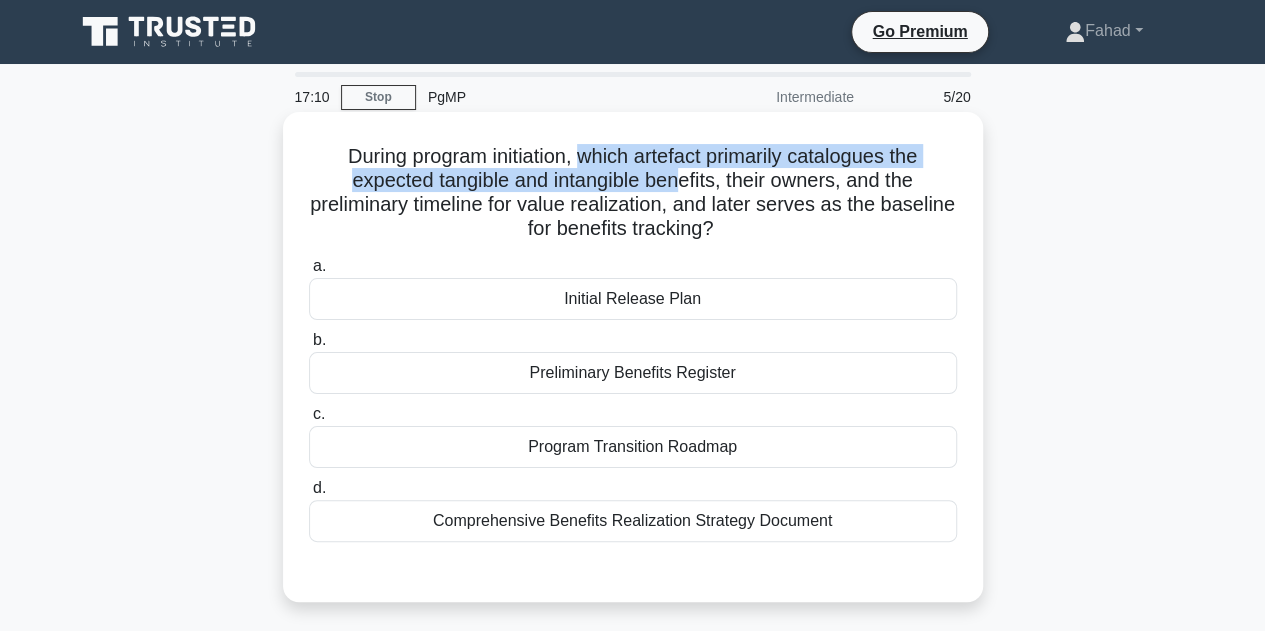 drag, startPoint x: 575, startPoint y: 167, endPoint x: 676, endPoint y: 171, distance: 101.07918 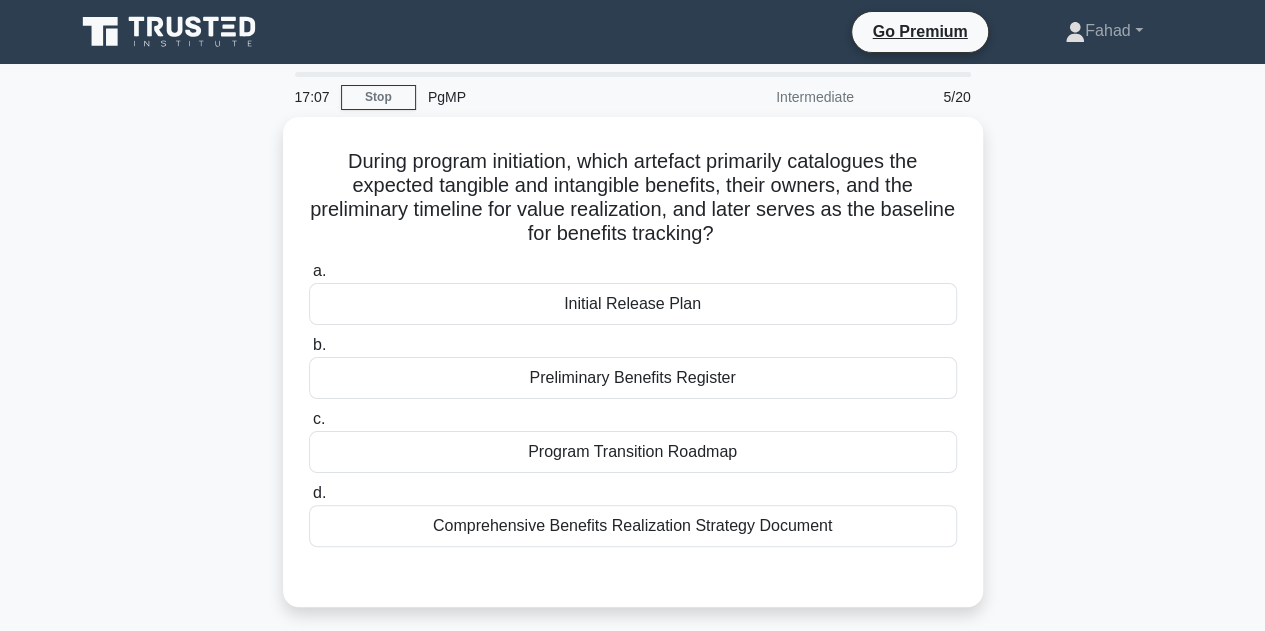 click on "During program initiation, which artefact primarily catalogues the expected tangible and intangible benefits, their owners, and the preliminary timeline for value realization, and later serves as the baseline for benefits tracking?
.spinner_0XTQ{transform-origin:center;animation:spinner_y6GP .75s linear infinite}@keyframes spinner_y6GP{100%{transform:rotate(360deg)}}
a.
Initial Release Plan
b. c." at bounding box center (633, 374) 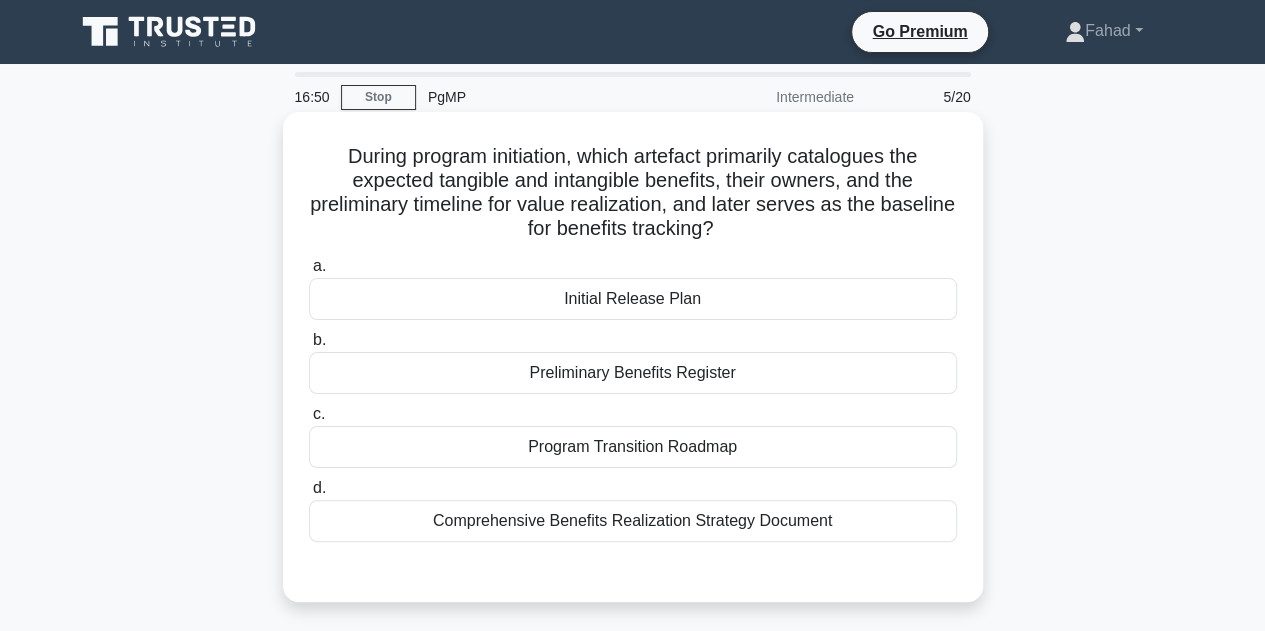 click on "Preliminary Benefits Register" at bounding box center (633, 373) 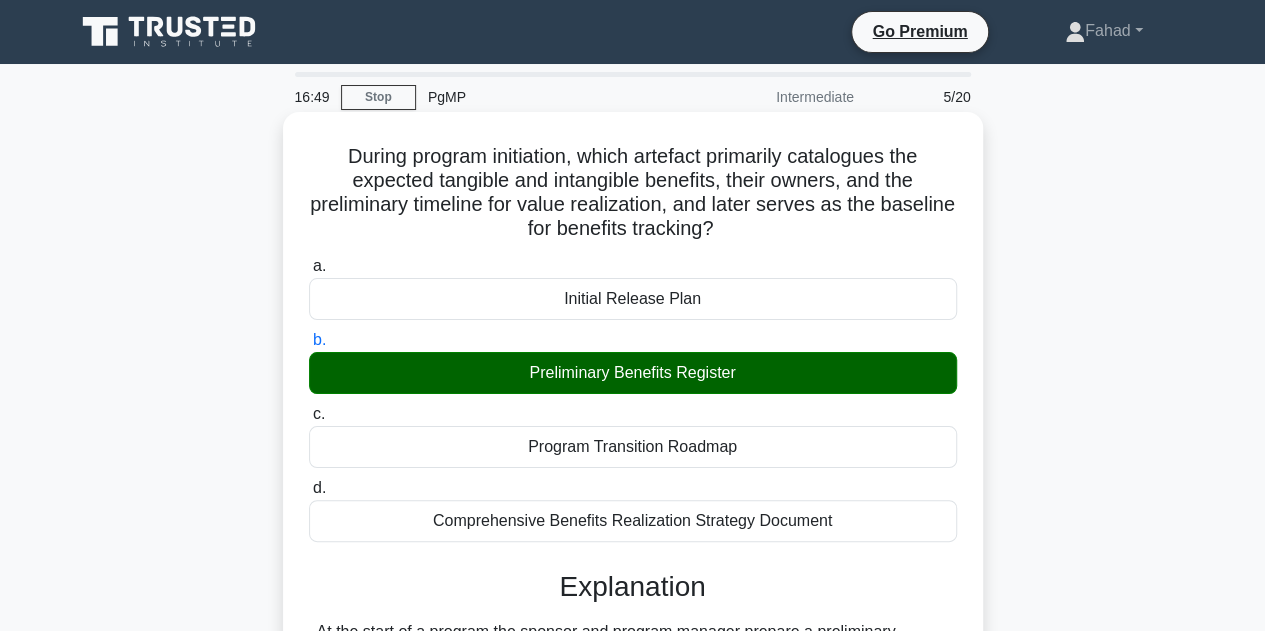 scroll, scrollTop: 503, scrollLeft: 0, axis: vertical 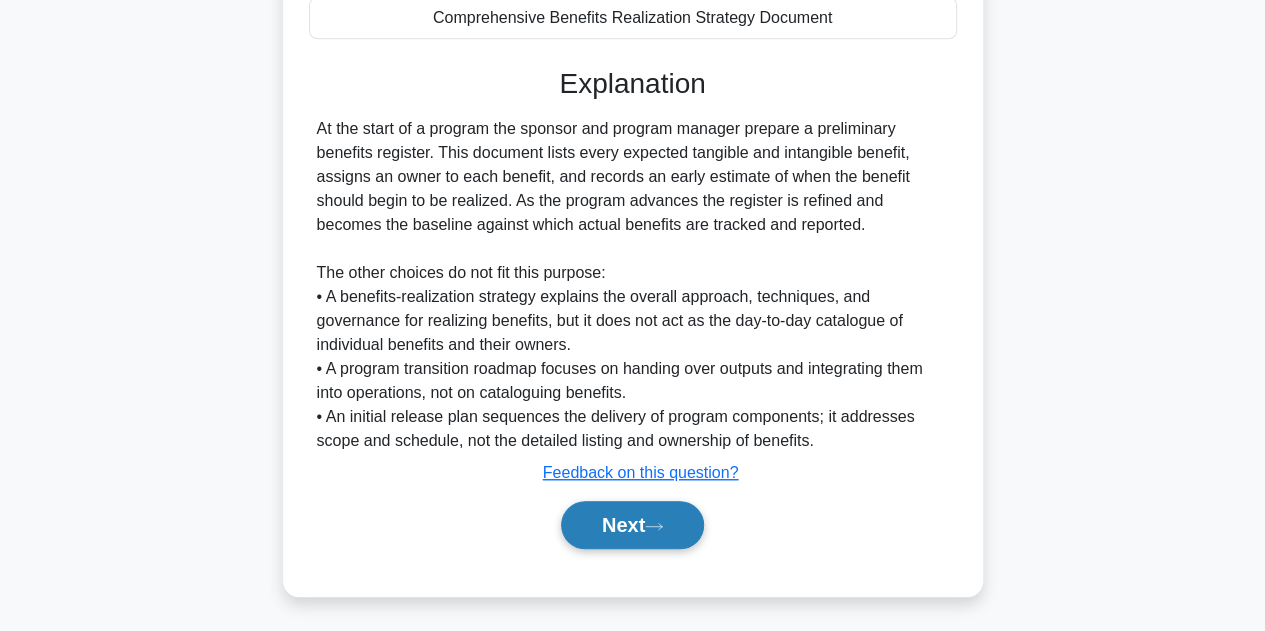 click on "Next" at bounding box center (632, 525) 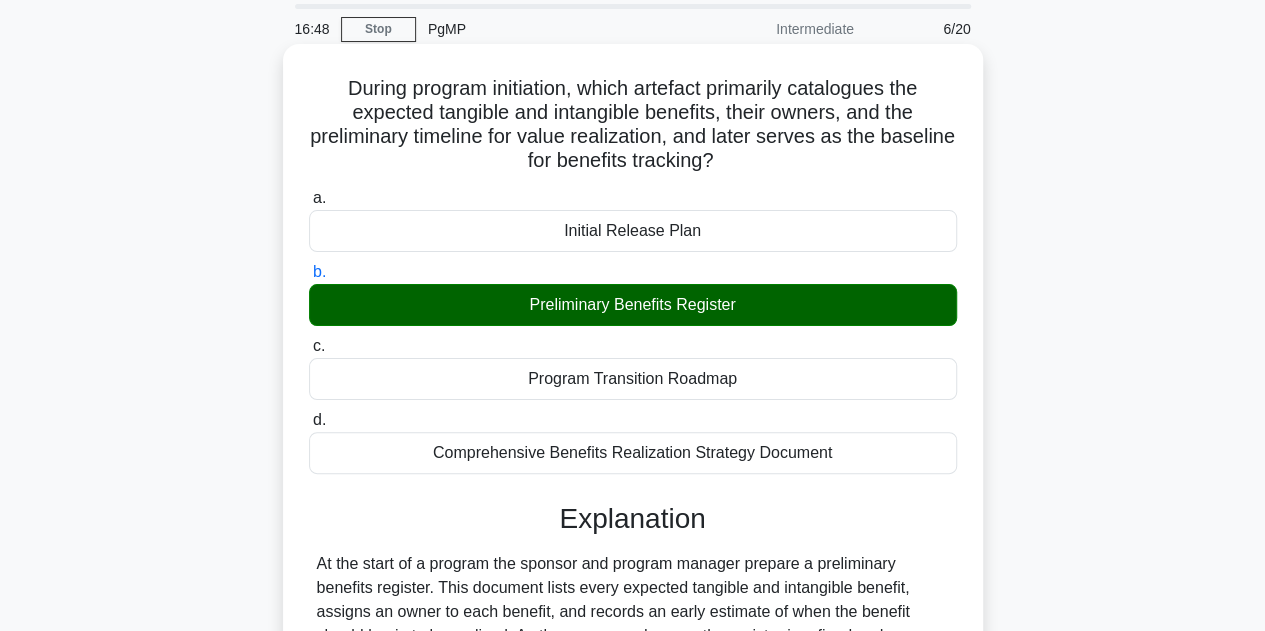 scroll, scrollTop: 0, scrollLeft: 0, axis: both 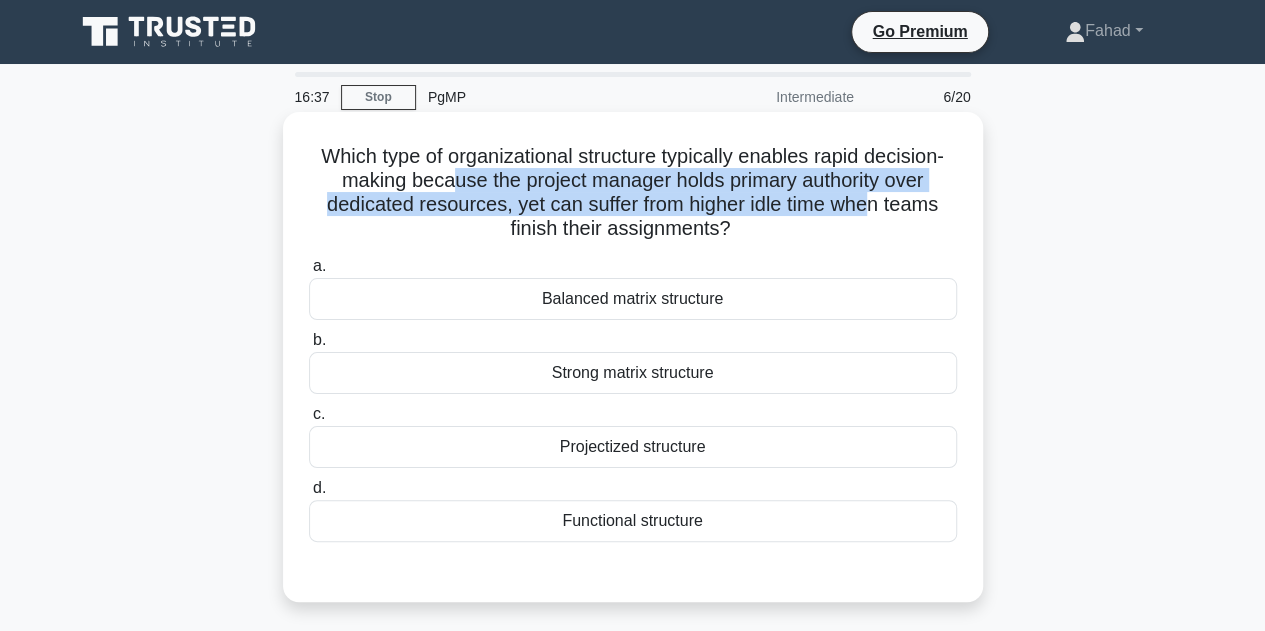 drag, startPoint x: 448, startPoint y: 184, endPoint x: 877, endPoint y: 205, distance: 429.51367 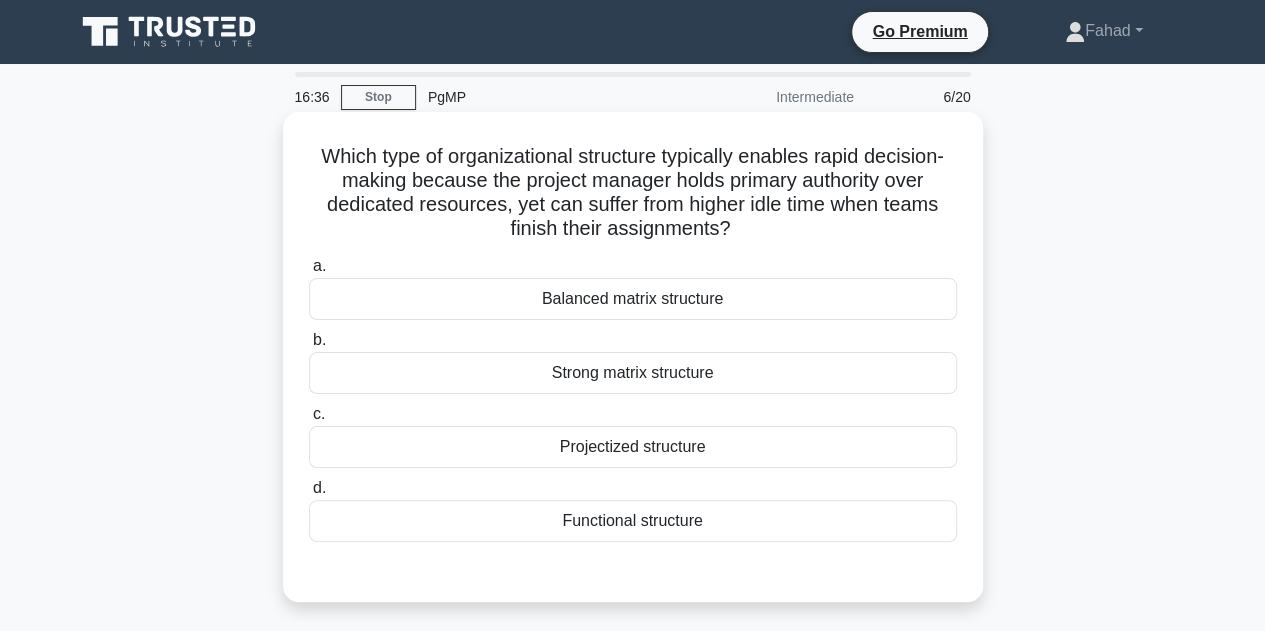 click on "Projectized structure" at bounding box center [633, 447] 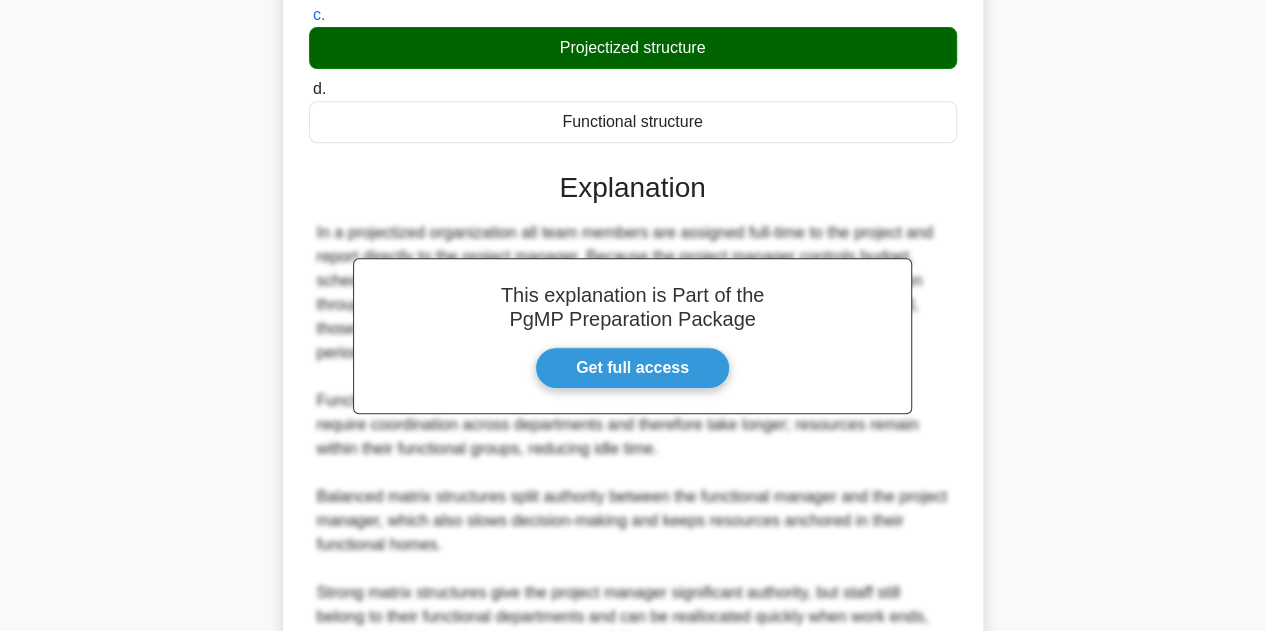 scroll, scrollTop: 599, scrollLeft: 0, axis: vertical 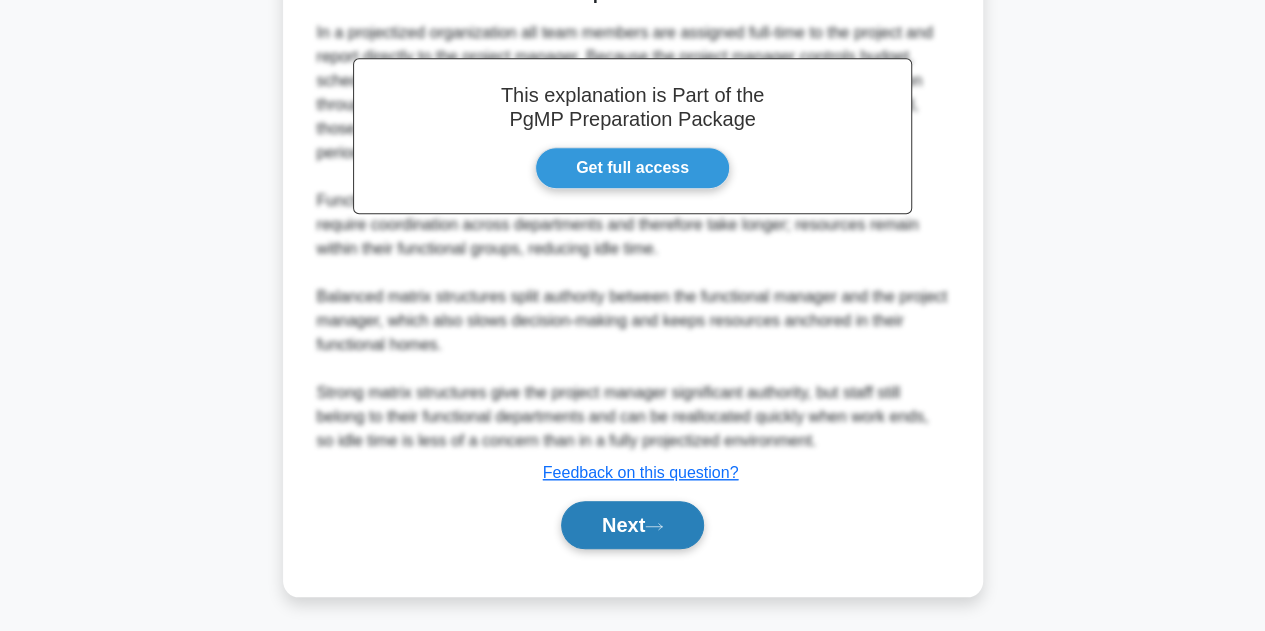 click on "Next" at bounding box center [632, 525] 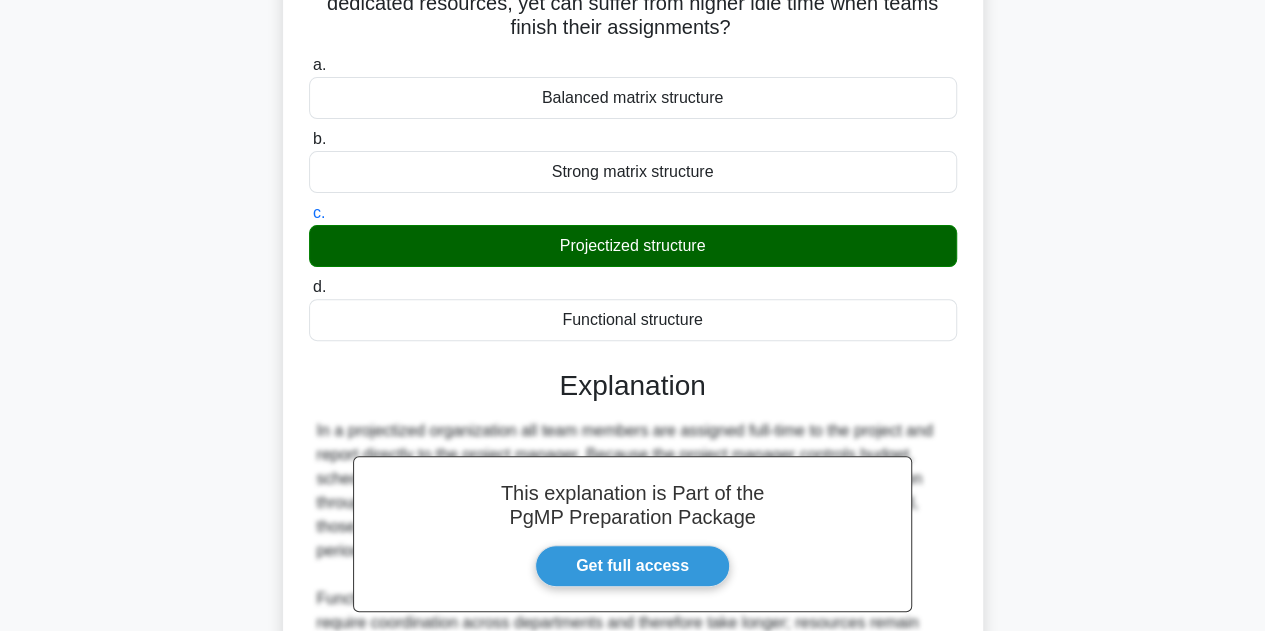 scroll, scrollTop: 0, scrollLeft: 0, axis: both 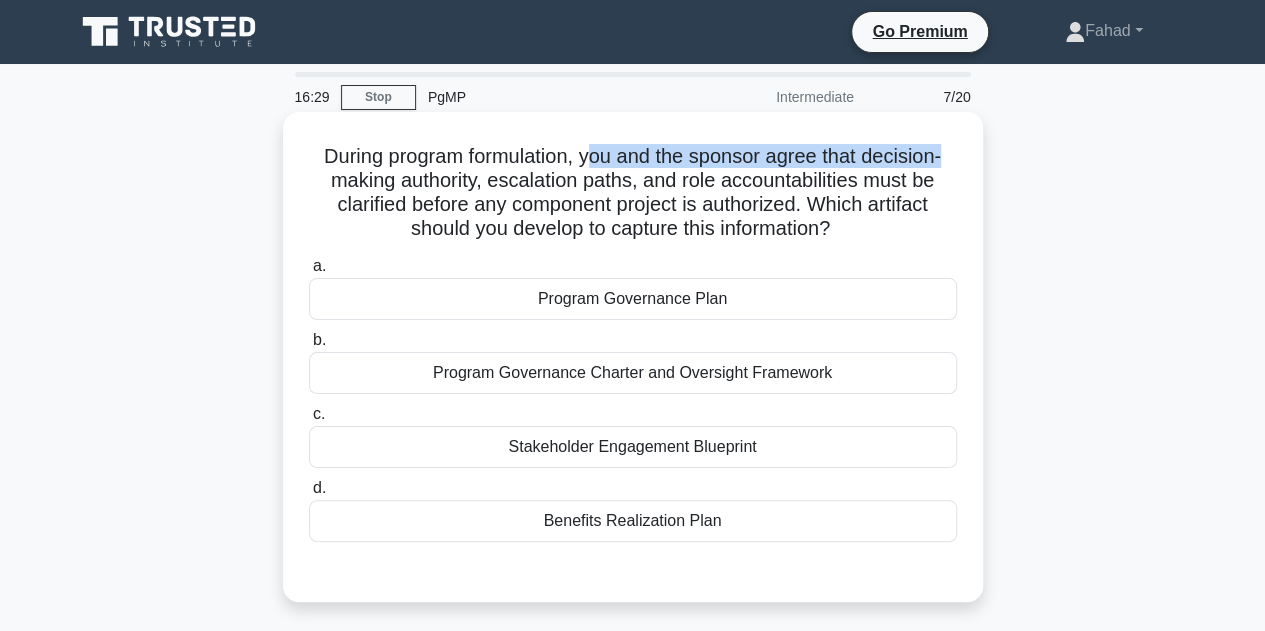 drag, startPoint x: 586, startPoint y: 164, endPoint x: 952, endPoint y: 165, distance: 366.00137 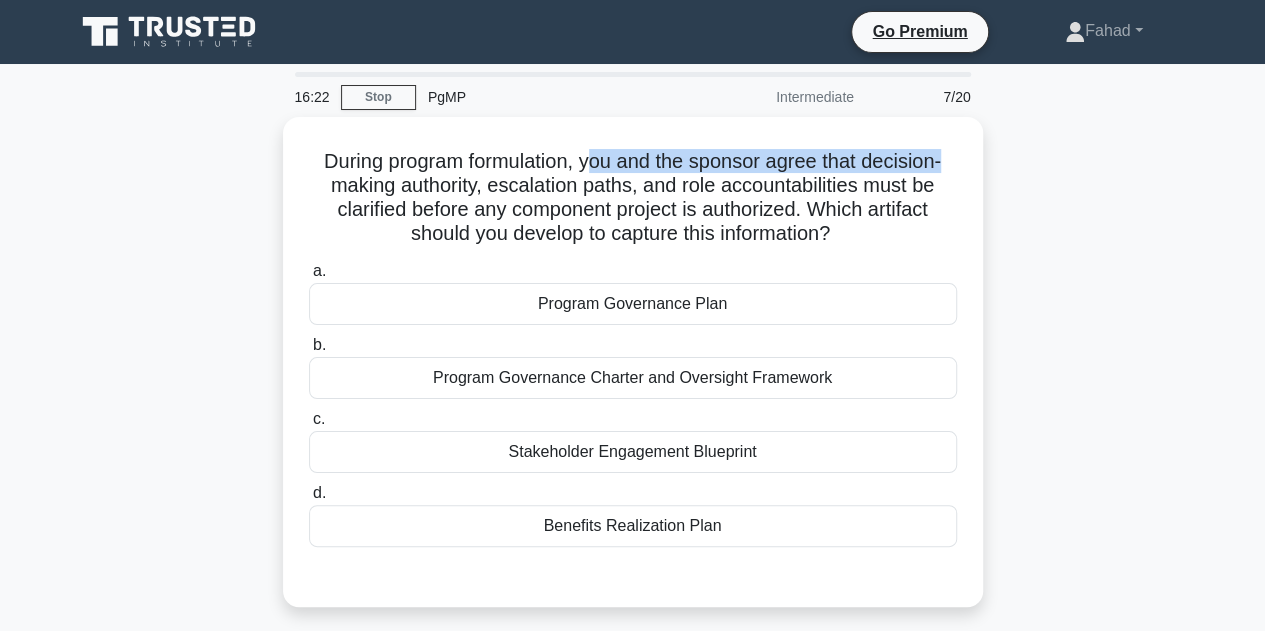 click on "16:22
Stop
PgMP
Intermediate
7/20
During program formulation, you and the sponsor agree that decision-making authority, escalation paths, and role accountabilities must be clarified before any component project is authorized. Which artifact should you develop to capture this information?
.spinner_0XTQ{transform-origin:center;animation:spinner_y6GP .75s linear infinite}@keyframes spinner_y6GP{100%{transform:rotate(360deg)}}
a. b. c. d." at bounding box center [632, 572] 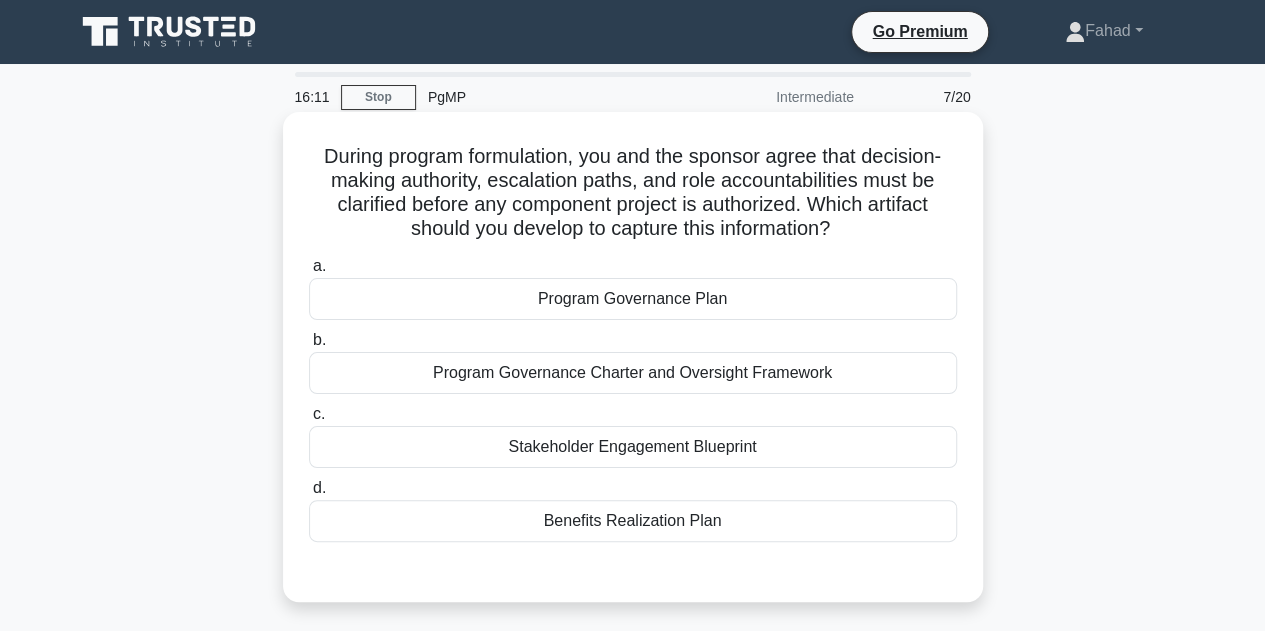 click on "Program Governance Plan" at bounding box center (633, 299) 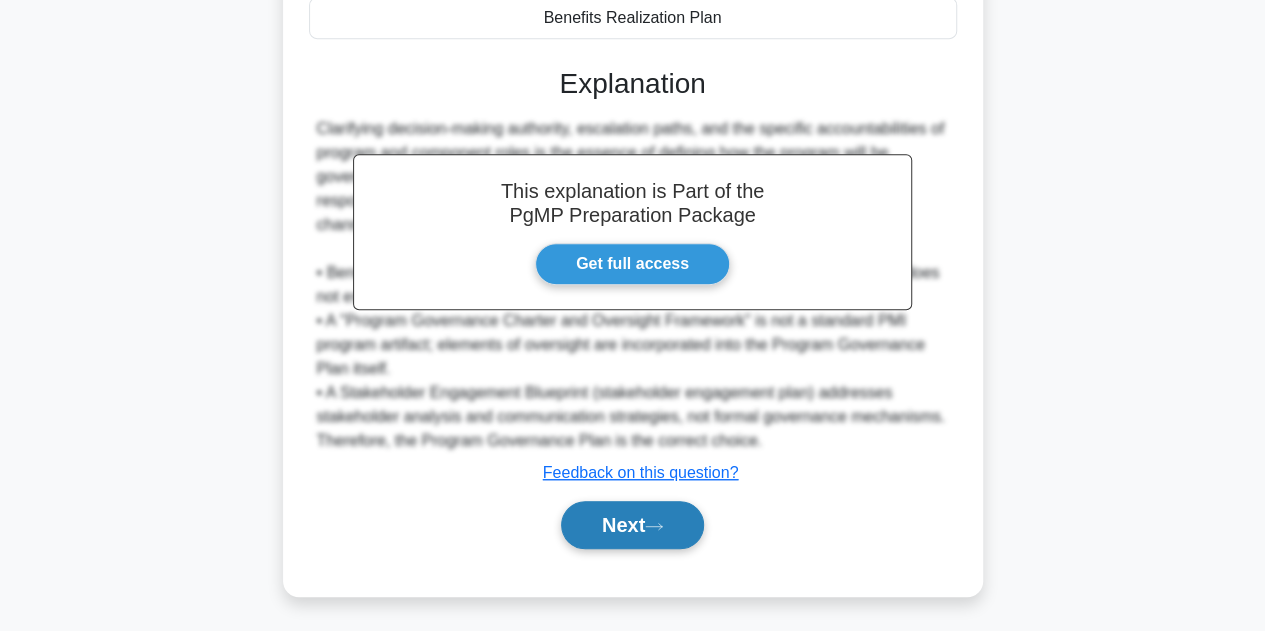 click on "Next" at bounding box center (632, 525) 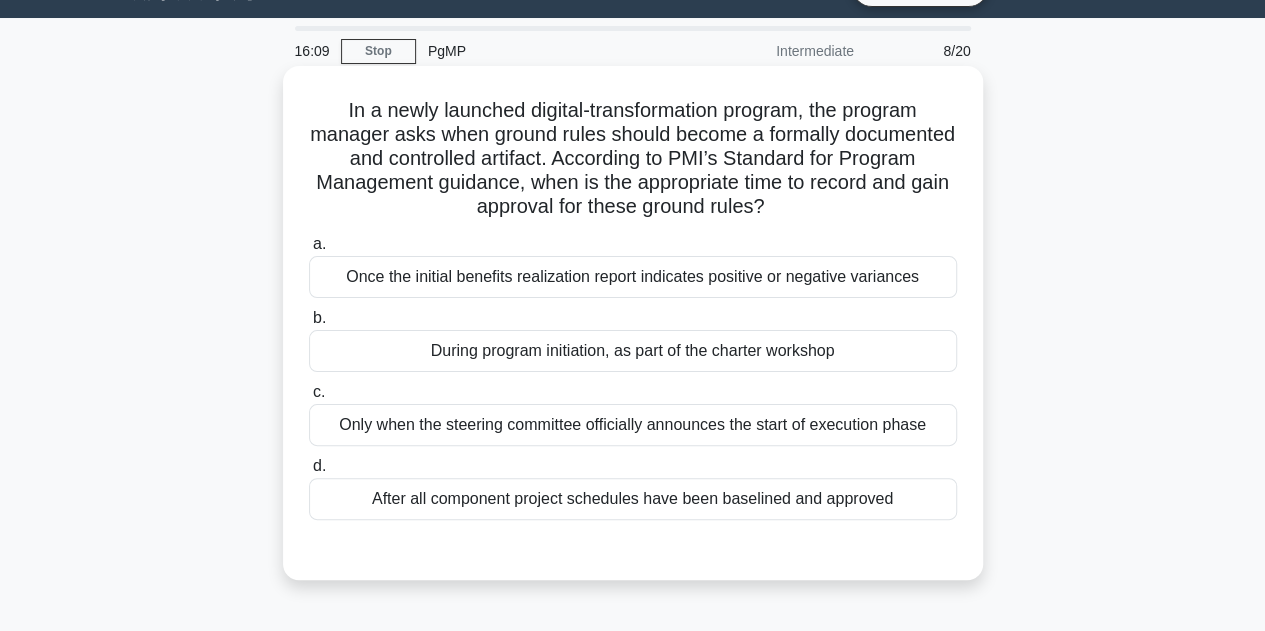 scroll, scrollTop: 0, scrollLeft: 0, axis: both 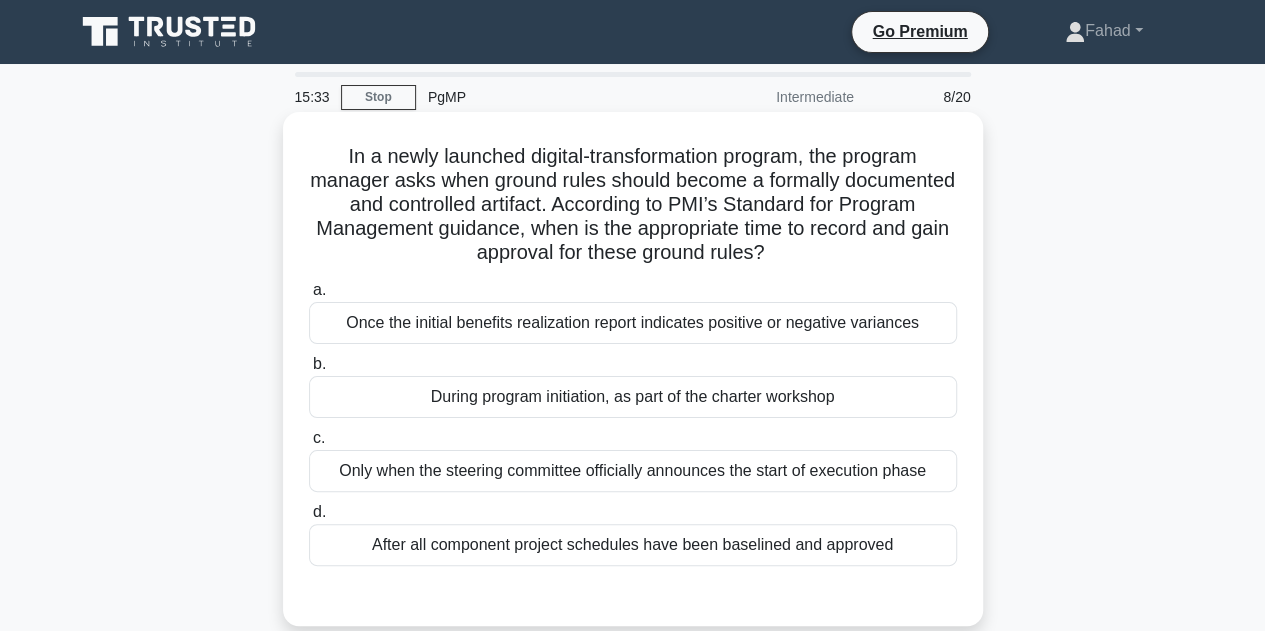 click on "During program initiation, as part of the charter workshop" at bounding box center [633, 397] 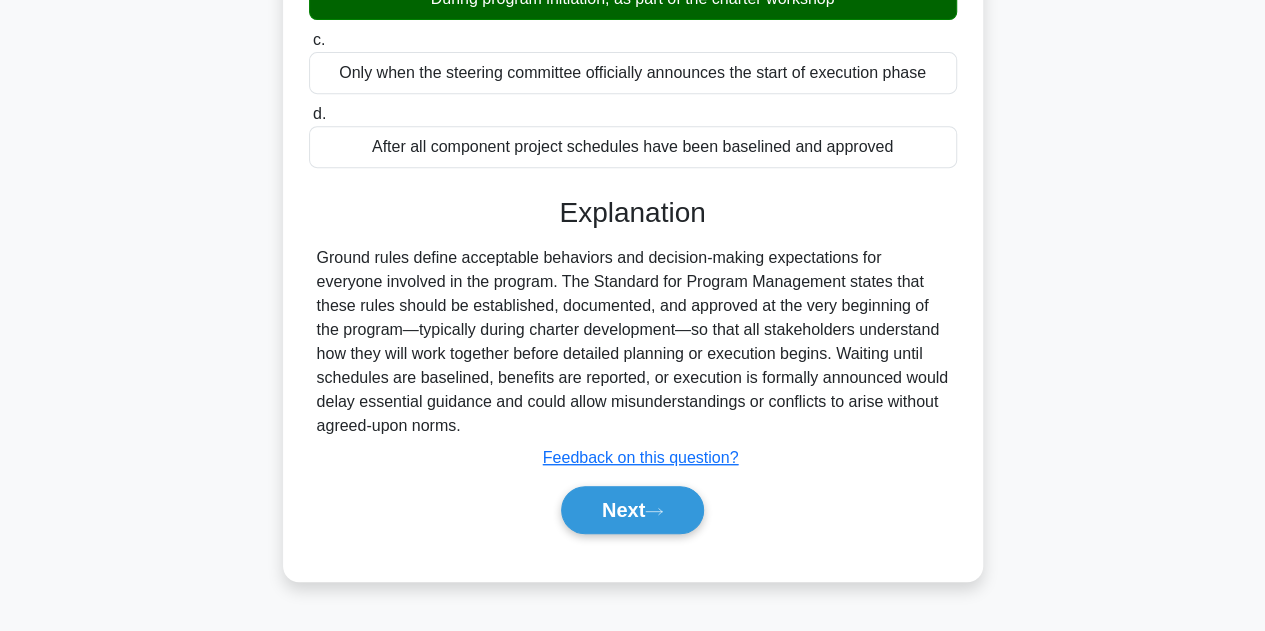 scroll, scrollTop: 400, scrollLeft: 0, axis: vertical 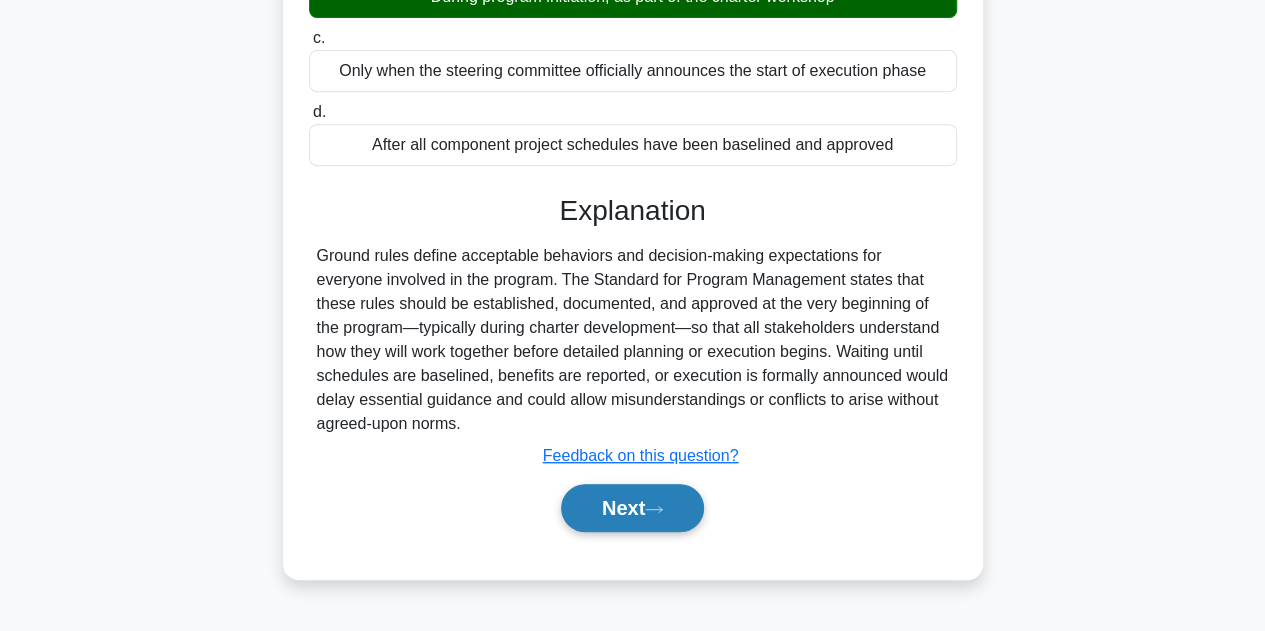 click on "Next" at bounding box center [632, 508] 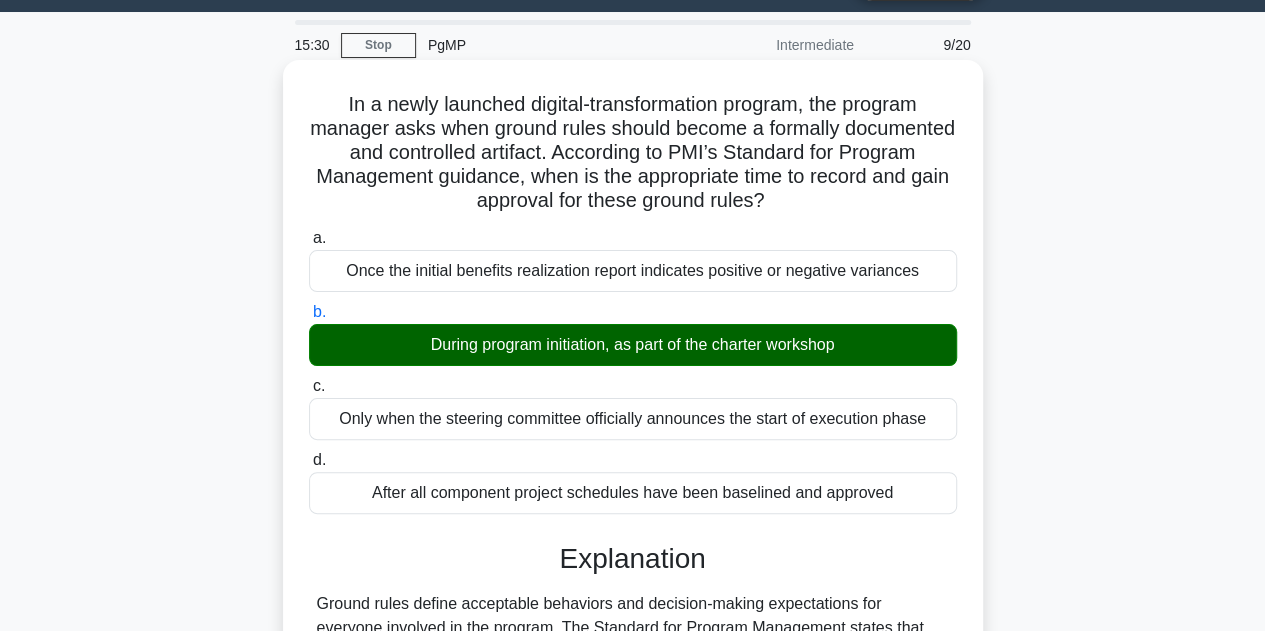 scroll, scrollTop: 0, scrollLeft: 0, axis: both 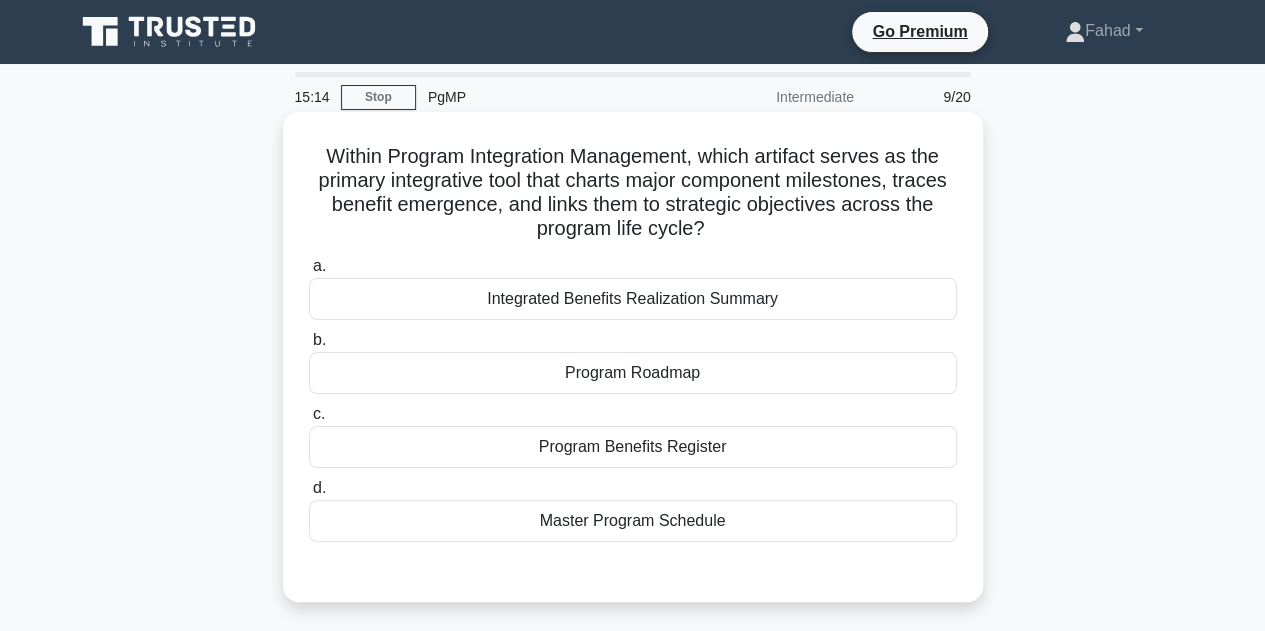 drag, startPoint x: 350, startPoint y: 191, endPoint x: 948, endPoint y: 223, distance: 598.8556 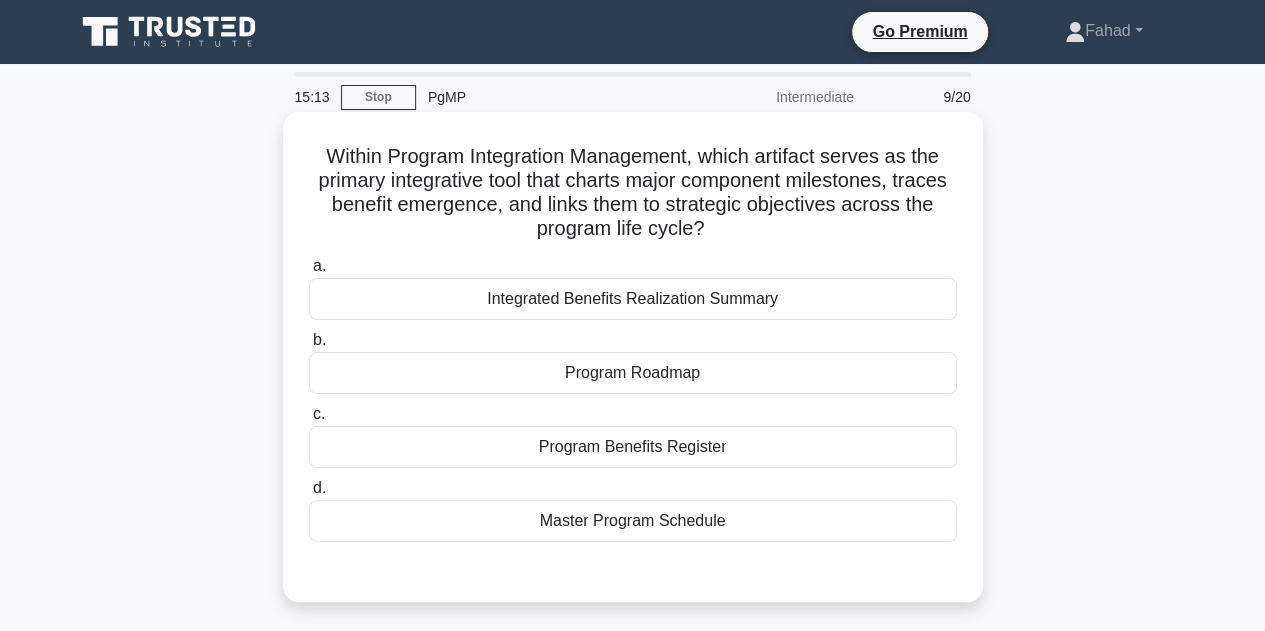 click on "Program Roadmap" at bounding box center [633, 373] 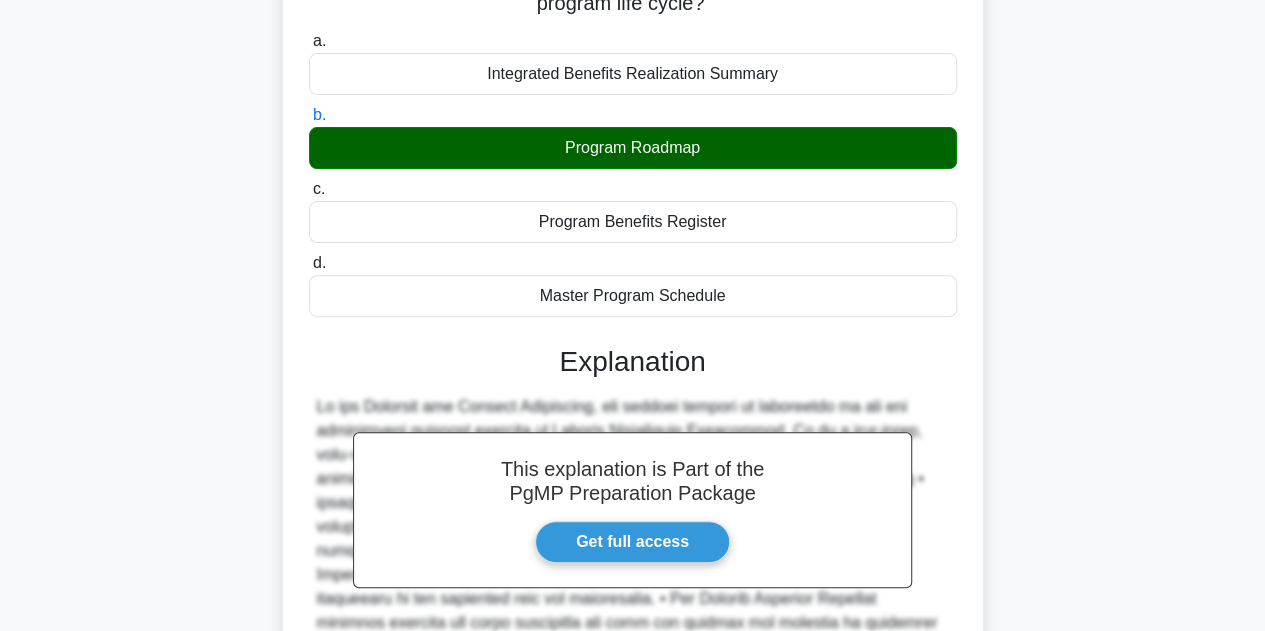 scroll, scrollTop: 479, scrollLeft: 0, axis: vertical 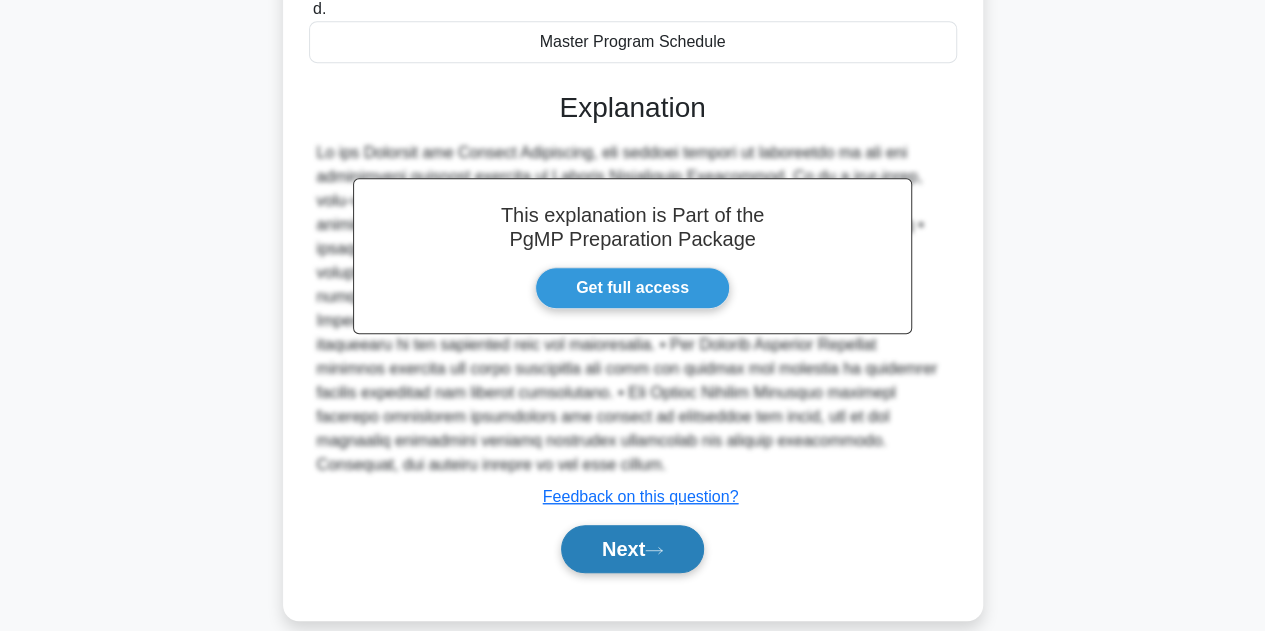 click on "Next" at bounding box center (632, 549) 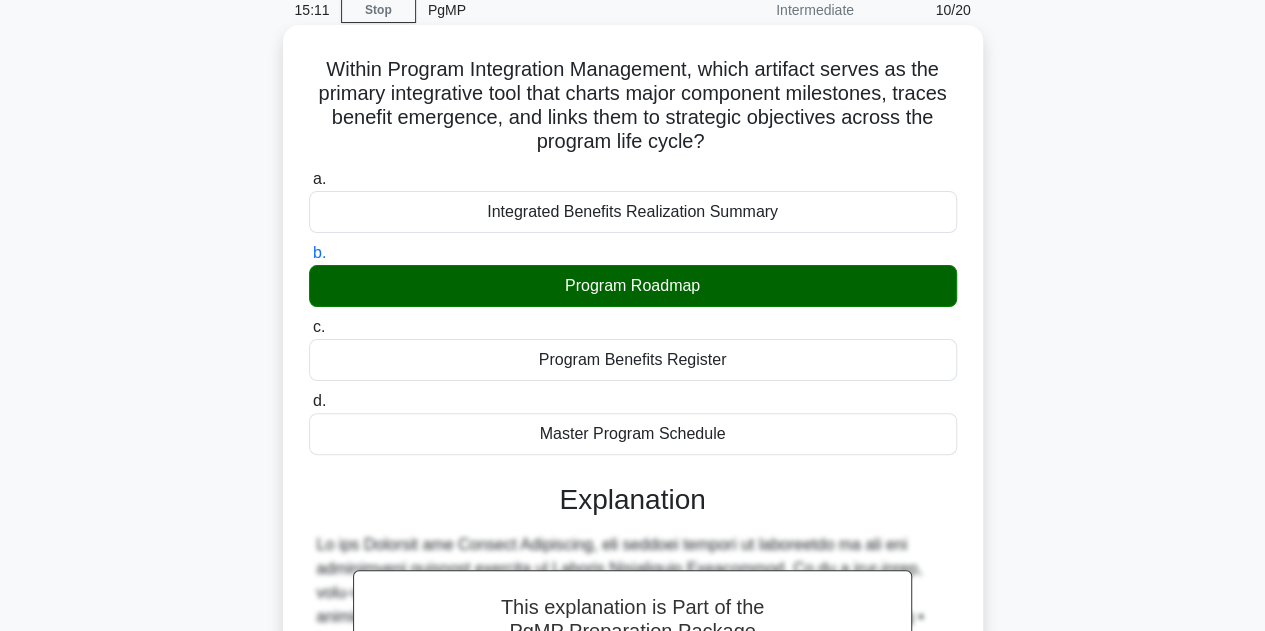 scroll, scrollTop: 0, scrollLeft: 0, axis: both 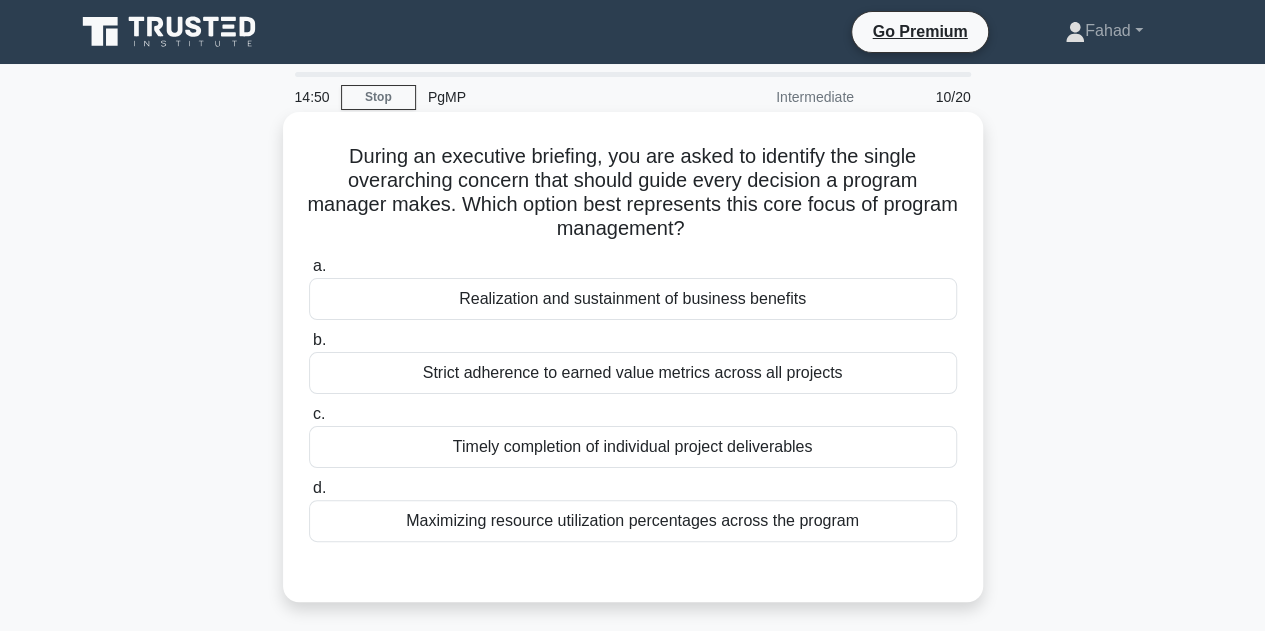 click on "Realization and sustainment of business benefits" at bounding box center (633, 299) 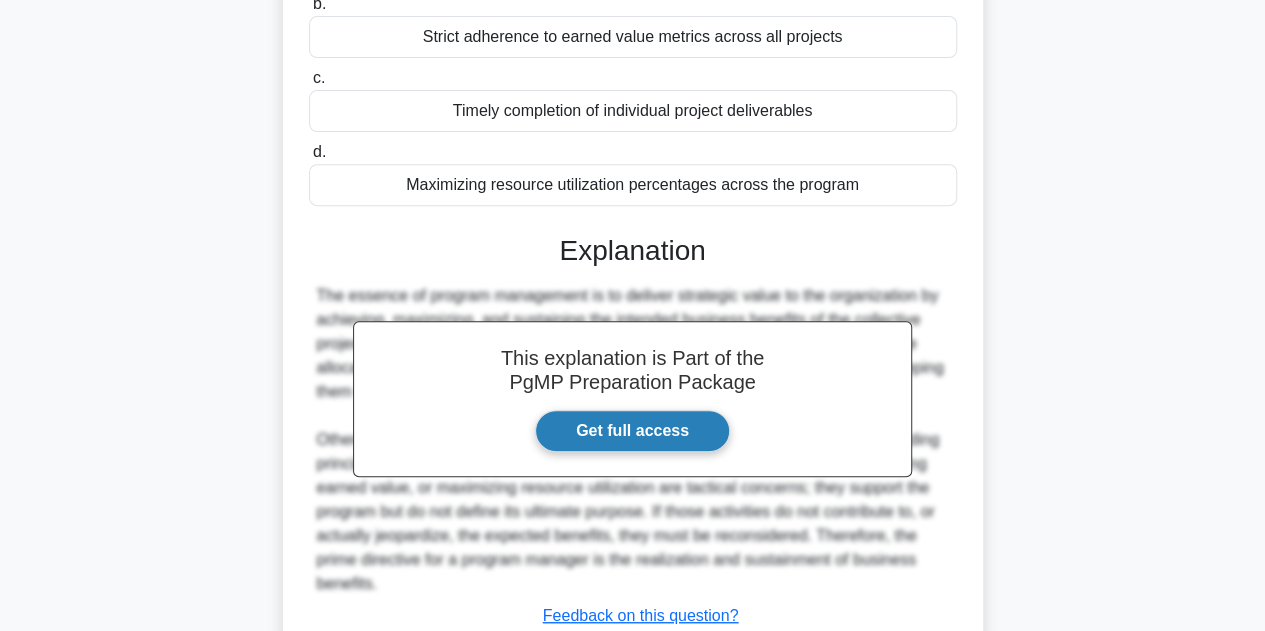 scroll, scrollTop: 479, scrollLeft: 0, axis: vertical 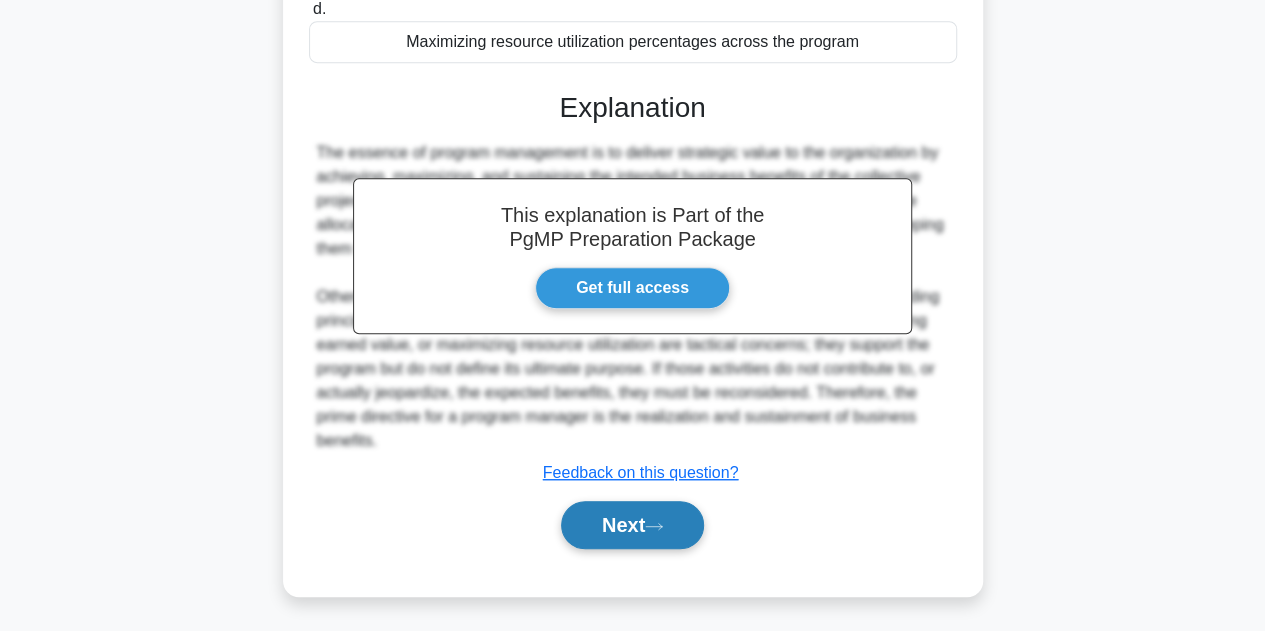 click on "Next" at bounding box center [632, 525] 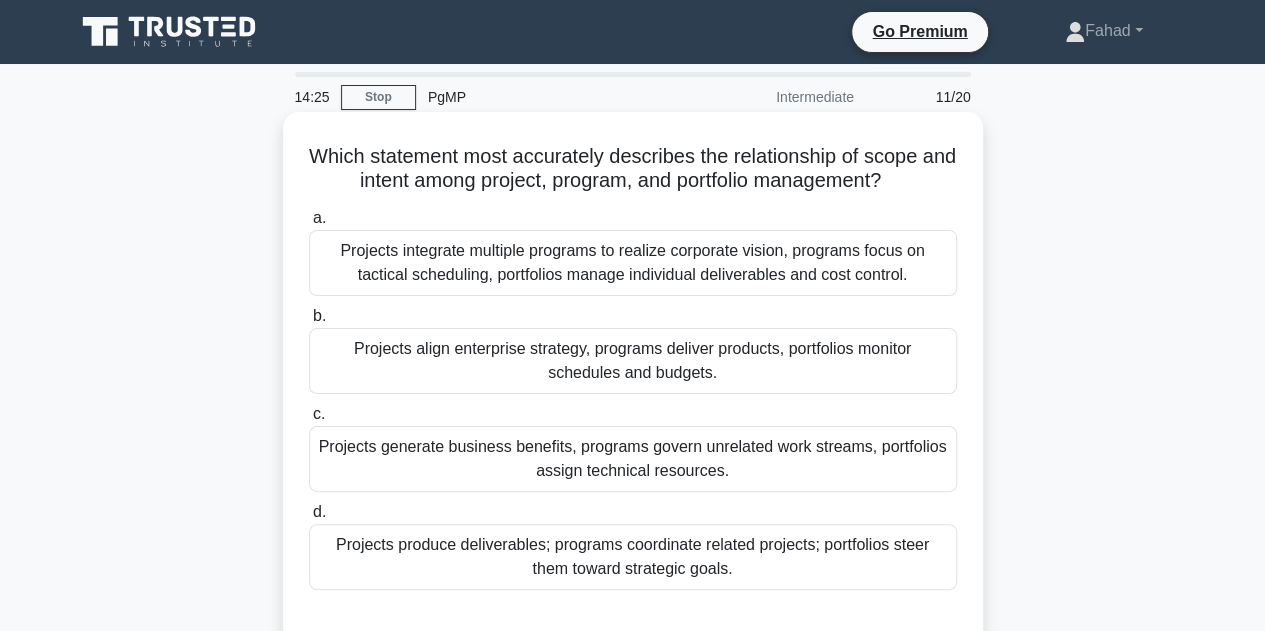 click on "Projects produce deliverables; programs coordinate related projects; portfolios steer them toward strategic goals." at bounding box center (633, 557) 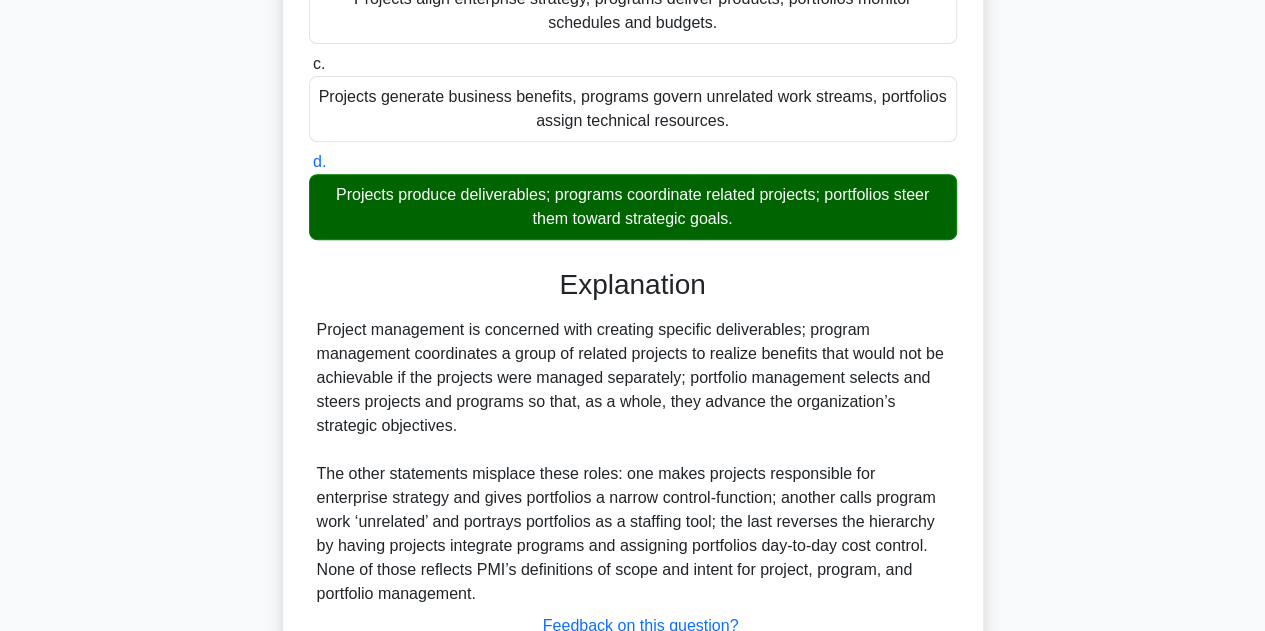 scroll, scrollTop: 400, scrollLeft: 0, axis: vertical 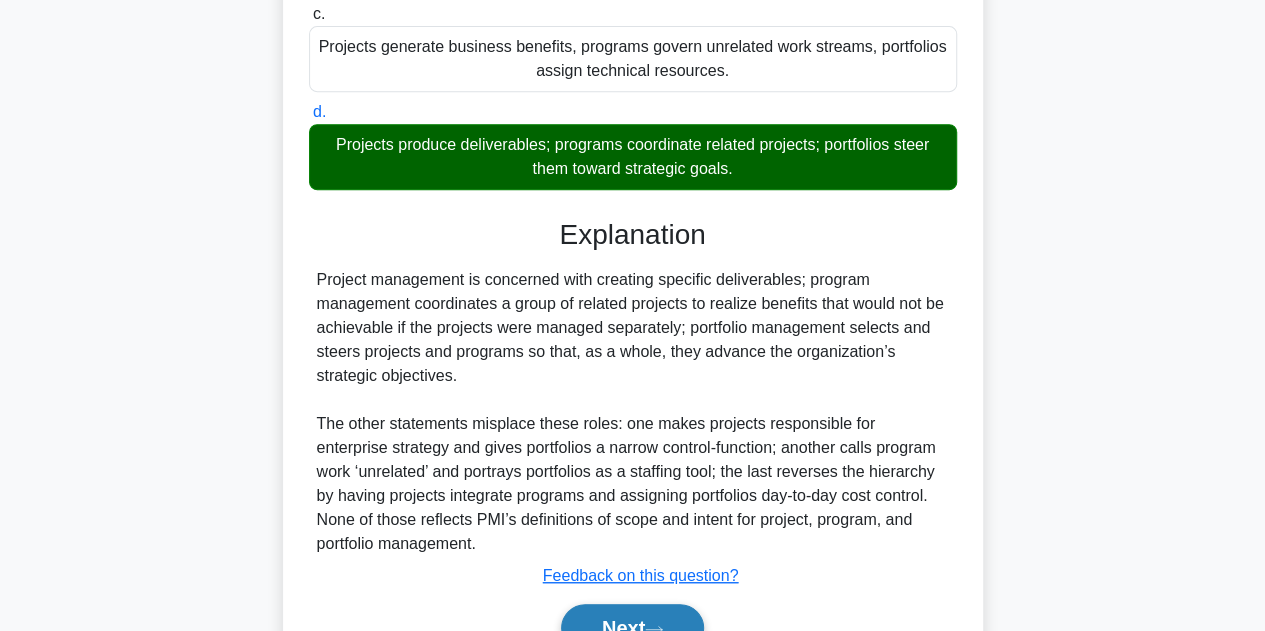 click on "Next" at bounding box center (632, 628) 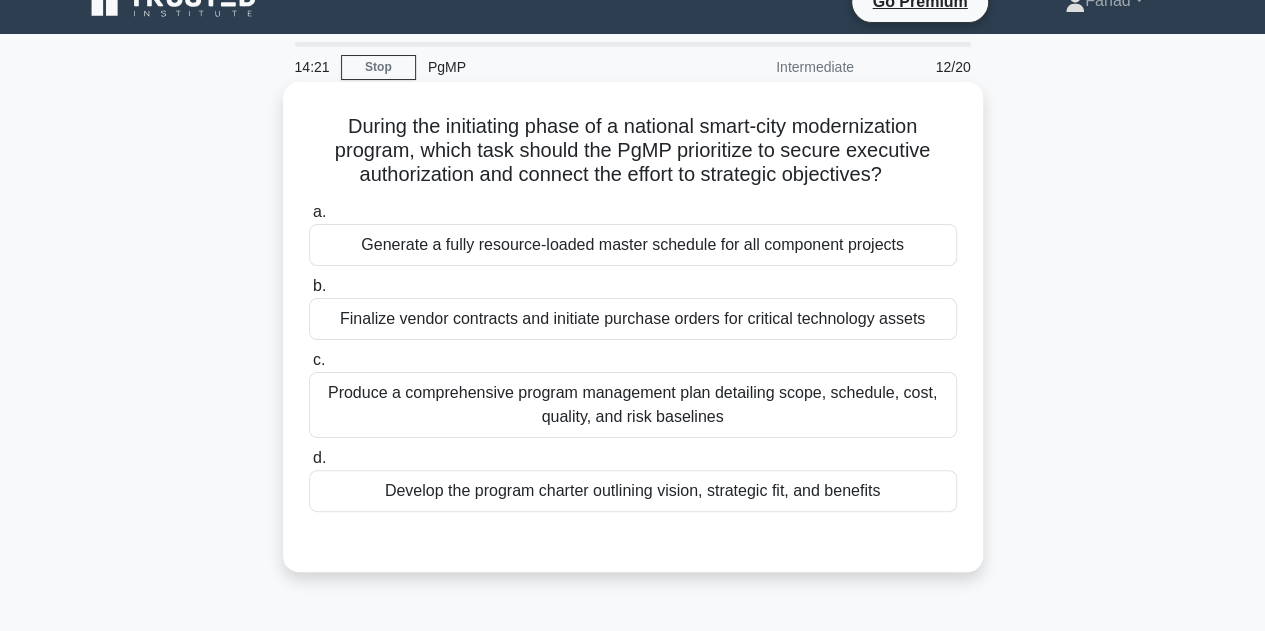 scroll, scrollTop: 0, scrollLeft: 0, axis: both 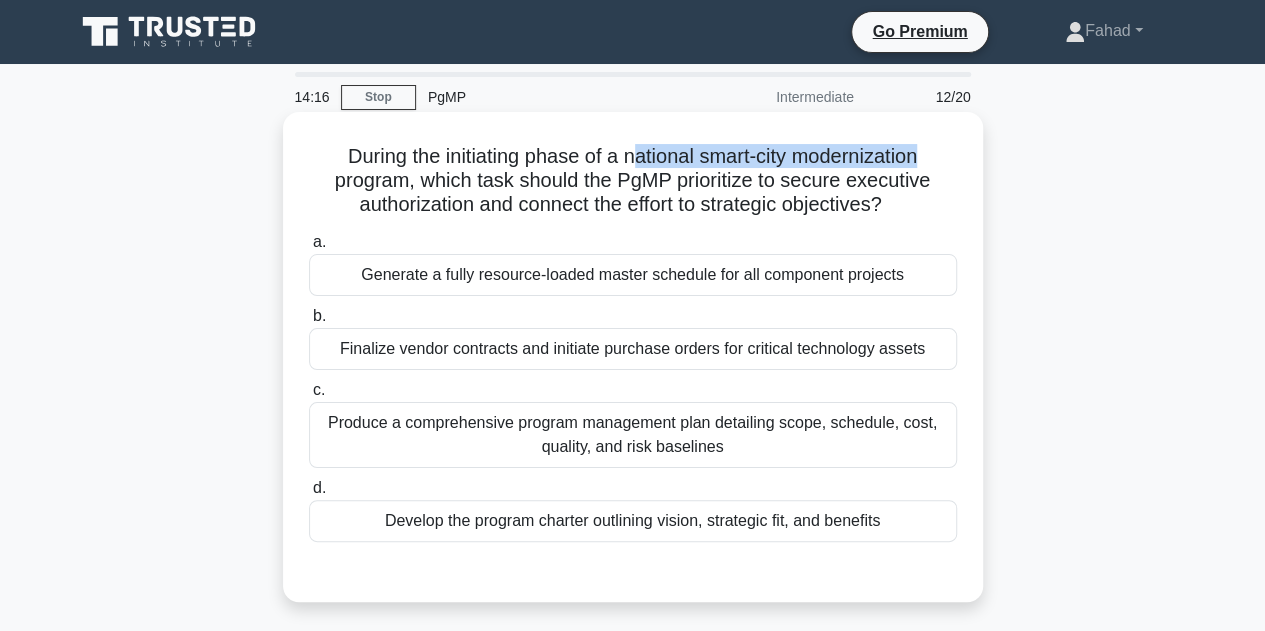 drag, startPoint x: 630, startPoint y: 157, endPoint x: 928, endPoint y: 157, distance: 298 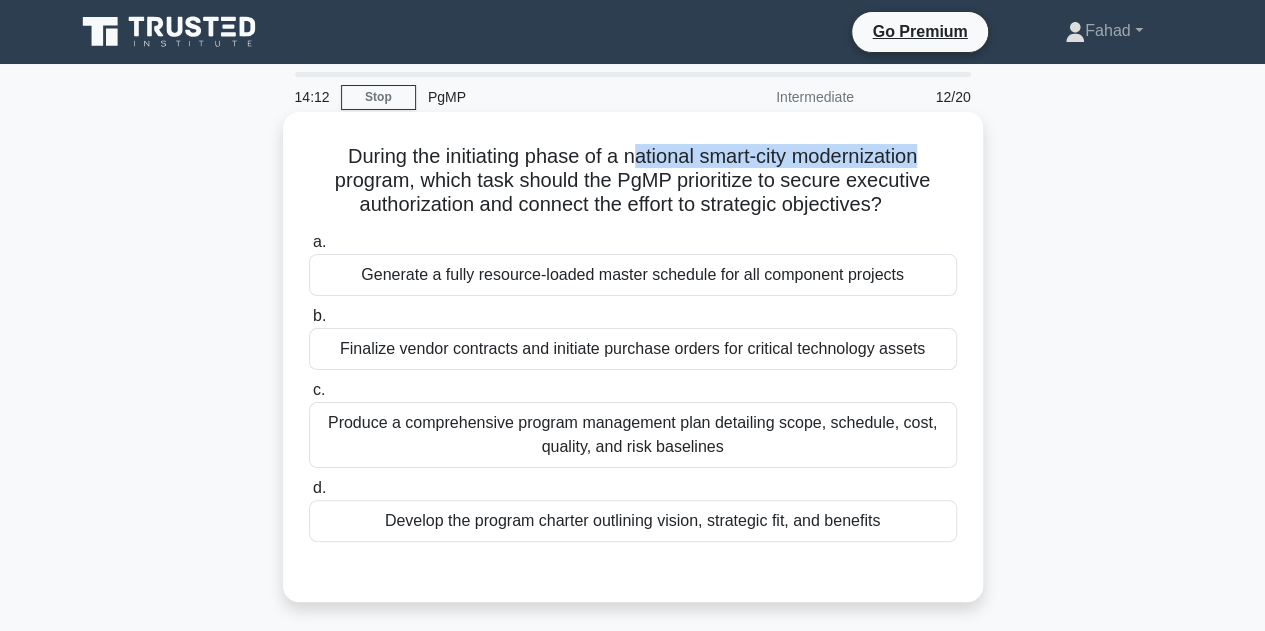 drag, startPoint x: 444, startPoint y: 183, endPoint x: 919, endPoint y: 202, distance: 475.37985 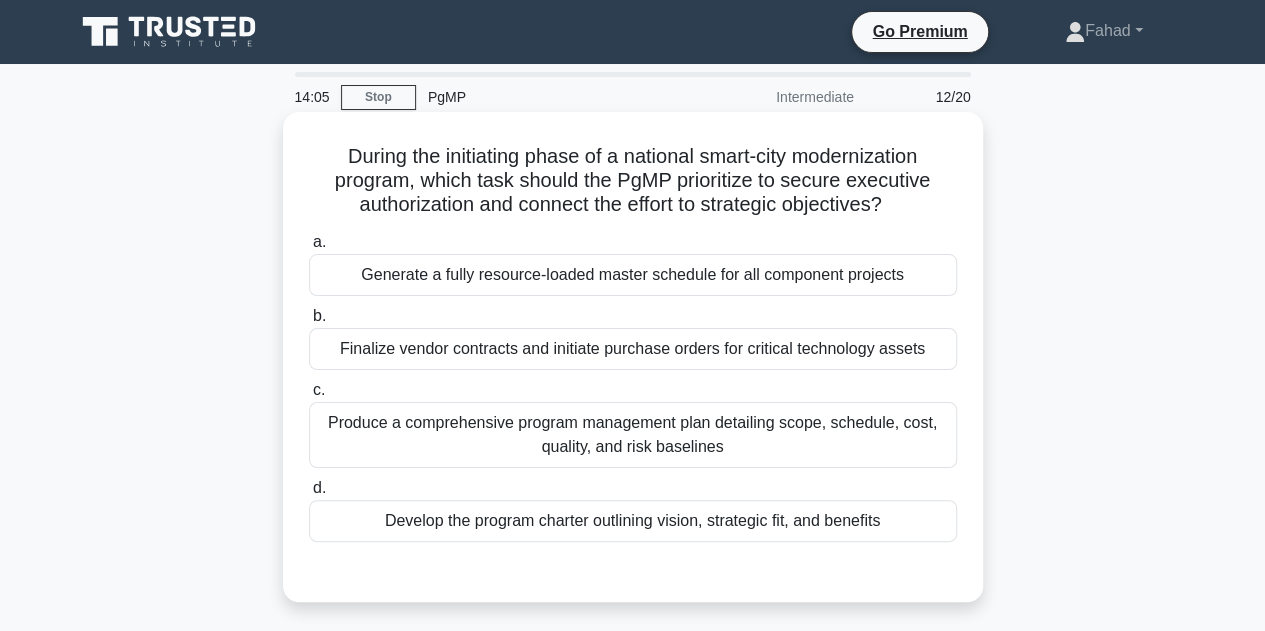 click on "Develop the program charter outlining vision, strategic fit, and benefits" at bounding box center [633, 521] 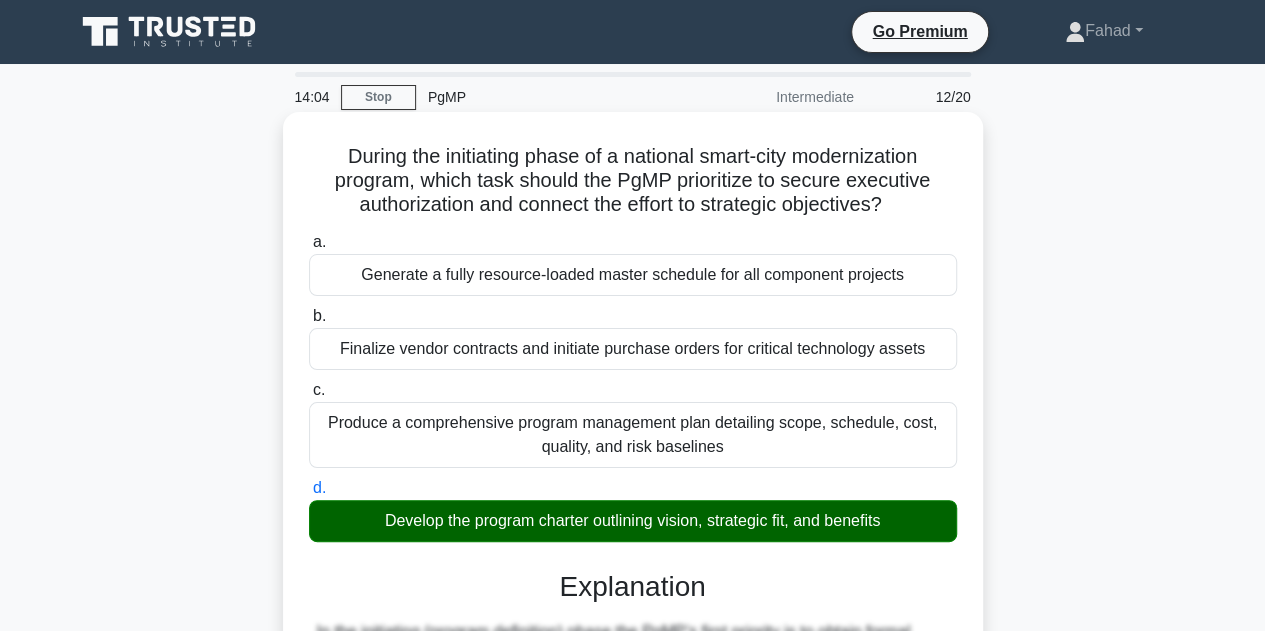 scroll, scrollTop: 400, scrollLeft: 0, axis: vertical 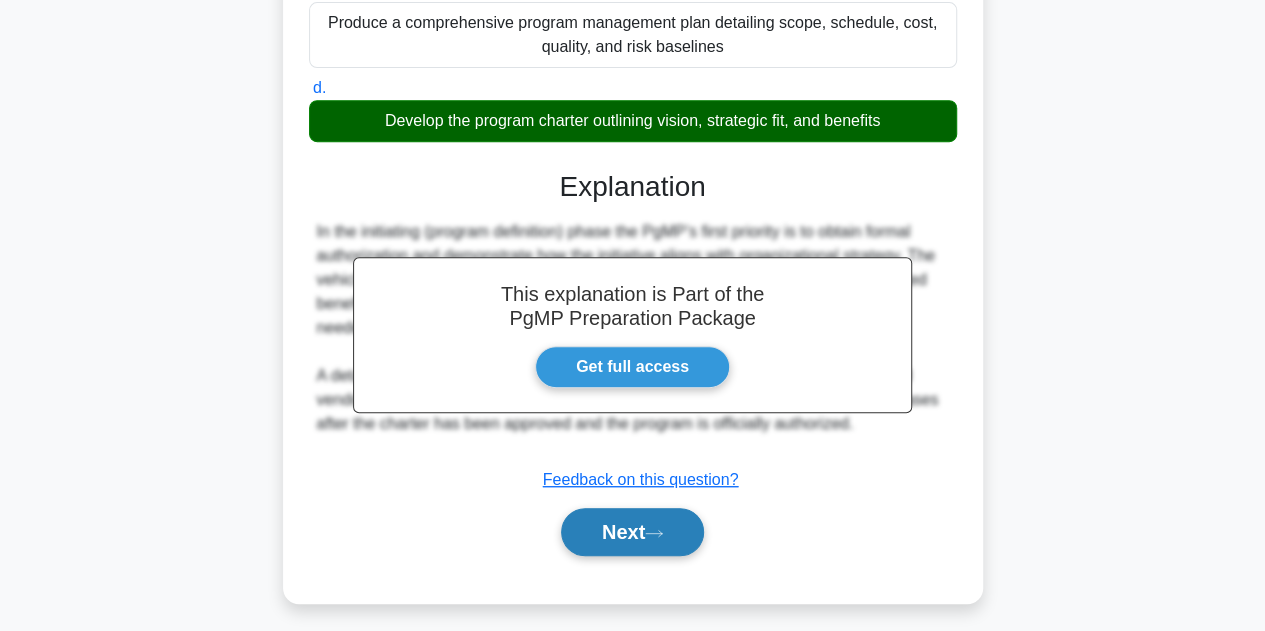 click on "Next" at bounding box center (632, 532) 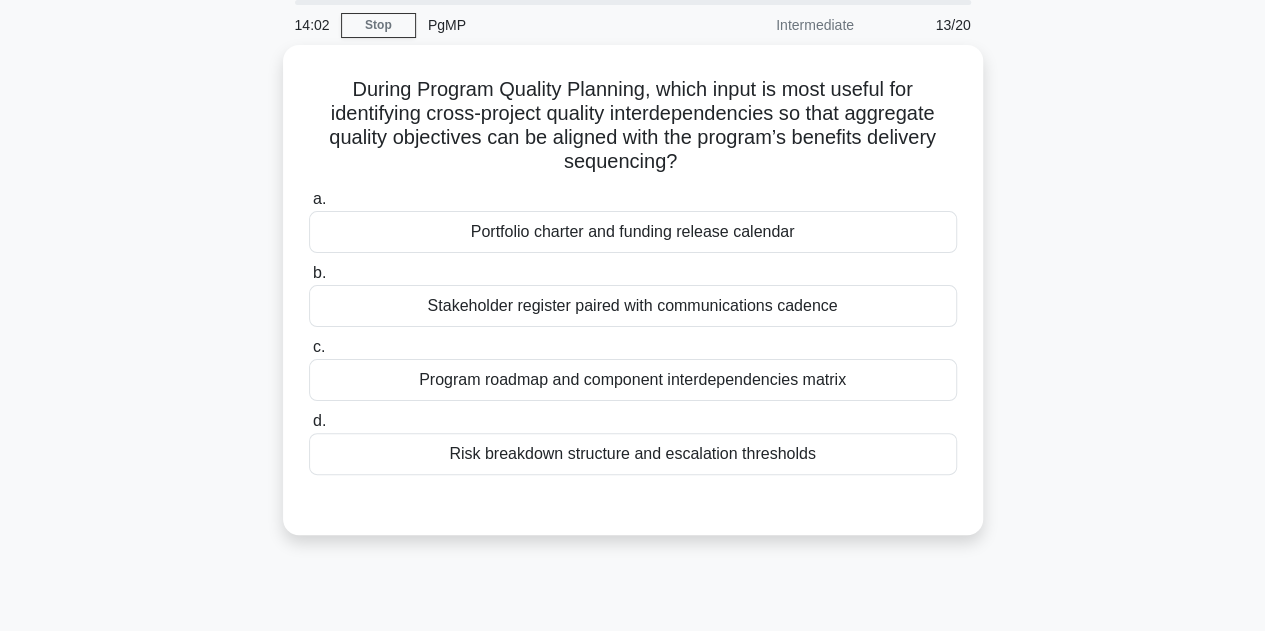 scroll, scrollTop: 0, scrollLeft: 0, axis: both 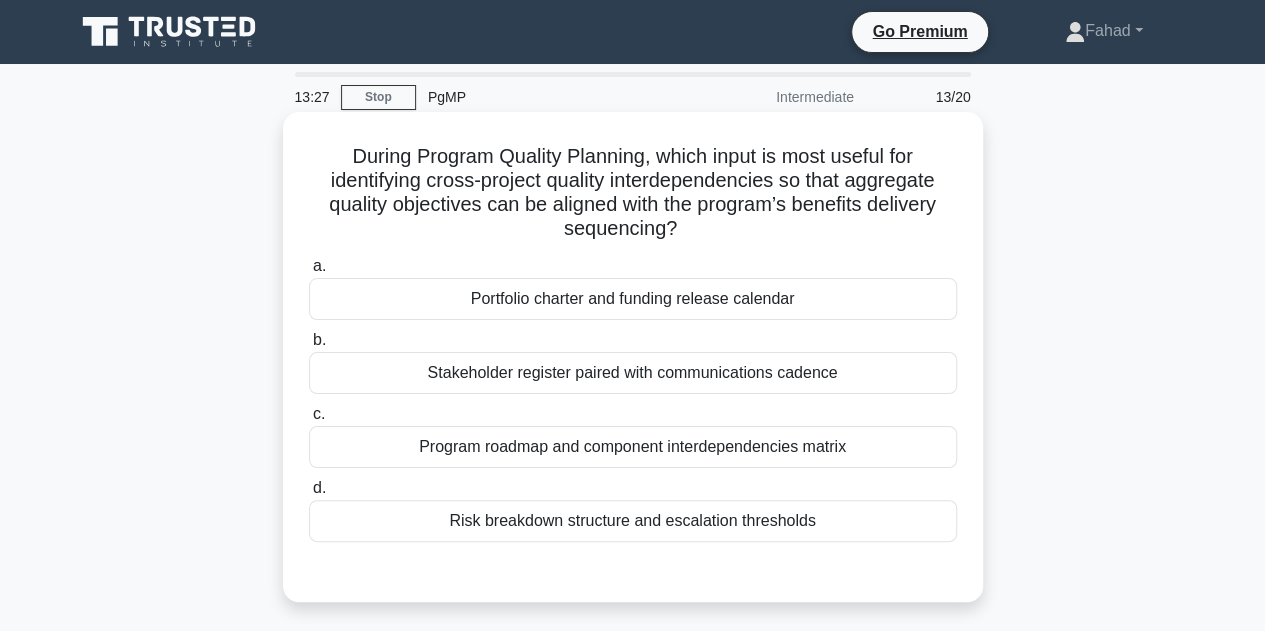 click on "Program roadmap and component interdependencies matrix" at bounding box center [633, 447] 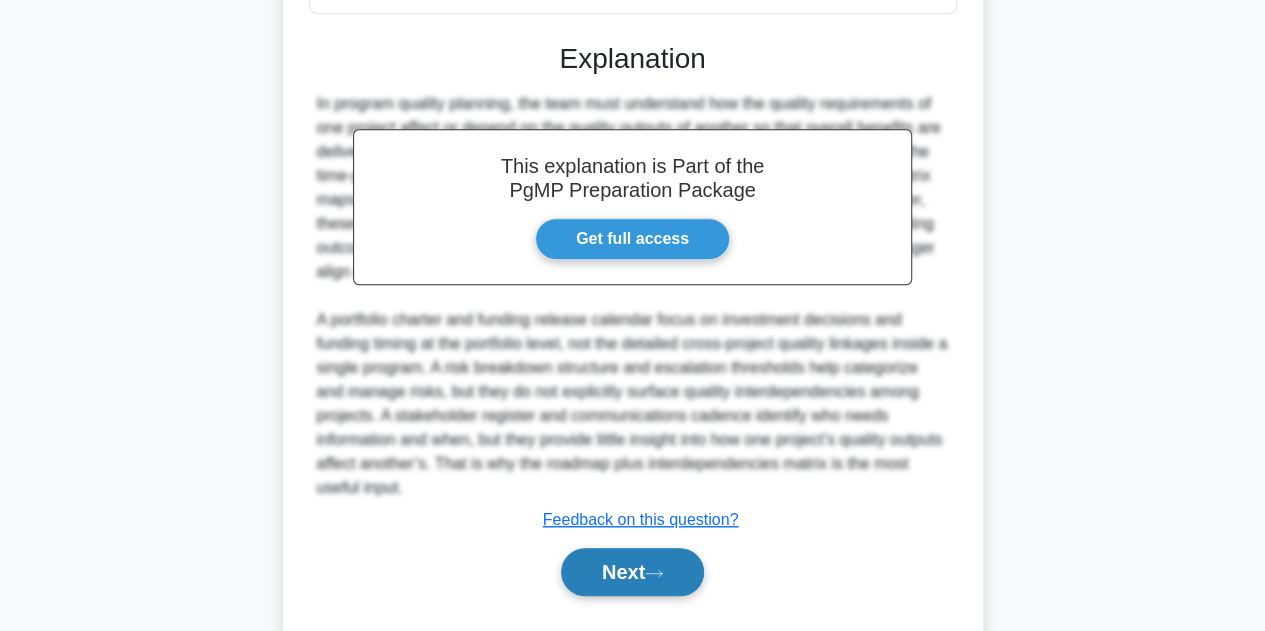 scroll, scrollTop: 575, scrollLeft: 0, axis: vertical 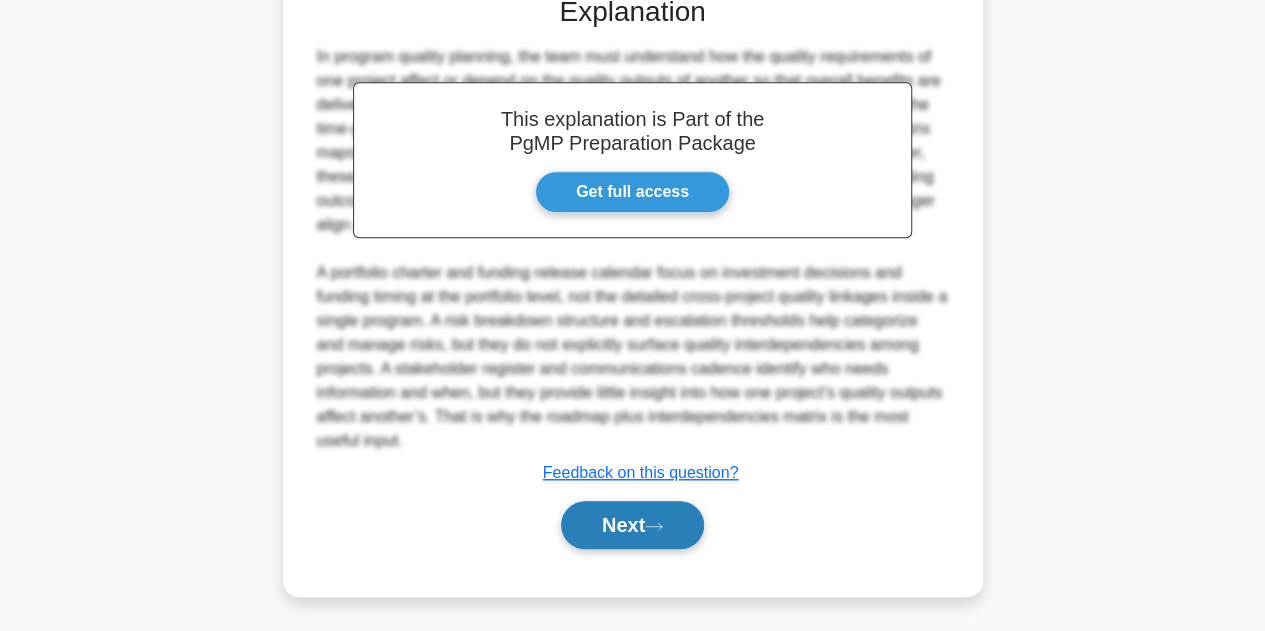 click on "Next" at bounding box center [632, 525] 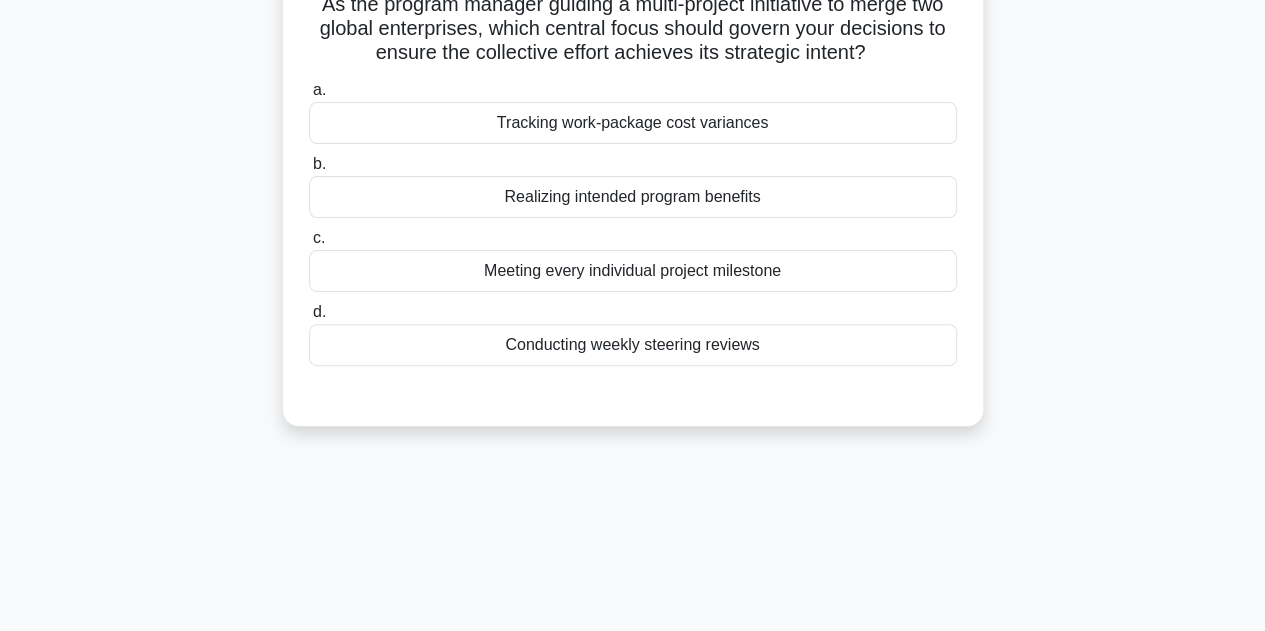 scroll, scrollTop: 0, scrollLeft: 0, axis: both 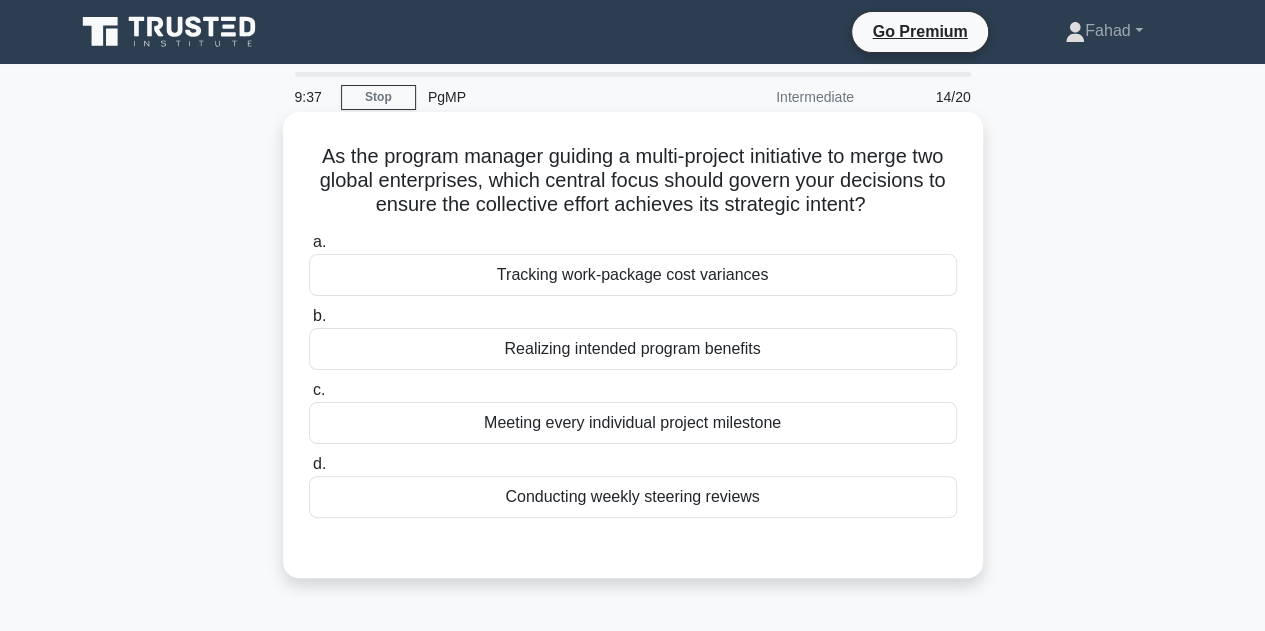 drag, startPoint x: 638, startPoint y: 185, endPoint x: 968, endPoint y: 201, distance: 330.38766 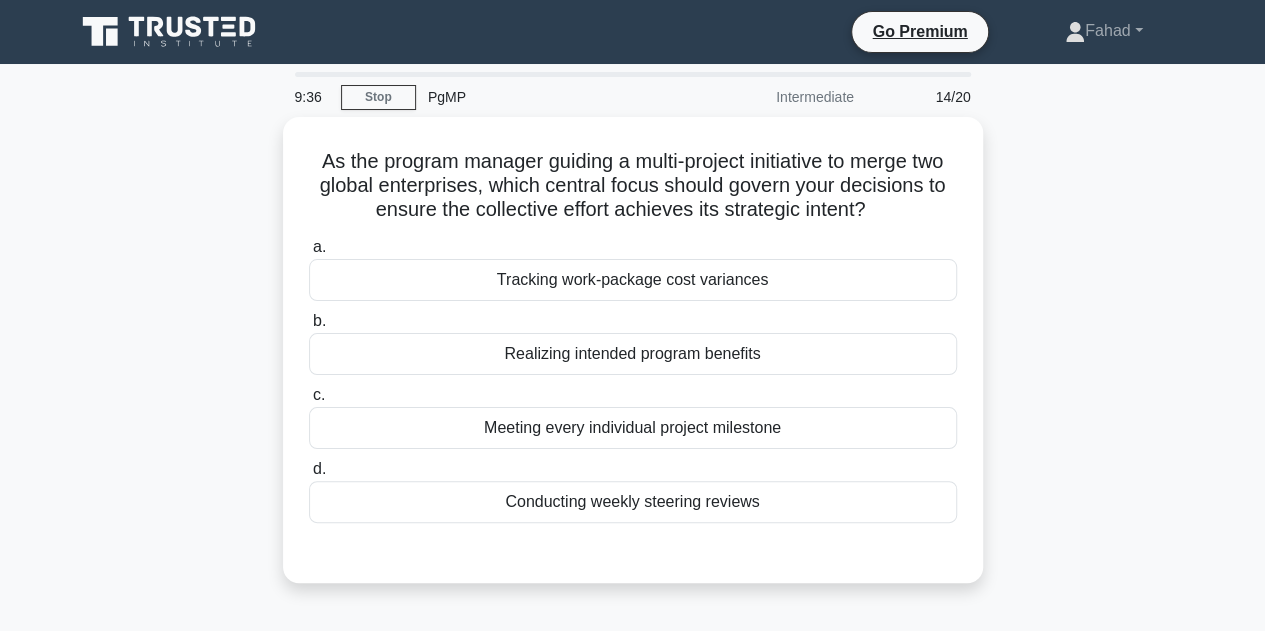 click on "As the program manager guiding a multi-project initiative to merge two global enterprises, which central focus should govern your decisions to ensure the collective effort achieves its strategic intent?
.spinner_0XTQ{transform-origin:center;animation:spinner_y6GP .75s linear infinite}@keyframes spinner_y6GP{100%{transform:rotate(360deg)}}
a.
Tracking work-package cost variances
b. c. d." at bounding box center (633, 362) 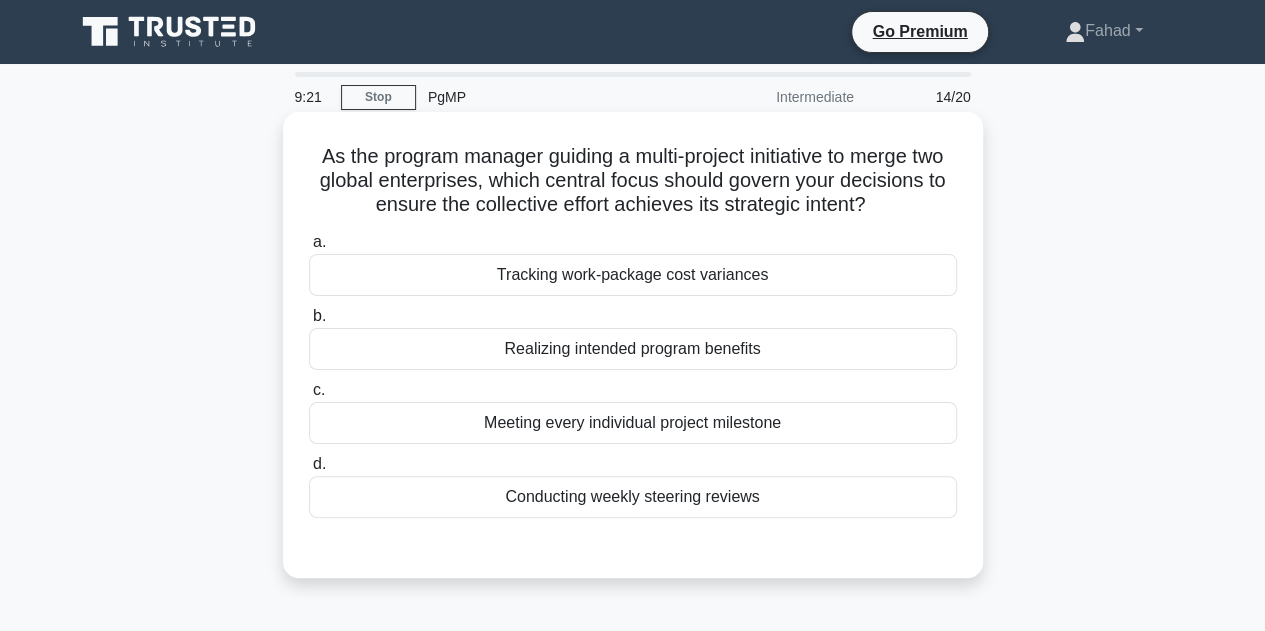 click on "Realizing intended program benefits" at bounding box center [633, 349] 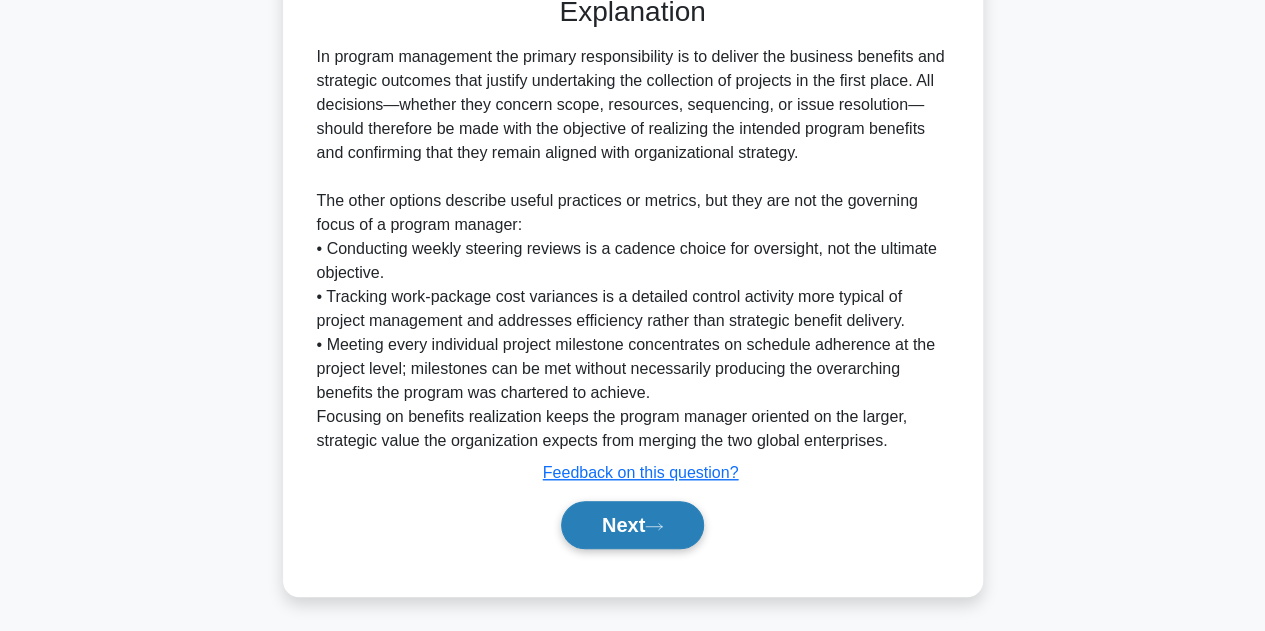 click on "Next" at bounding box center (632, 525) 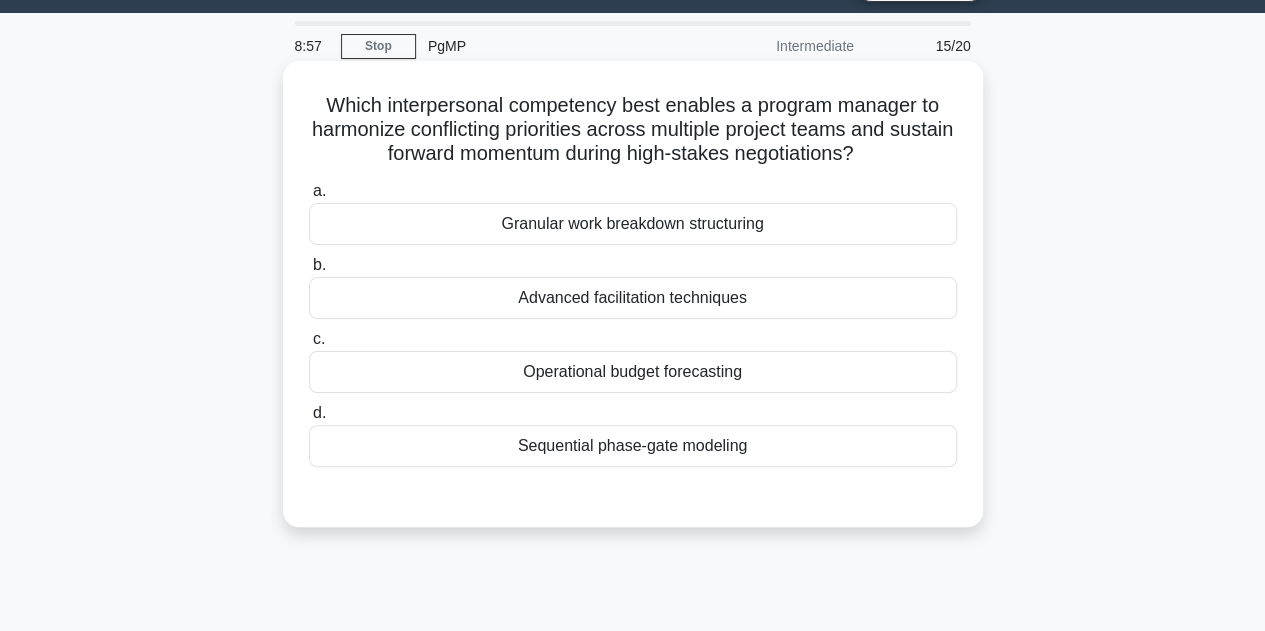 click on "Advanced facilitation techniques" at bounding box center (633, 298) 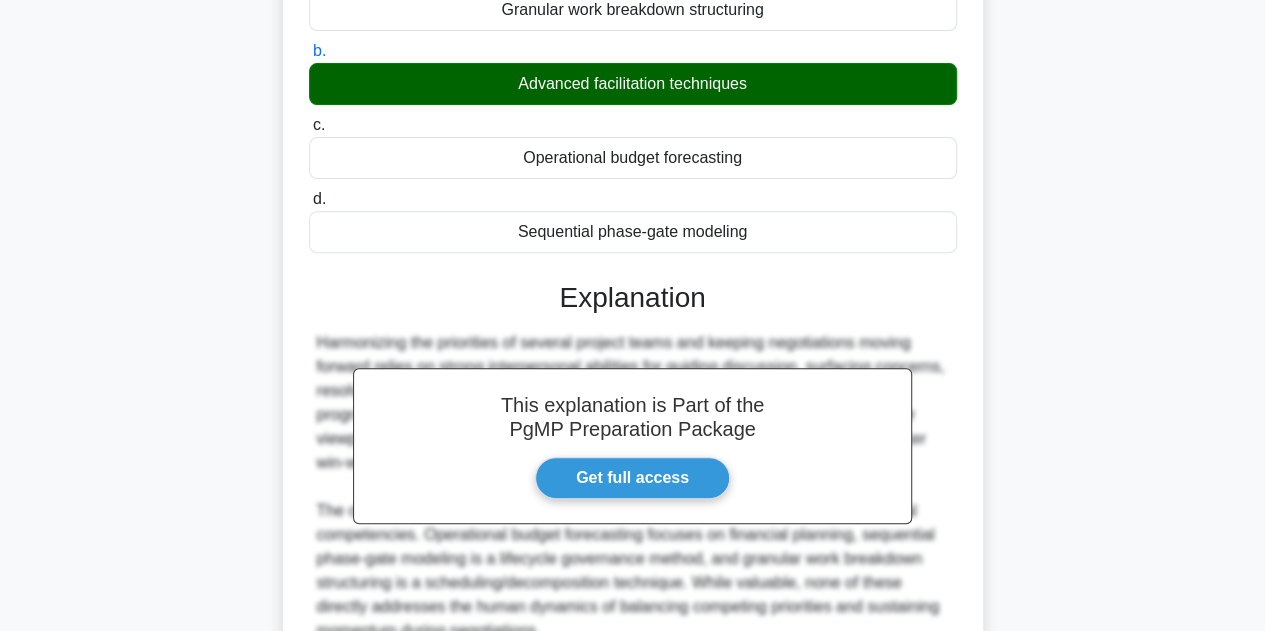 scroll, scrollTop: 455, scrollLeft: 0, axis: vertical 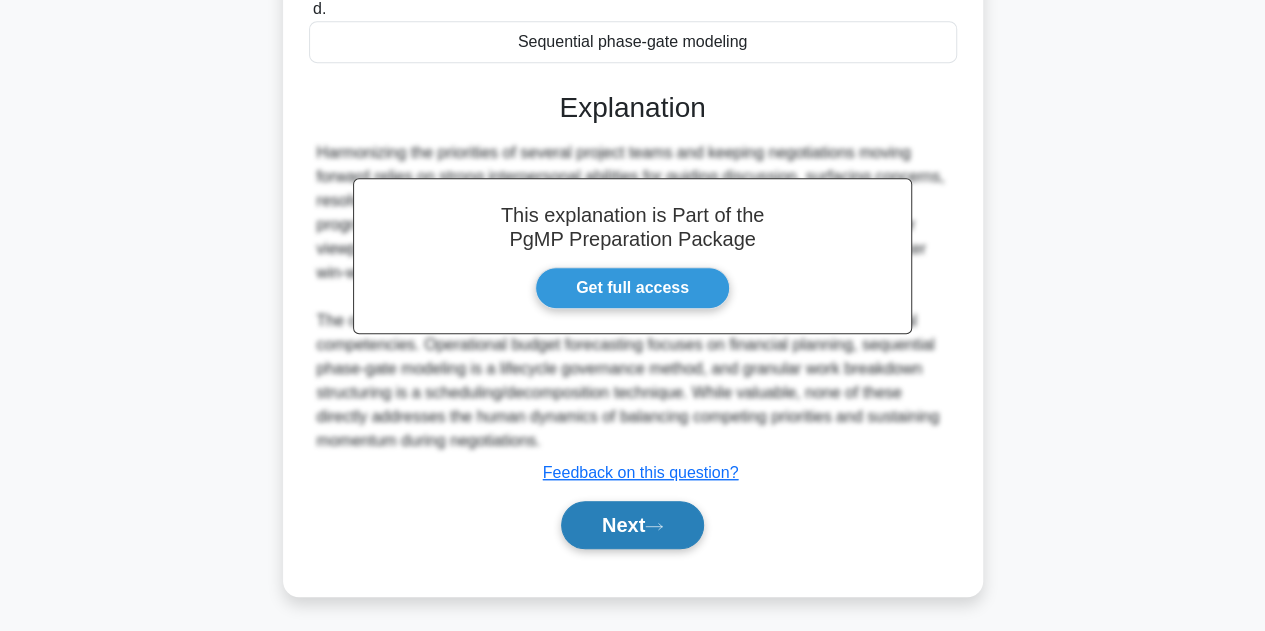 click on "Next" at bounding box center (632, 525) 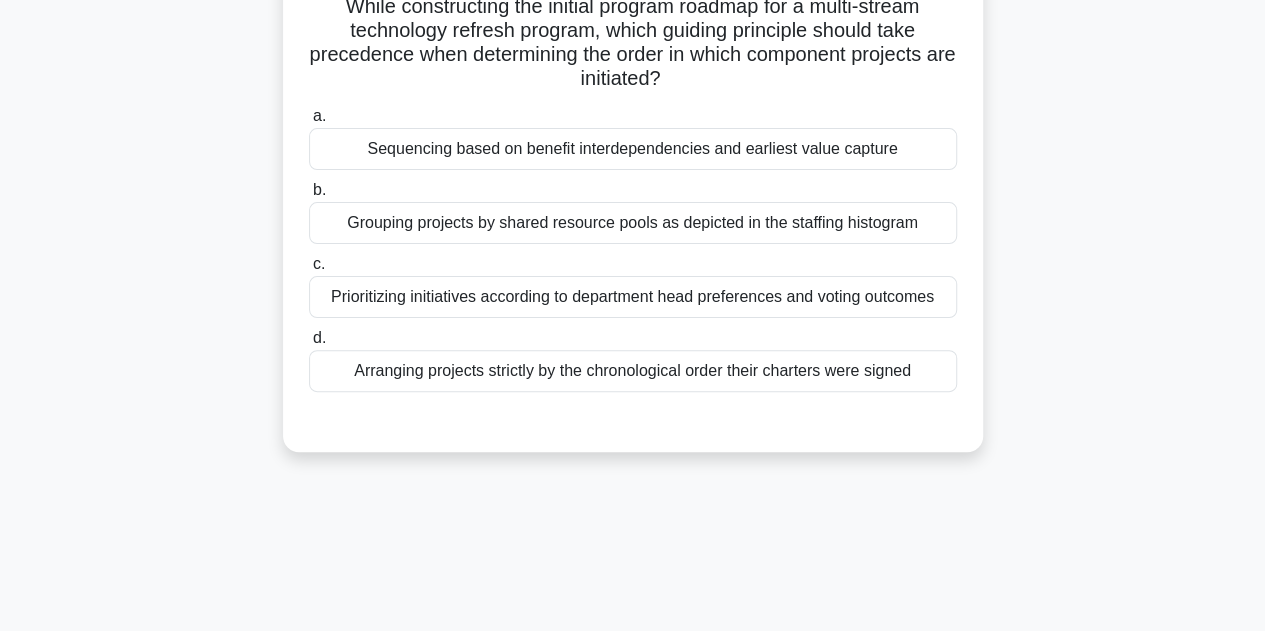 scroll, scrollTop: 0, scrollLeft: 0, axis: both 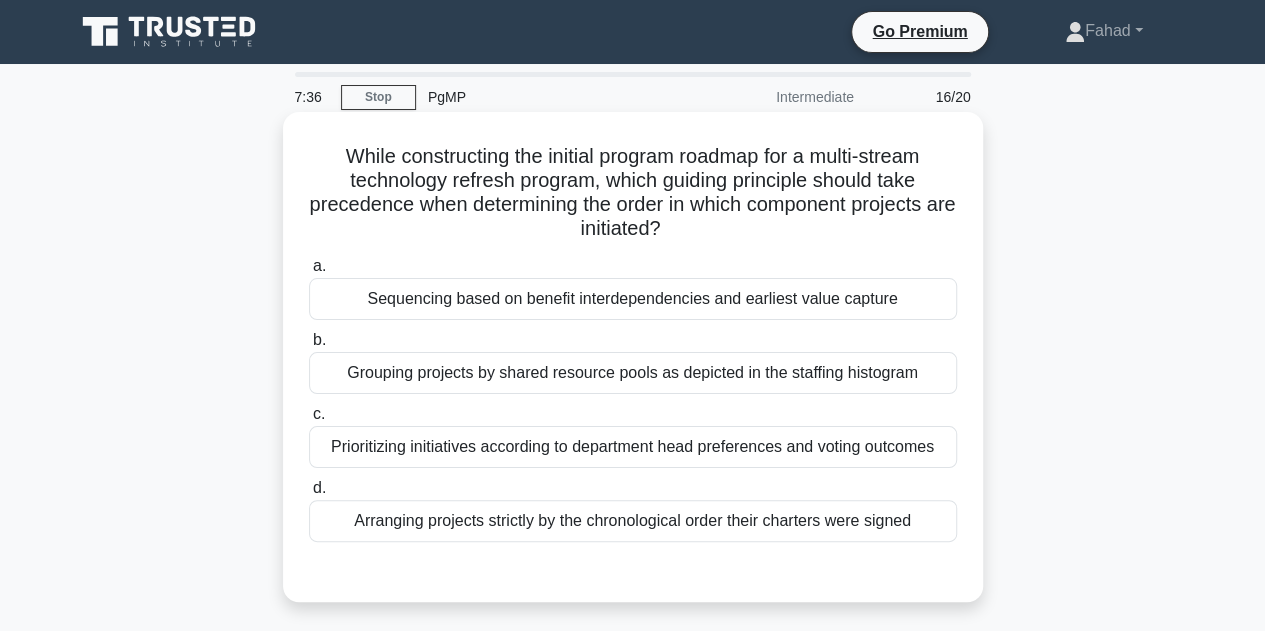 click on "Sequencing based on benefit interdependencies and earliest value capture" at bounding box center (633, 299) 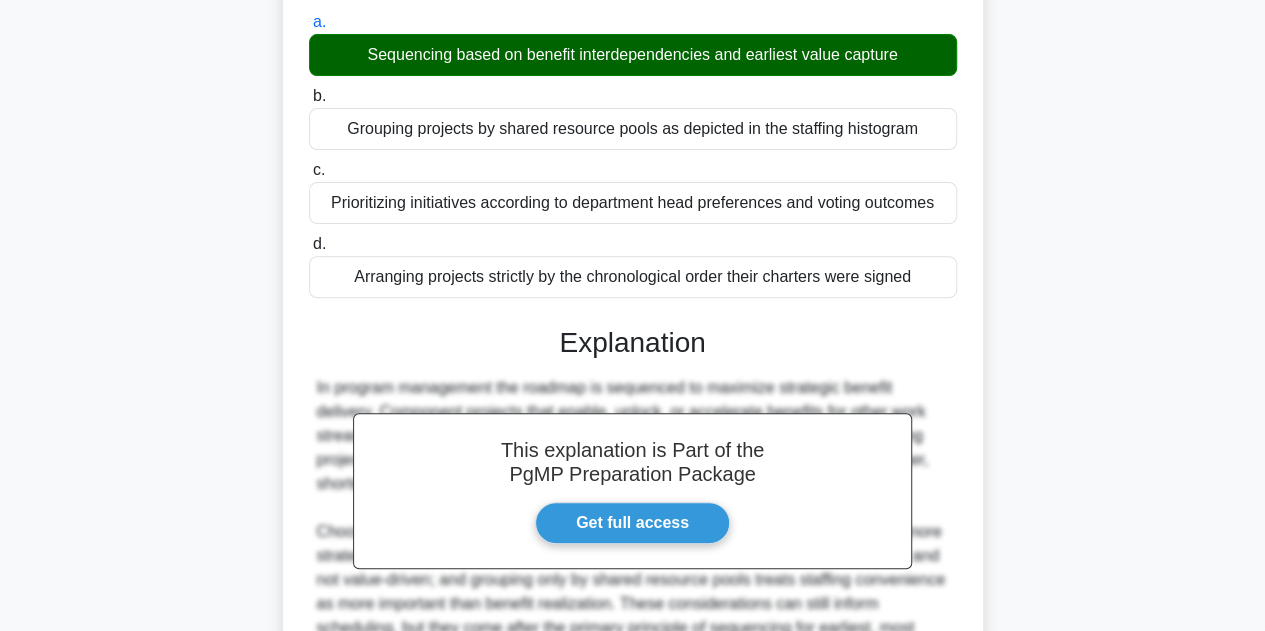 scroll, scrollTop: 455, scrollLeft: 0, axis: vertical 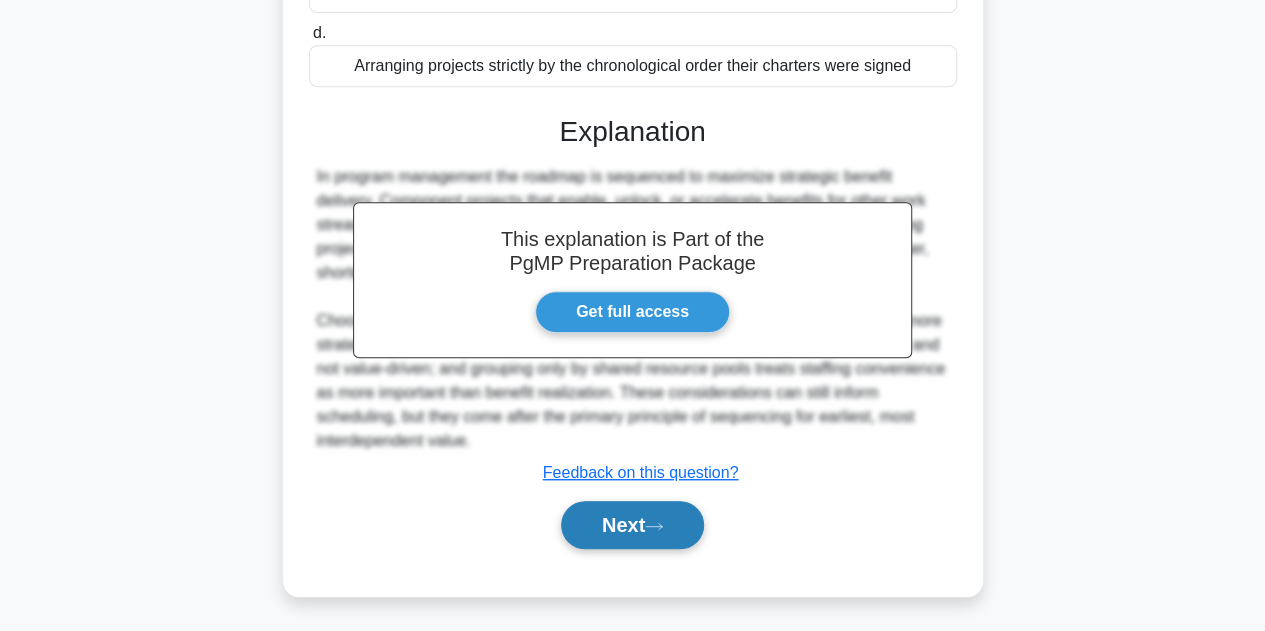 click on "Next" at bounding box center [632, 525] 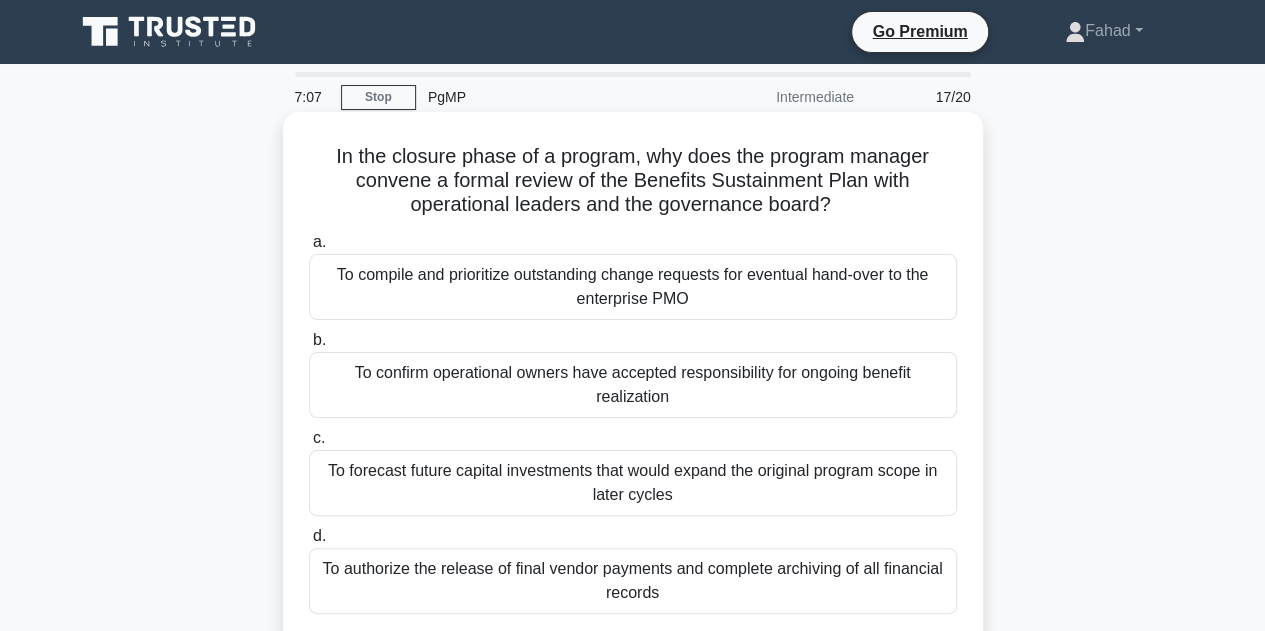 click on "To confirm operational owners have accepted responsibility for ongoing benefit realization" at bounding box center [633, 385] 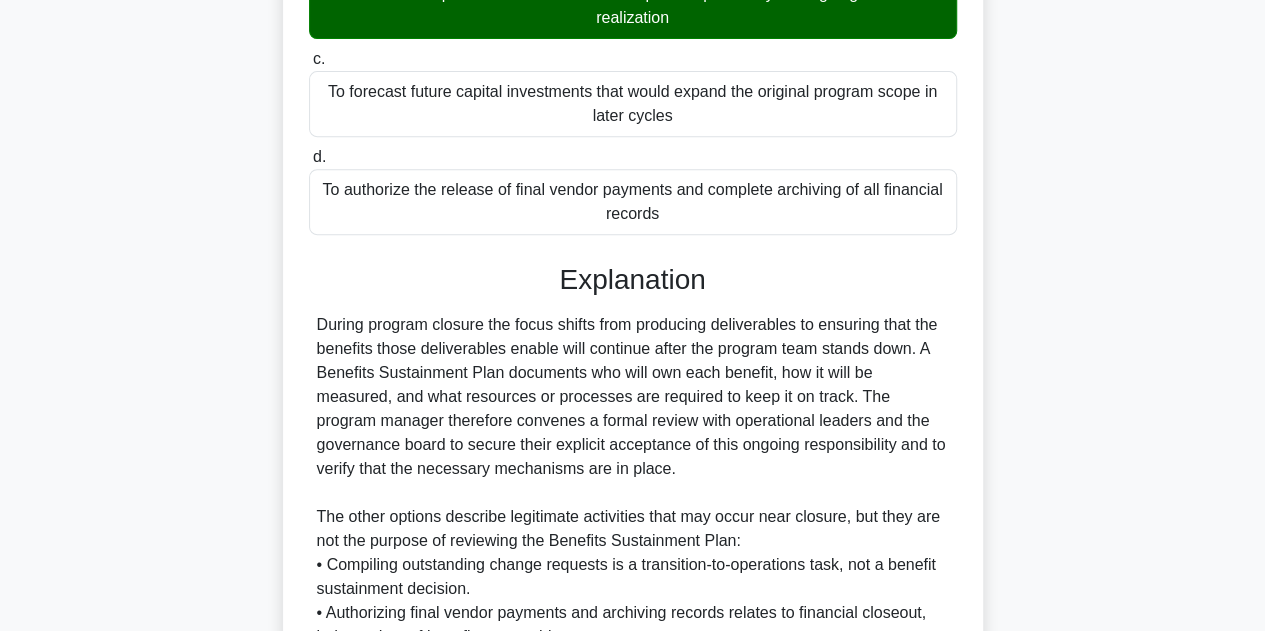 scroll, scrollTop: 600, scrollLeft: 0, axis: vertical 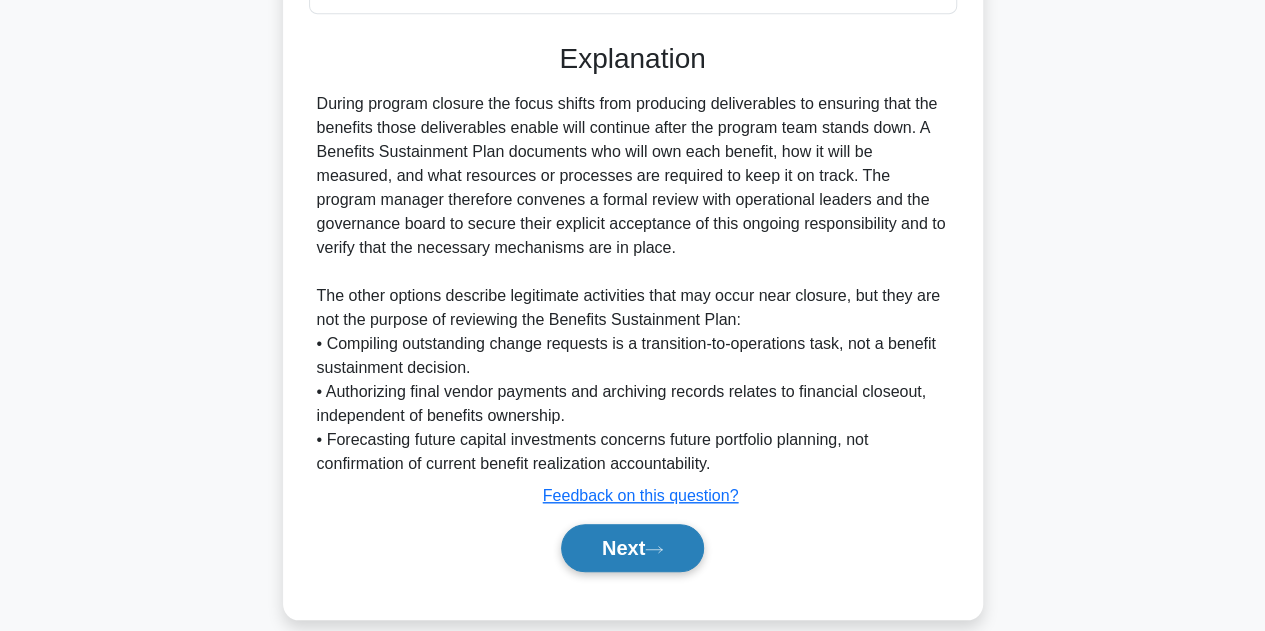 click on "Next" at bounding box center [632, 548] 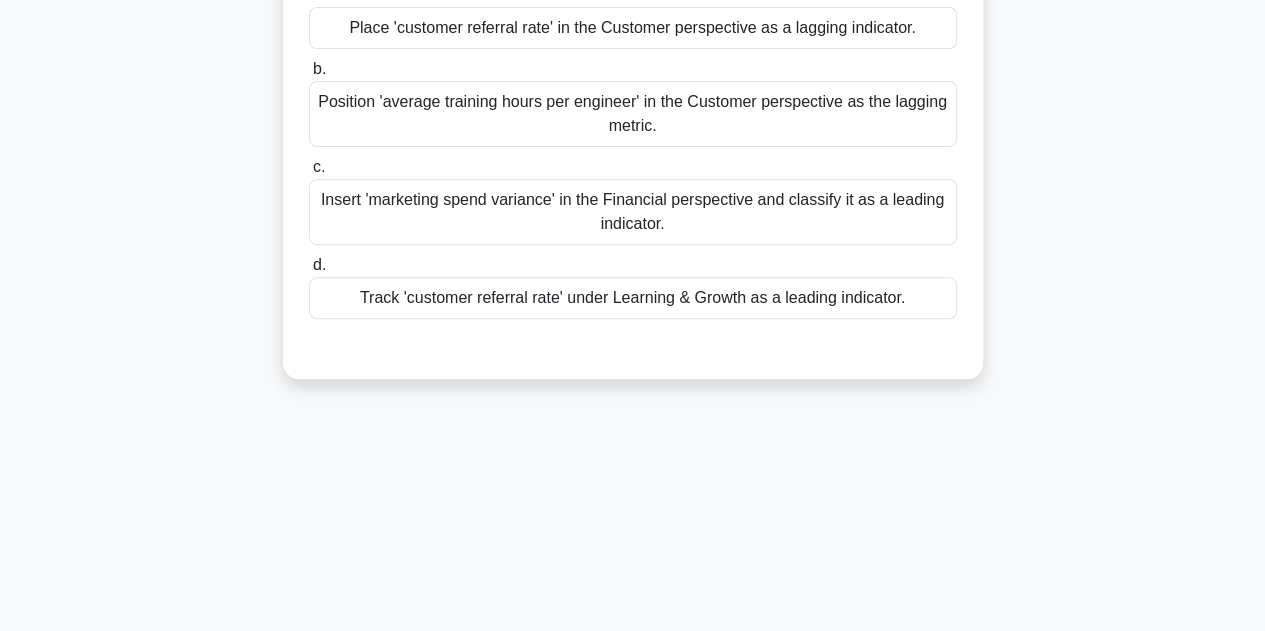 scroll, scrollTop: 0, scrollLeft: 0, axis: both 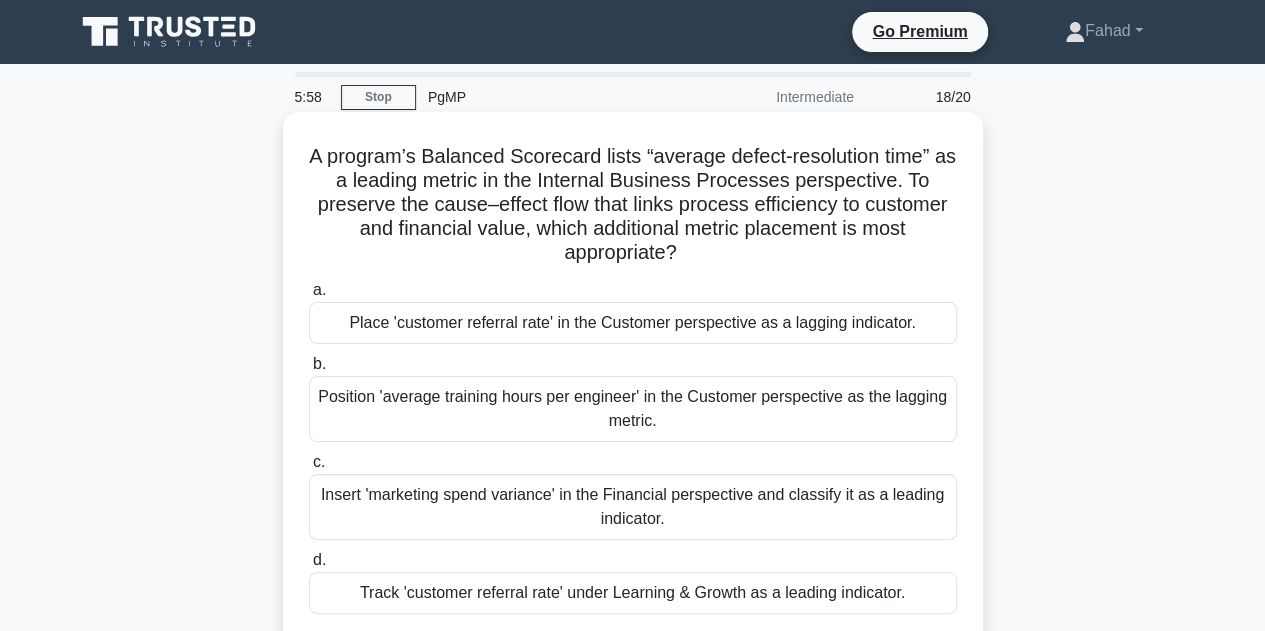drag, startPoint x: 660, startPoint y: 255, endPoint x: 298, endPoint y: 157, distance: 375.03067 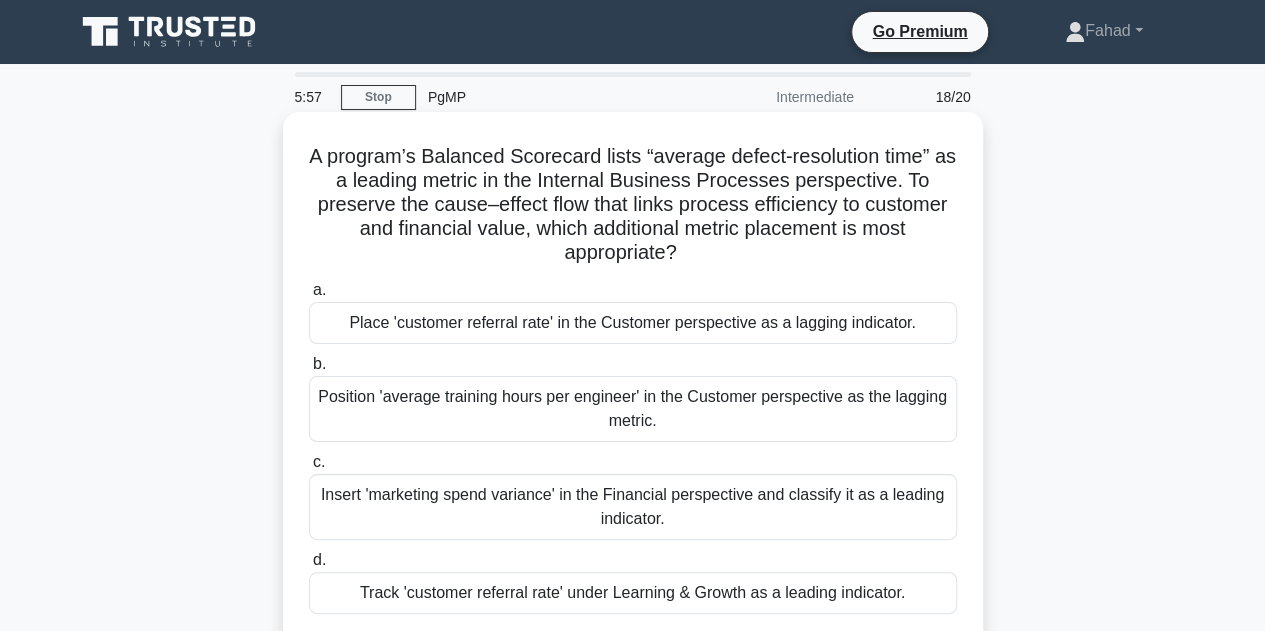 copy on "A program’s Balanced Scorecard lists “average defect-resolution time” as a leading metric in the Internal Business Processes perspective. To preserve the cause–effect flow that links process efficiency to customer and financial value, which additional metric placement is most appropriate?" 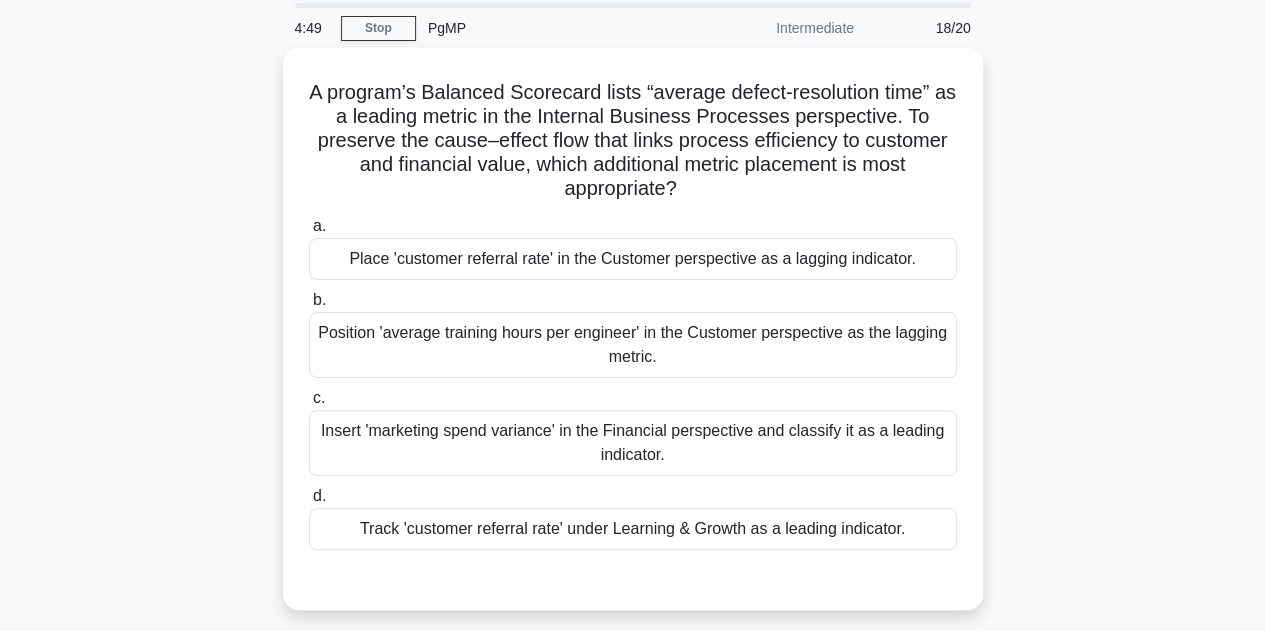 scroll, scrollTop: 100, scrollLeft: 0, axis: vertical 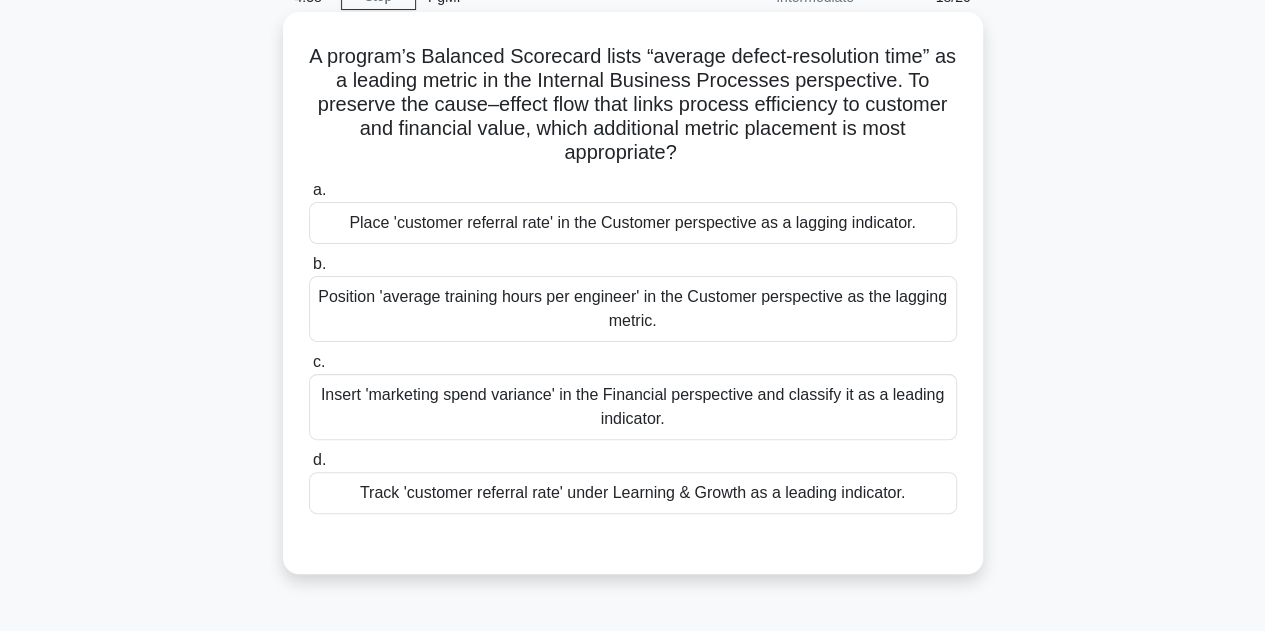 click on "a.
Place 'customer referral rate' in the Customer perspective as a lagging indicator.
b.
Position 'average training hours per engineer' in the Customer perspective as the lagging metric.
c." at bounding box center (633, 346) 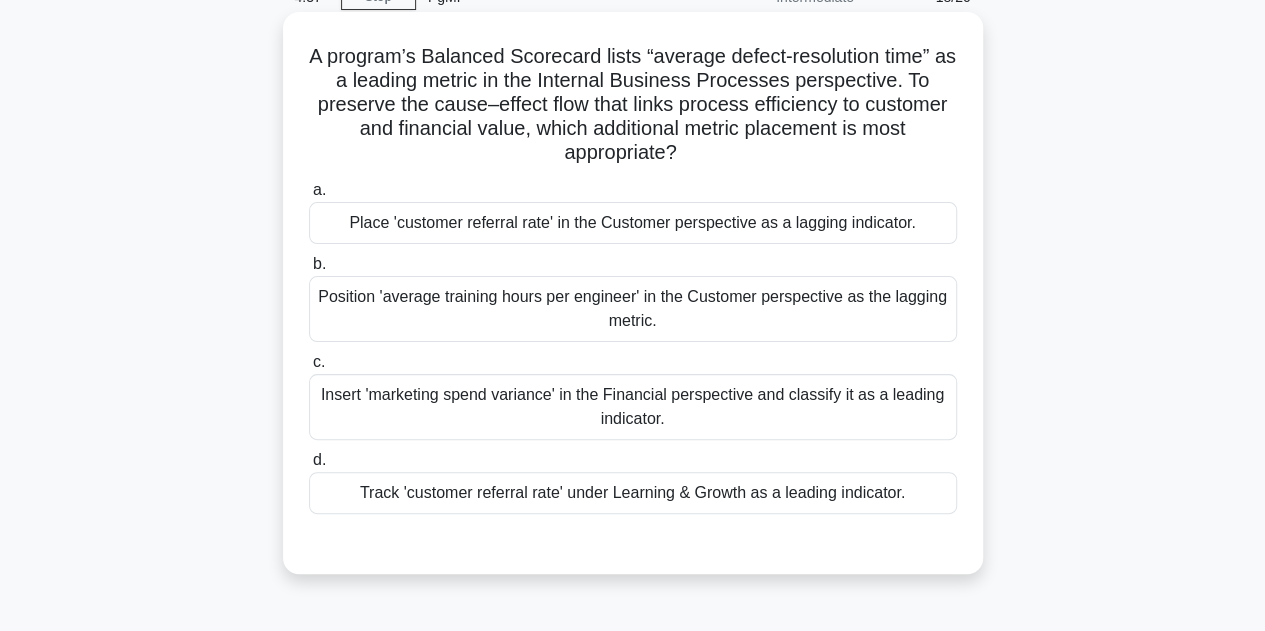 click on "Track 'customer referral rate' under Learning & Growth as a leading indicator." at bounding box center [633, 493] 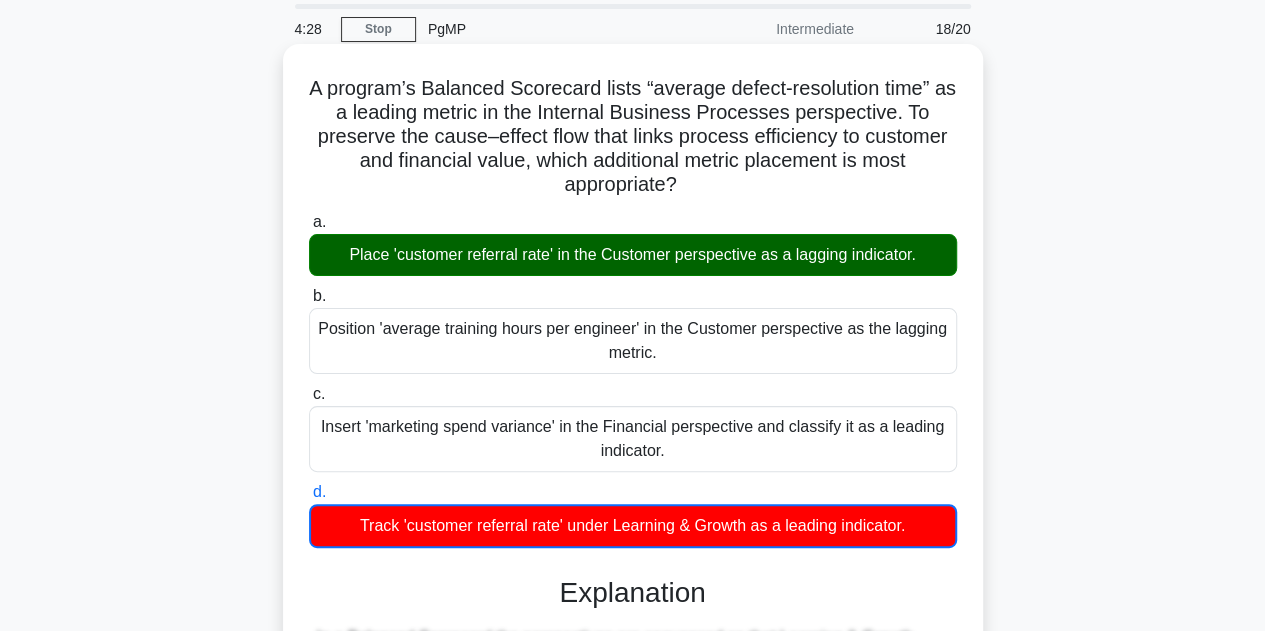 scroll, scrollTop: 100, scrollLeft: 0, axis: vertical 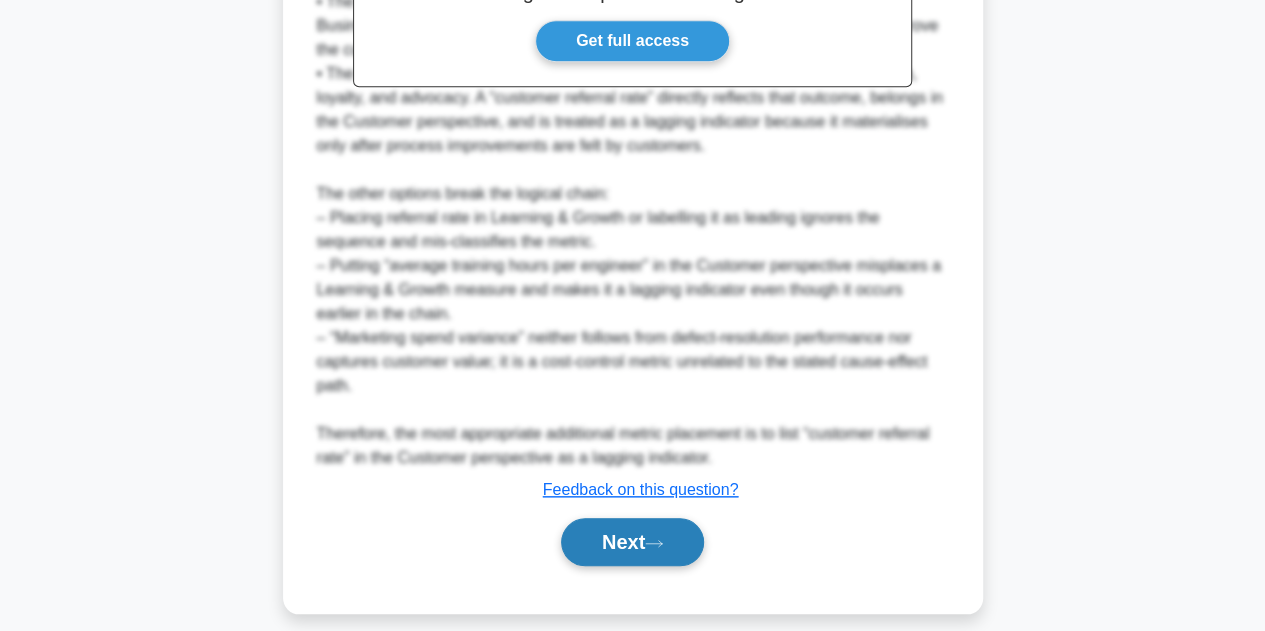 click on "Next" at bounding box center [632, 542] 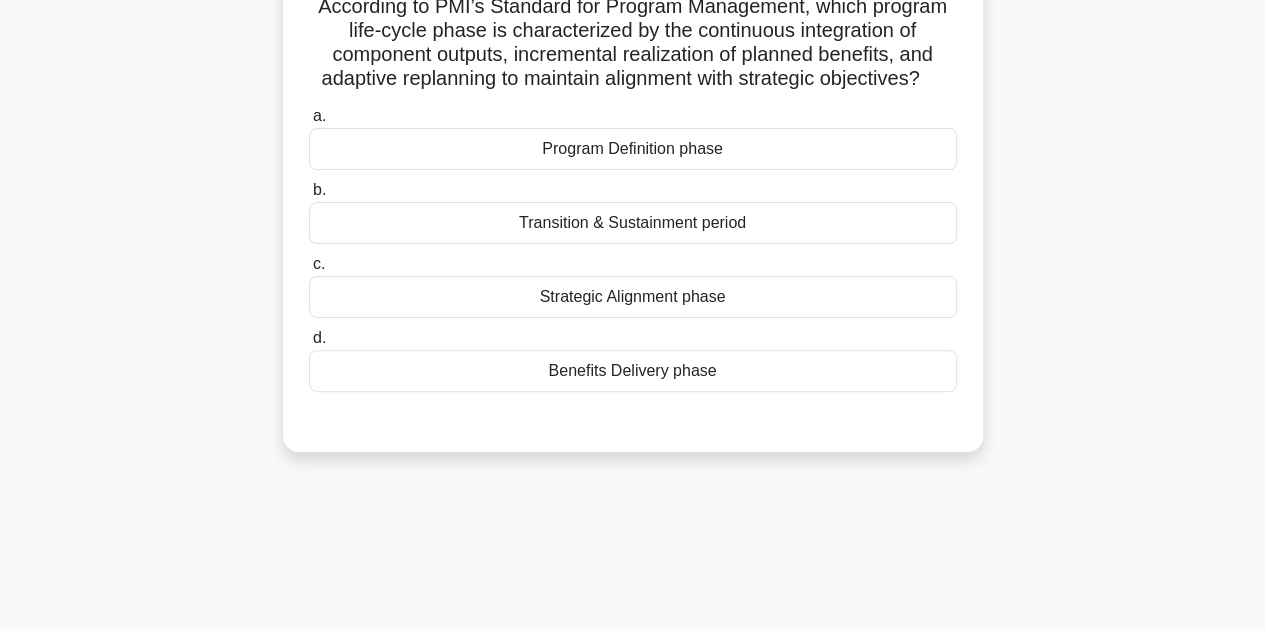 scroll, scrollTop: 0, scrollLeft: 0, axis: both 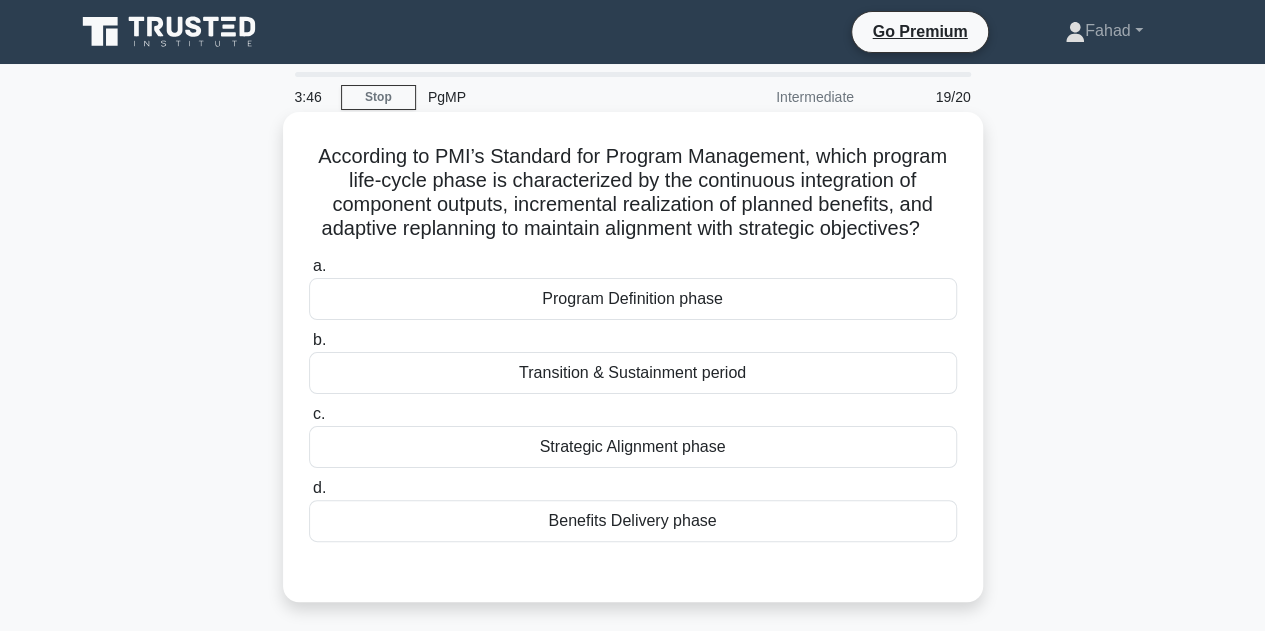 click on "Benefits Delivery phase" at bounding box center (633, 521) 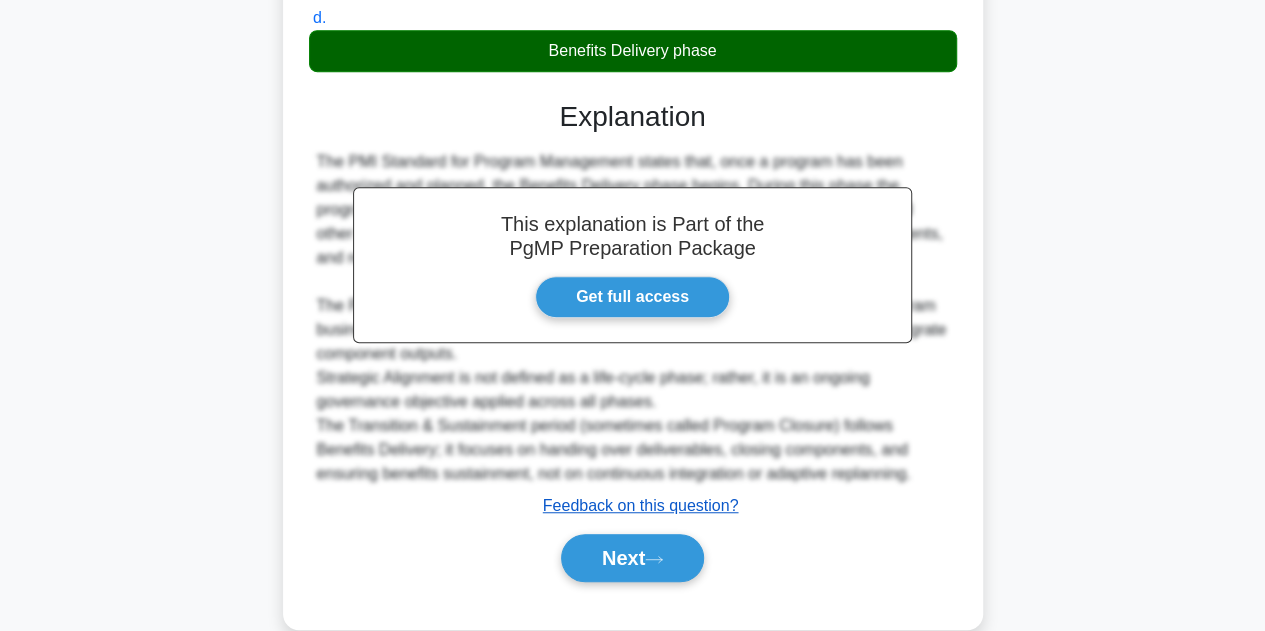 scroll, scrollTop: 527, scrollLeft: 0, axis: vertical 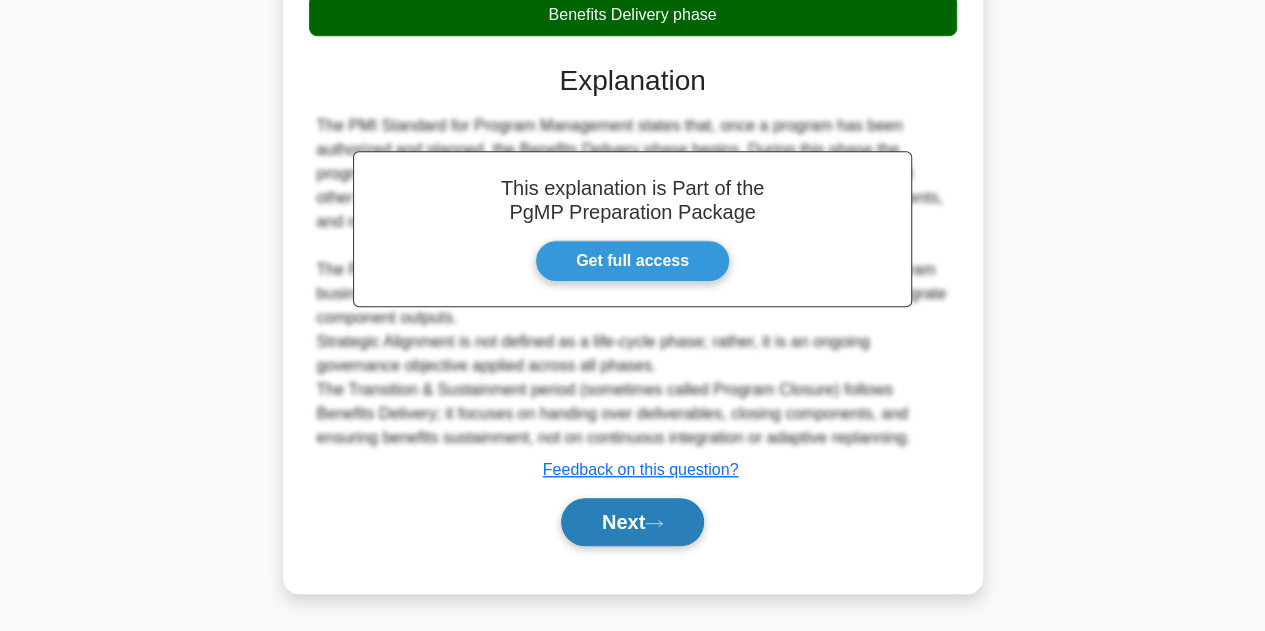 click on "Next" at bounding box center (632, 522) 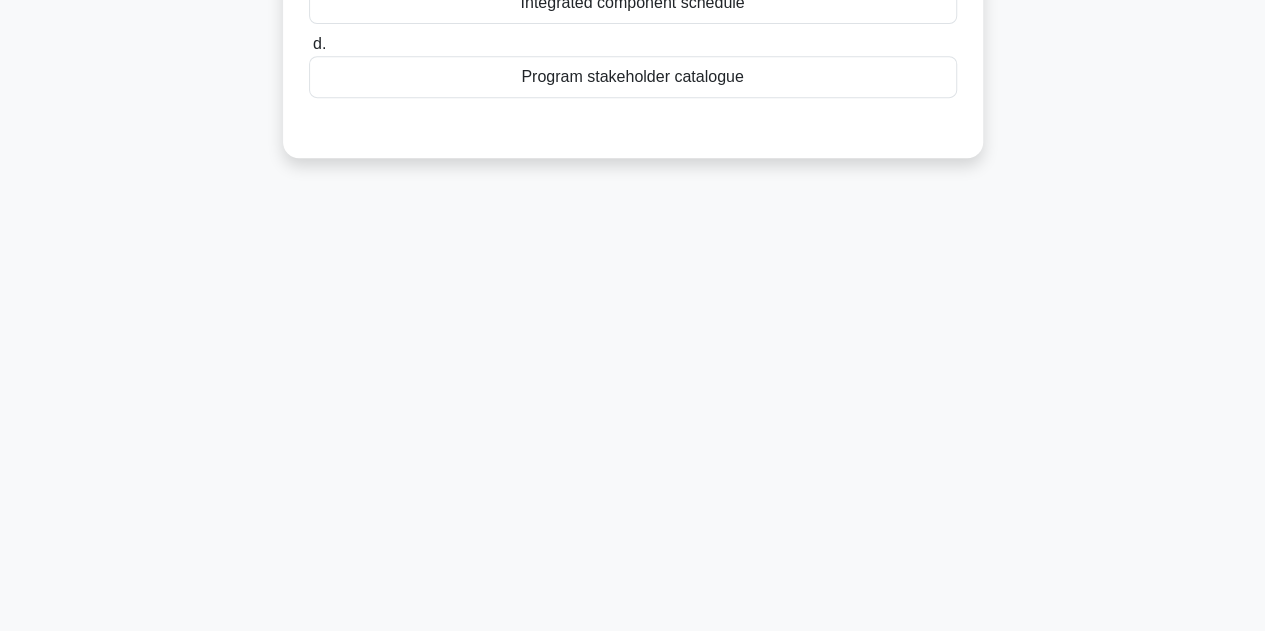 scroll, scrollTop: 0, scrollLeft: 0, axis: both 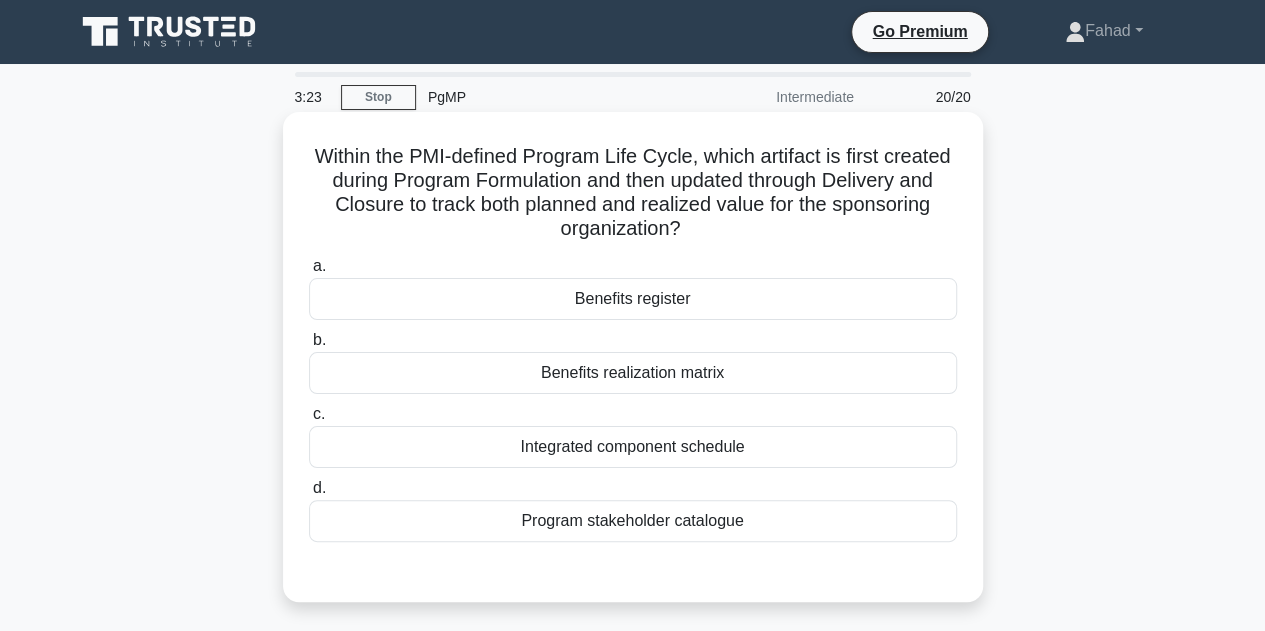 click on "Benefits register" at bounding box center (633, 299) 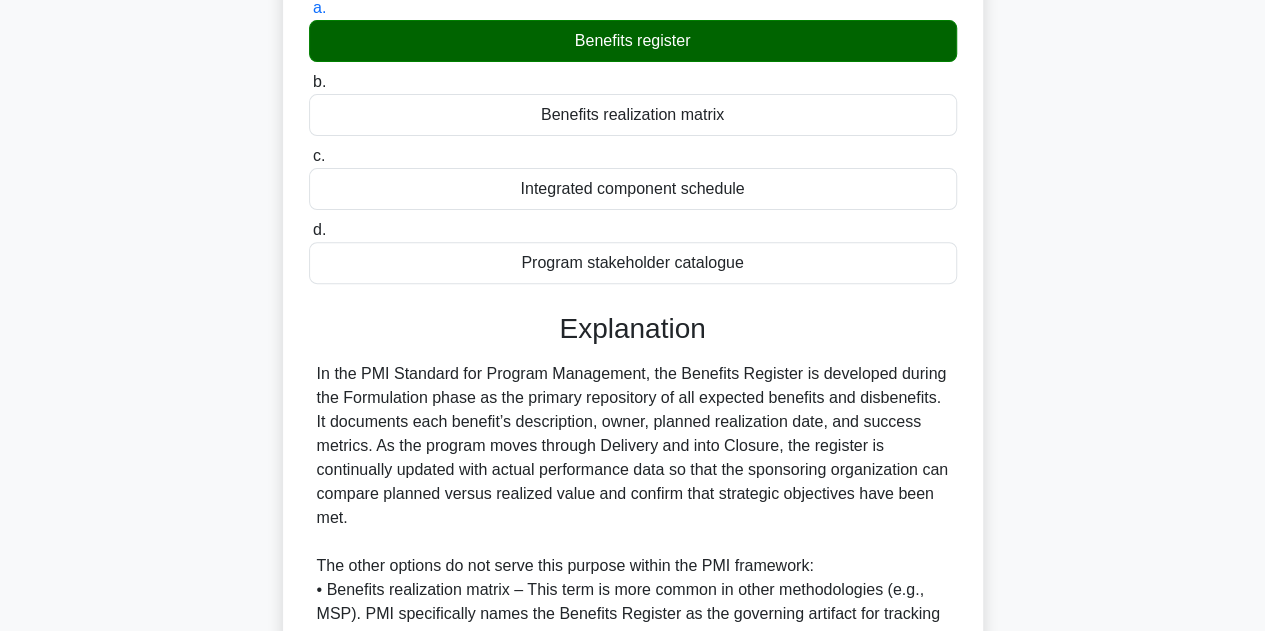 scroll, scrollTop: 551, scrollLeft: 0, axis: vertical 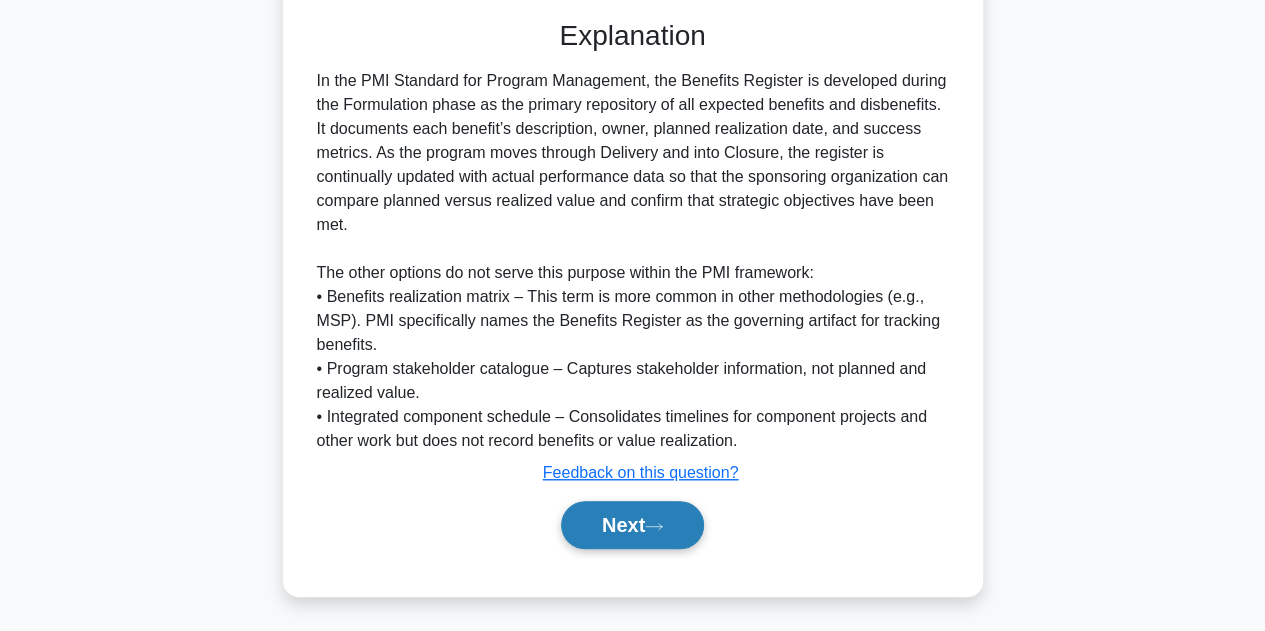 click on "Next" at bounding box center [632, 525] 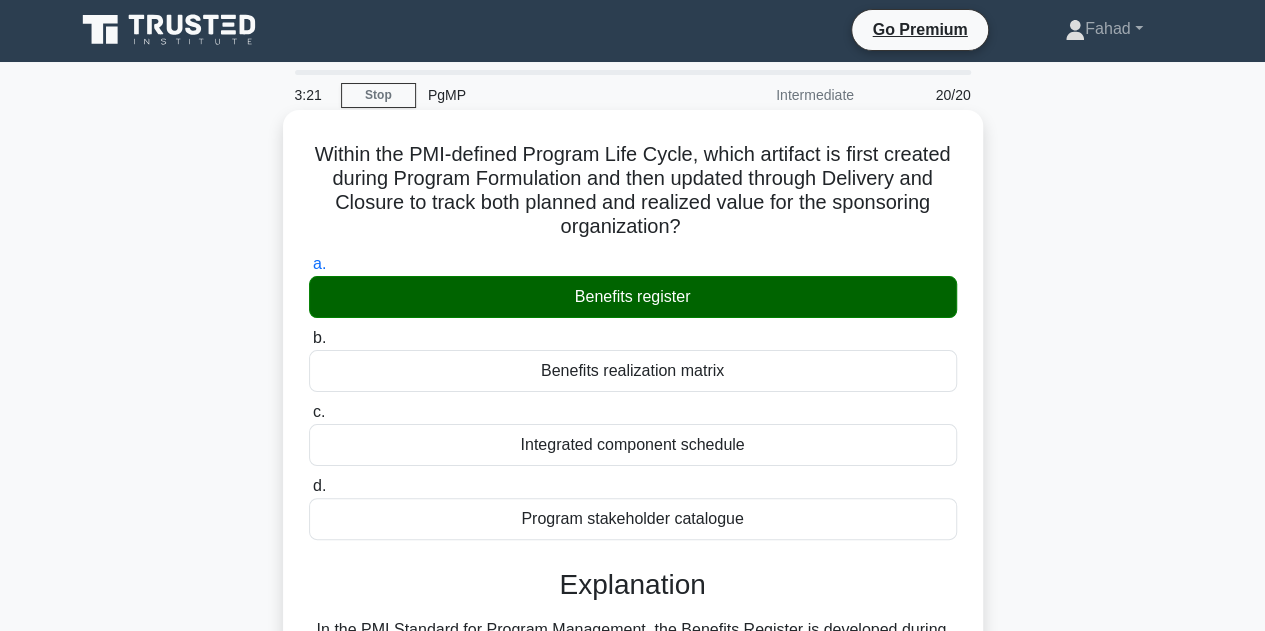 scroll, scrollTop: 0, scrollLeft: 0, axis: both 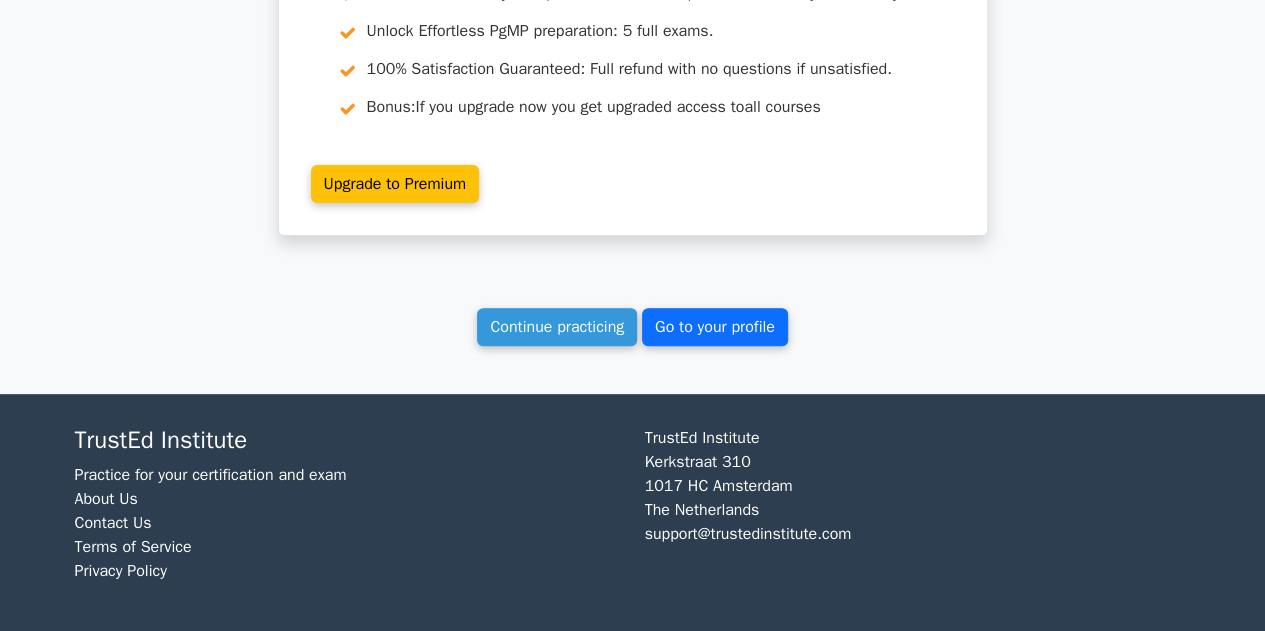 click on "Go to your profile" at bounding box center (715, 327) 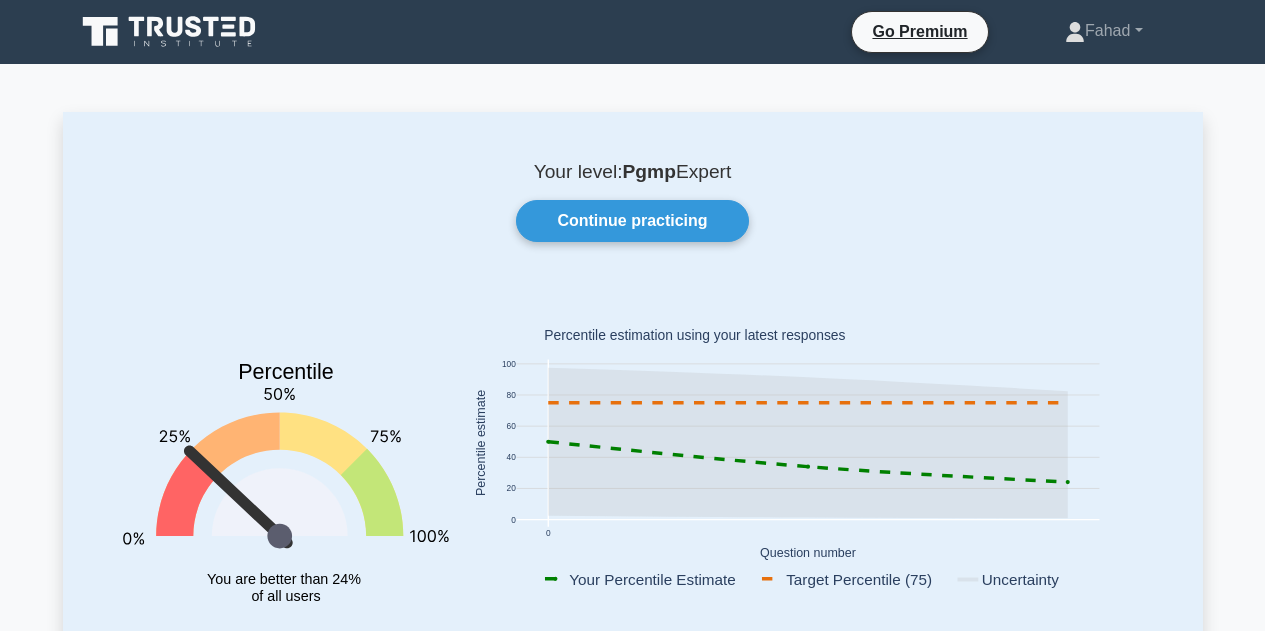 scroll, scrollTop: 0, scrollLeft: 0, axis: both 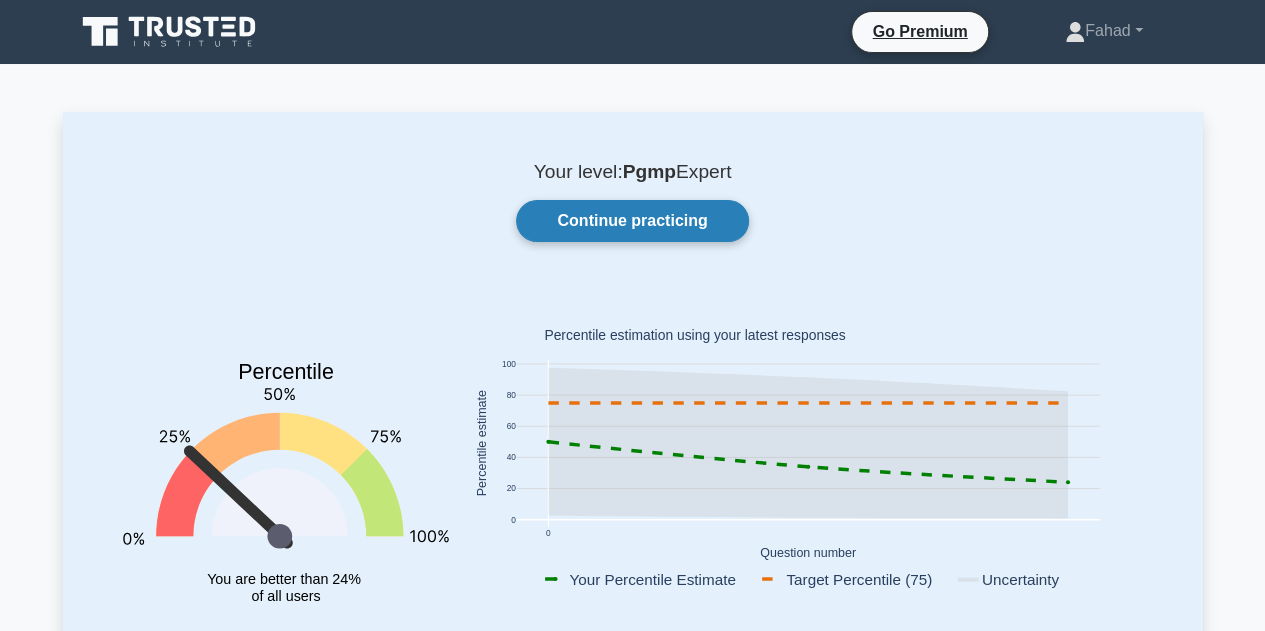 click on "Continue practicing" at bounding box center (632, 221) 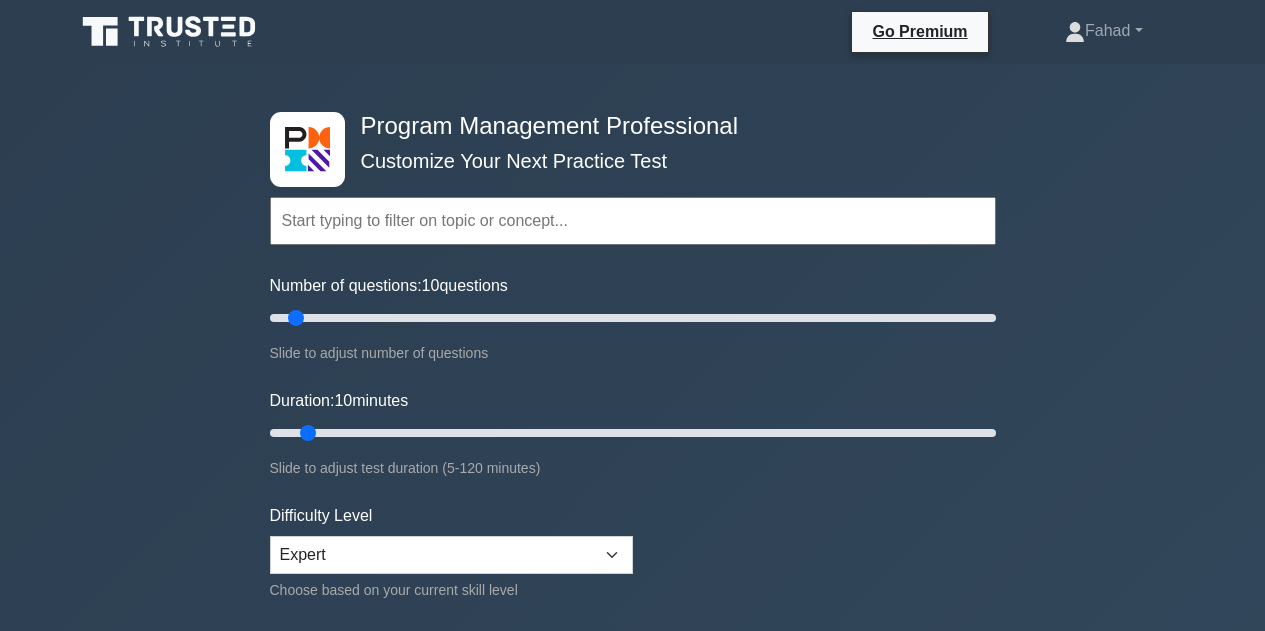 scroll, scrollTop: 0, scrollLeft: 0, axis: both 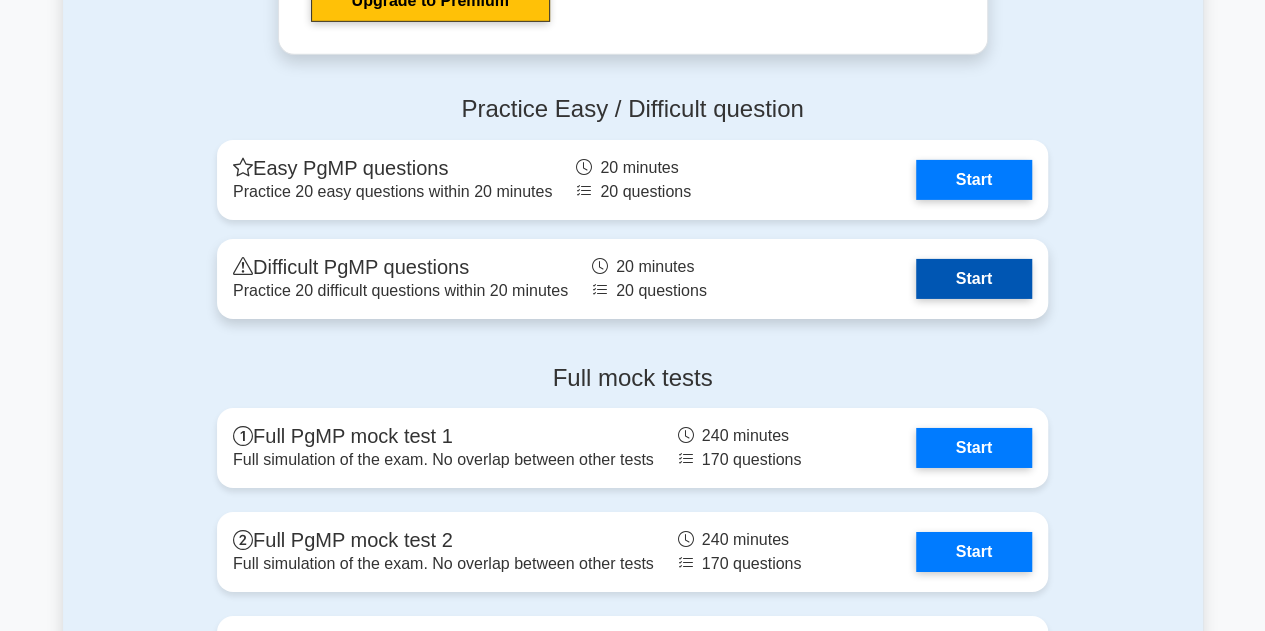 click on "Start" at bounding box center (974, 279) 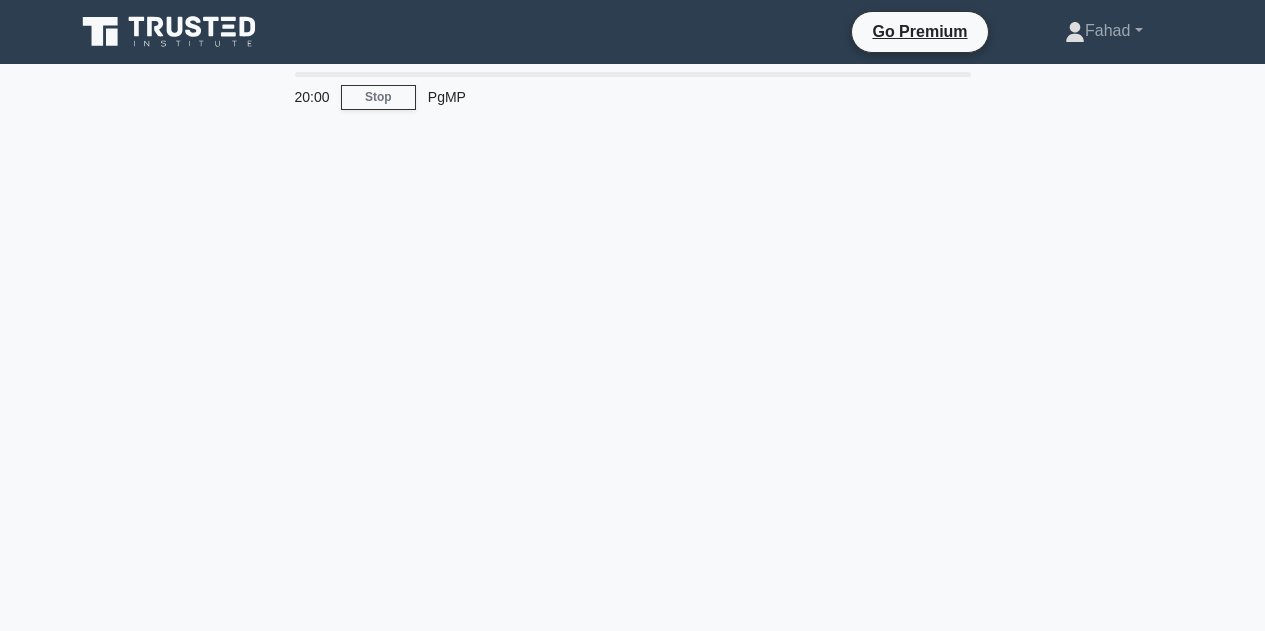 scroll, scrollTop: 0, scrollLeft: 0, axis: both 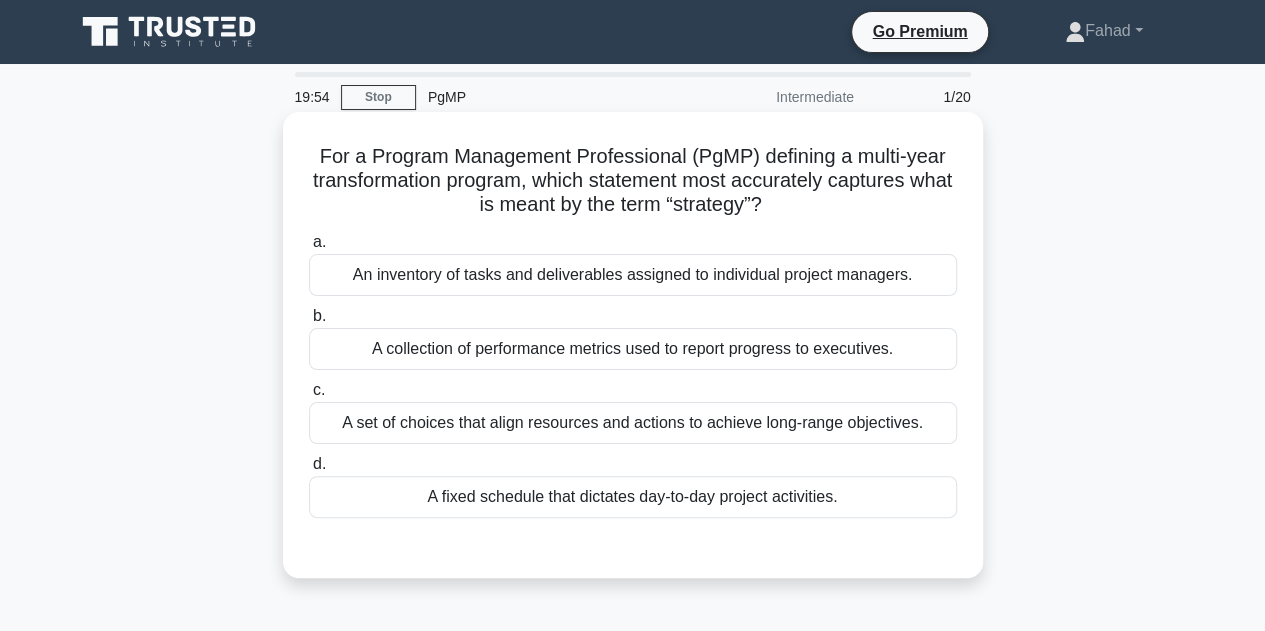 drag, startPoint x: 573, startPoint y: 178, endPoint x: 822, endPoint y: 194, distance: 249.51352 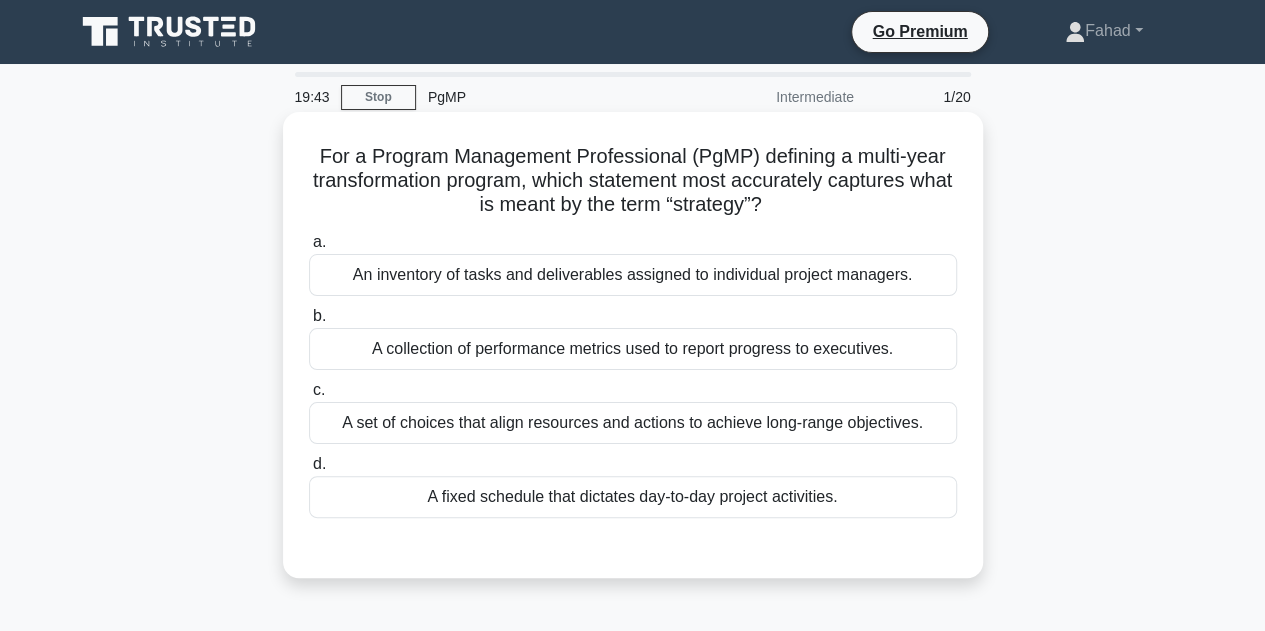 click on "A set of choices that align resources and actions to achieve long-range objectives." at bounding box center [633, 423] 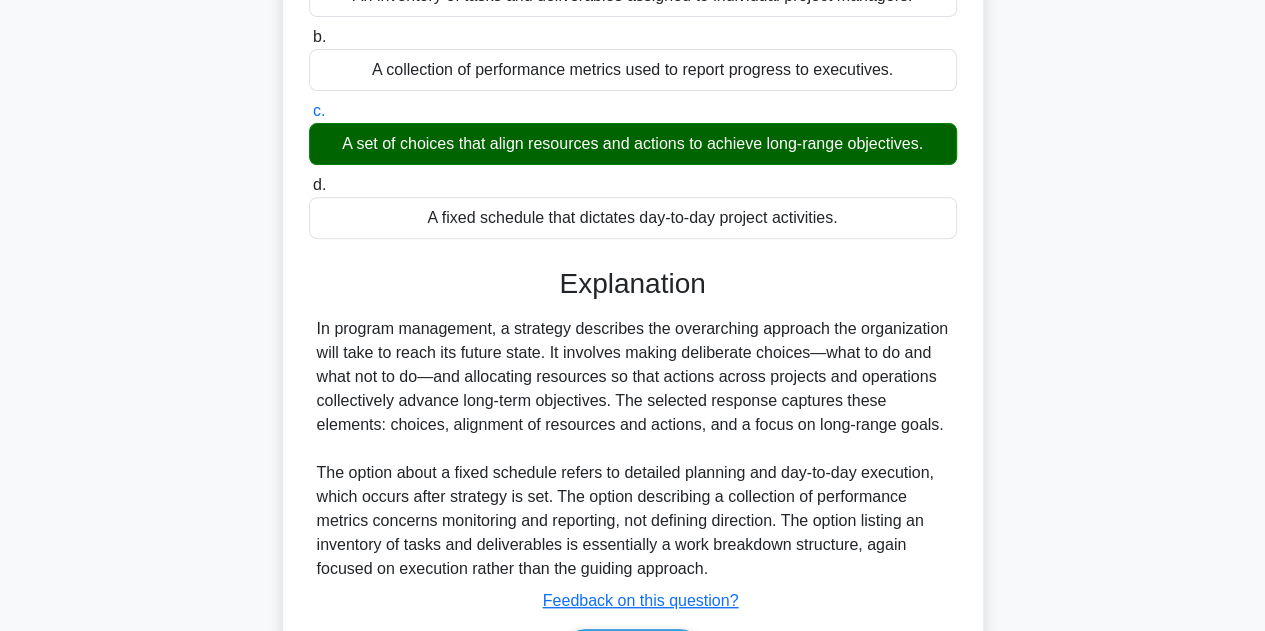 scroll, scrollTop: 400, scrollLeft: 0, axis: vertical 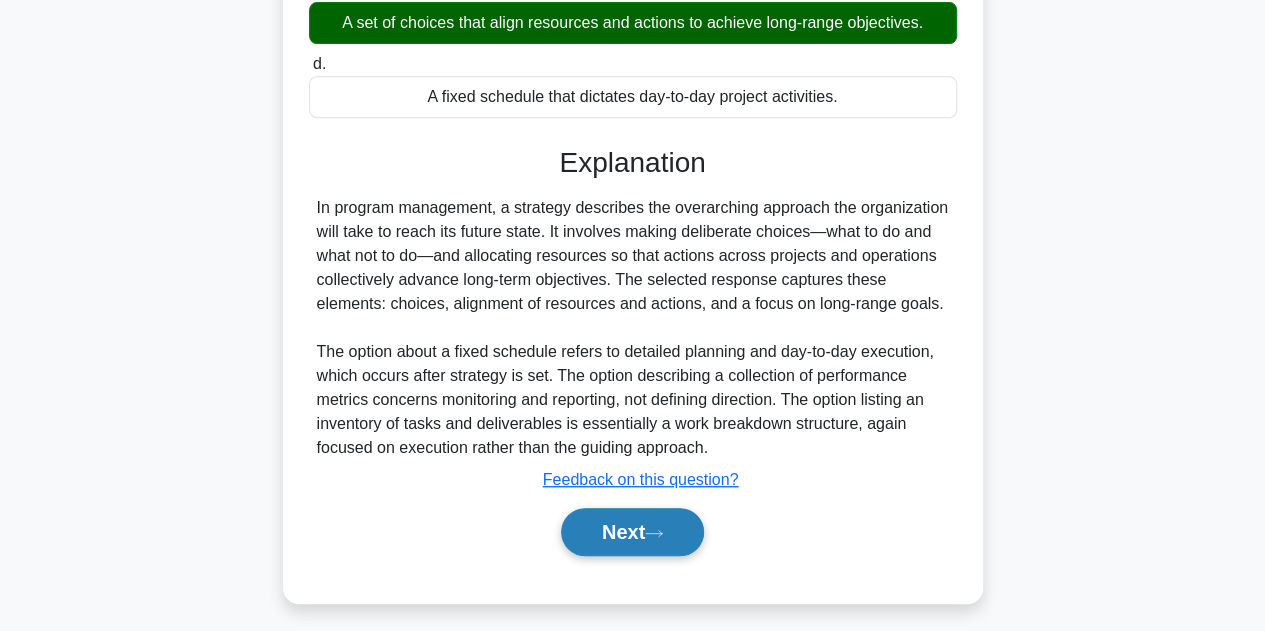 click on "Next" at bounding box center (632, 532) 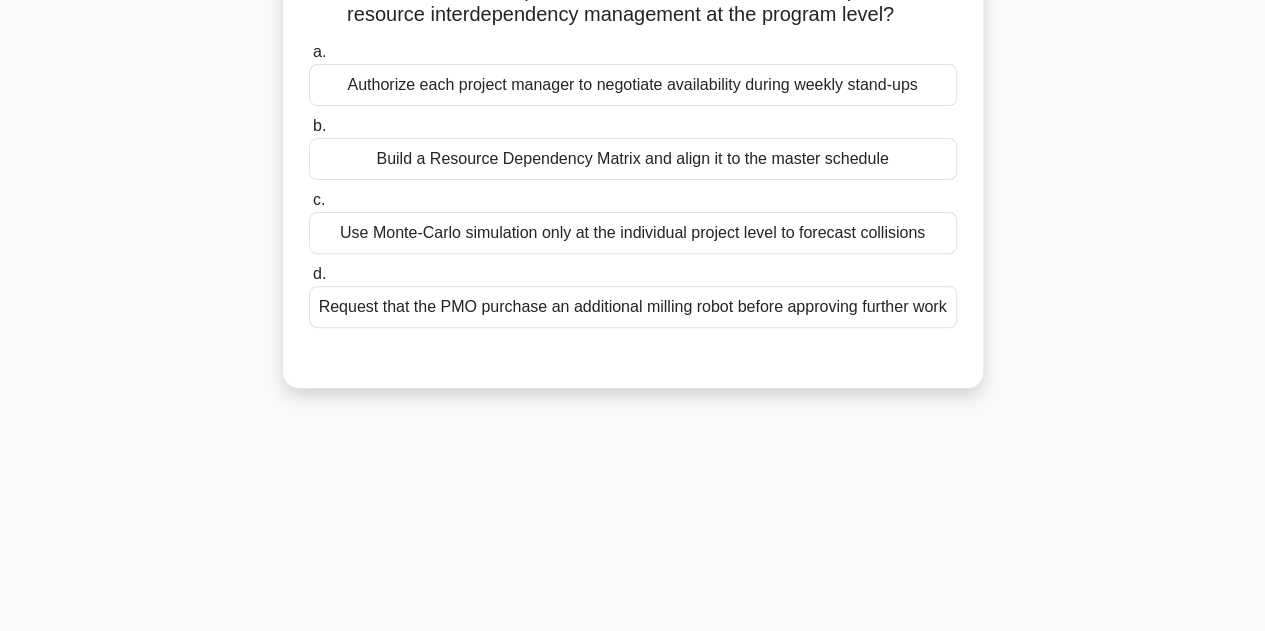 scroll, scrollTop: 0, scrollLeft: 0, axis: both 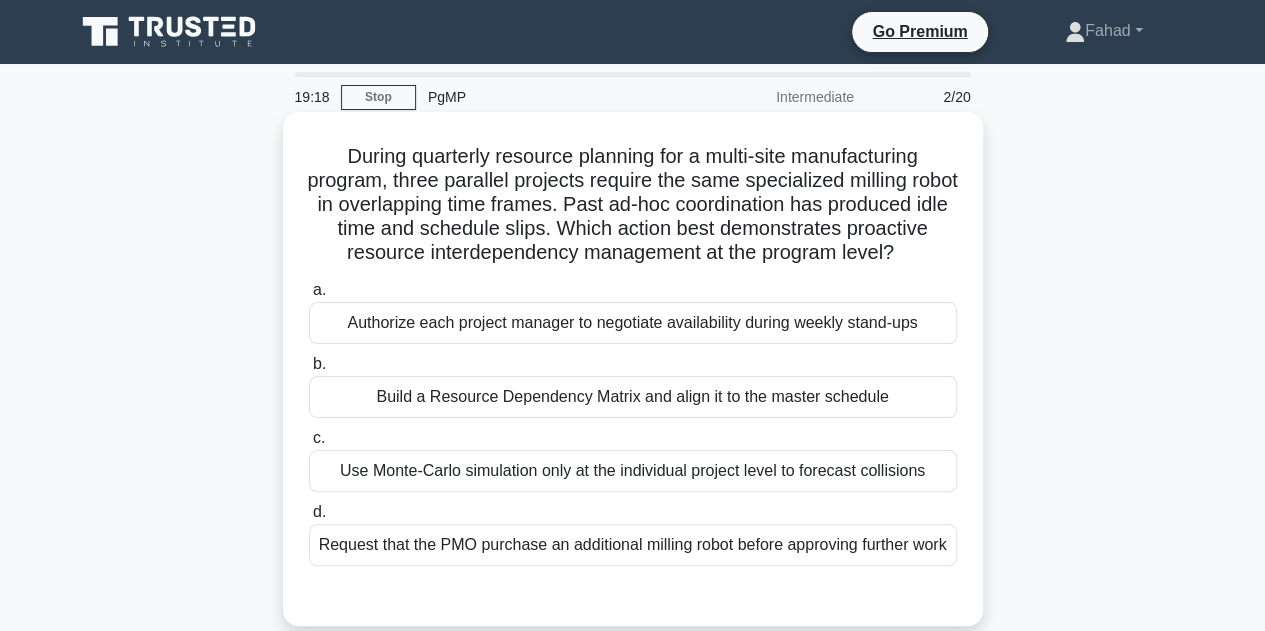 click on "Build a Resource Dependency Matrix and align it to the master schedule" at bounding box center (633, 397) 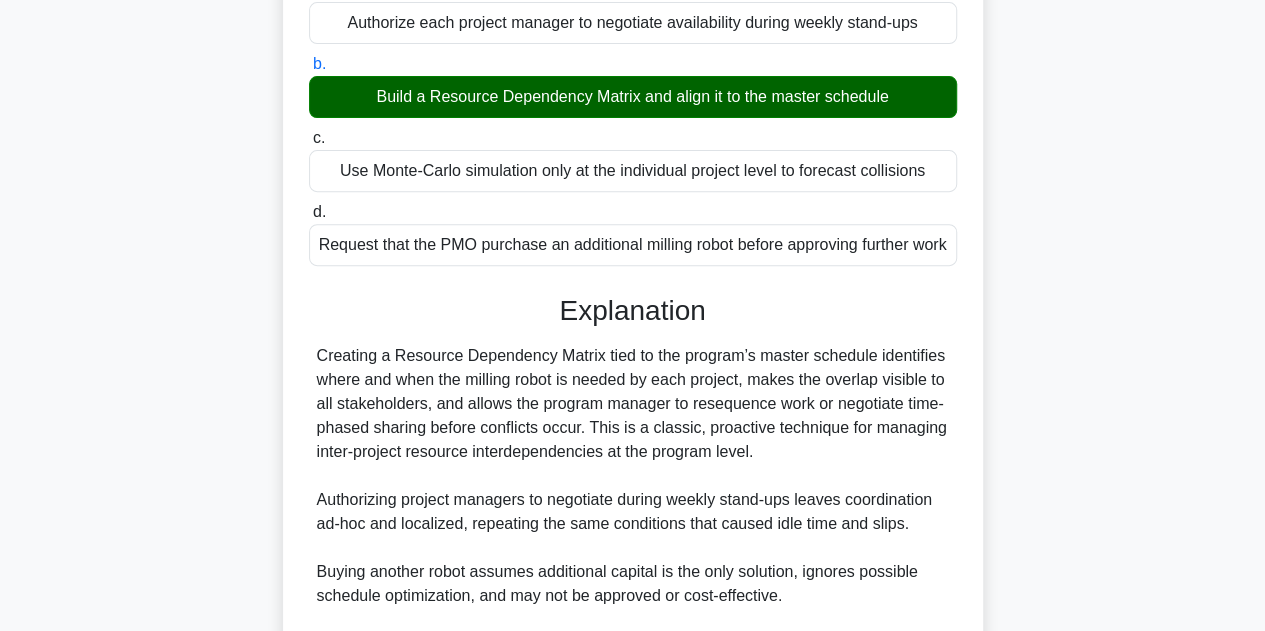 scroll, scrollTop: 500, scrollLeft: 0, axis: vertical 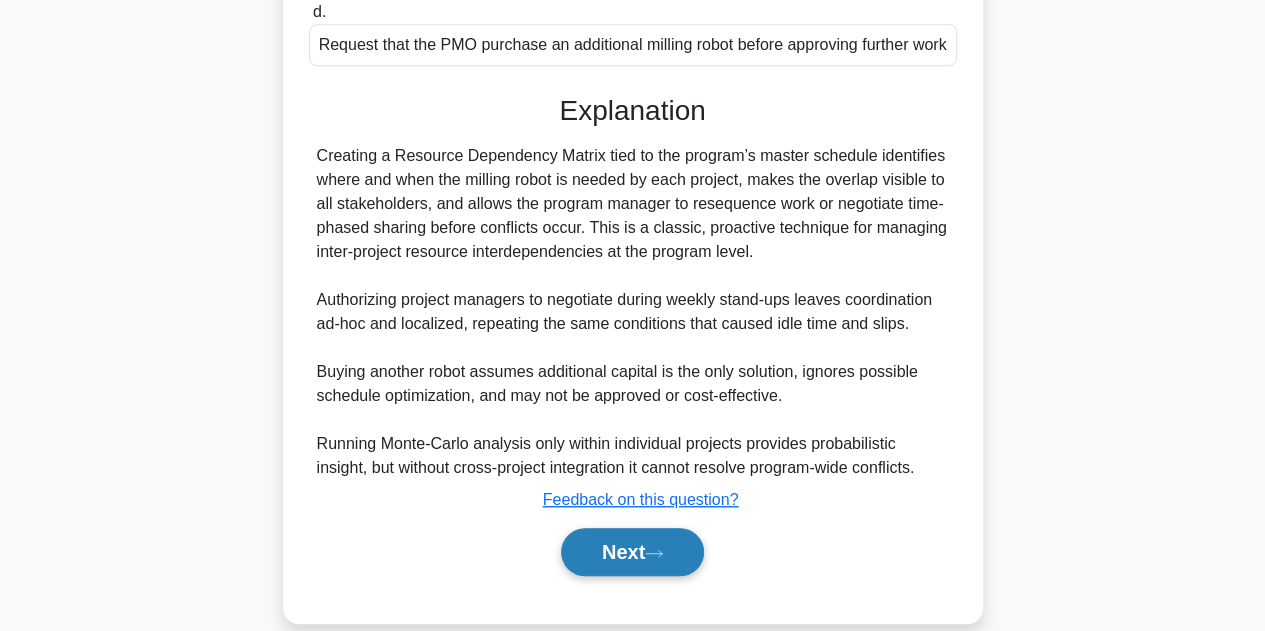 click on "Next" at bounding box center [632, 552] 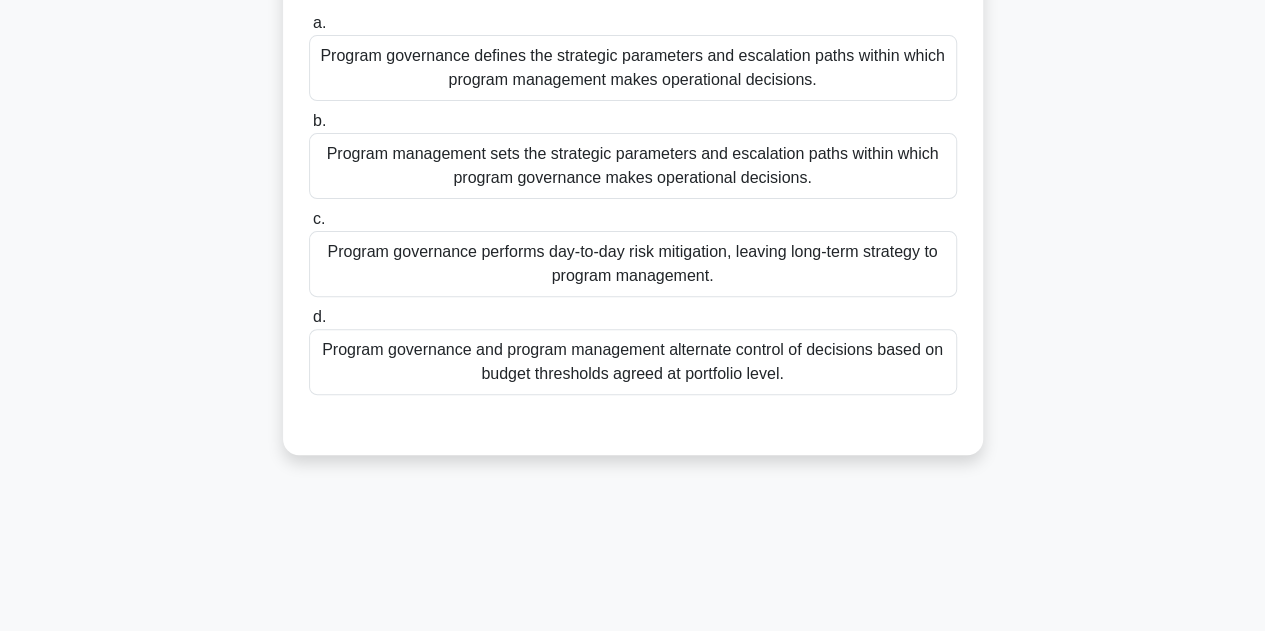 scroll, scrollTop: 0, scrollLeft: 0, axis: both 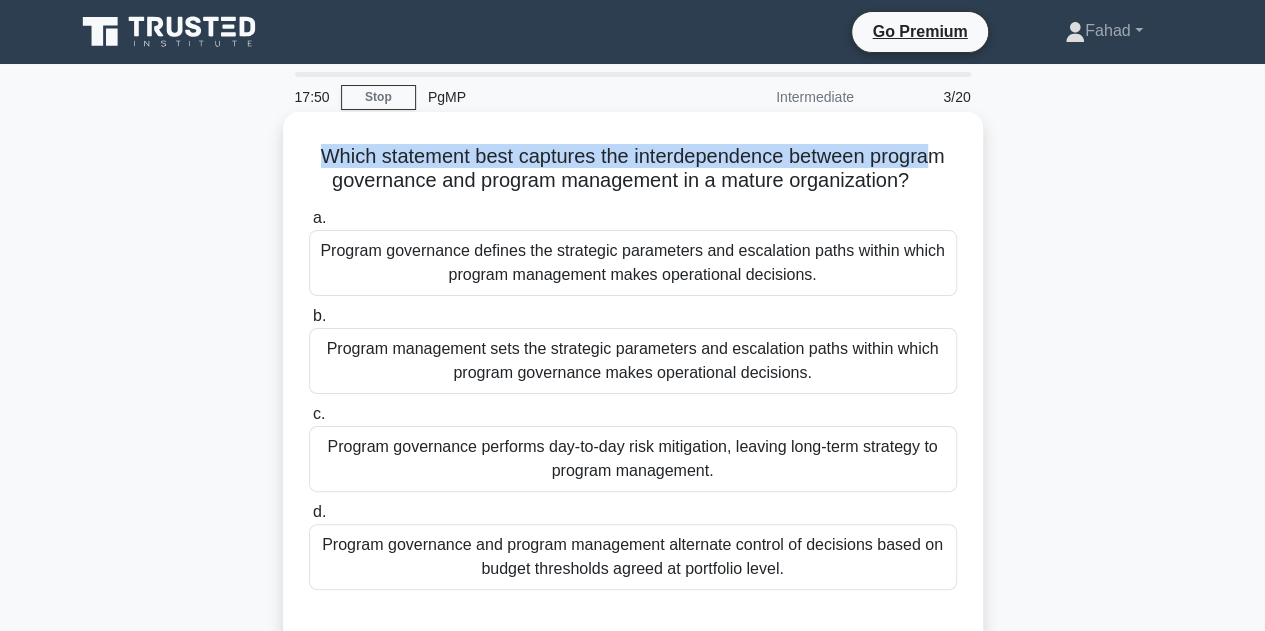 drag, startPoint x: 315, startPoint y: 155, endPoint x: 932, endPoint y: 168, distance: 617.13696 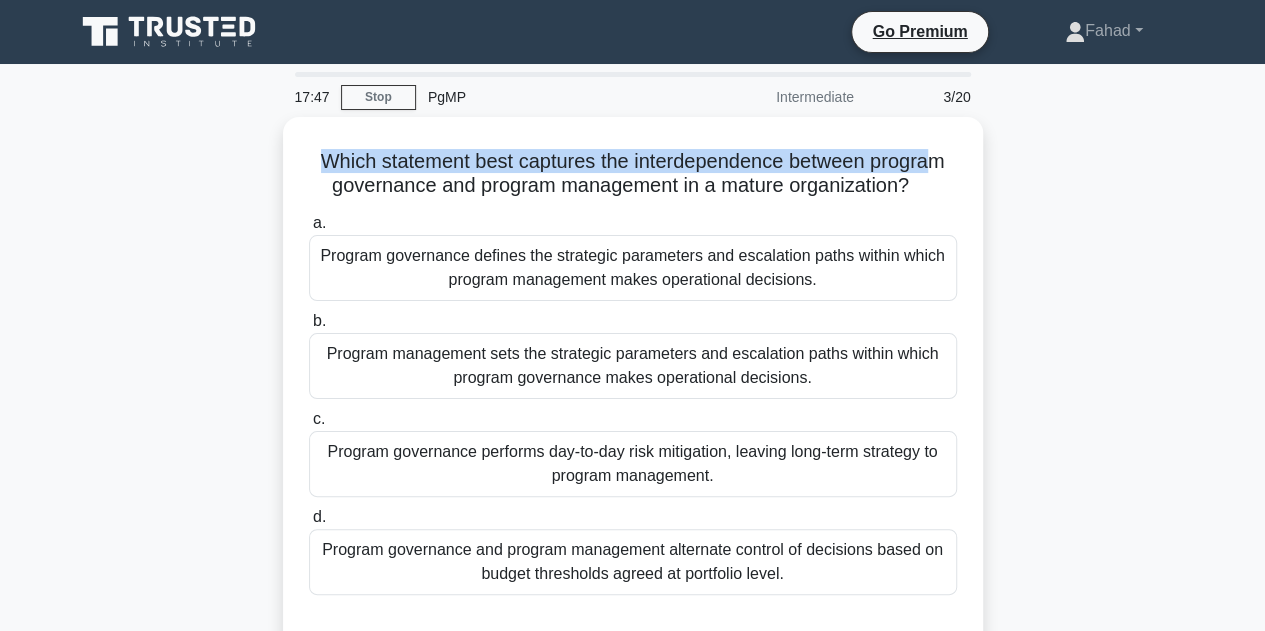 drag, startPoint x: 923, startPoint y: 184, endPoint x: 275, endPoint y: 159, distance: 648.48206 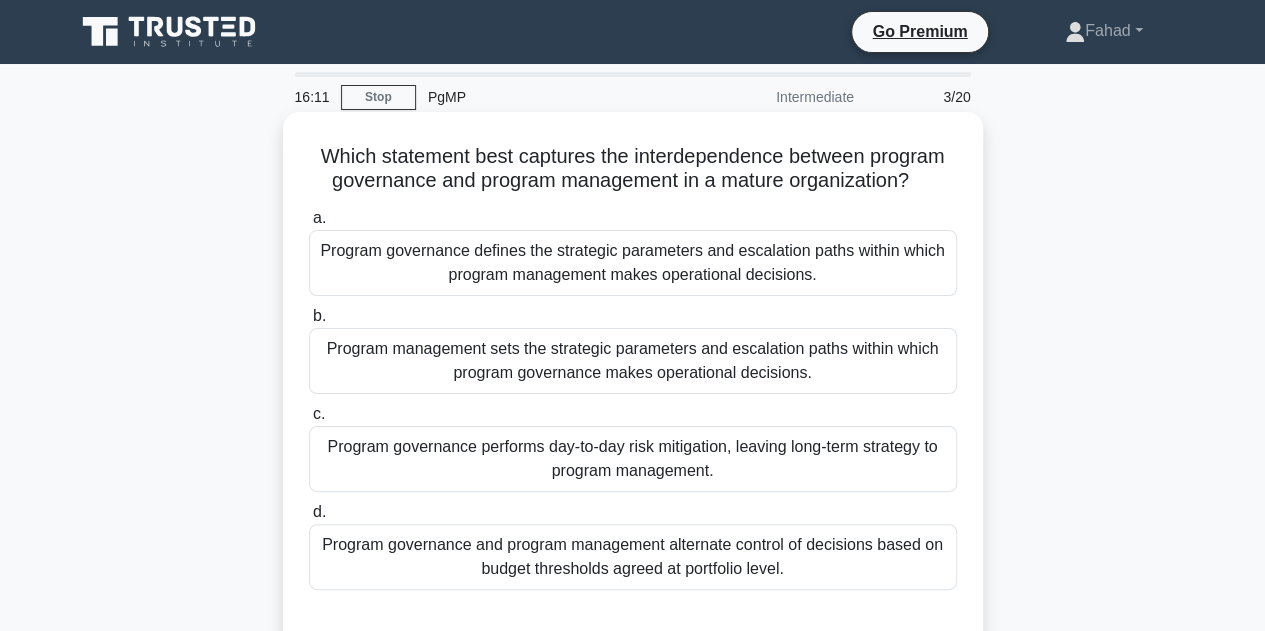 click on "Program governance defines the strategic parameters and escalation paths within which program management makes operational decisions." at bounding box center (633, 263) 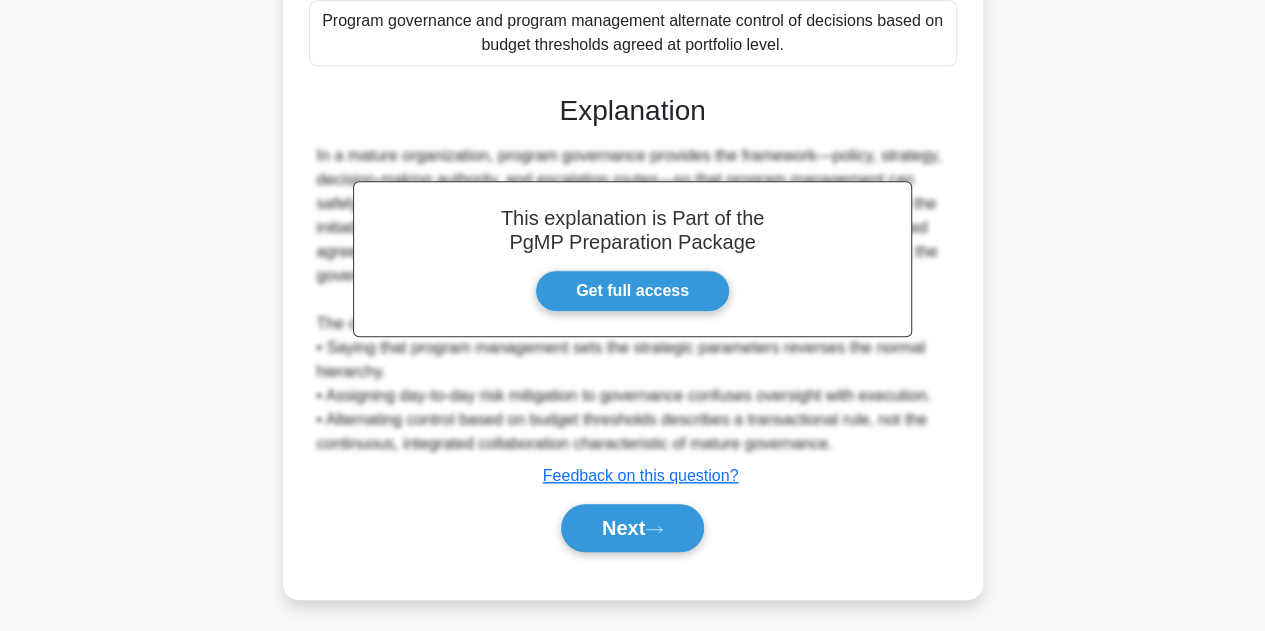 scroll, scrollTop: 527, scrollLeft: 0, axis: vertical 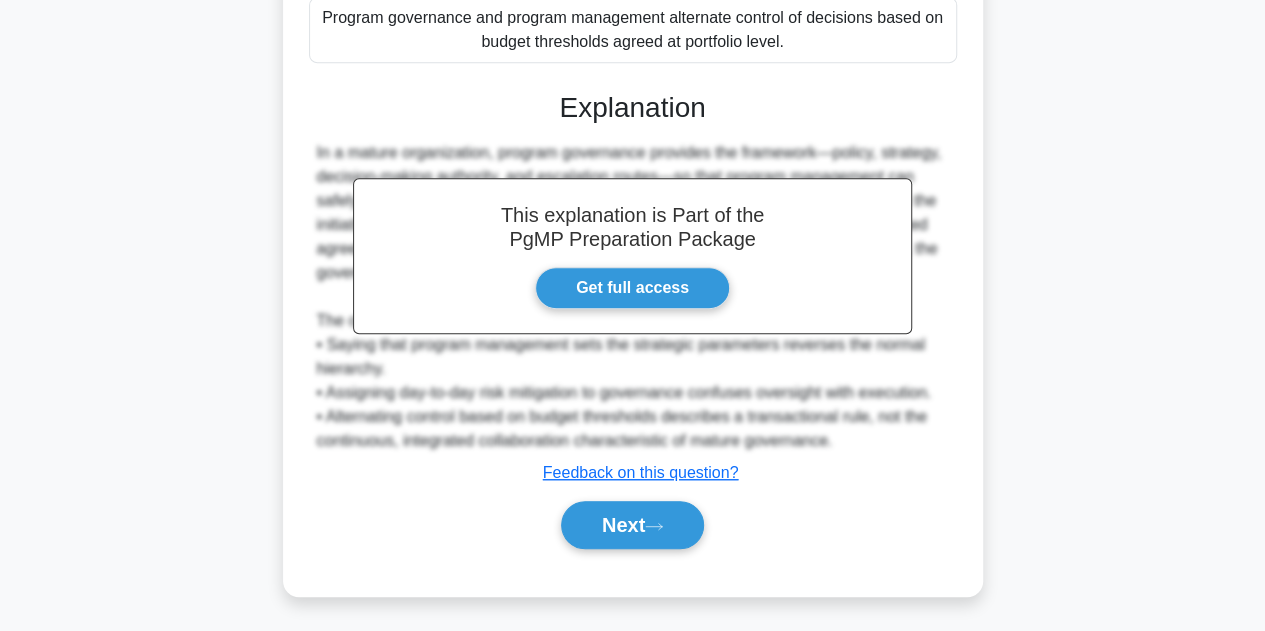 click on "Next" at bounding box center [633, 525] 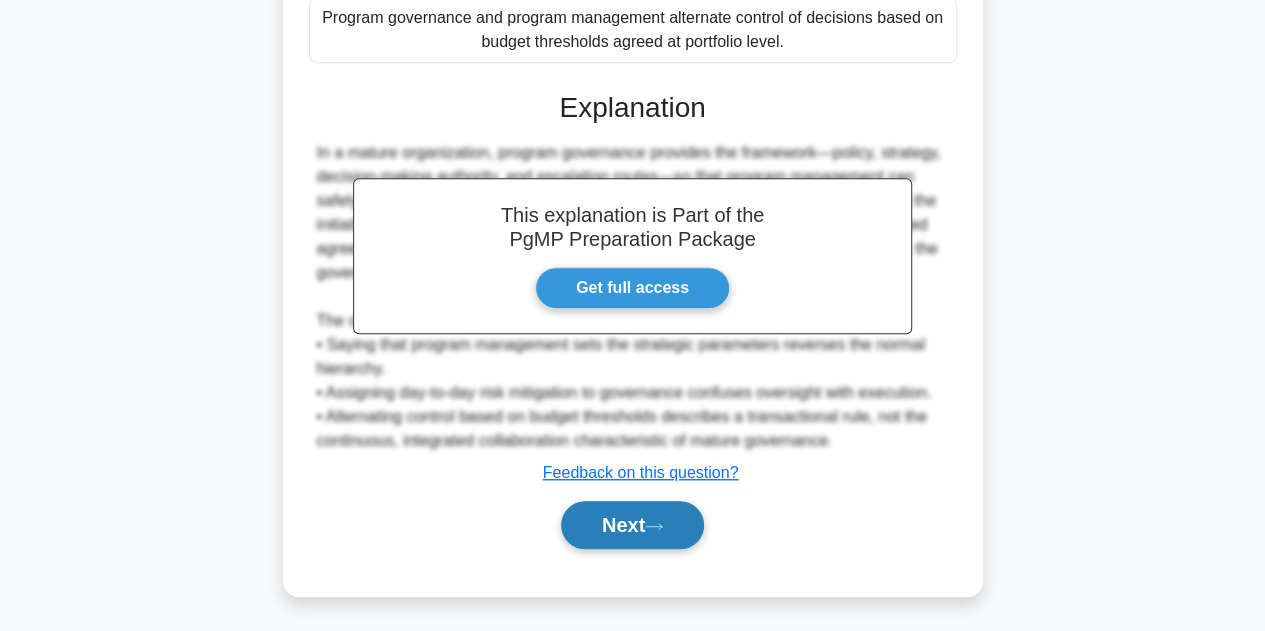 click on "Next" at bounding box center (632, 525) 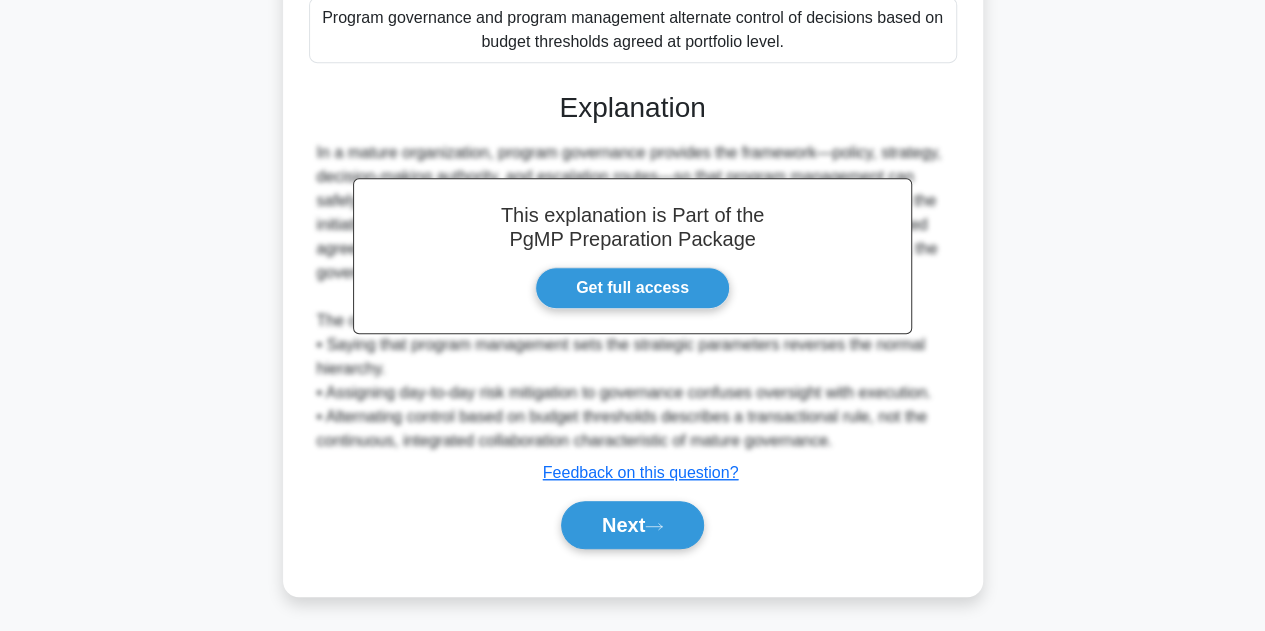 scroll, scrollTop: 27, scrollLeft: 0, axis: vertical 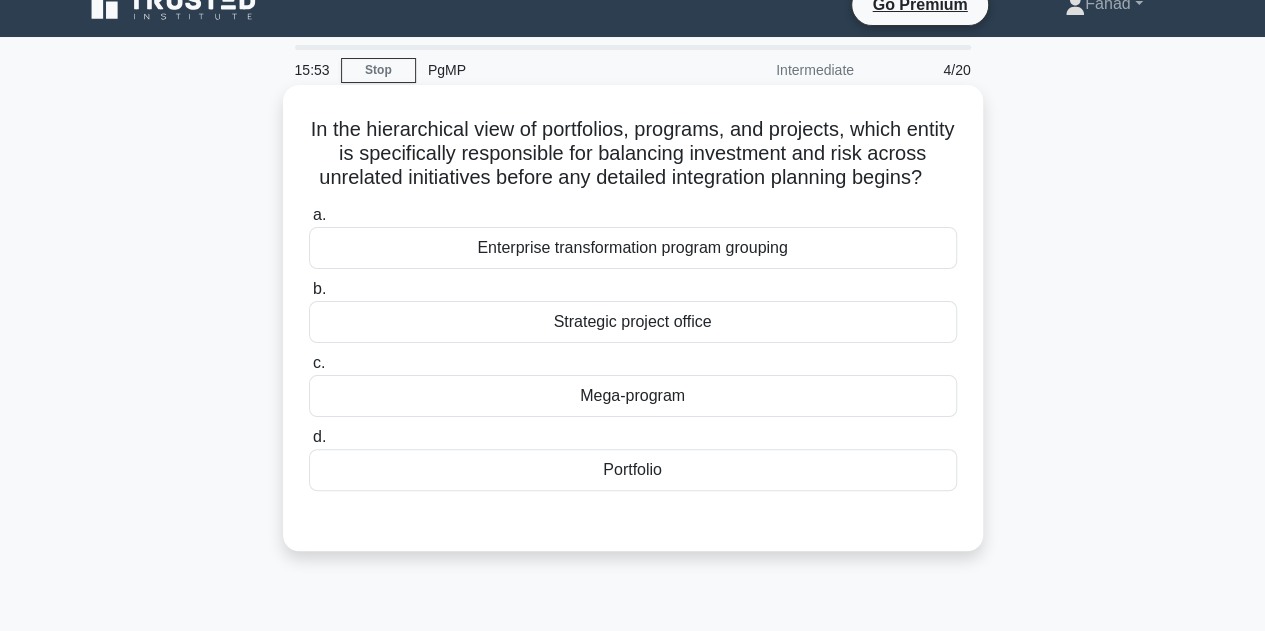 click on "Portfolio" at bounding box center [633, 470] 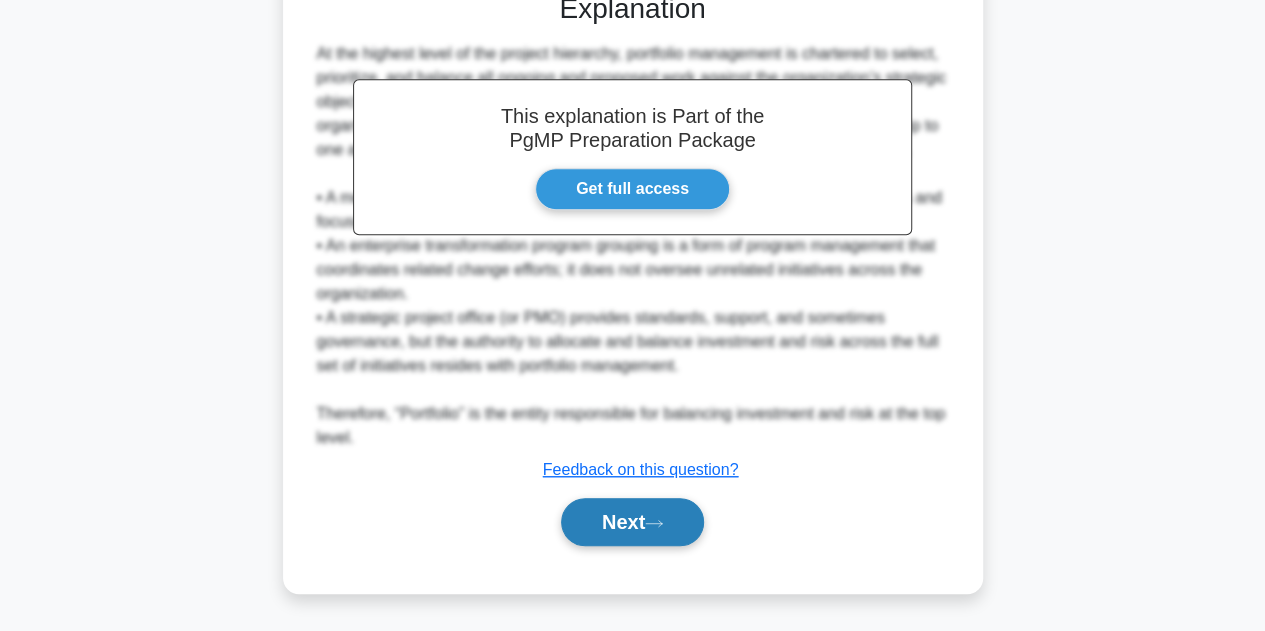 scroll, scrollTop: 575, scrollLeft: 0, axis: vertical 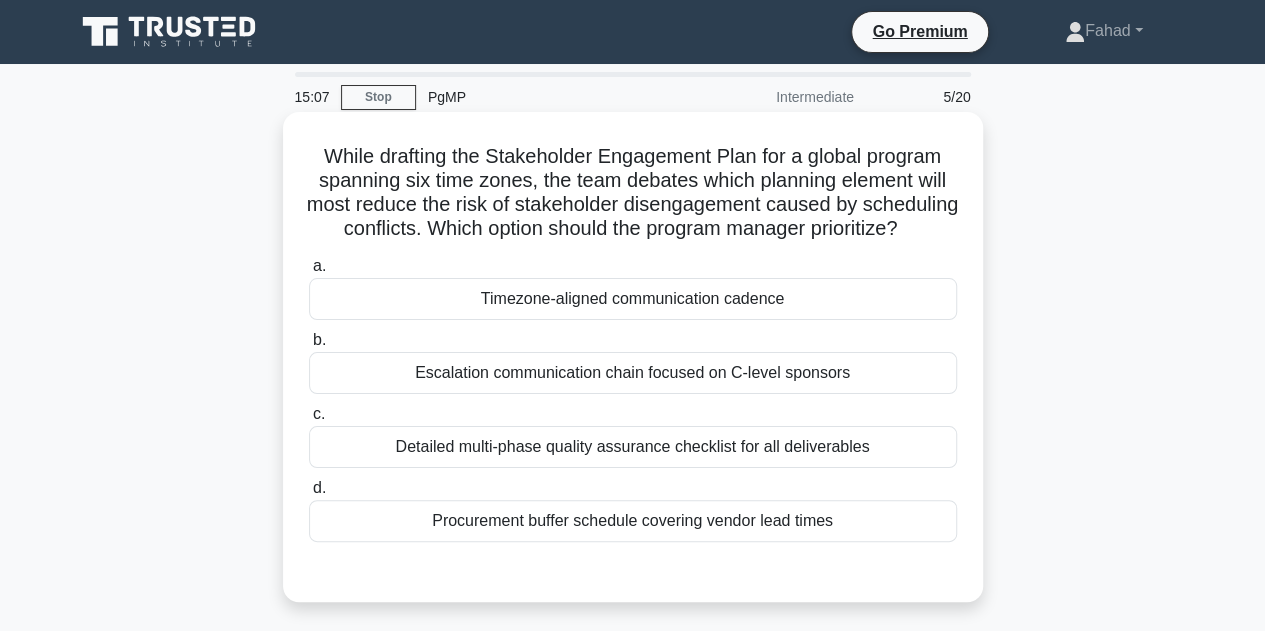 click on "Timezone-aligned communication cadence" at bounding box center [633, 299] 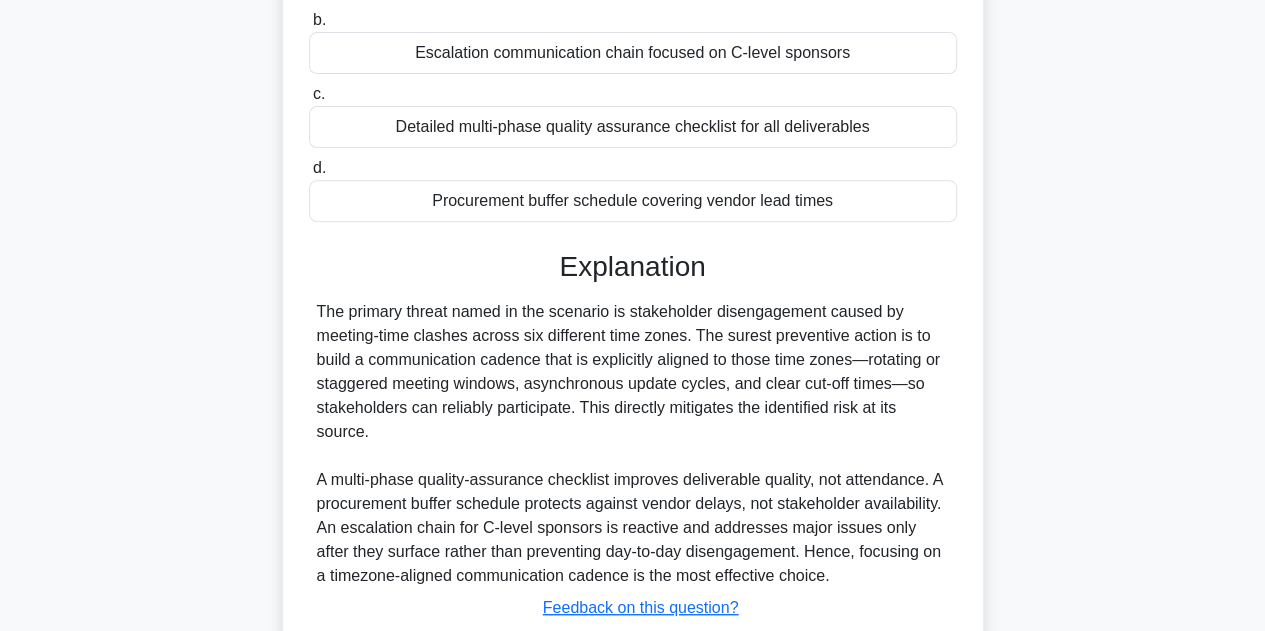 scroll, scrollTop: 479, scrollLeft: 0, axis: vertical 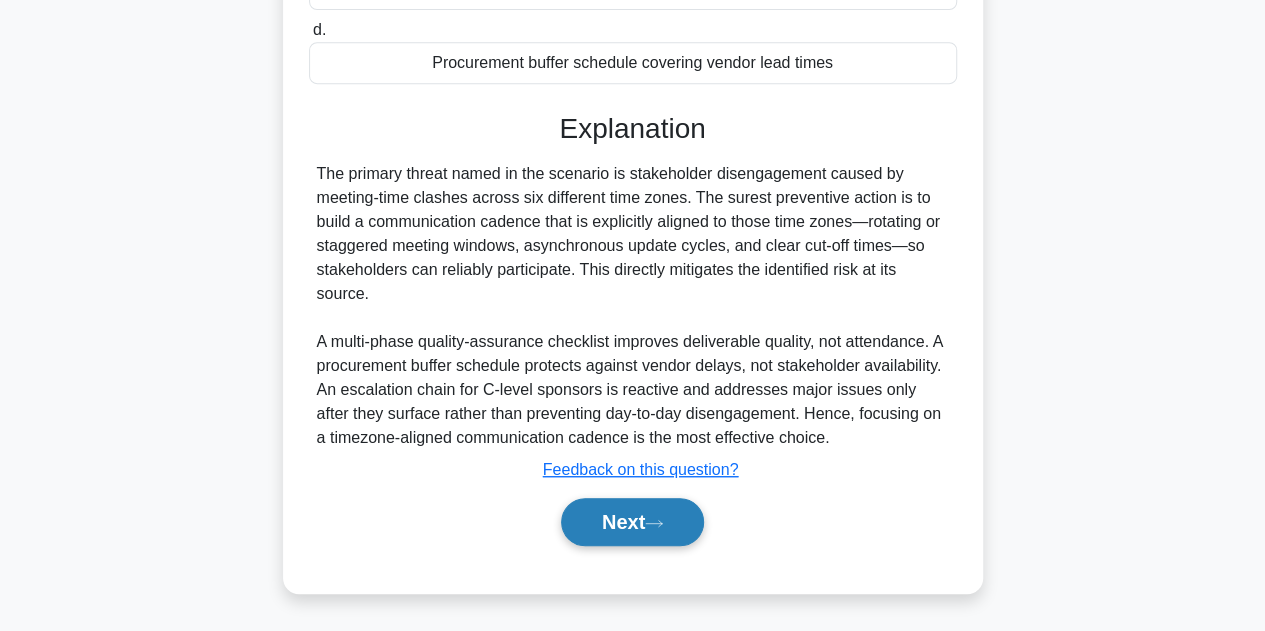 click on "Next" at bounding box center (632, 522) 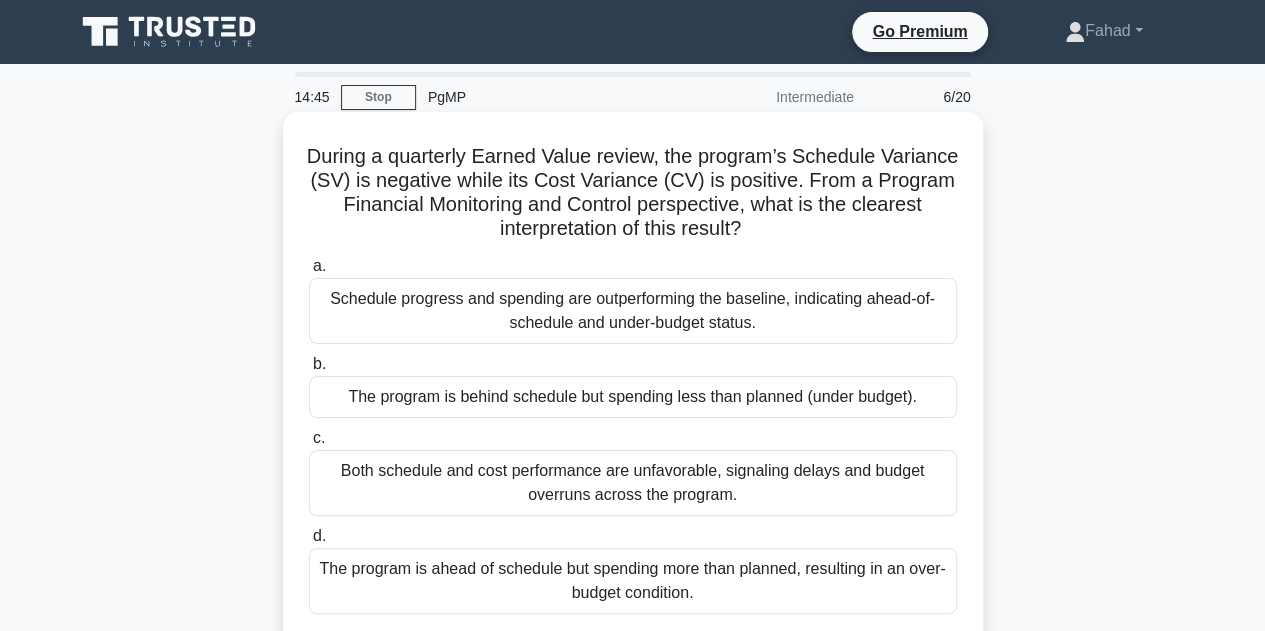 click on "The program is behind schedule but spending less than planned (under budget)." at bounding box center (633, 397) 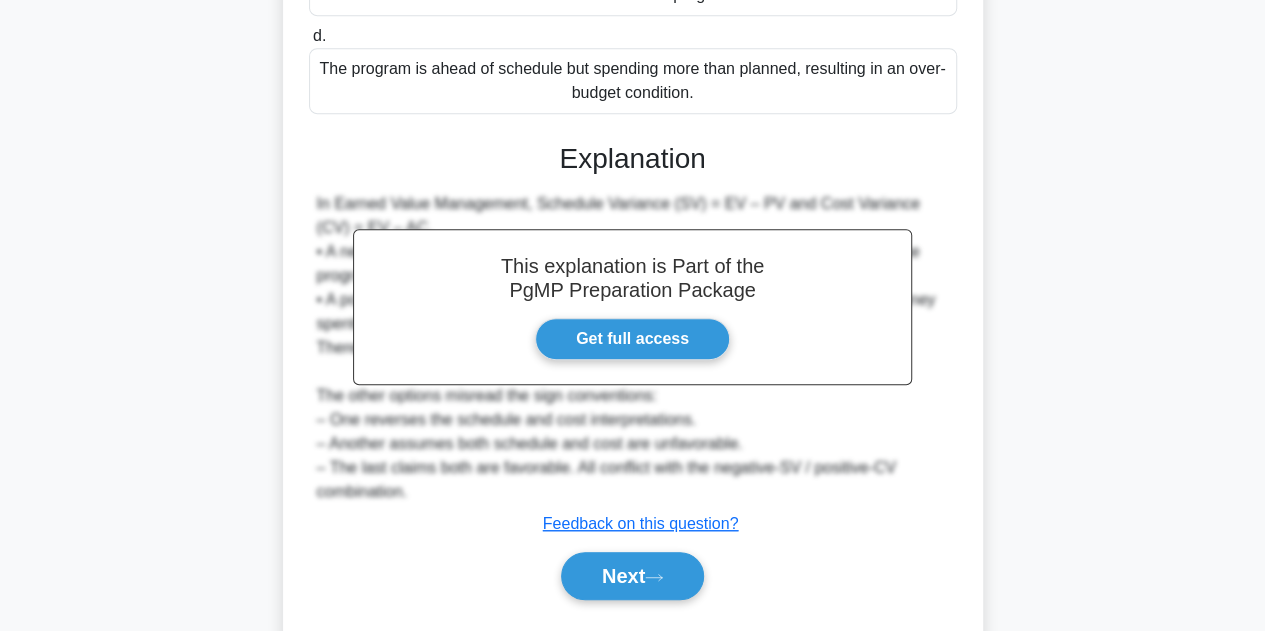 click on "Next" at bounding box center (632, 576) 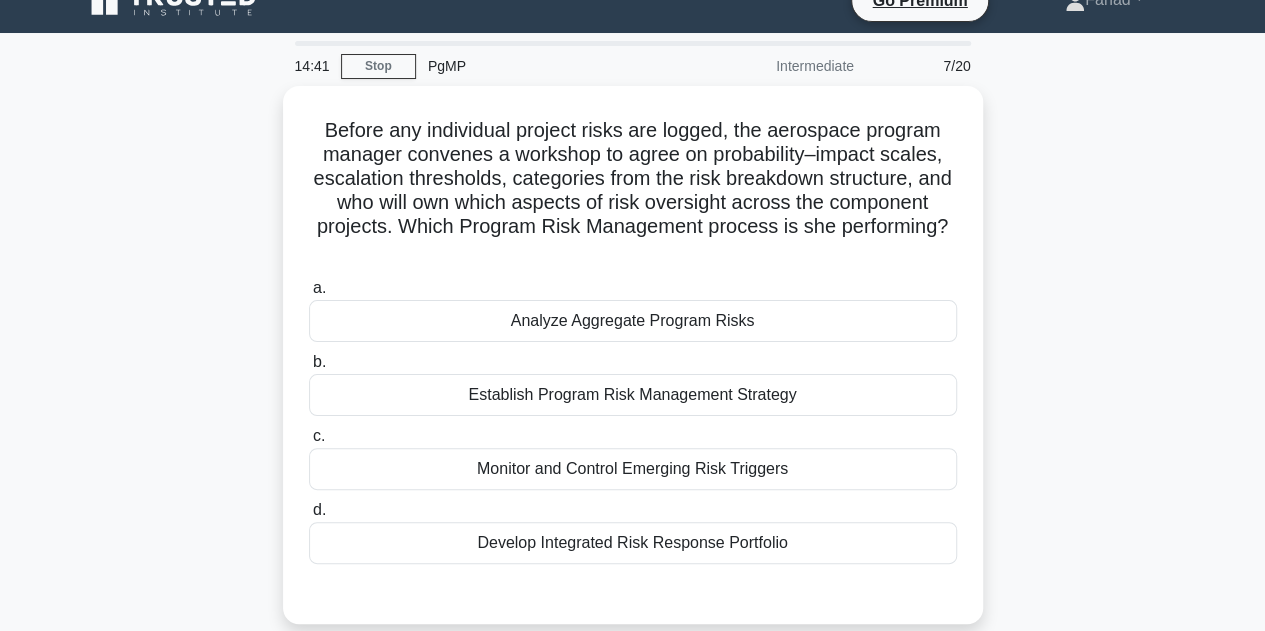 scroll, scrollTop: 0, scrollLeft: 0, axis: both 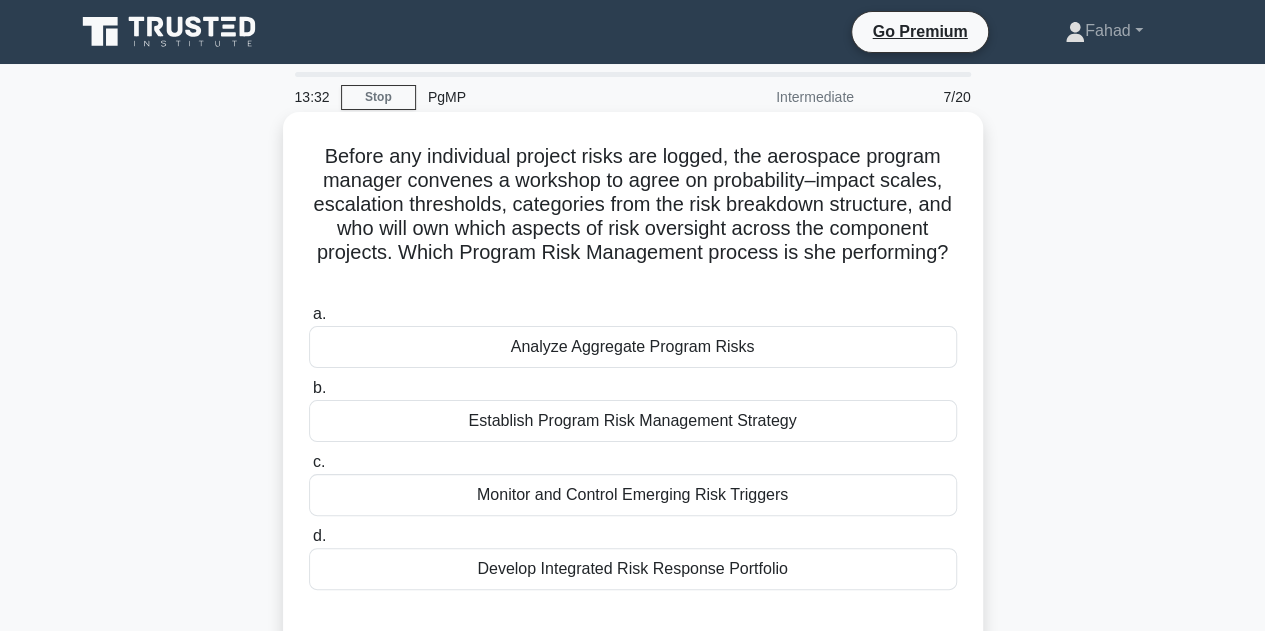 click on "Establish Program Risk Management Strategy" at bounding box center [633, 421] 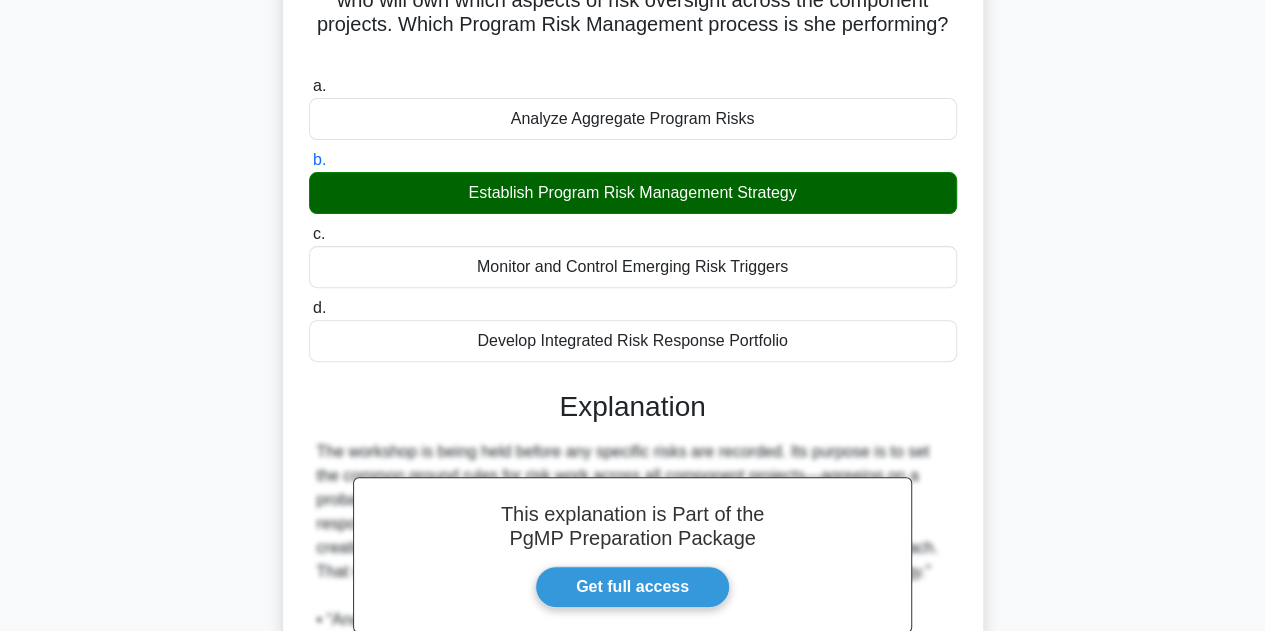 scroll, scrollTop: 623, scrollLeft: 0, axis: vertical 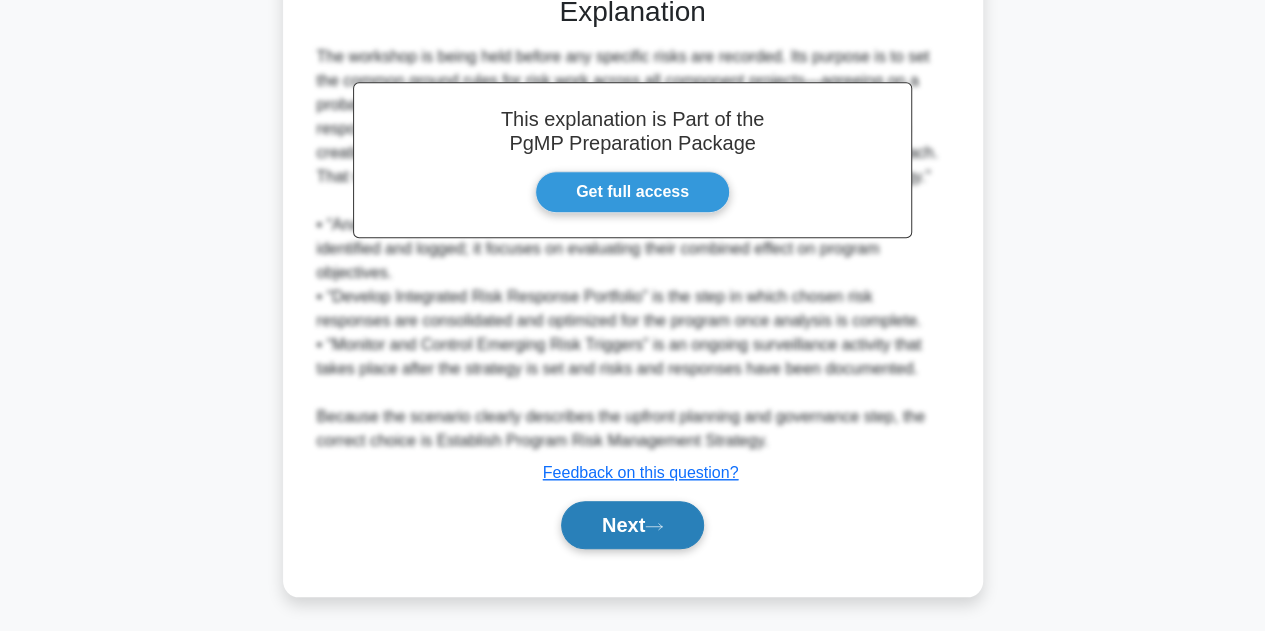 click on "Next" at bounding box center (632, 525) 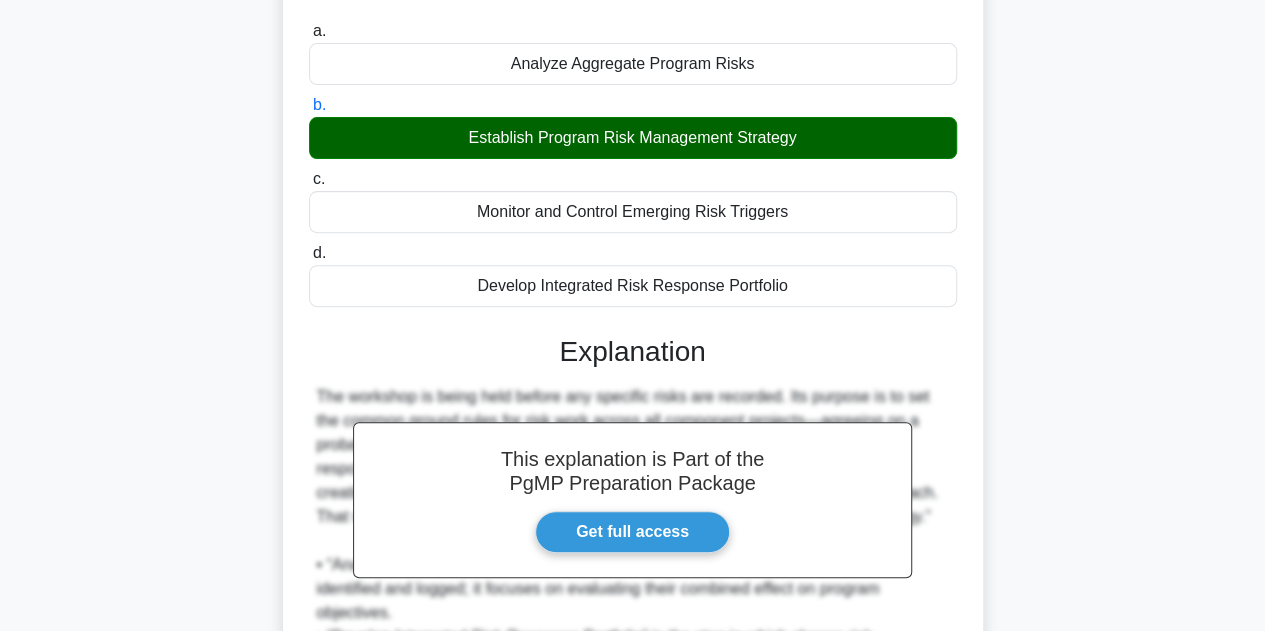 scroll, scrollTop: 23, scrollLeft: 0, axis: vertical 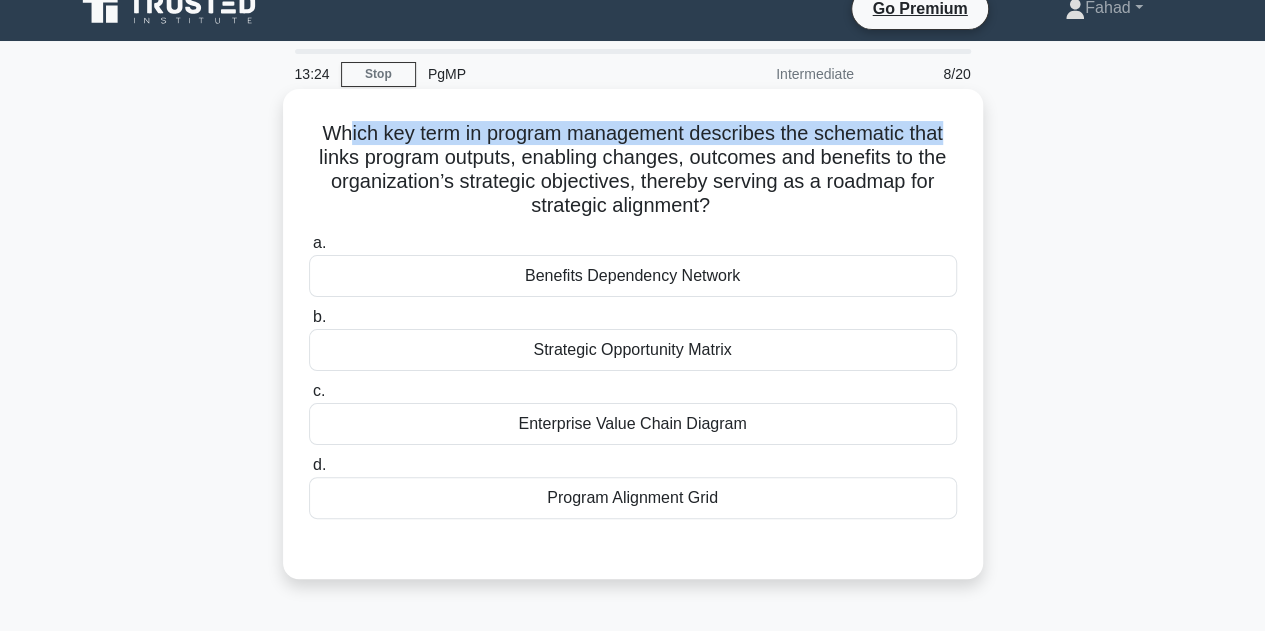 drag, startPoint x: 341, startPoint y: 142, endPoint x: 966, endPoint y: 137, distance: 625.02 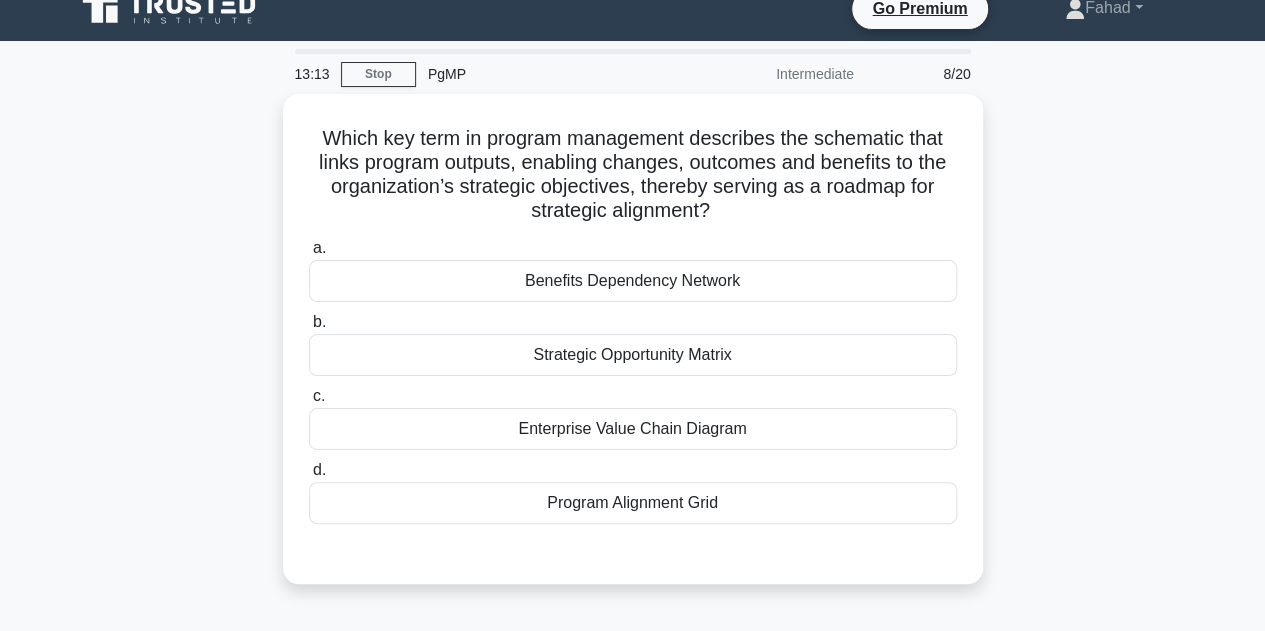 click on "Which key term in program management describes the schematic that links program outputs, enabling changes, outcomes and benefits to the organization’s strategic objectives, thereby serving as a roadmap for strategic alignment?
.spinner_0XTQ{transform-origin:center;animation:spinner_y6GP .75s linear infinite}@keyframes spinner_y6GP{100%{transform:rotate(360deg)}}
a.
Benefits Dependency Network
b." at bounding box center (633, 351) 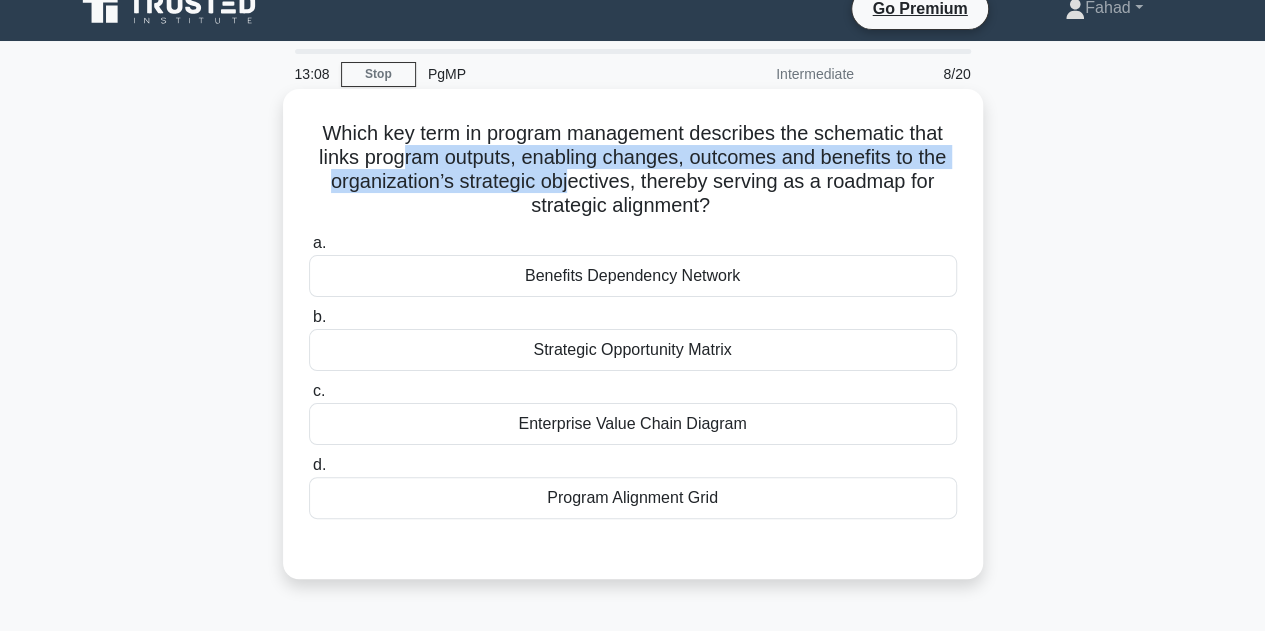 drag, startPoint x: 396, startPoint y: 165, endPoint x: 570, endPoint y: 173, distance: 174.1838 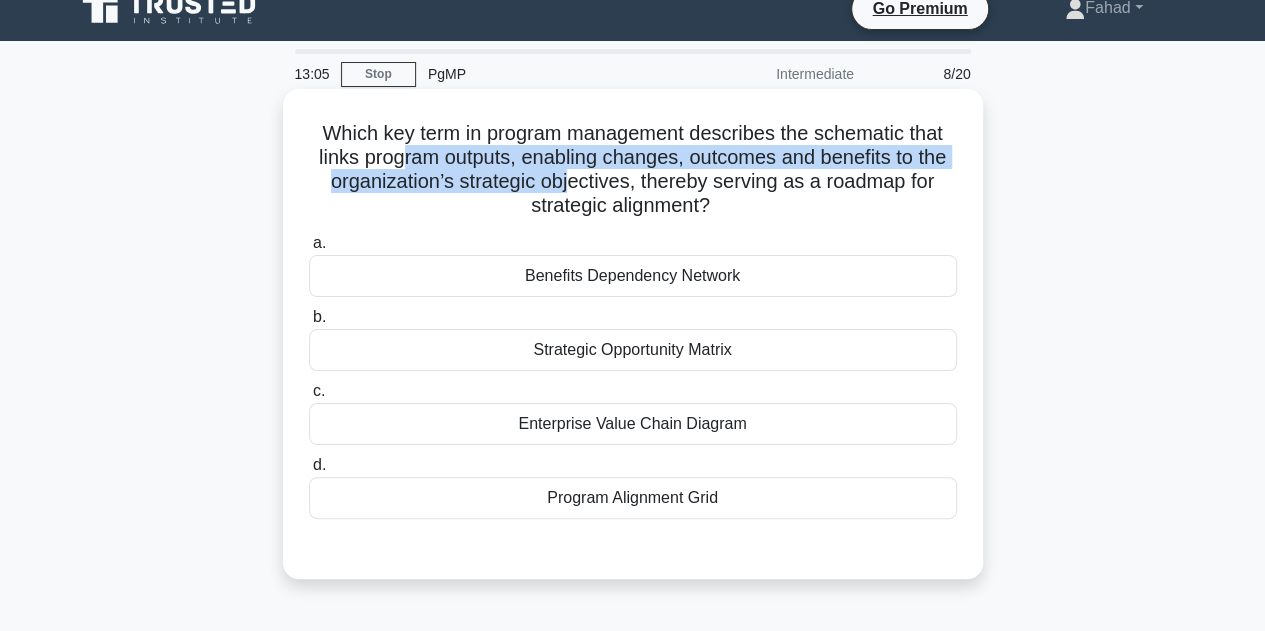click on "Which key term in program management describes the schematic that links program outputs, enabling changes, outcomes and benefits to the organization’s strategic objectives, thereby serving as a roadmap for strategic alignment?
.spinner_0XTQ{transform-origin:center;animation:spinner_y6GP .75s linear infinite}@keyframes spinner_y6GP{100%{transform:rotate(360deg)}}" at bounding box center (633, 170) 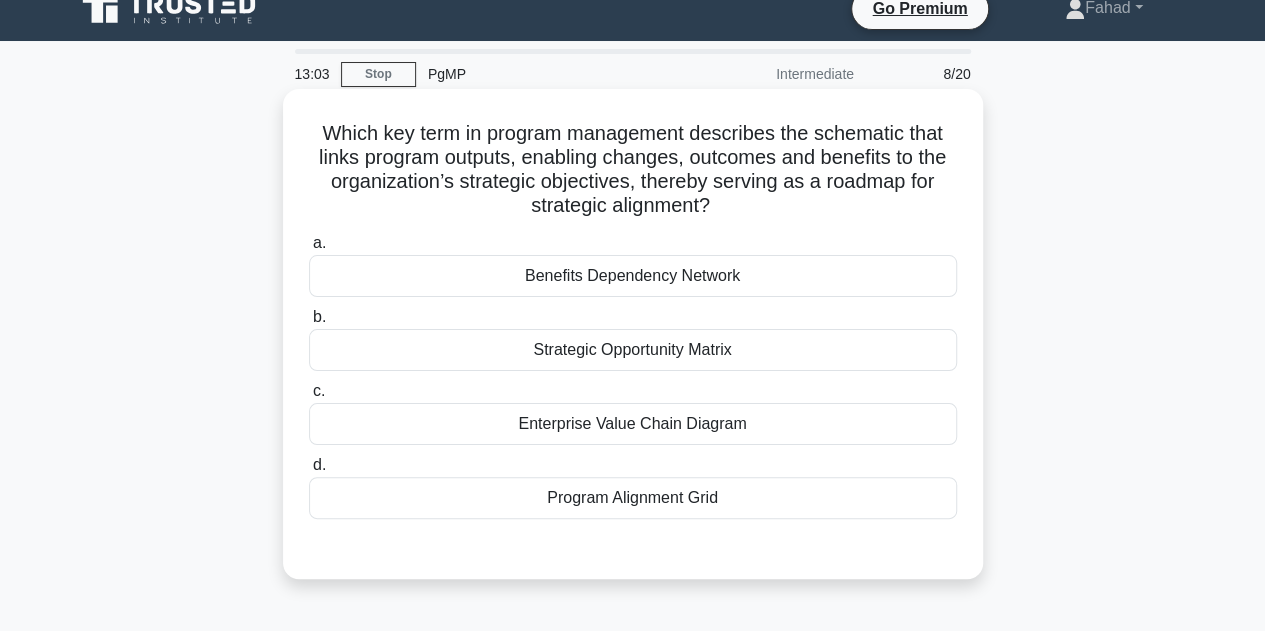 click on "Program Alignment Grid" at bounding box center [633, 498] 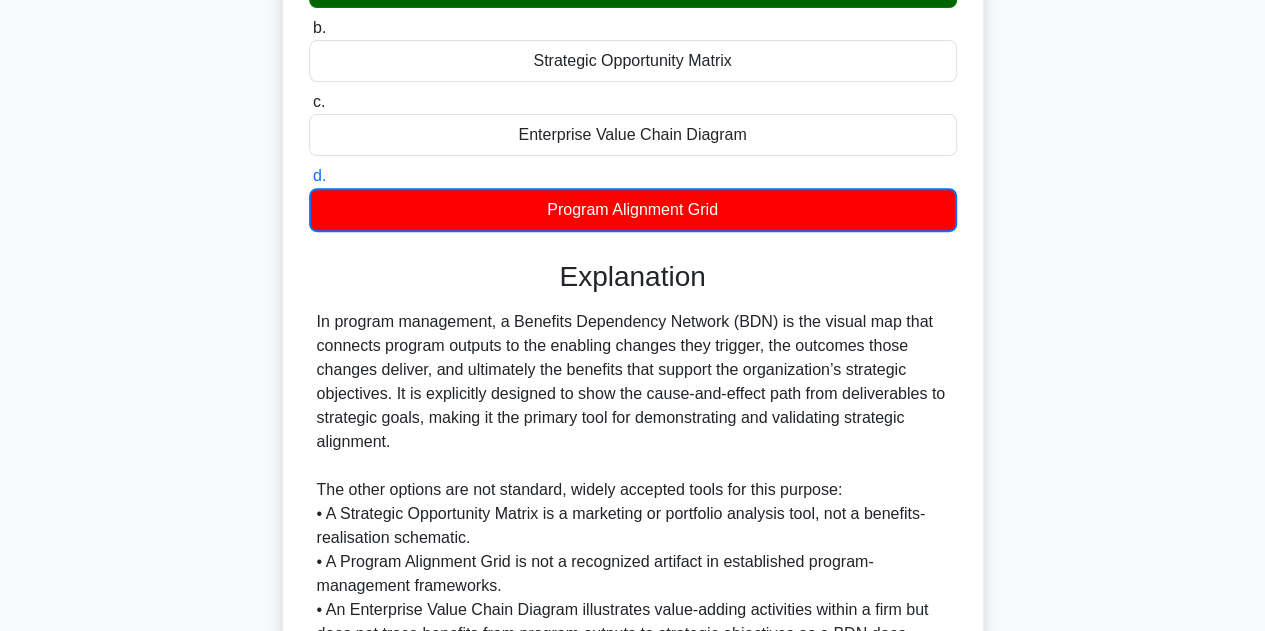 scroll, scrollTop: 506, scrollLeft: 0, axis: vertical 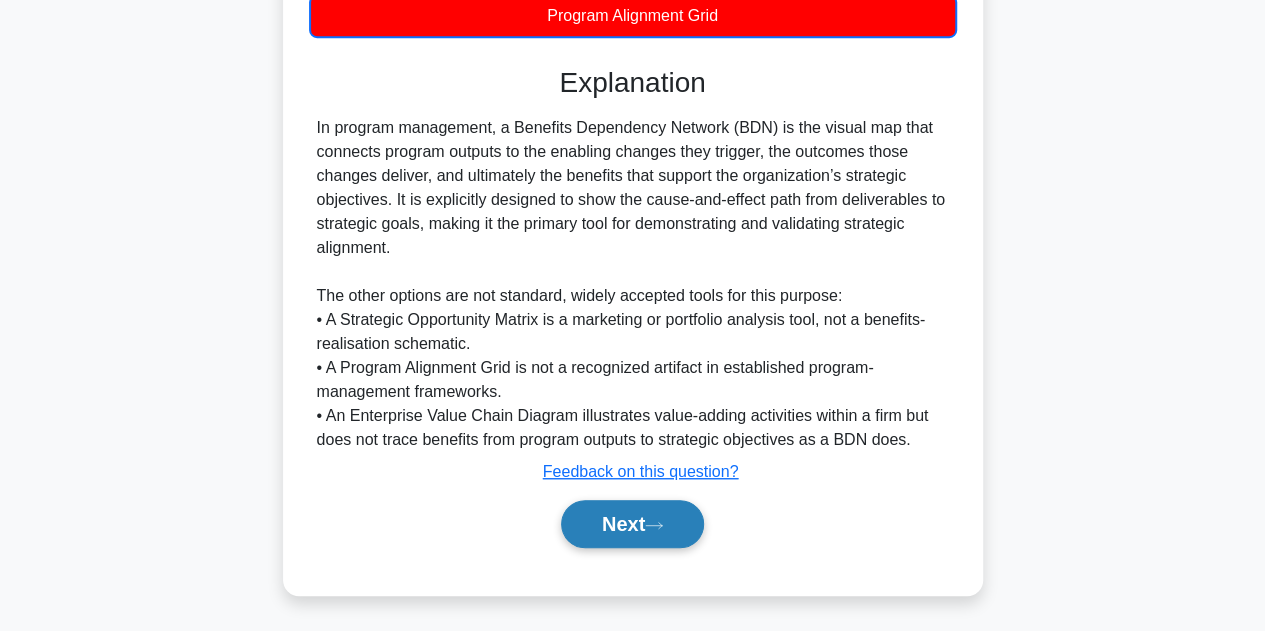 click on "Next" at bounding box center (632, 524) 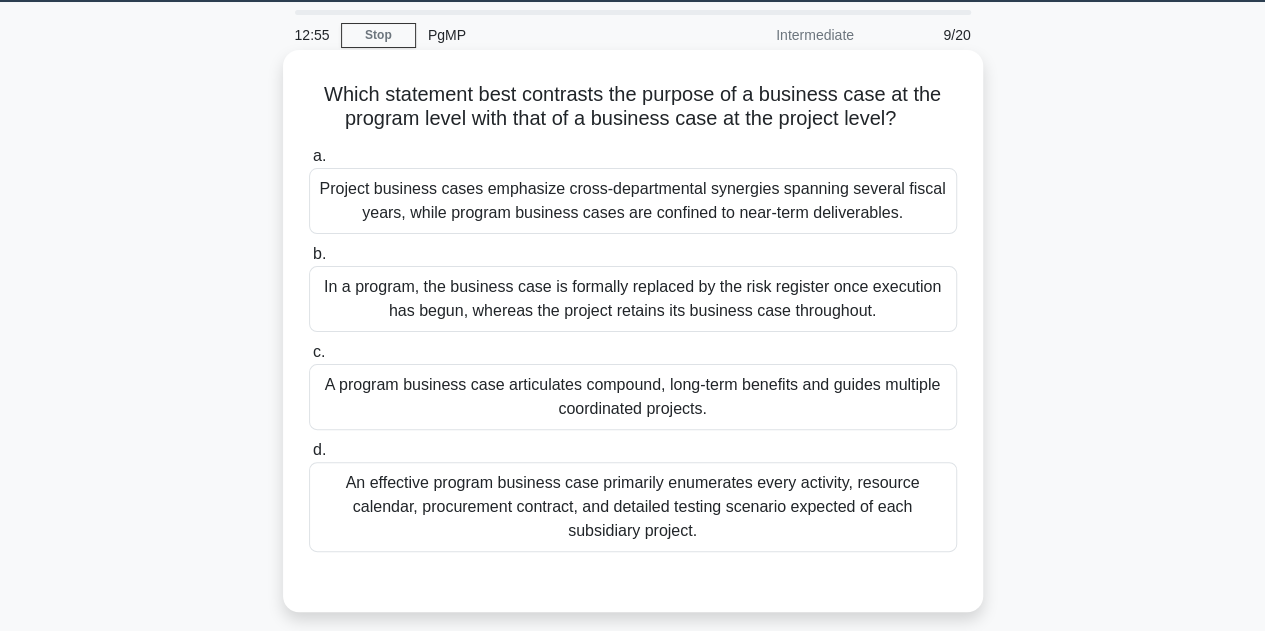 scroll, scrollTop: 0, scrollLeft: 0, axis: both 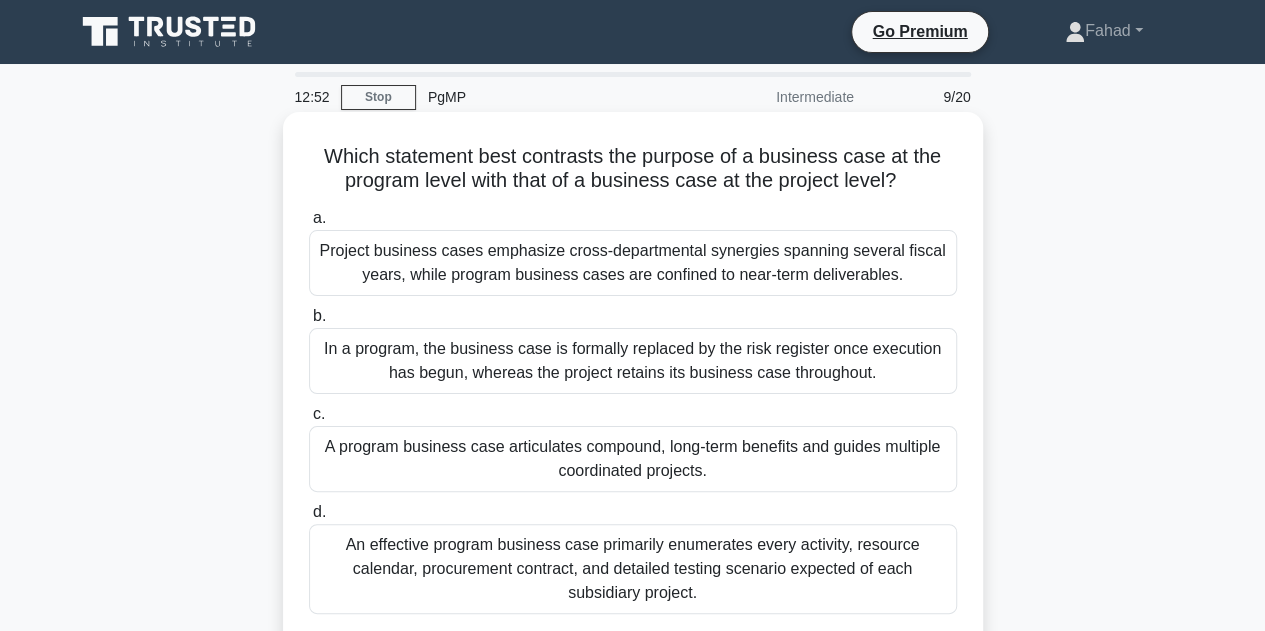 drag, startPoint x: 470, startPoint y: 169, endPoint x: 906, endPoint y: 190, distance: 436.50543 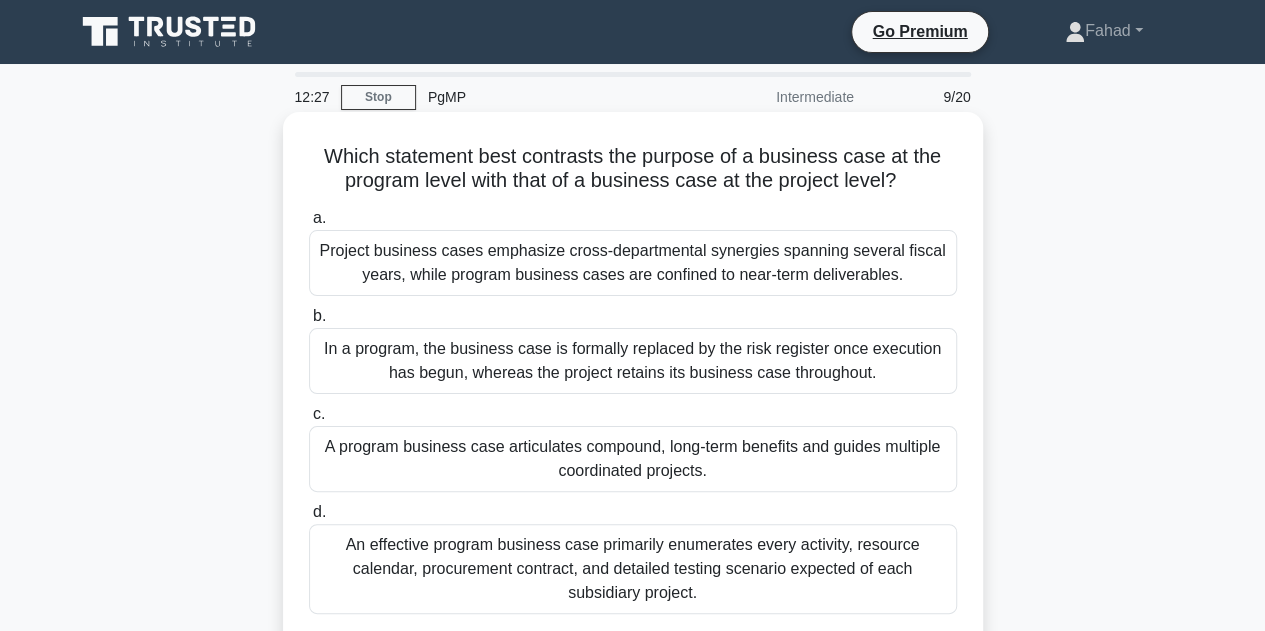 click on "A program business case articulates compound, long-term benefits and guides multiple coordinated projects." at bounding box center [633, 459] 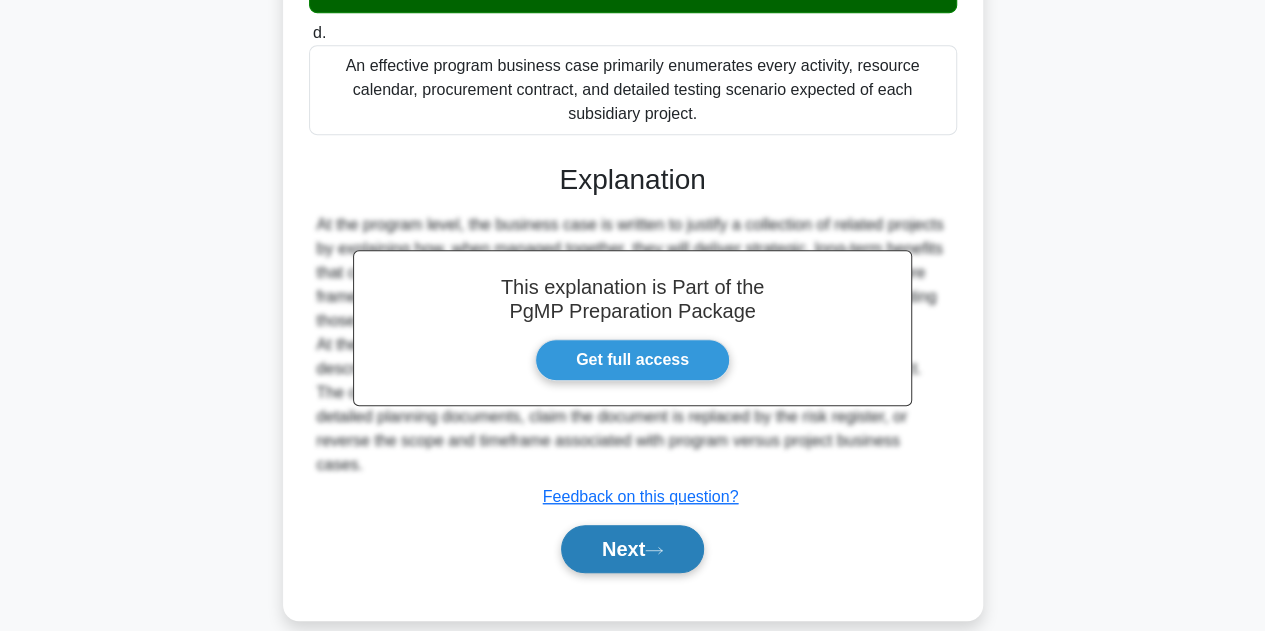 click on "Next" at bounding box center (632, 549) 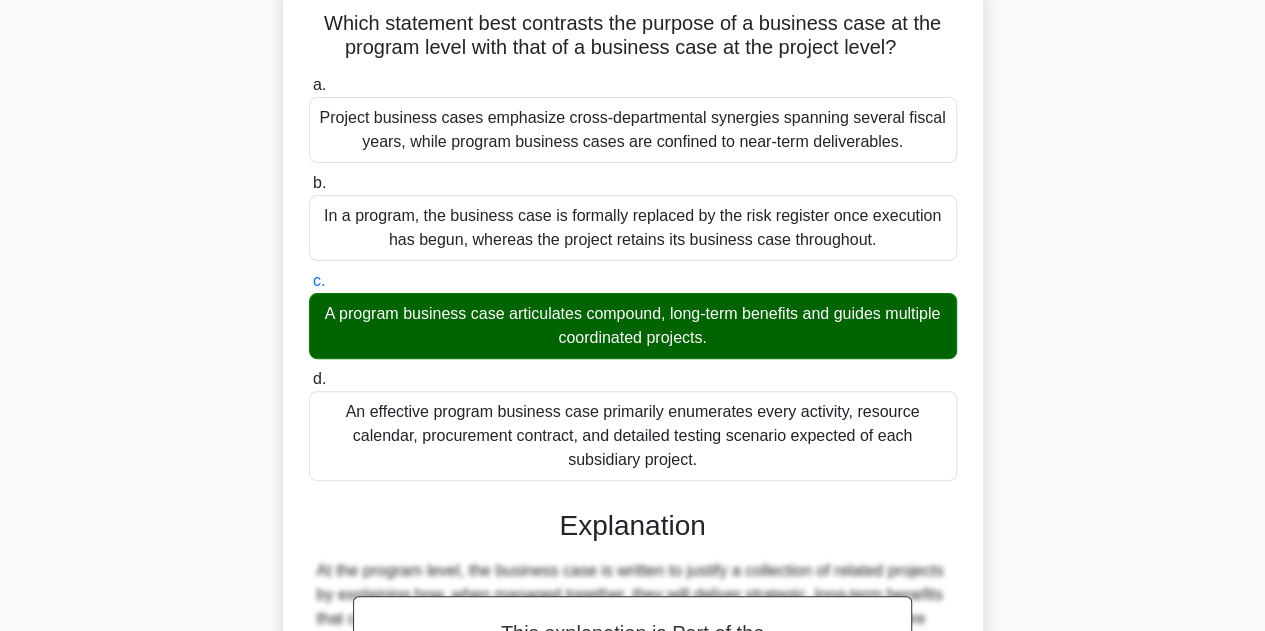 scroll, scrollTop: 0, scrollLeft: 0, axis: both 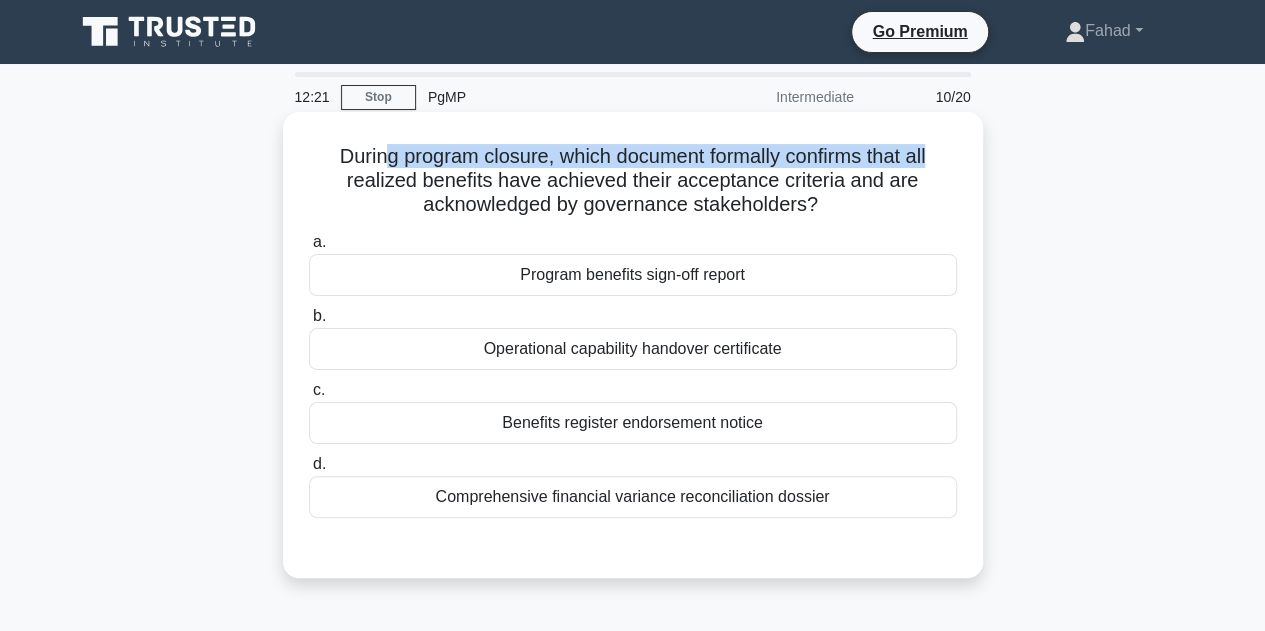 drag, startPoint x: 376, startPoint y: 154, endPoint x: 942, endPoint y: 163, distance: 566.07153 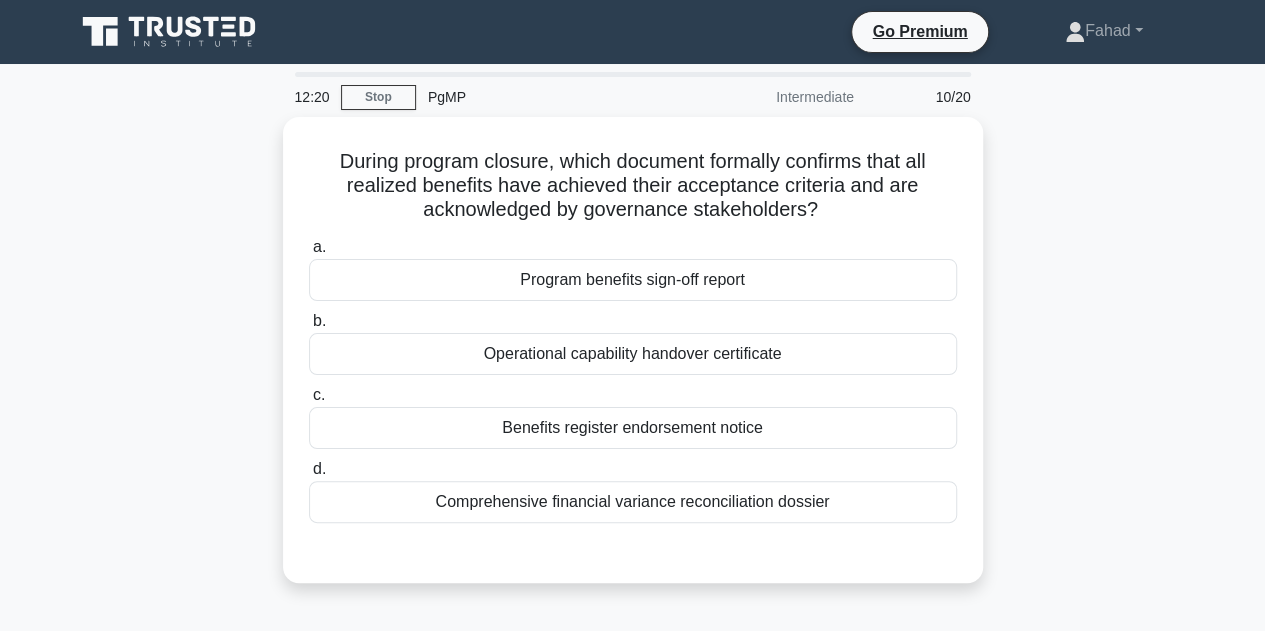 click on "During program closure, which document formally confirms that all realized benefits have achieved their acceptance criteria and are acknowledged by governance stakeholders?
.spinner_0XTQ{transform-origin:center;animation:spinner_y6GP .75s linear infinite}@keyframes spinner_y6GP{100%{transform:rotate(360deg)}}
a.
Program benefits sign-off report
b. c. d." at bounding box center (633, 362) 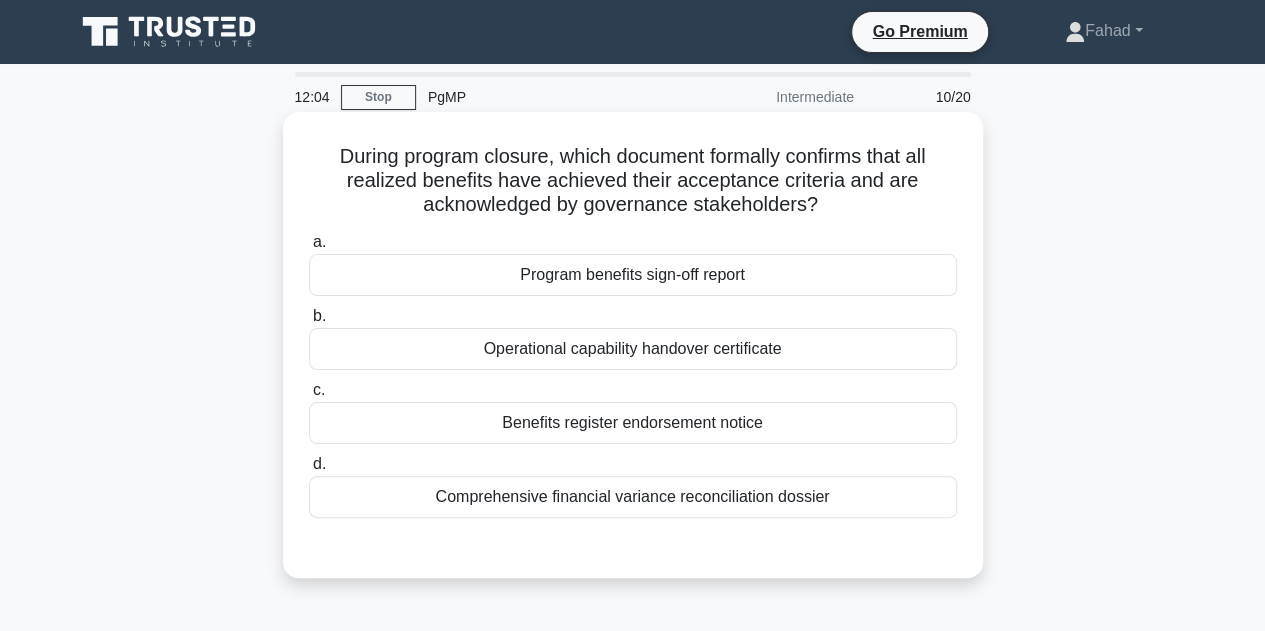 click on "Program benefits sign-off report" at bounding box center (633, 275) 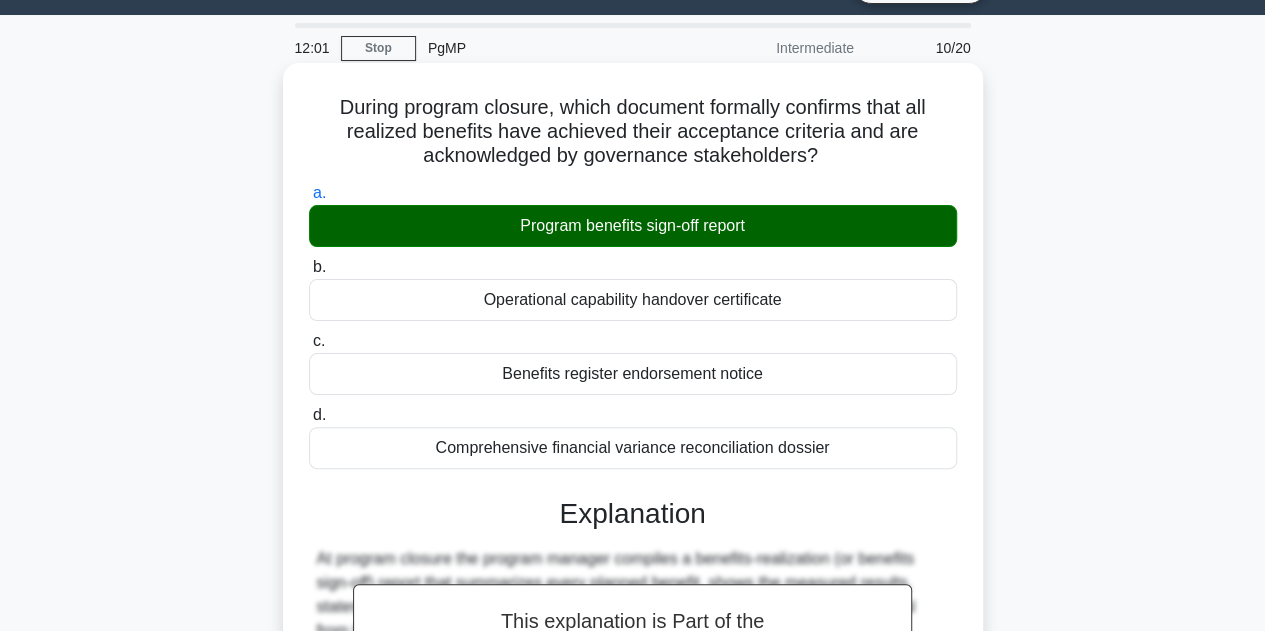 scroll, scrollTop: 449, scrollLeft: 0, axis: vertical 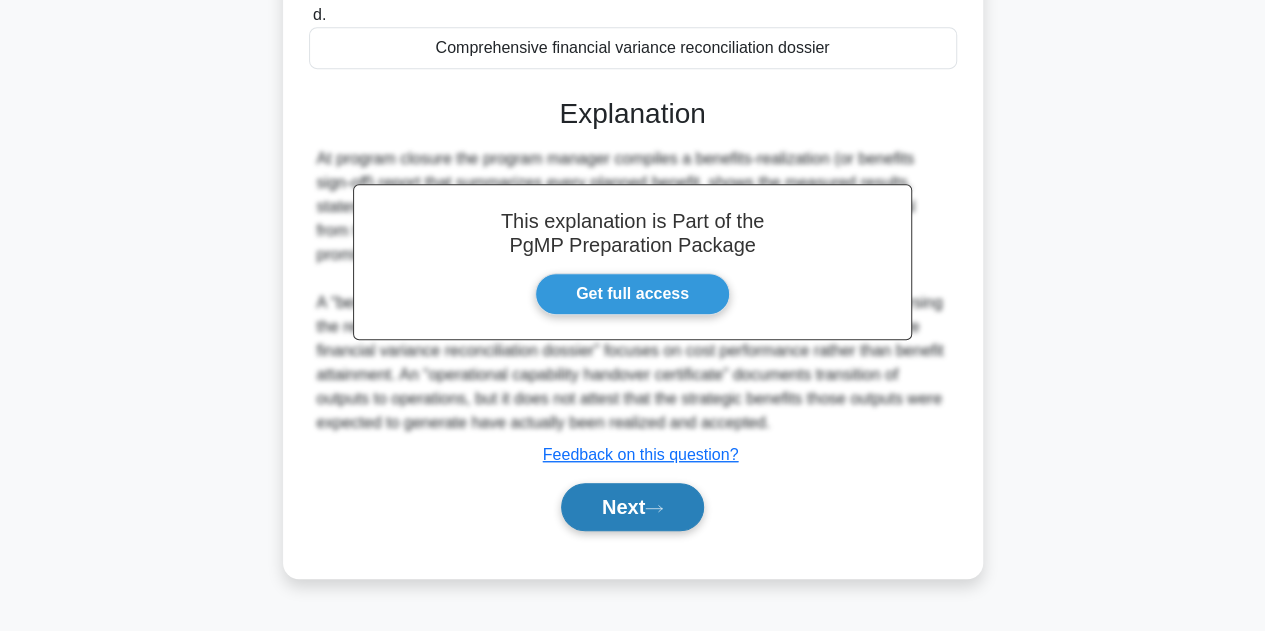click on "Next" at bounding box center [632, 507] 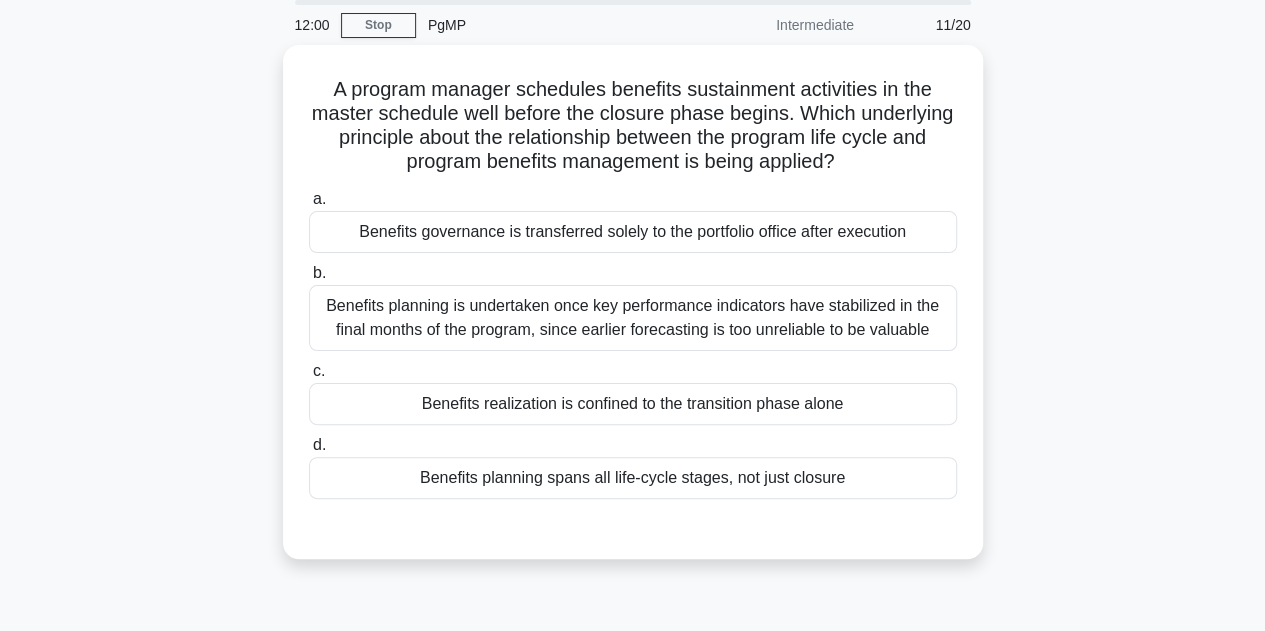 scroll, scrollTop: 49, scrollLeft: 0, axis: vertical 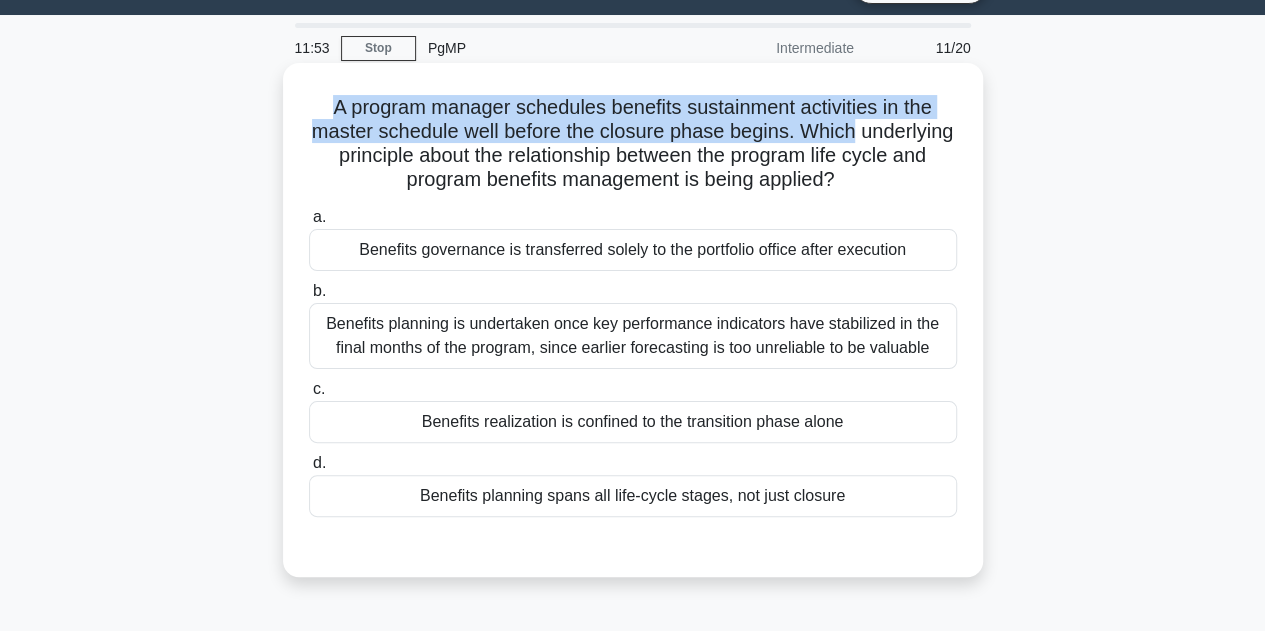drag, startPoint x: 325, startPoint y: 107, endPoint x: 952, endPoint y: 129, distance: 627.38586 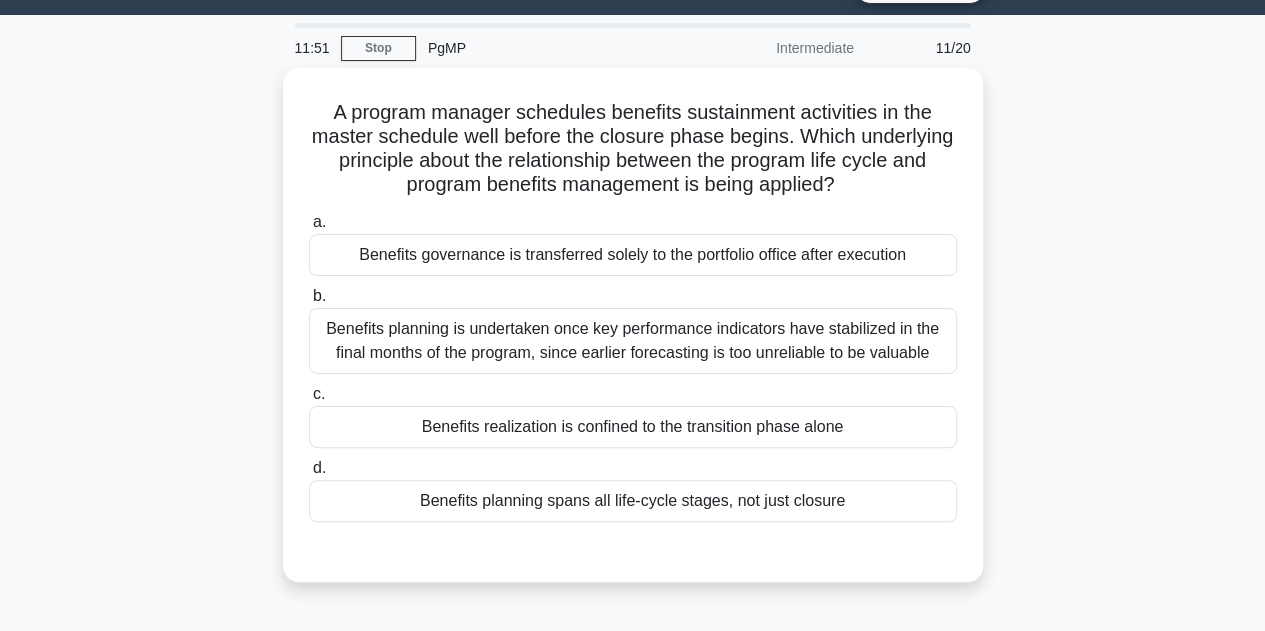 click on "A program manager schedules benefits sustainment activities in the master schedule well before the closure phase begins. Which underlying principle about the relationship between the program life cycle and program benefits management is being applied?
.spinner_0XTQ{transform-origin:center;animation:spinner_y6GP .75s linear infinite}@keyframes spinner_y6GP{100%{transform:rotate(360deg)}}
a.
b. c. d." at bounding box center [633, 337] 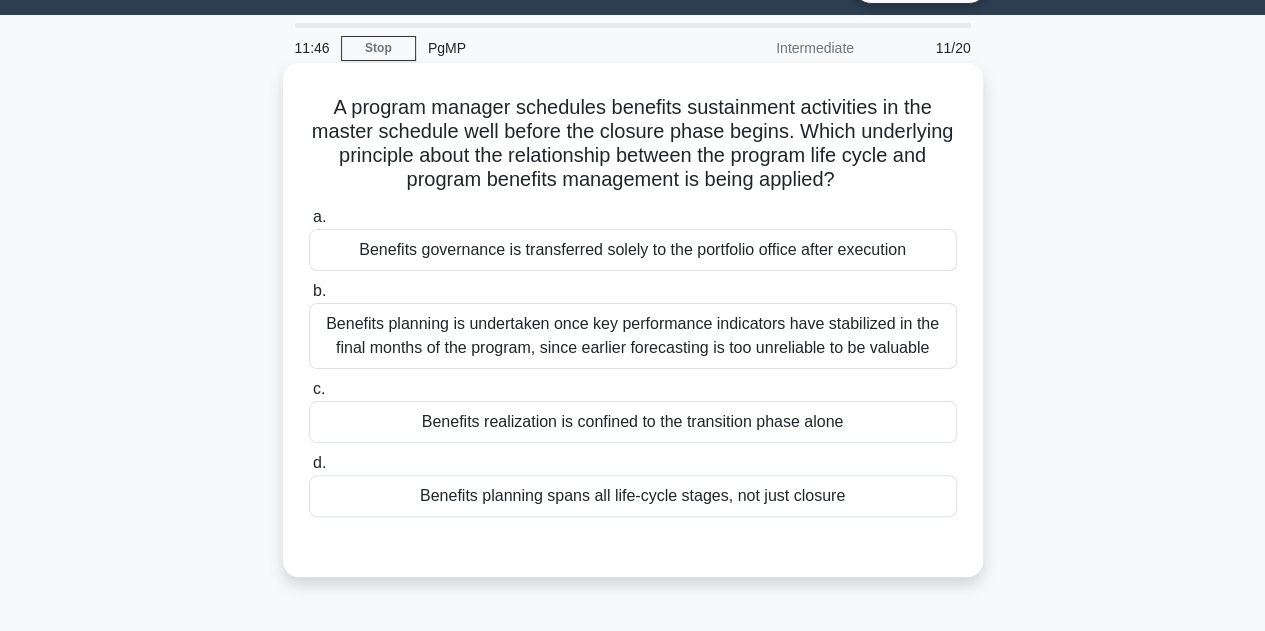 drag, startPoint x: 364, startPoint y: 174, endPoint x: 910, endPoint y: 175, distance: 546.0009 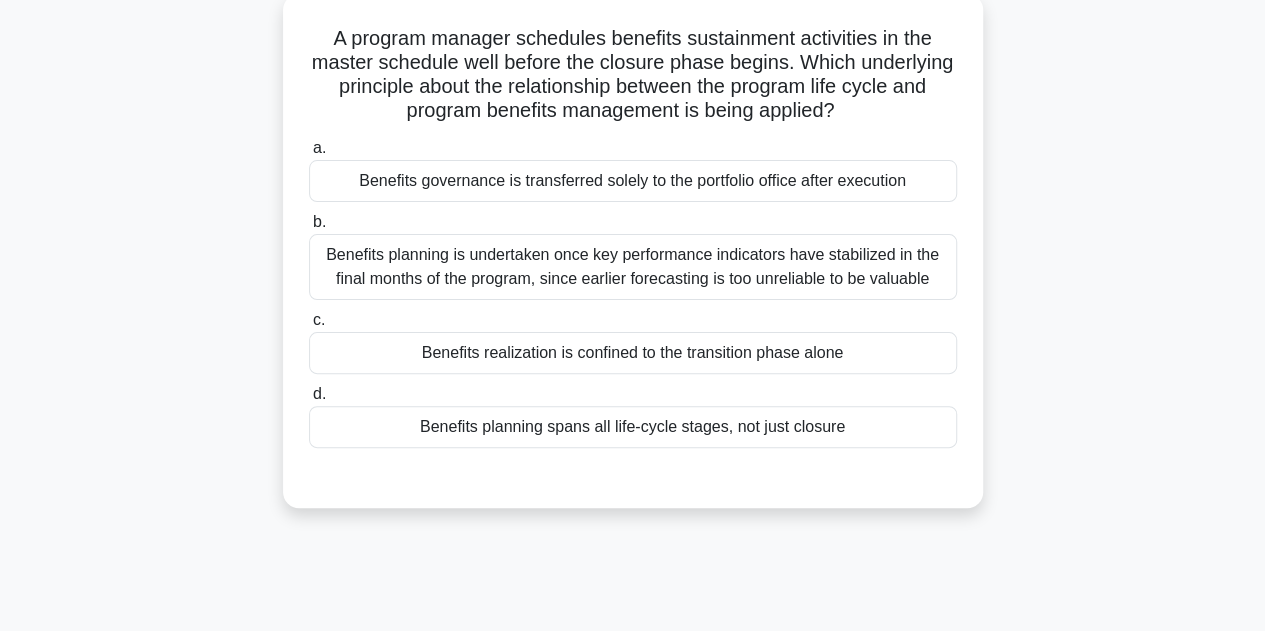 scroll, scrollTop: 149, scrollLeft: 0, axis: vertical 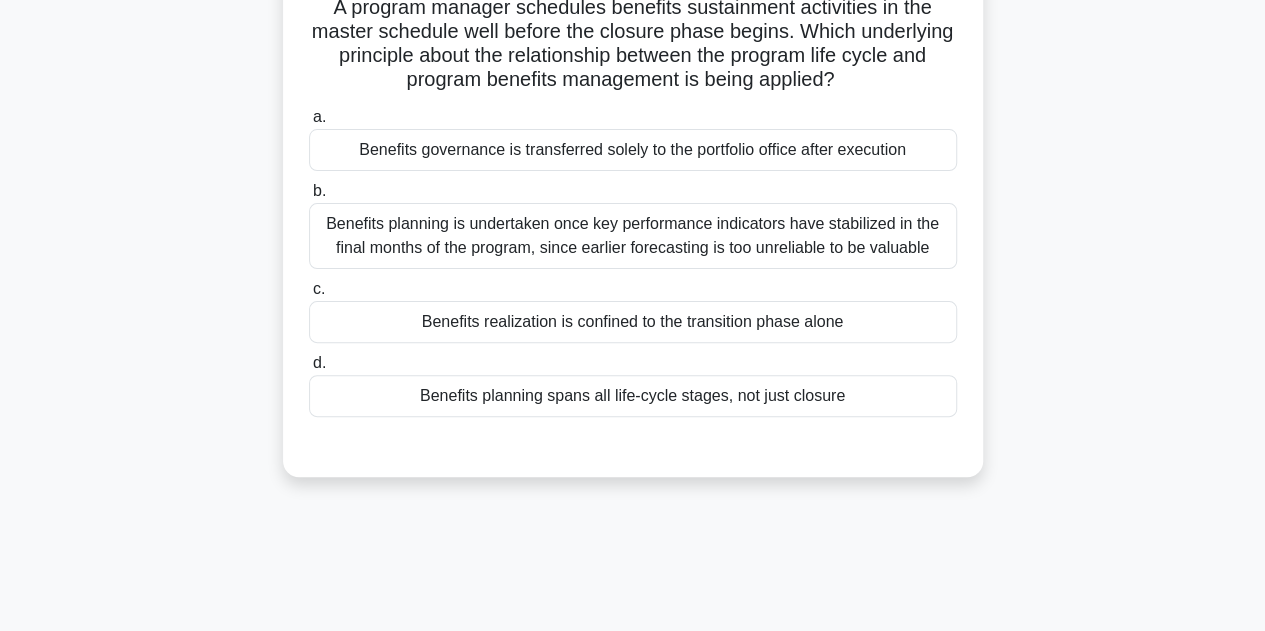 click on "Benefits planning spans all life-cycle stages, not just closure" at bounding box center [633, 396] 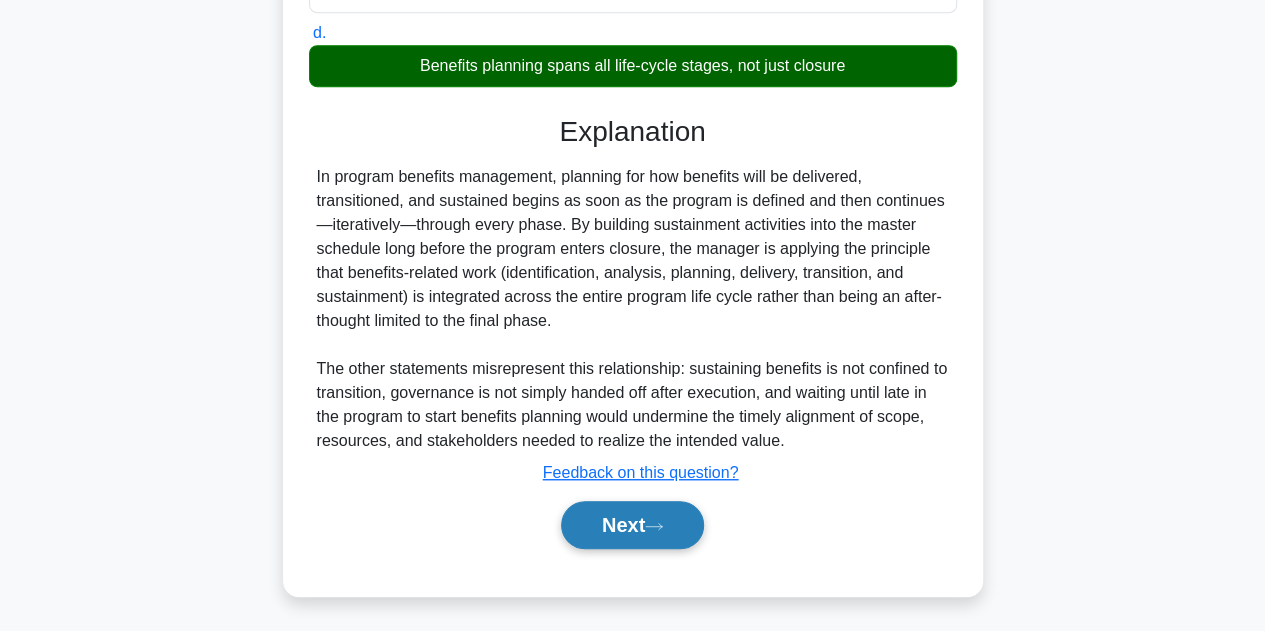 click 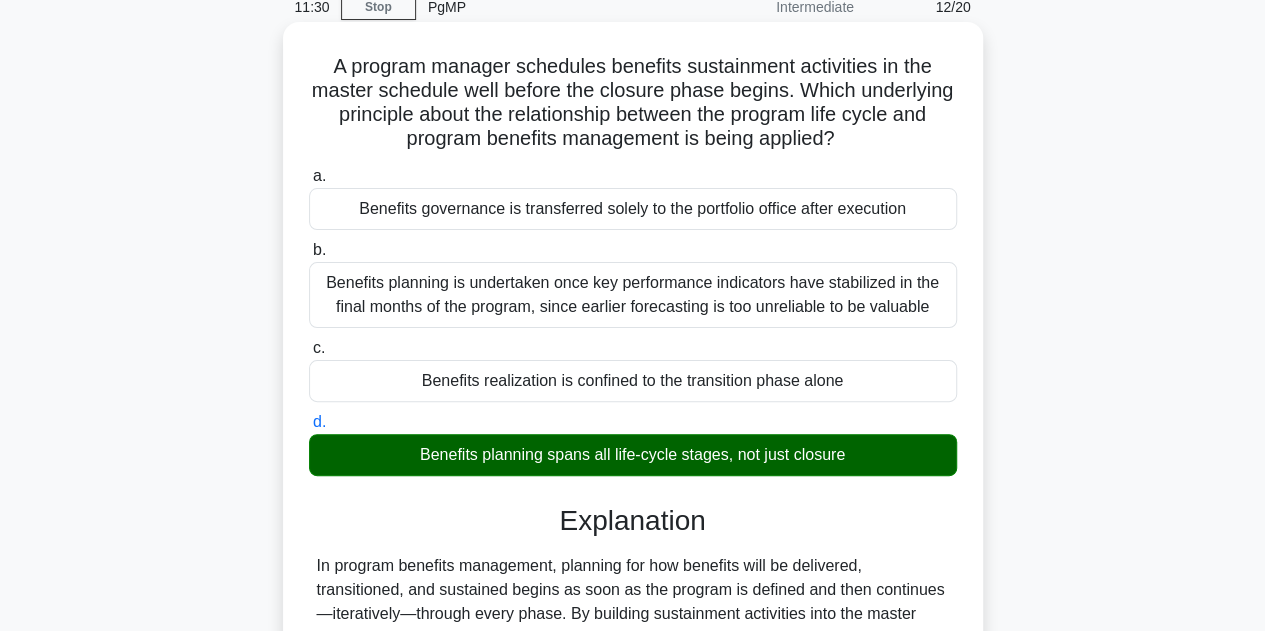 scroll, scrollTop: 0, scrollLeft: 0, axis: both 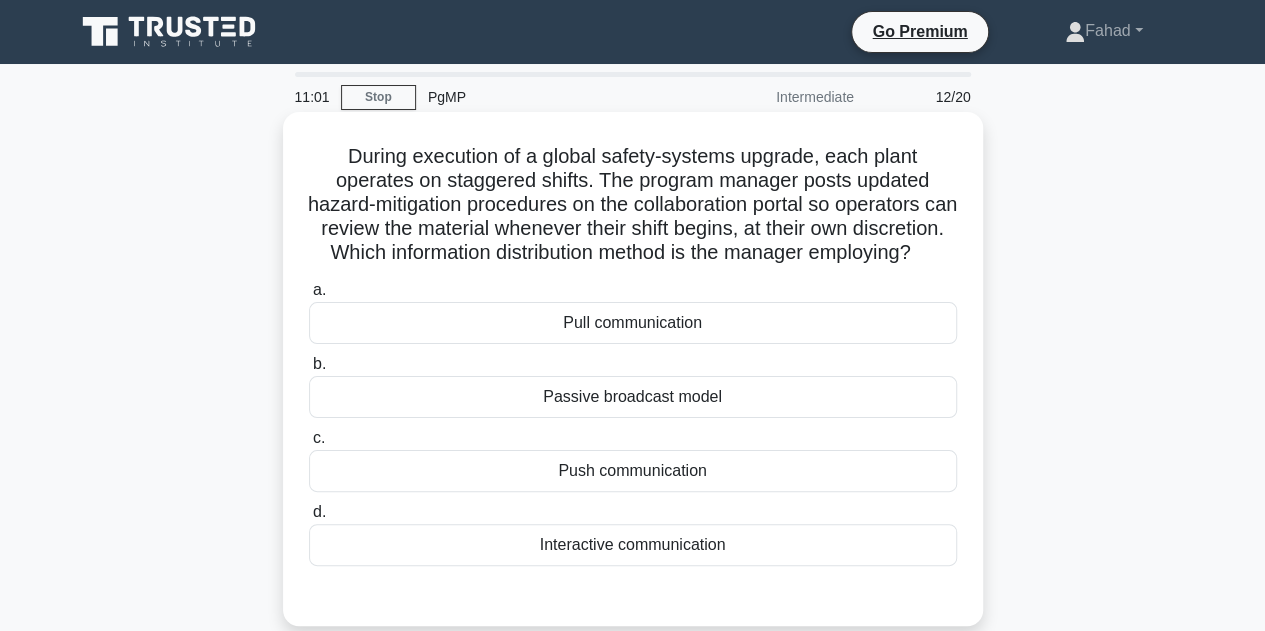 click on "Push communication" at bounding box center [633, 471] 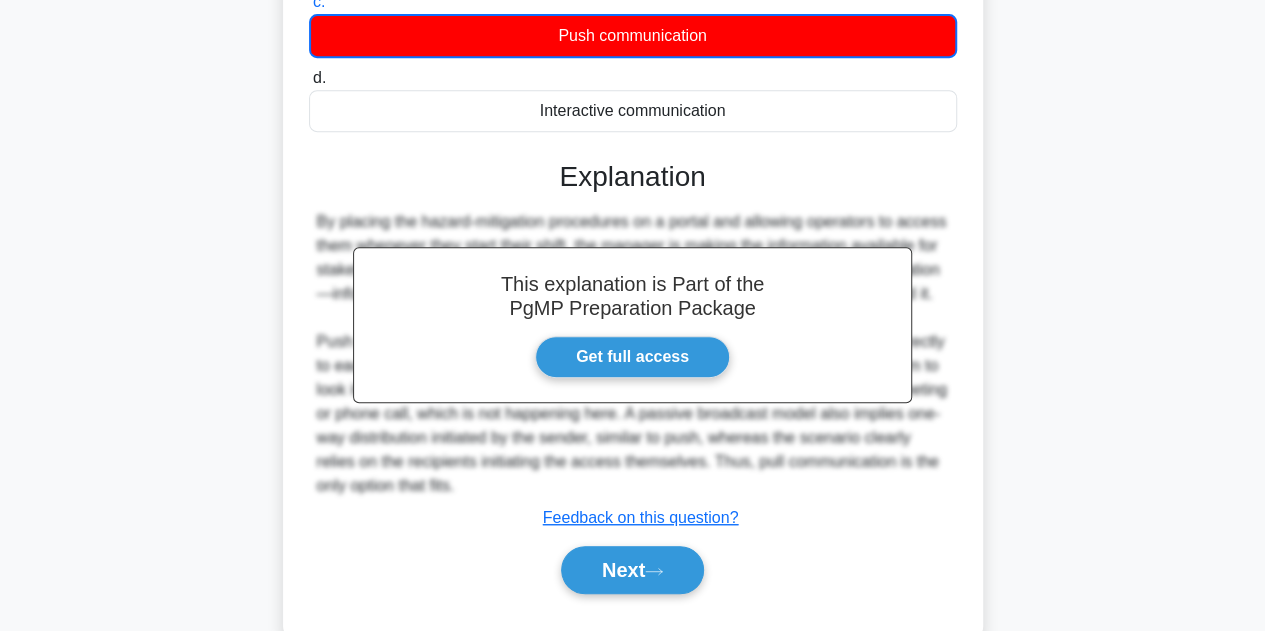 scroll, scrollTop: 506, scrollLeft: 0, axis: vertical 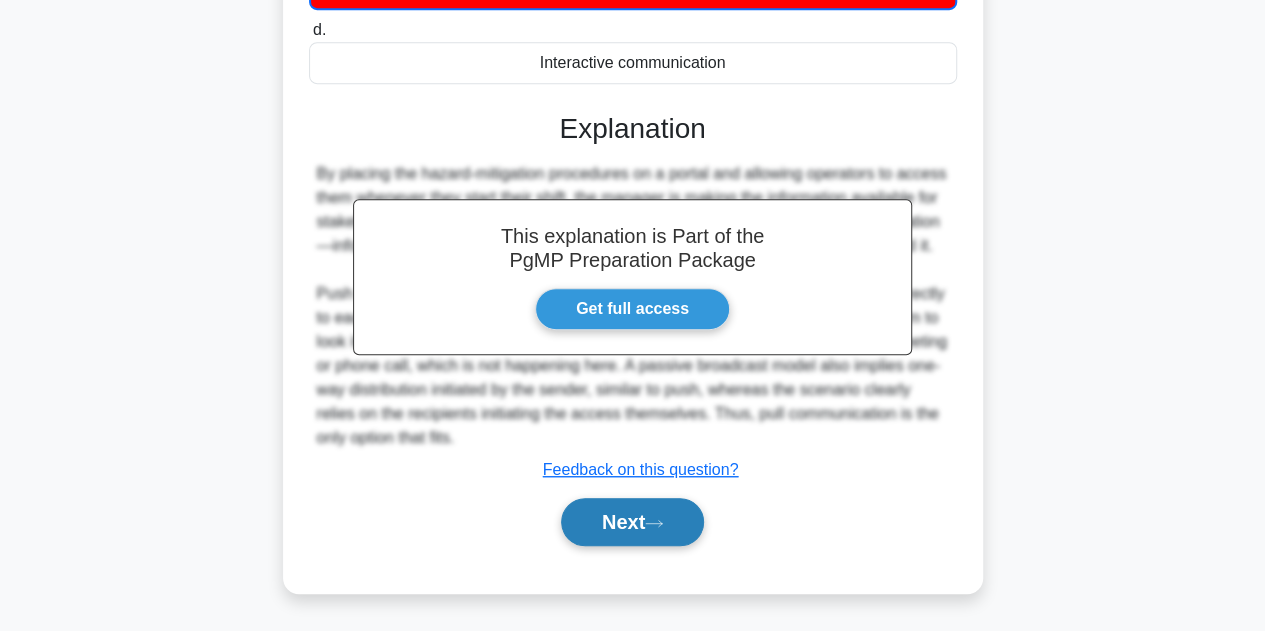 click on "Next" at bounding box center (632, 522) 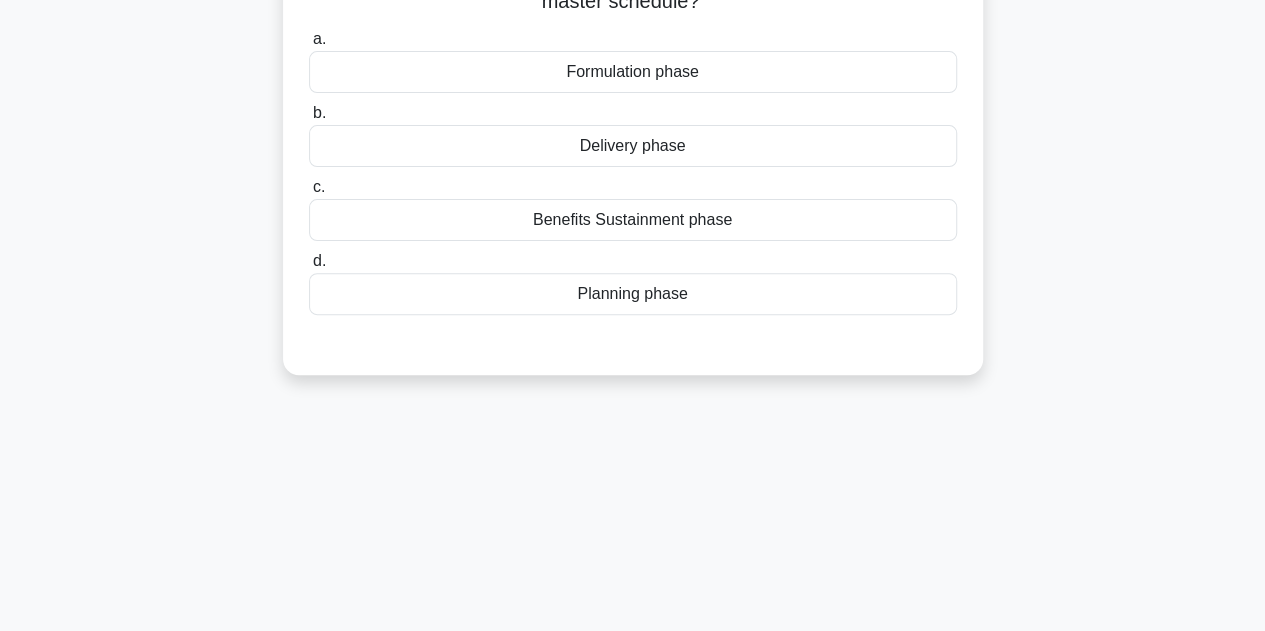 scroll, scrollTop: 49, scrollLeft: 0, axis: vertical 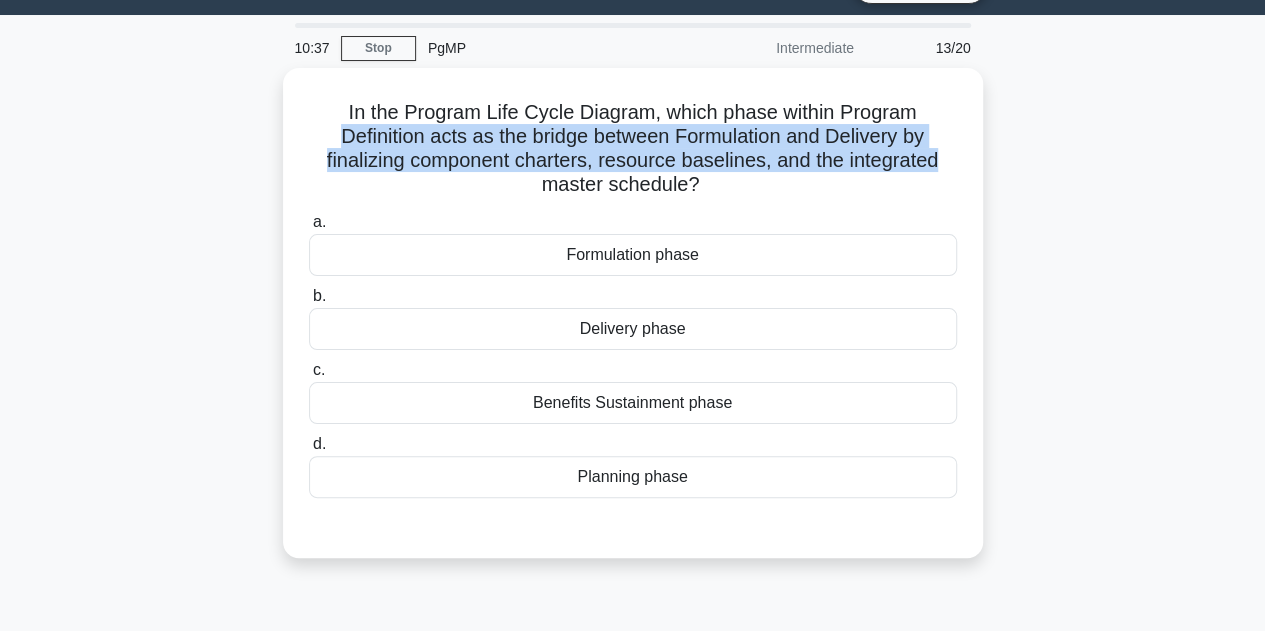 drag, startPoint x: 321, startPoint y: 133, endPoint x: 990, endPoint y: 159, distance: 669.50507 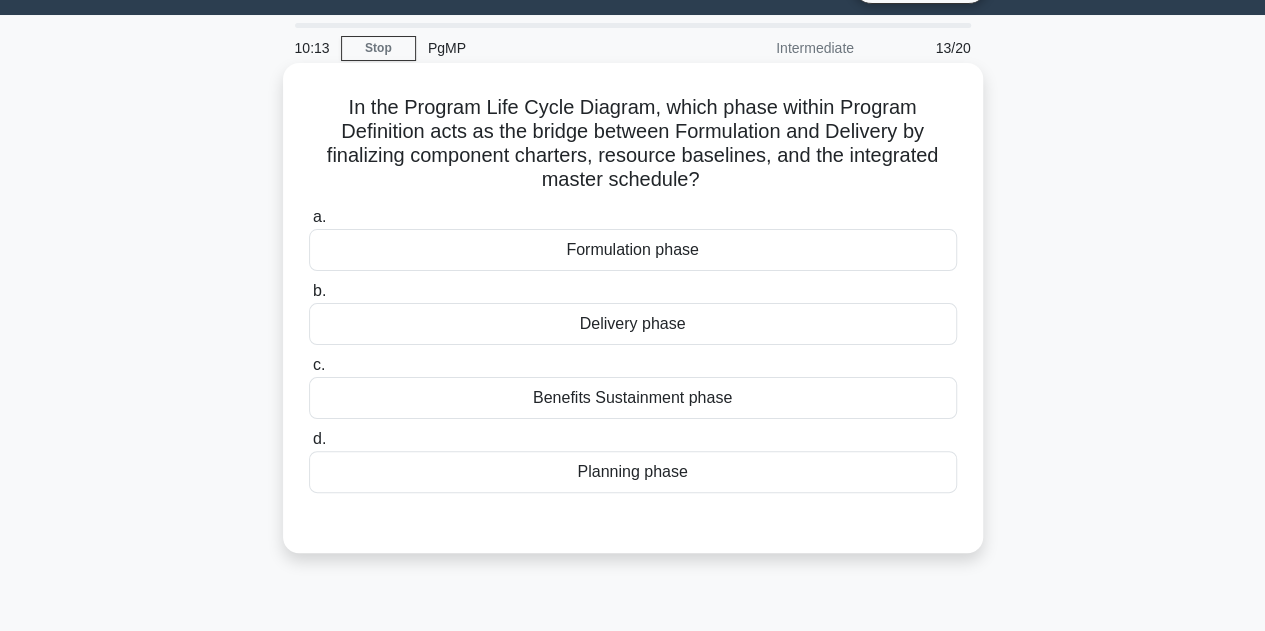 click on "Planning phase" at bounding box center (633, 472) 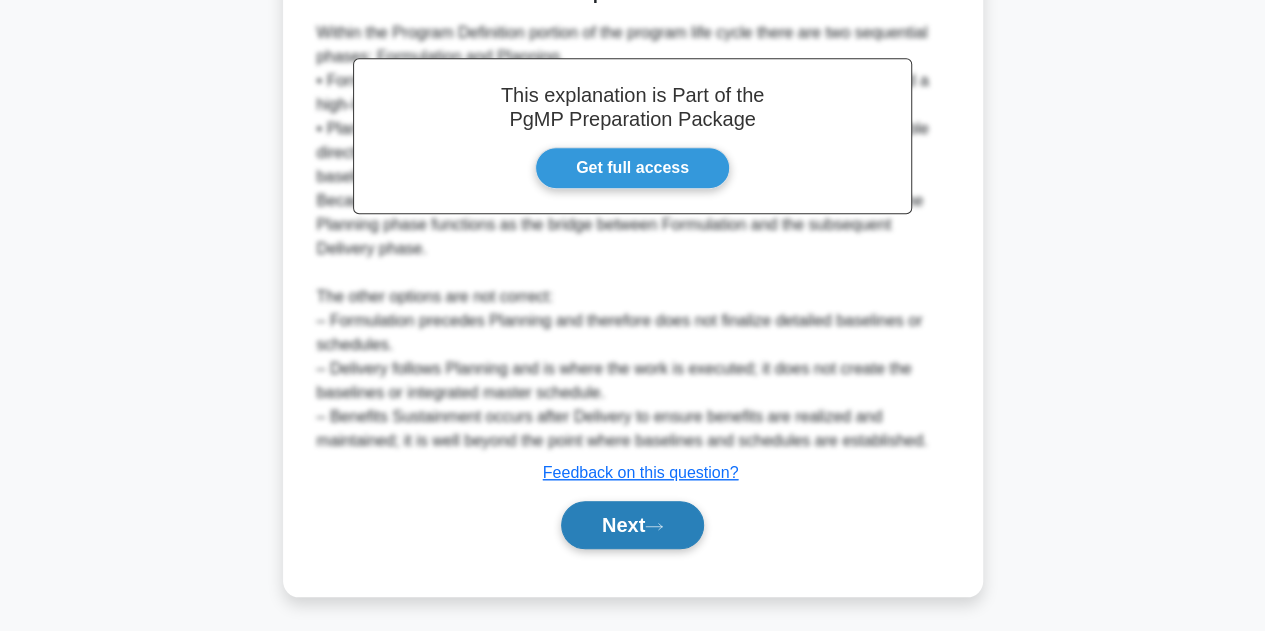 click on "Next" at bounding box center [632, 525] 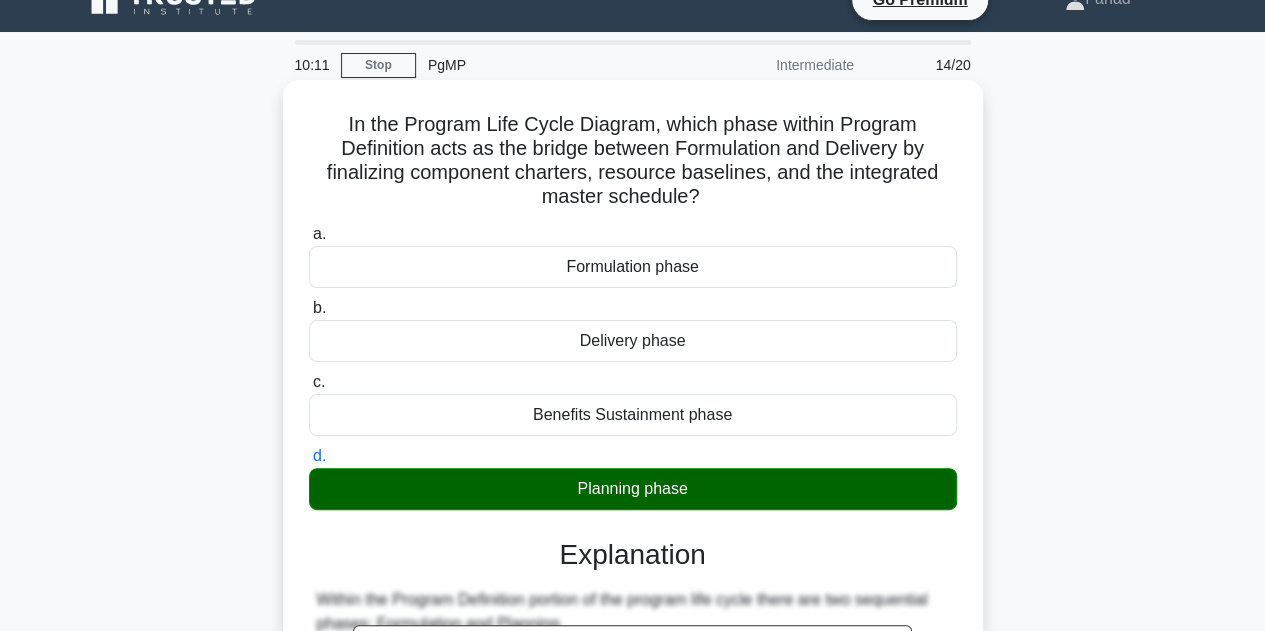 scroll, scrollTop: 0, scrollLeft: 0, axis: both 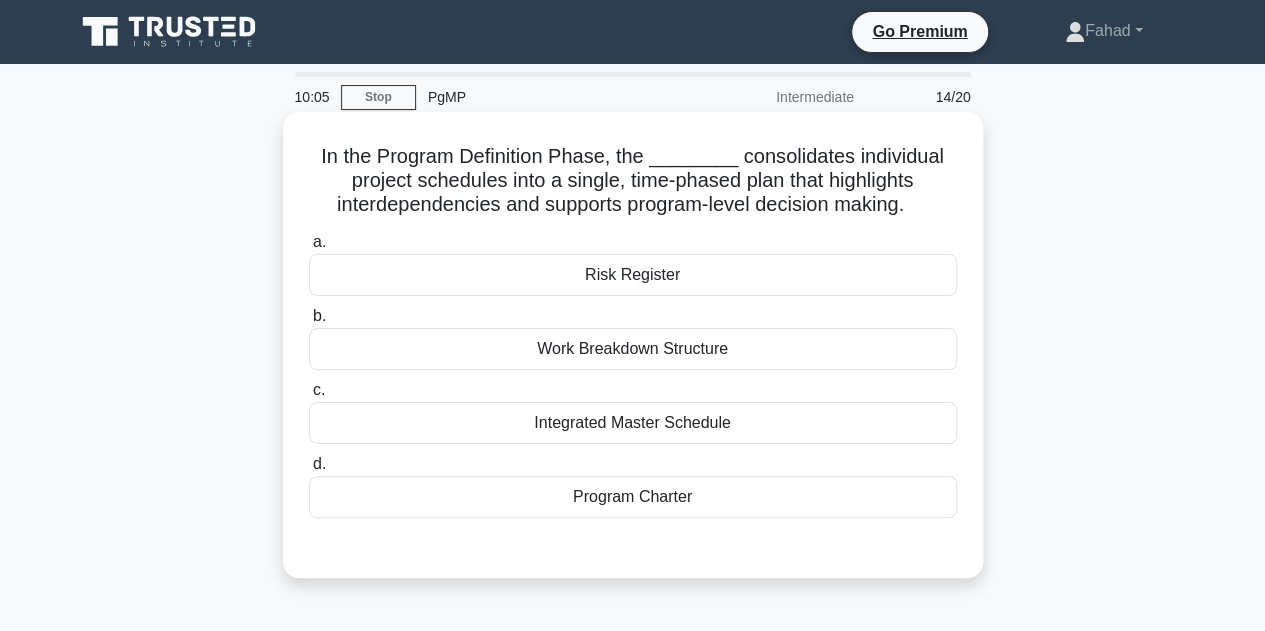 click on "Integrated Master Schedule" at bounding box center [633, 423] 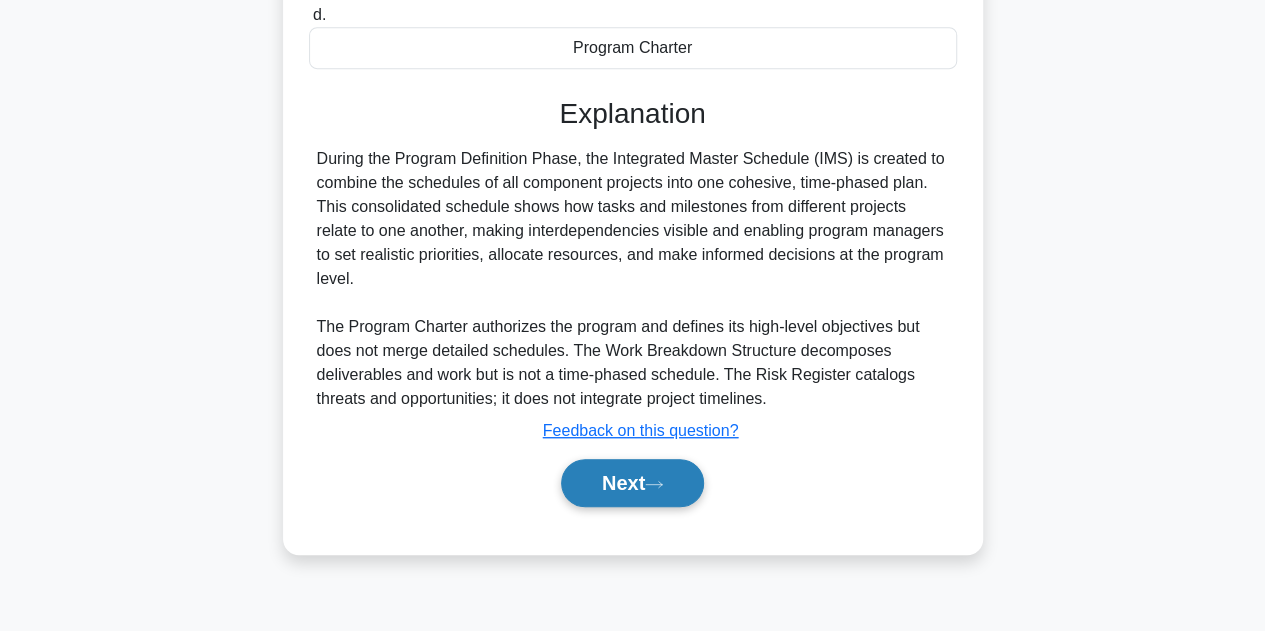 click on "Next" at bounding box center (632, 483) 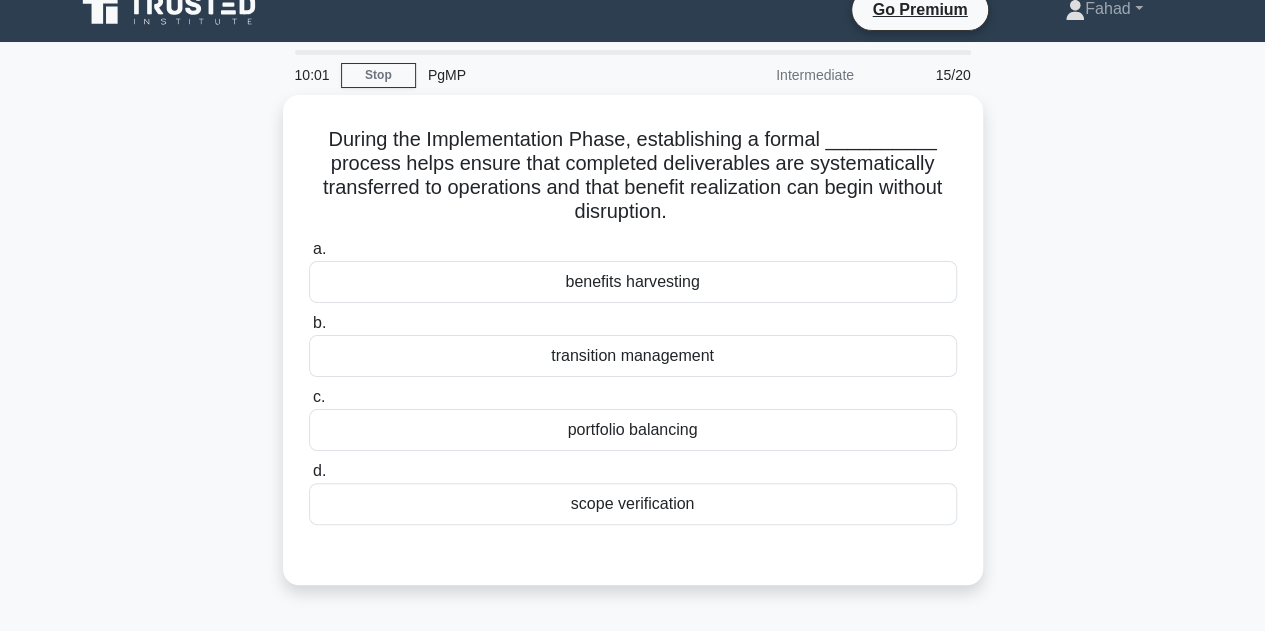 scroll, scrollTop: 0, scrollLeft: 0, axis: both 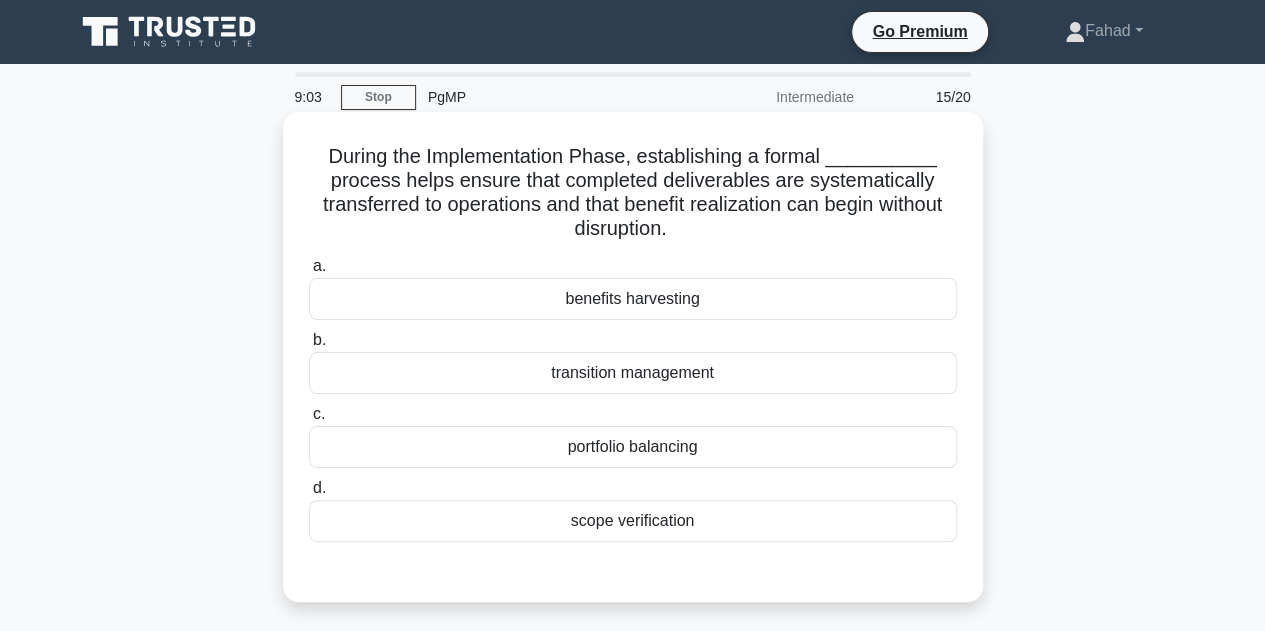 click on "benefits harvesting" at bounding box center (633, 299) 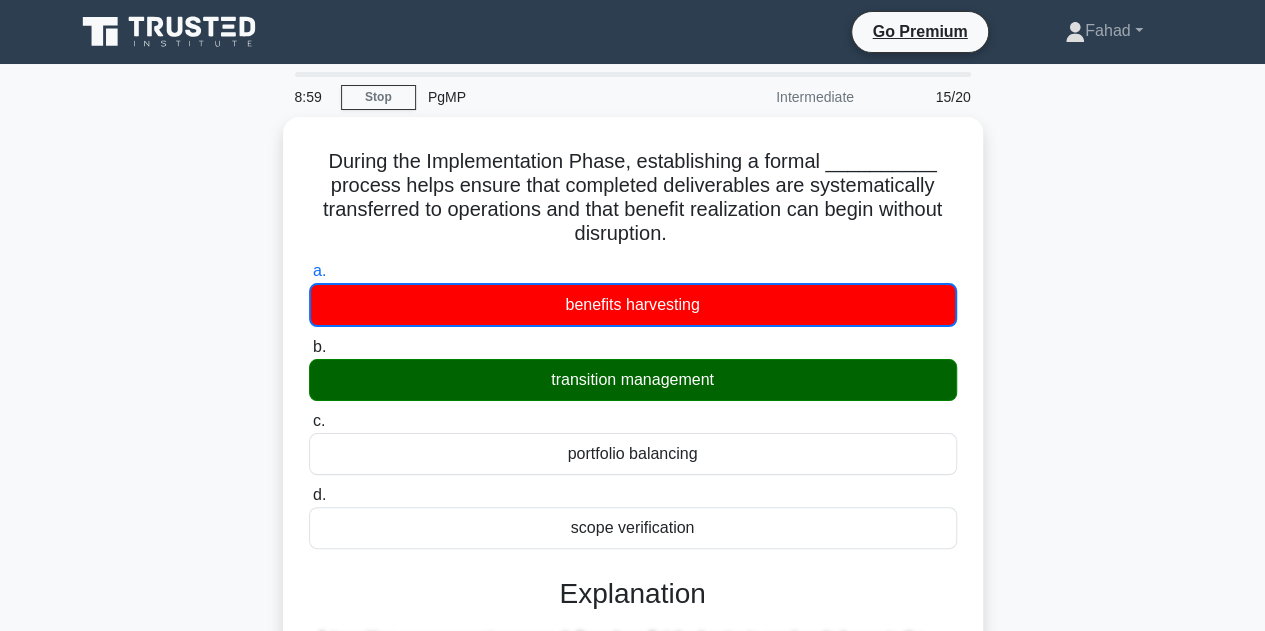 scroll, scrollTop: 400, scrollLeft: 0, axis: vertical 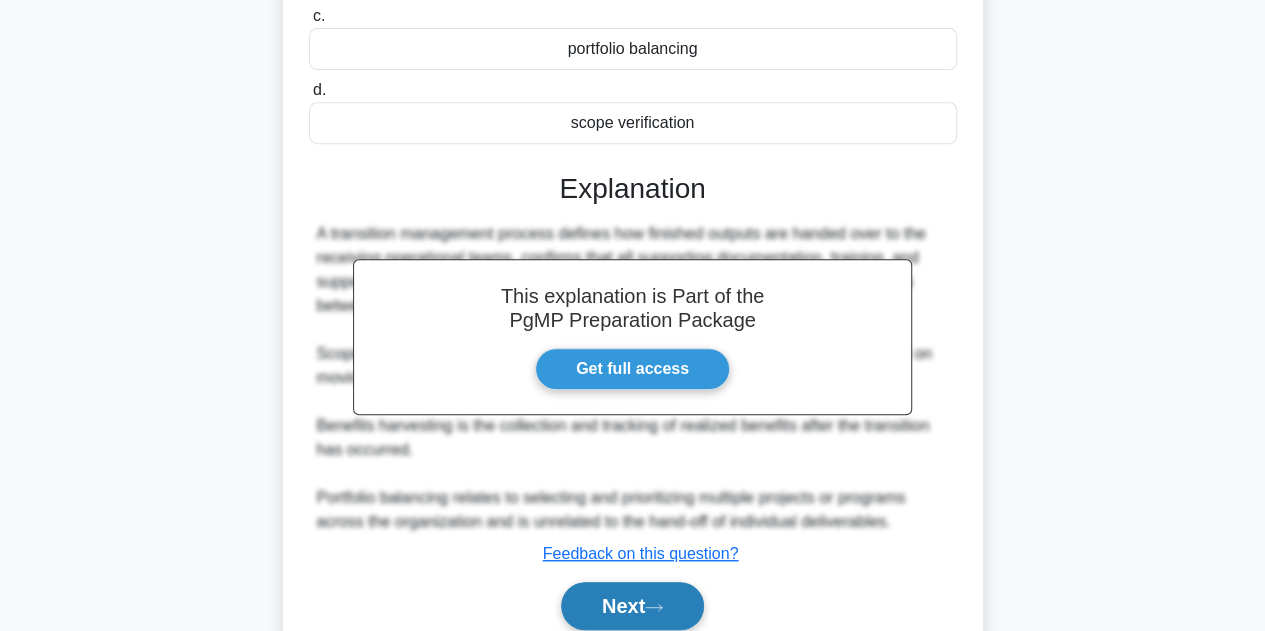 click on "Next" at bounding box center (632, 606) 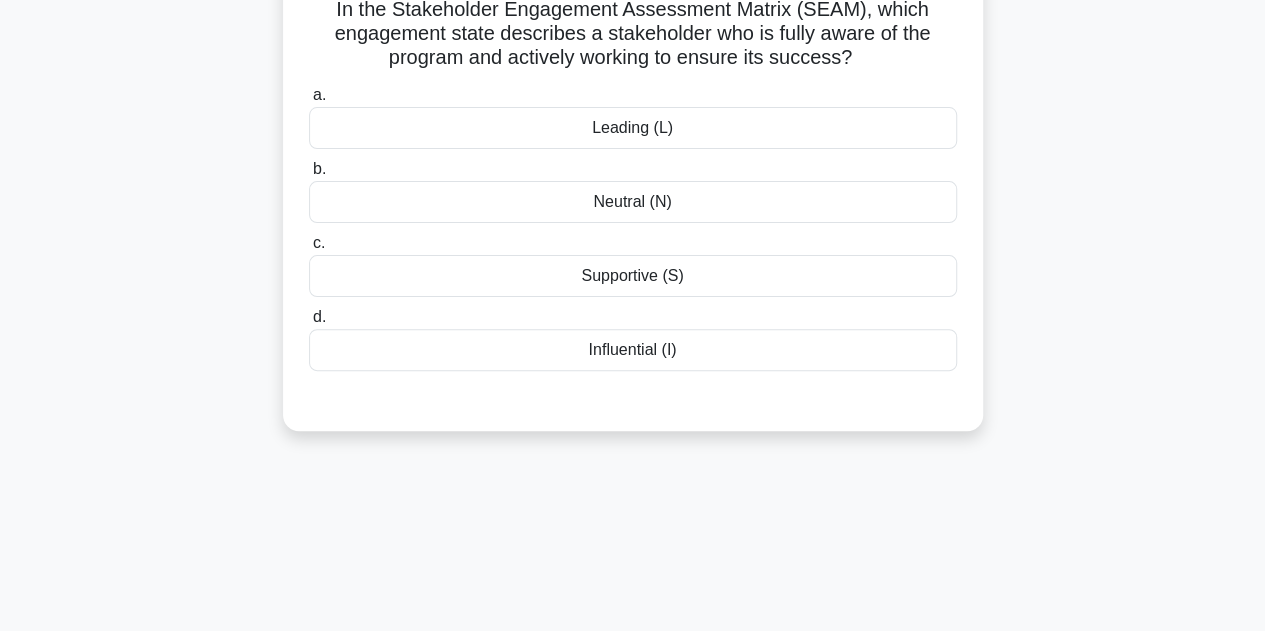 scroll, scrollTop: 0, scrollLeft: 0, axis: both 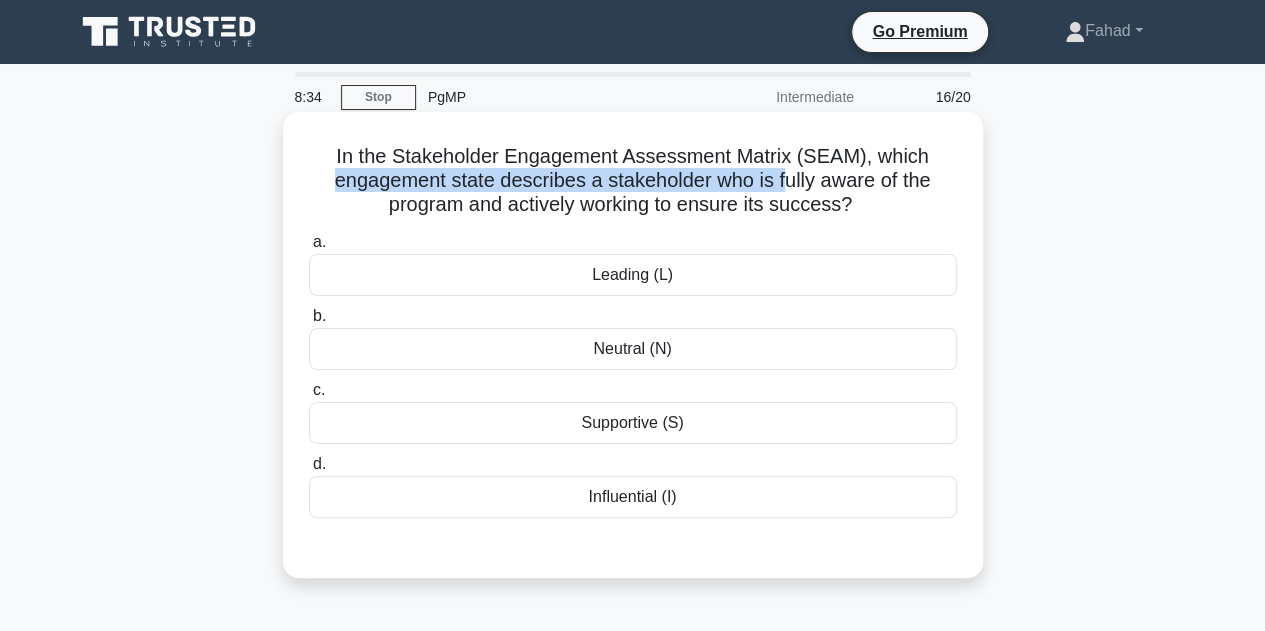 drag, startPoint x: 330, startPoint y: 187, endPoint x: 786, endPoint y: 191, distance: 456.01755 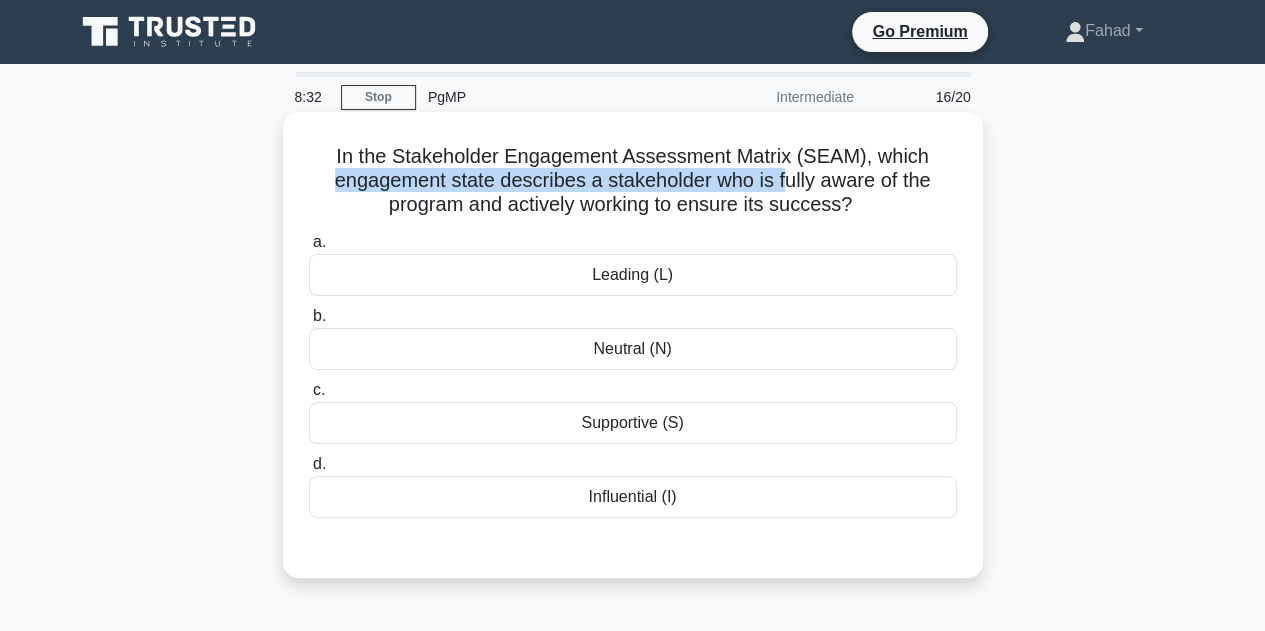 drag, startPoint x: 880, startPoint y: 215, endPoint x: 327, endPoint y: 166, distance: 555.1666 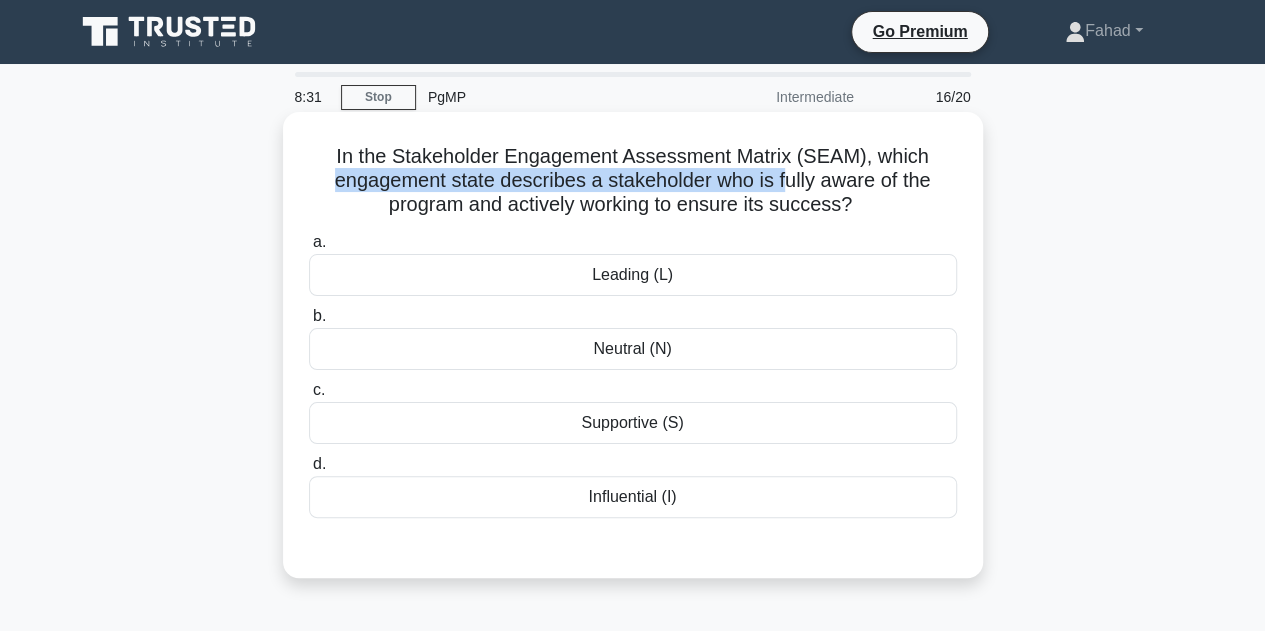 copy on "In the Stakeholder Engagement Assessment Matrix (SEAM), which engagement state describes a stakeholder who is fully aware of the program and actively working to ensure its success?" 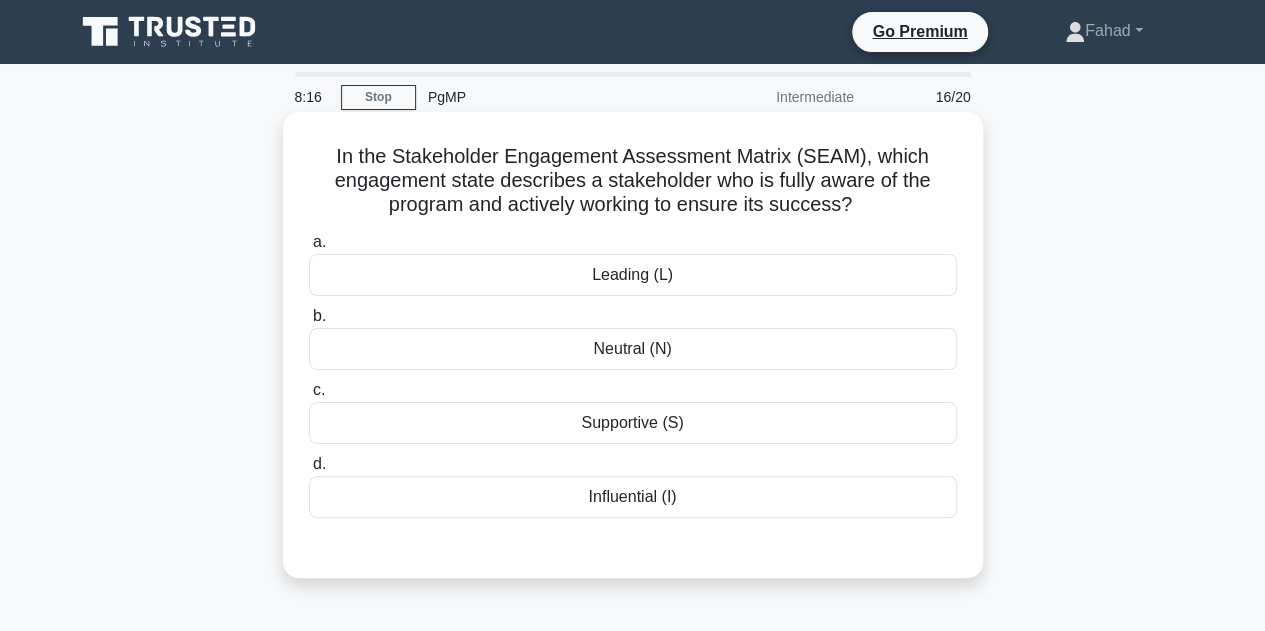 click on "Supportive (S)" at bounding box center [633, 423] 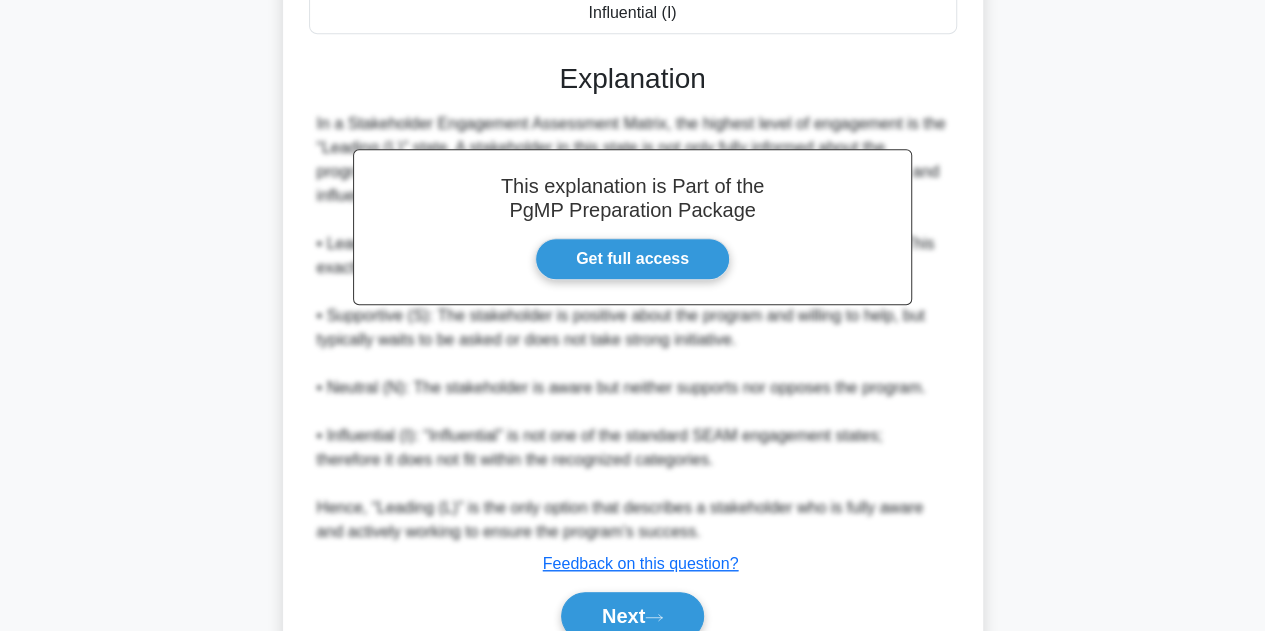 scroll, scrollTop: 578, scrollLeft: 0, axis: vertical 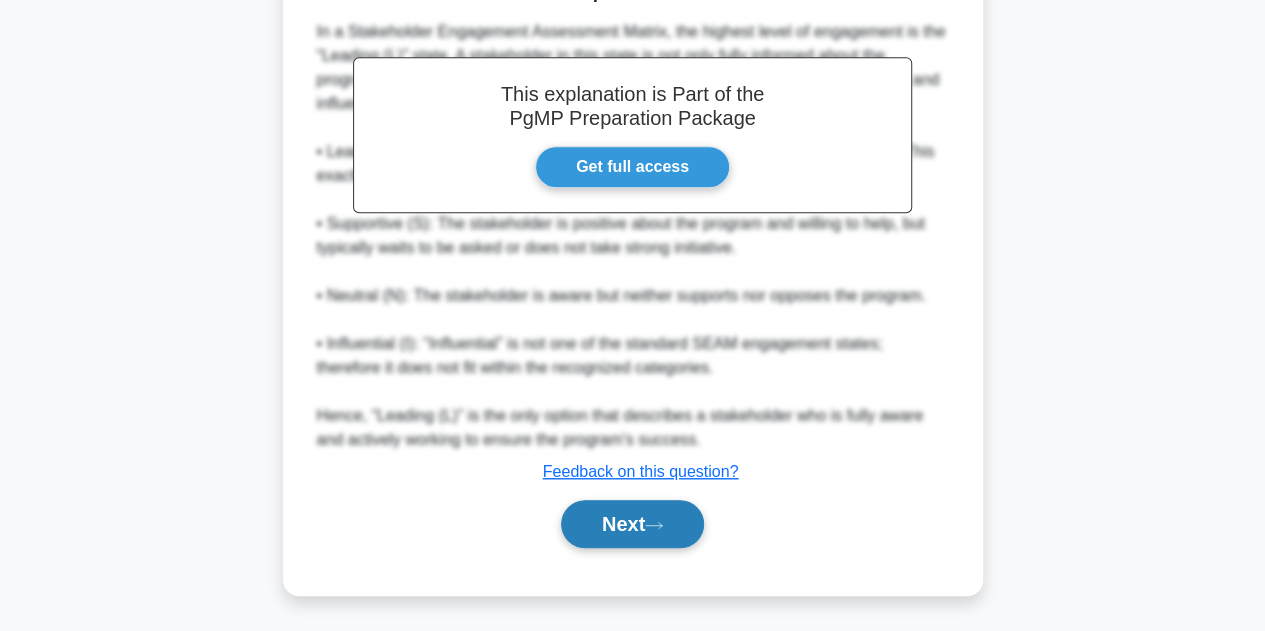 click 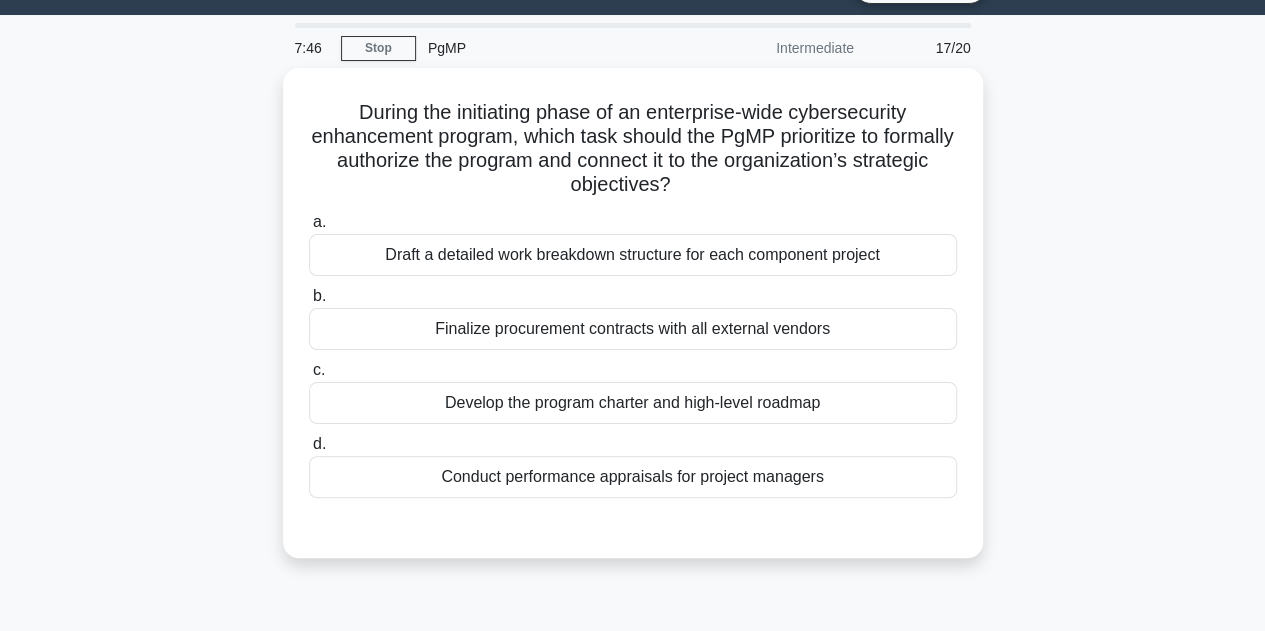 scroll, scrollTop: 0, scrollLeft: 0, axis: both 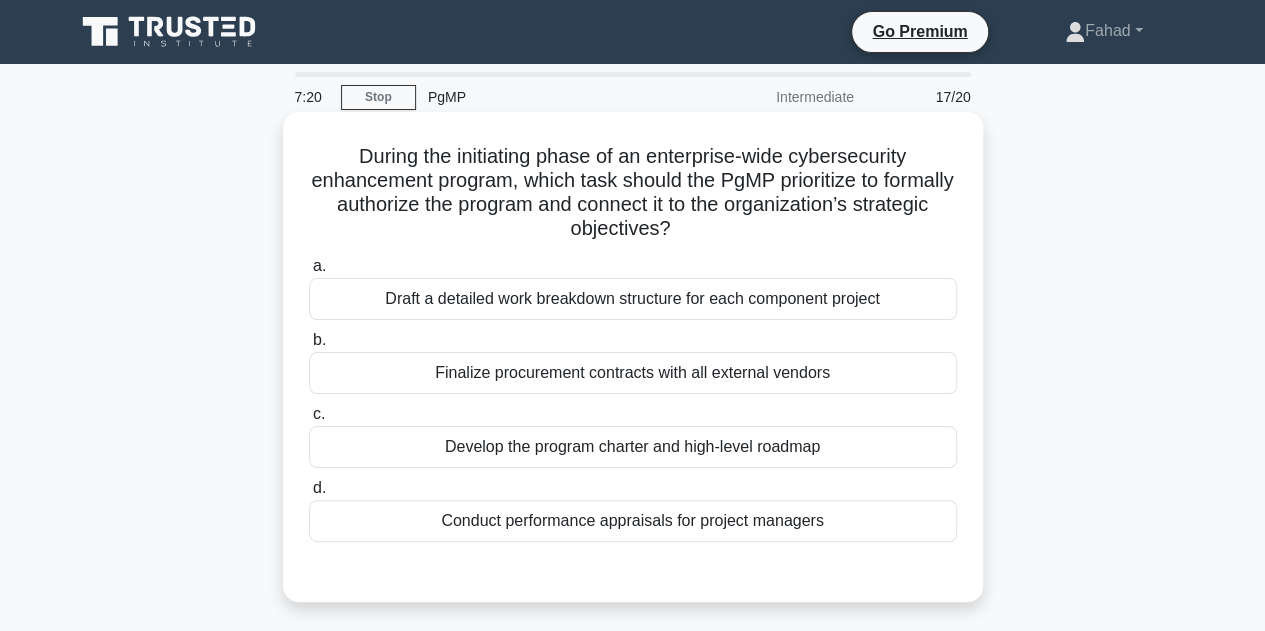 click on "Develop the program charter and high-level roadmap" at bounding box center [633, 447] 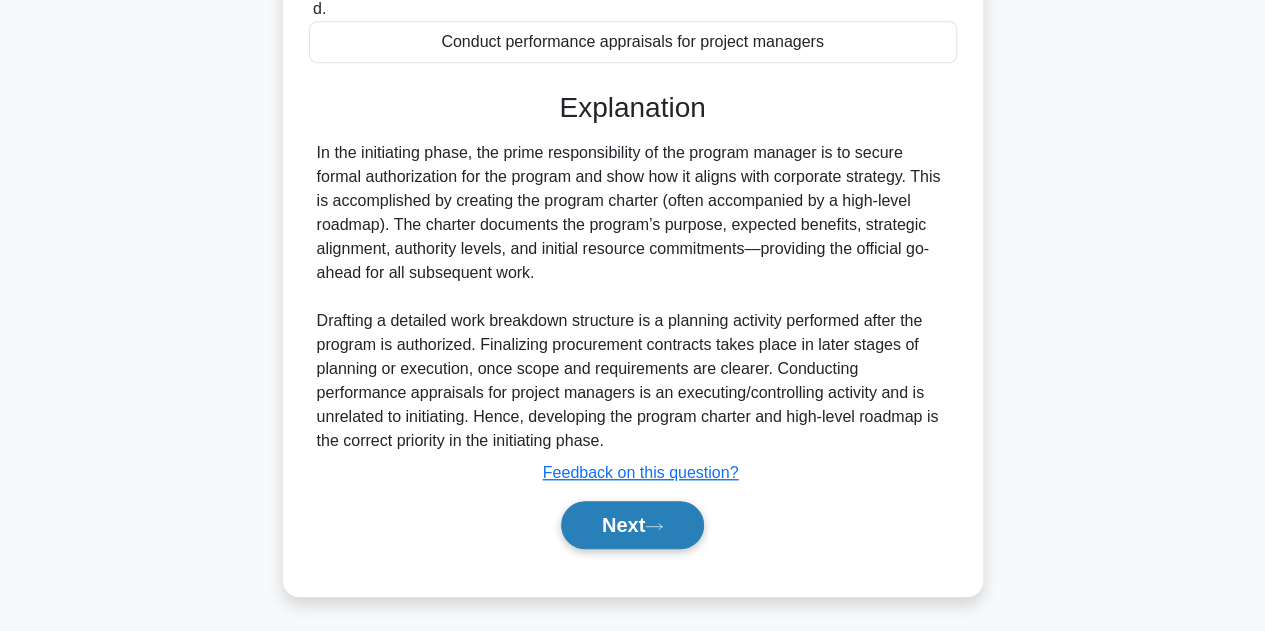 click on "Next" at bounding box center (632, 525) 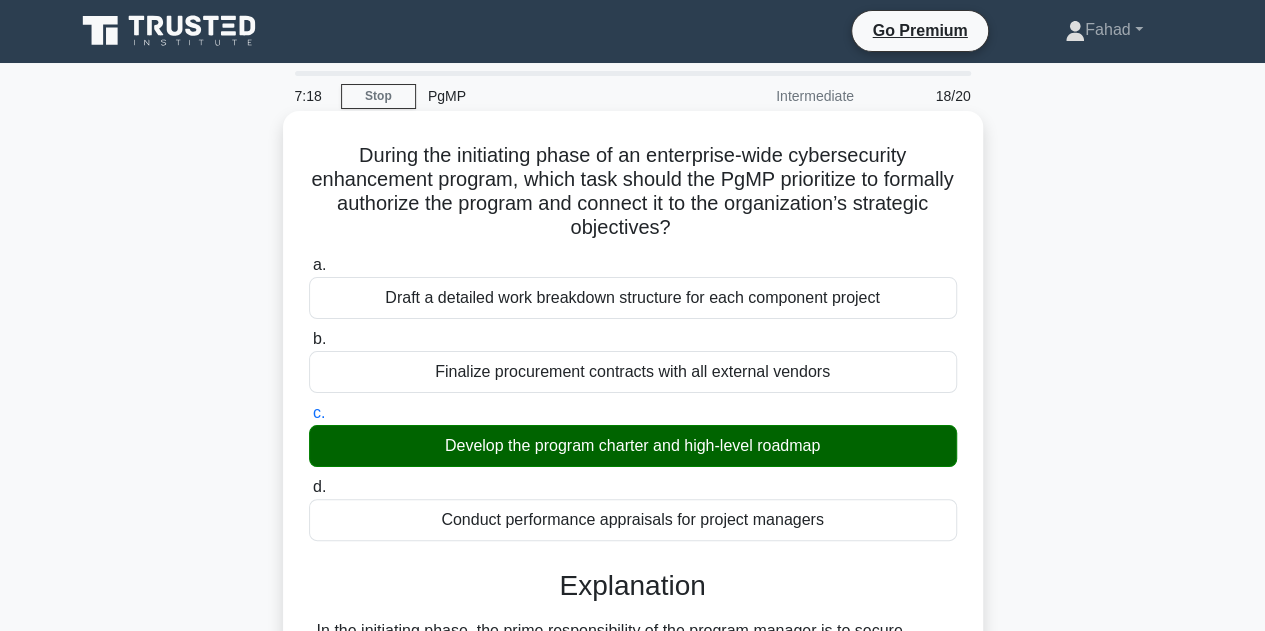 scroll, scrollTop: 0, scrollLeft: 0, axis: both 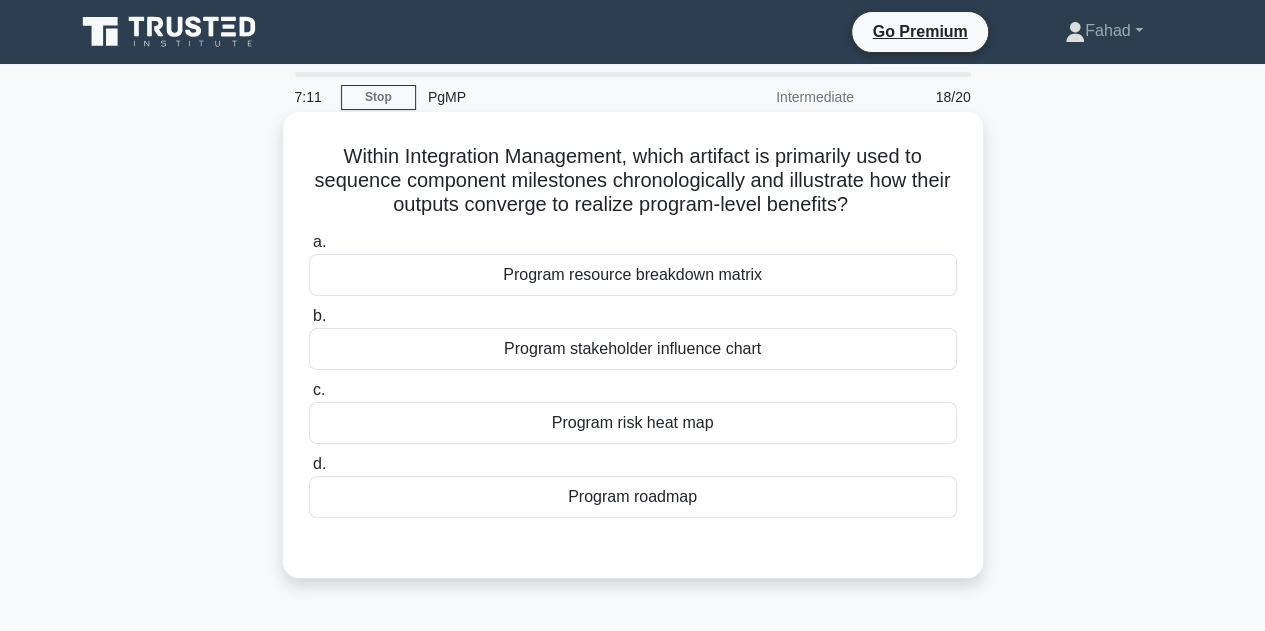 drag, startPoint x: 475, startPoint y: 183, endPoint x: 923, endPoint y: 235, distance: 451.00775 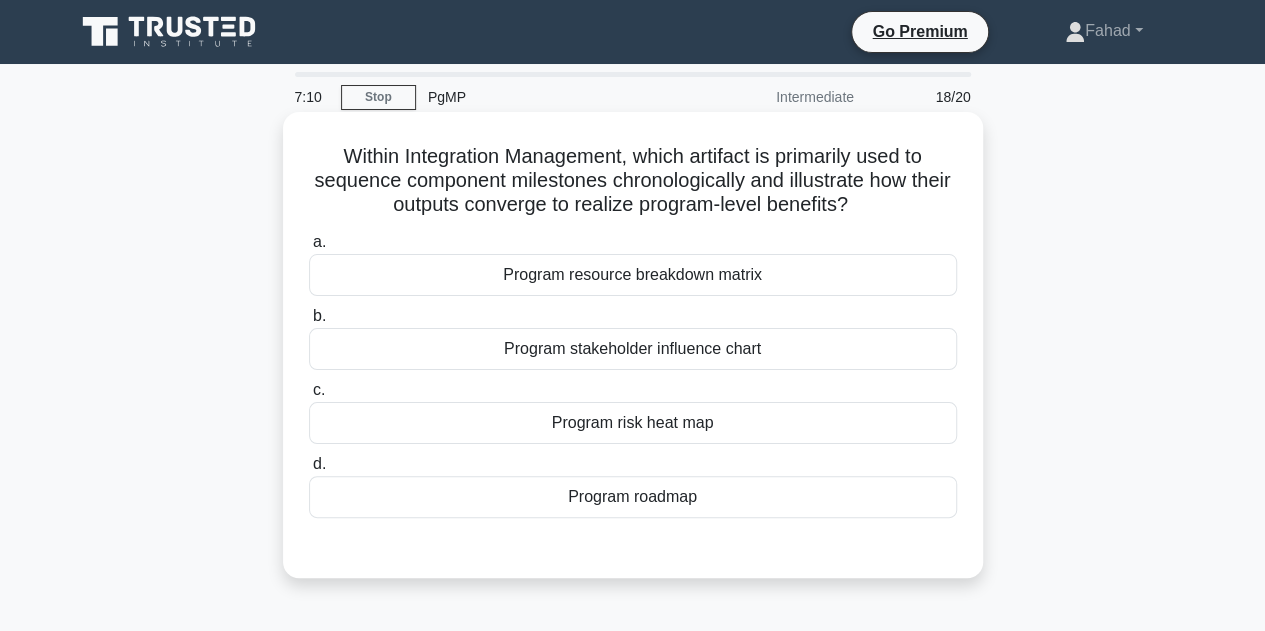 click on "Program roadmap" at bounding box center [633, 497] 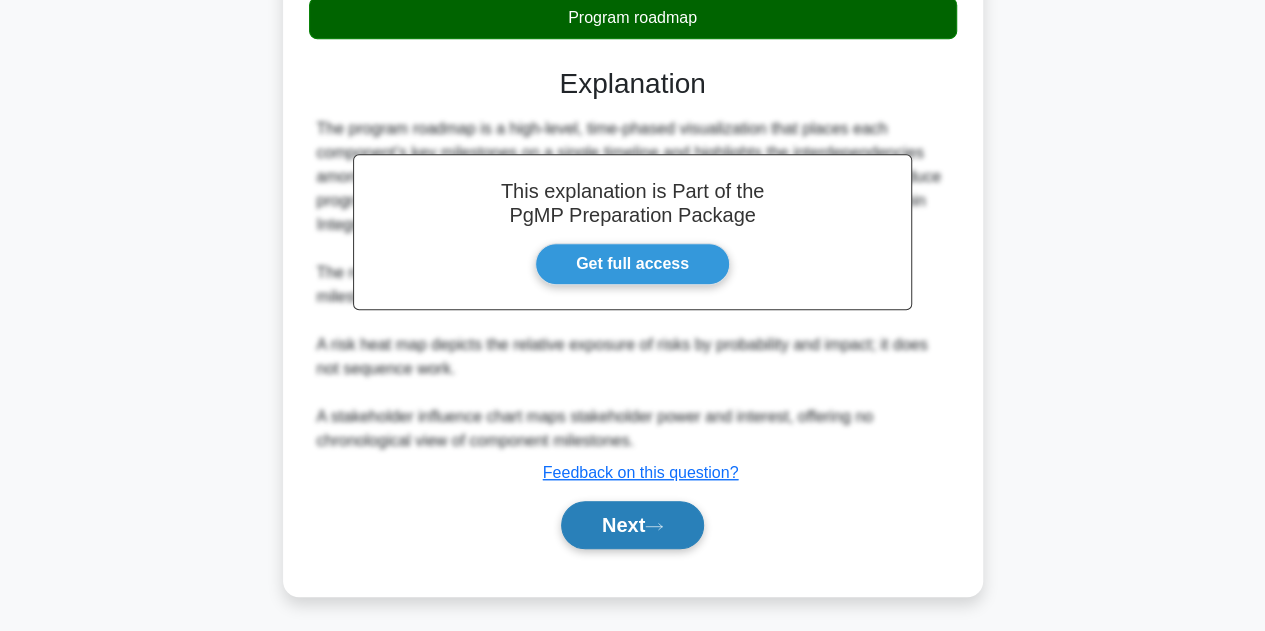click on "Next" at bounding box center (632, 525) 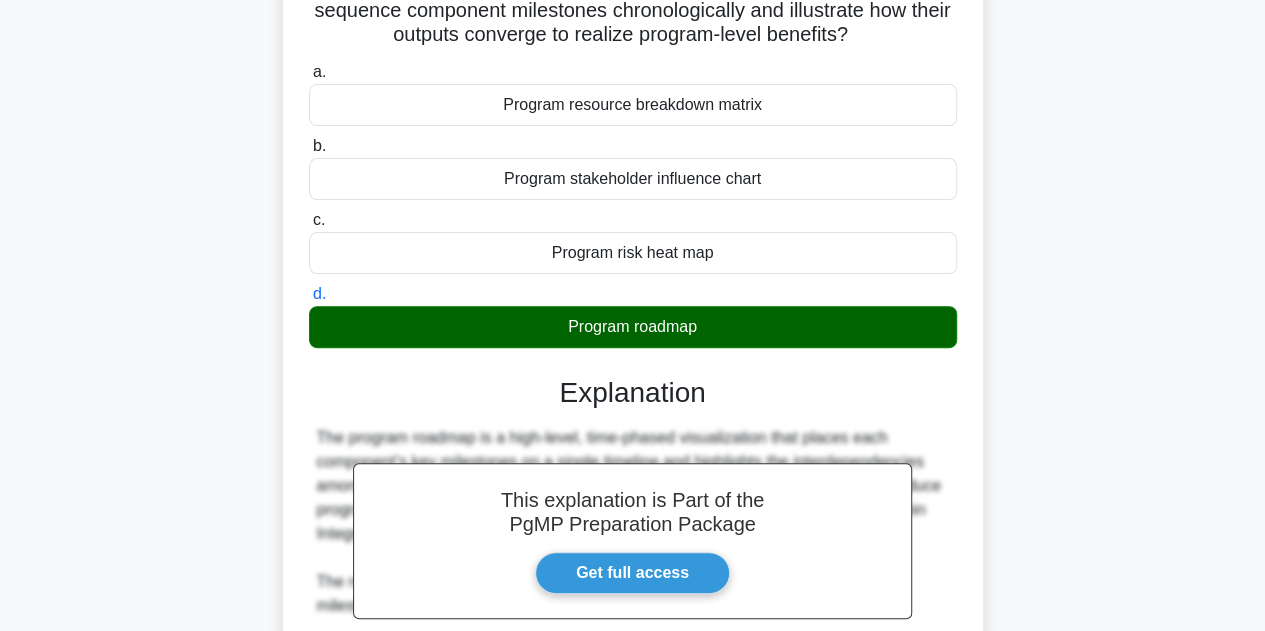 scroll, scrollTop: 0, scrollLeft: 0, axis: both 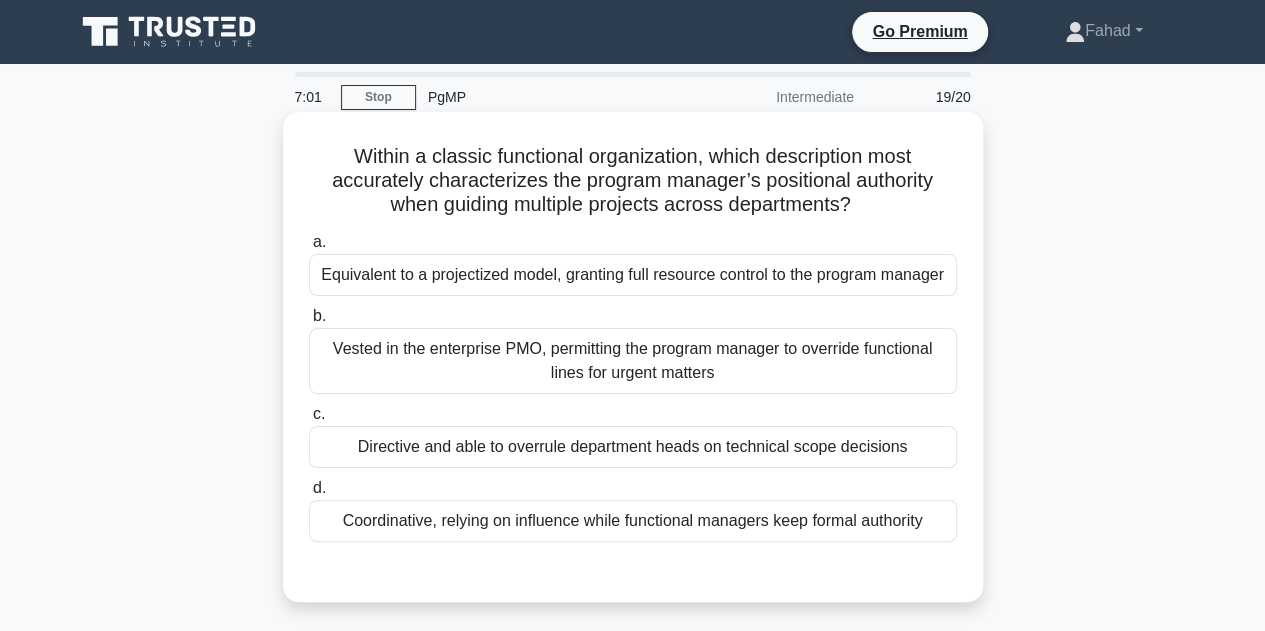 drag, startPoint x: 339, startPoint y: 184, endPoint x: 864, endPoint y: 206, distance: 525.46075 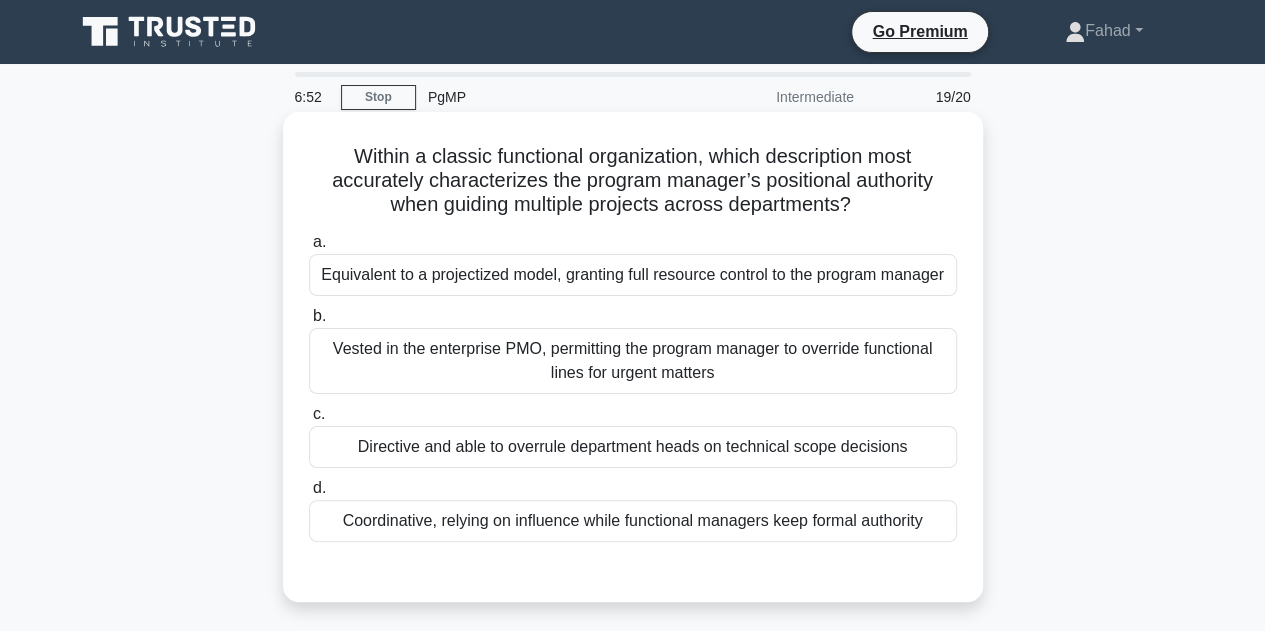 click on "Coordinative, relying on influence while functional managers keep formal authority" at bounding box center [633, 521] 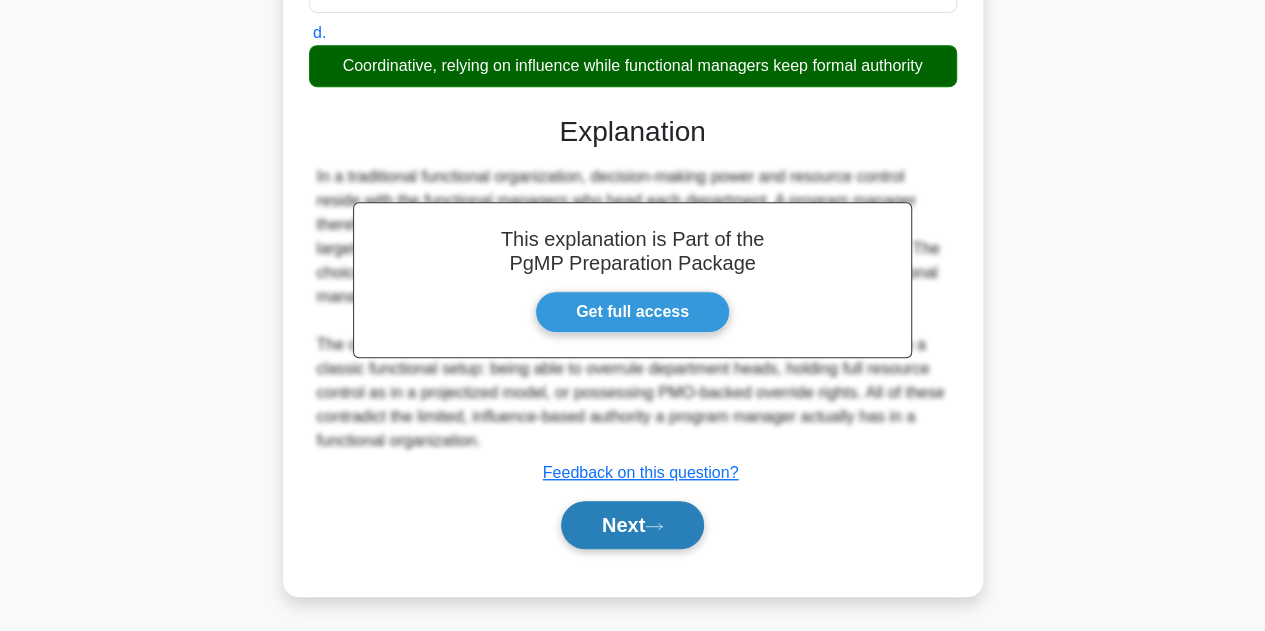 click on "Next" at bounding box center (632, 525) 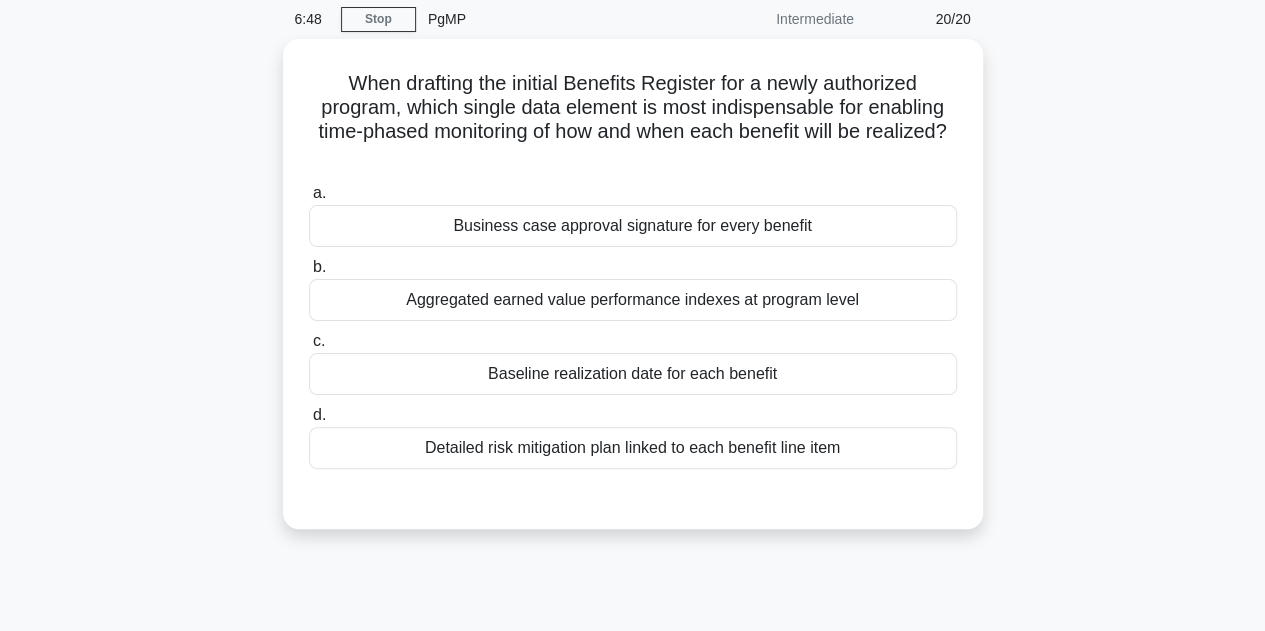 scroll, scrollTop: 0, scrollLeft: 0, axis: both 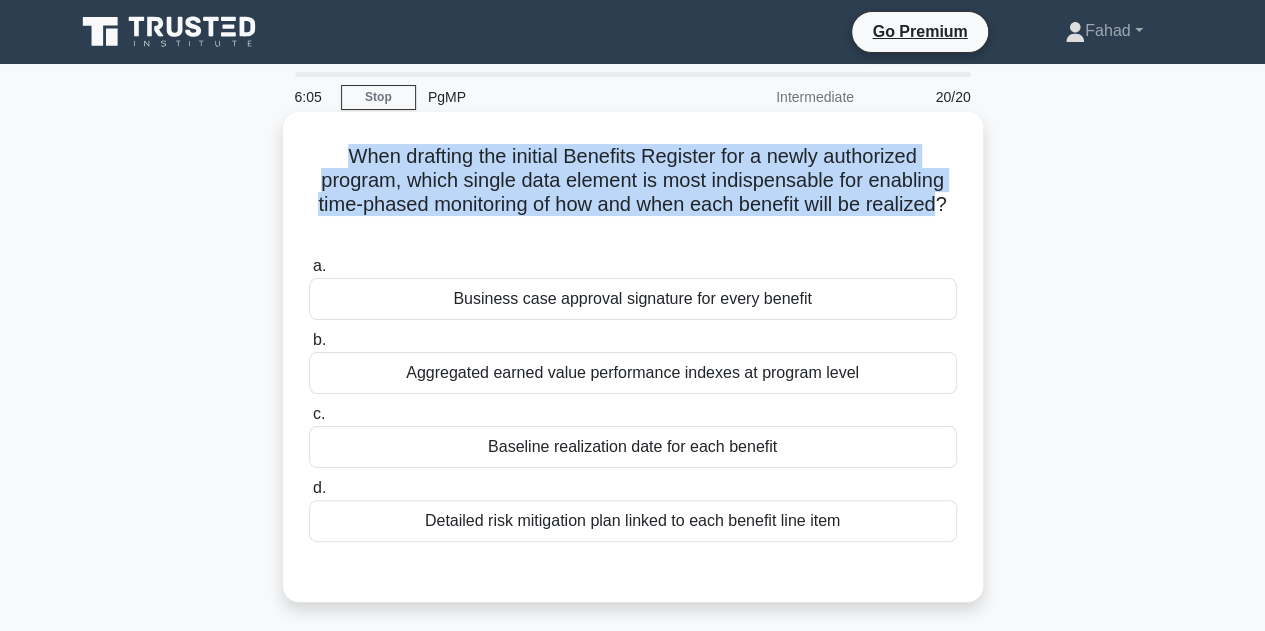 drag, startPoint x: 951, startPoint y: 201, endPoint x: 324, endPoint y: 142, distance: 629.7698 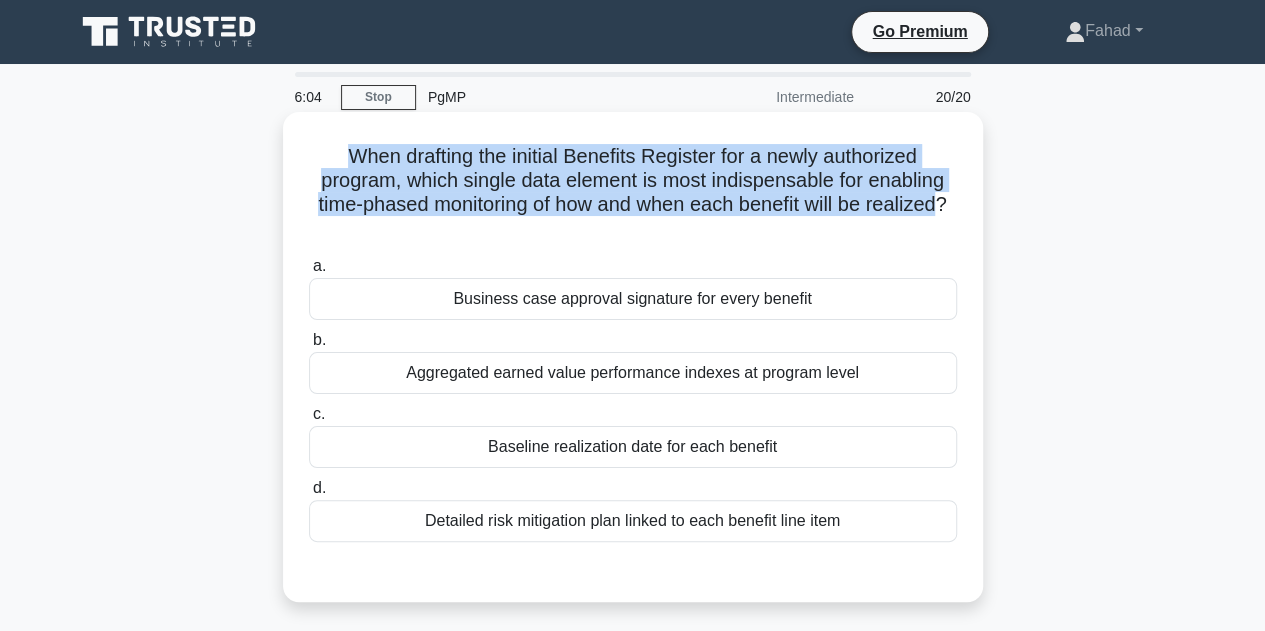 copy on "When drafting the initial Benefits Register for a newly authorized program, which single data element is most indispensable for enabling time-phased monitoring of how and when each benefit will be realized" 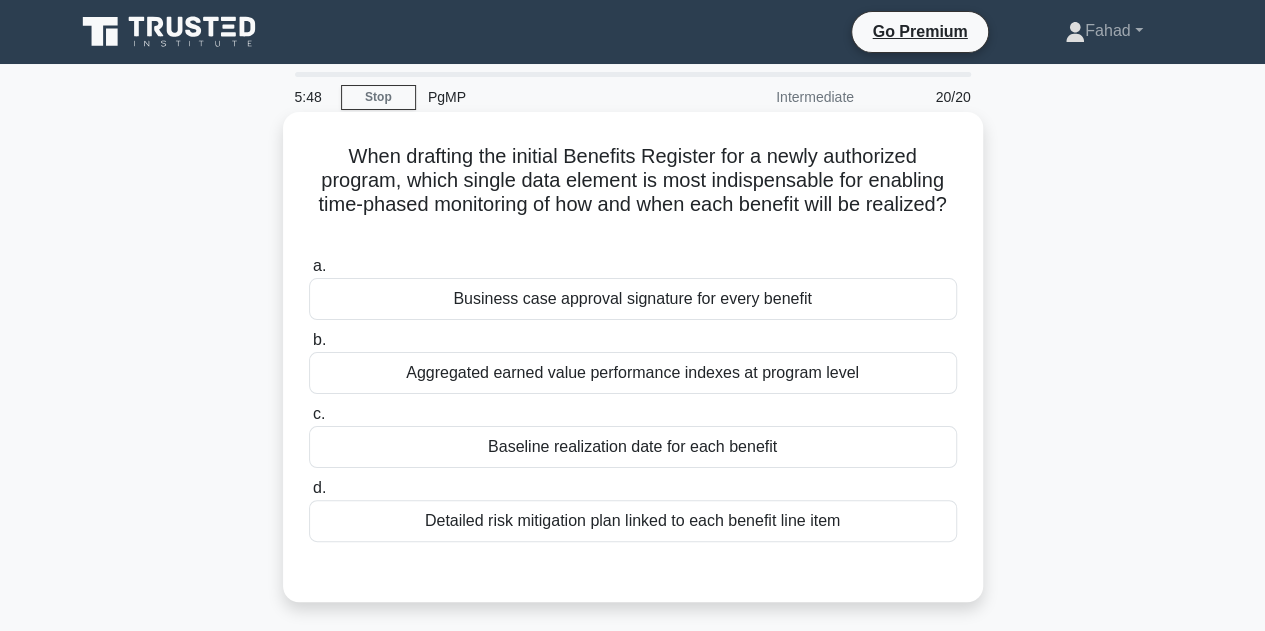 click on "Baseline realization date for each benefit" at bounding box center [633, 447] 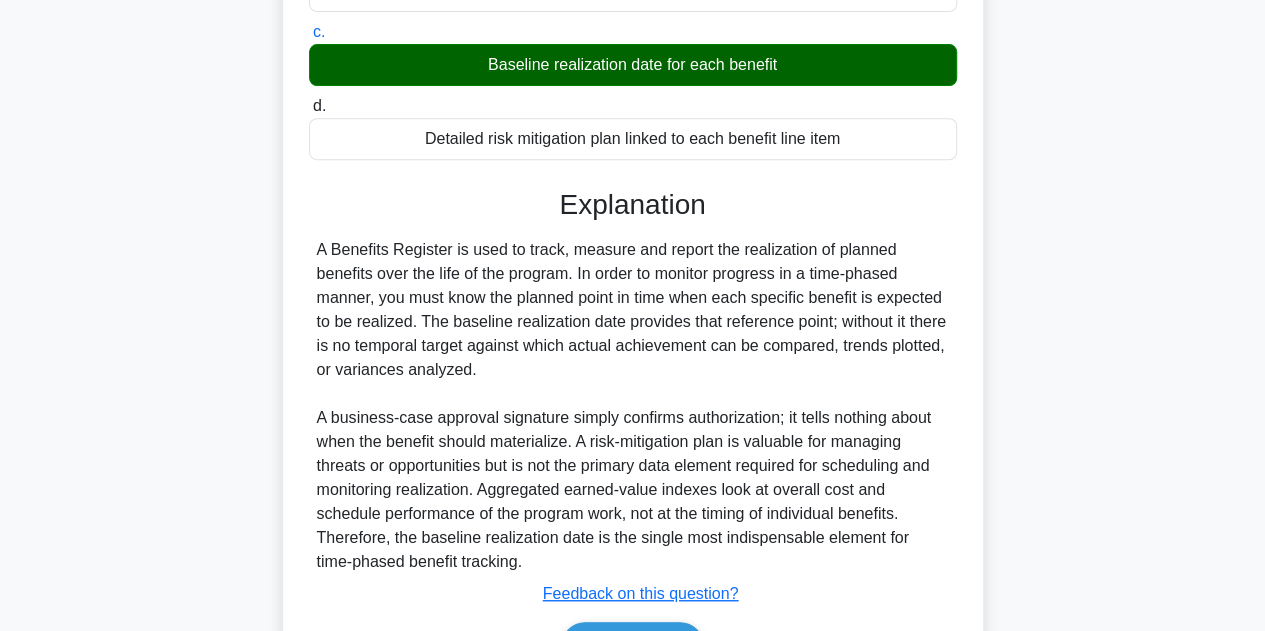 scroll, scrollTop: 500, scrollLeft: 0, axis: vertical 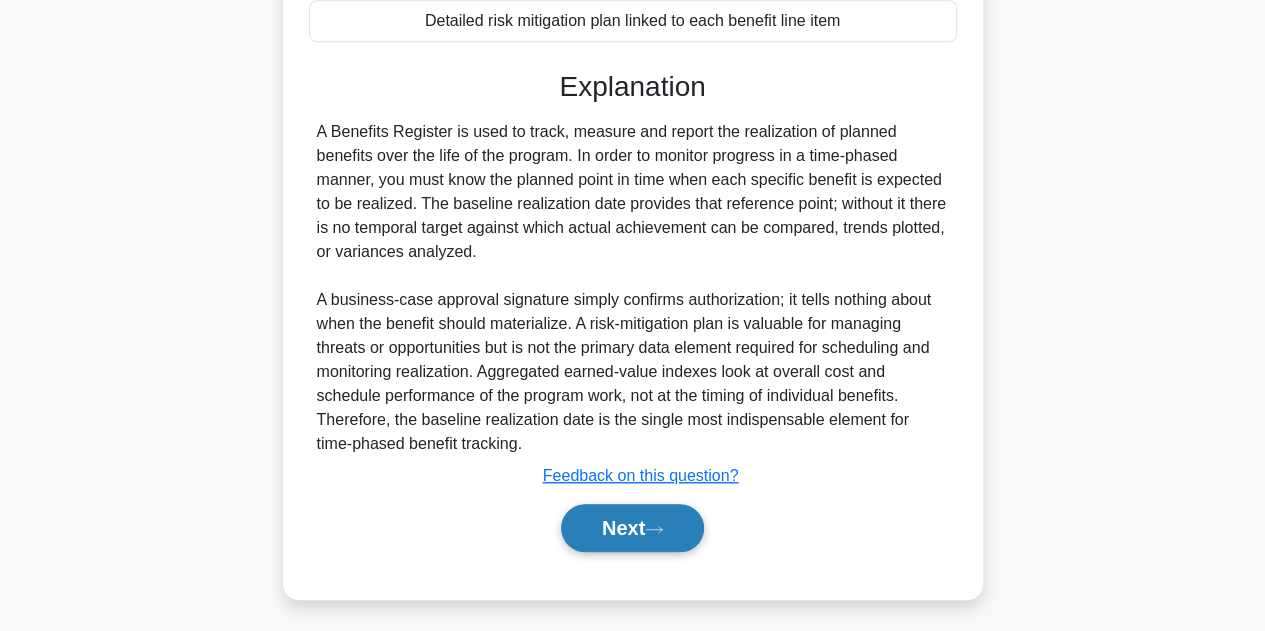 click on "Next" at bounding box center [632, 528] 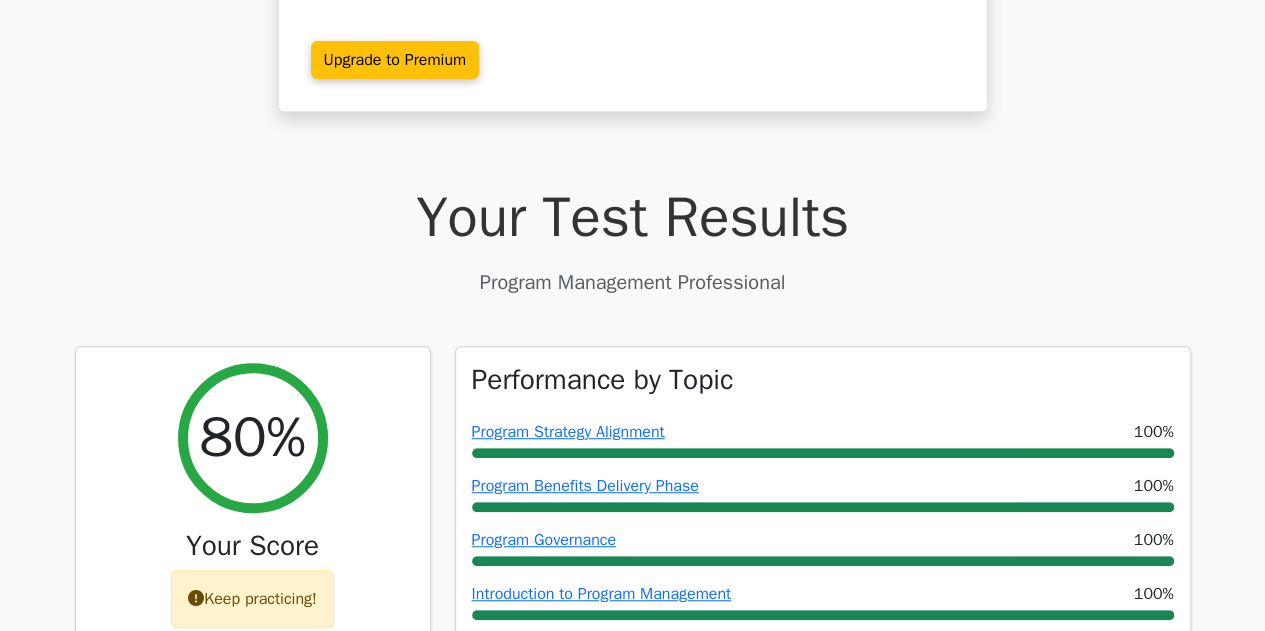 scroll, scrollTop: 0, scrollLeft: 0, axis: both 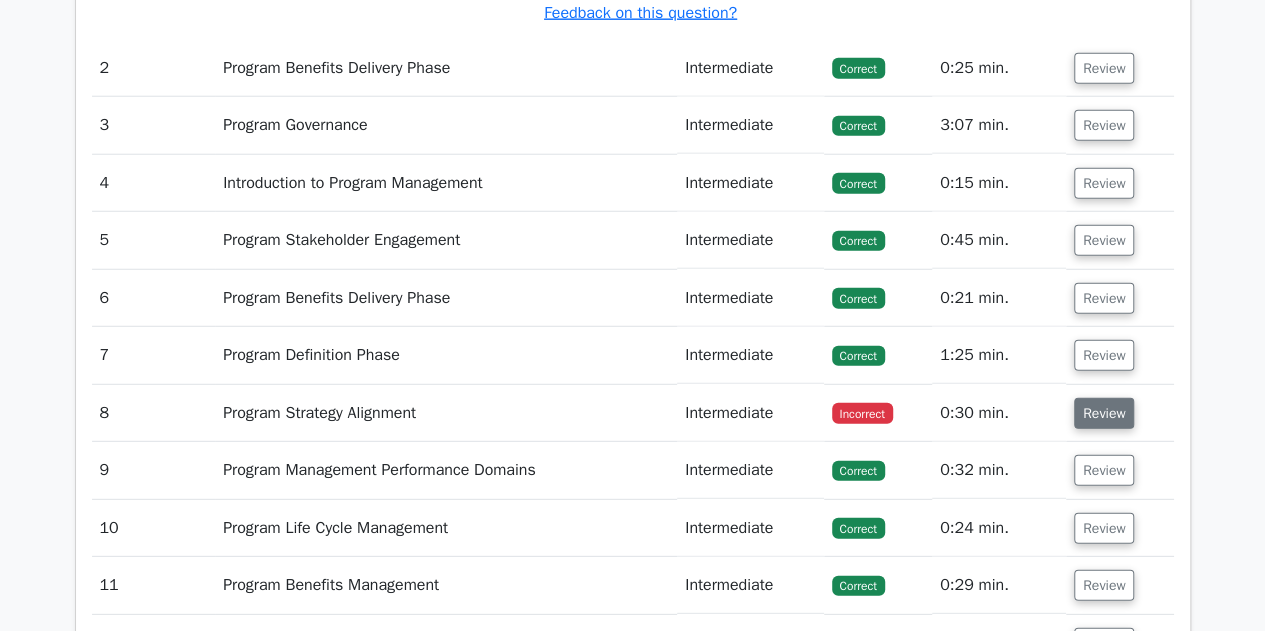 click on "Review" at bounding box center [1104, 413] 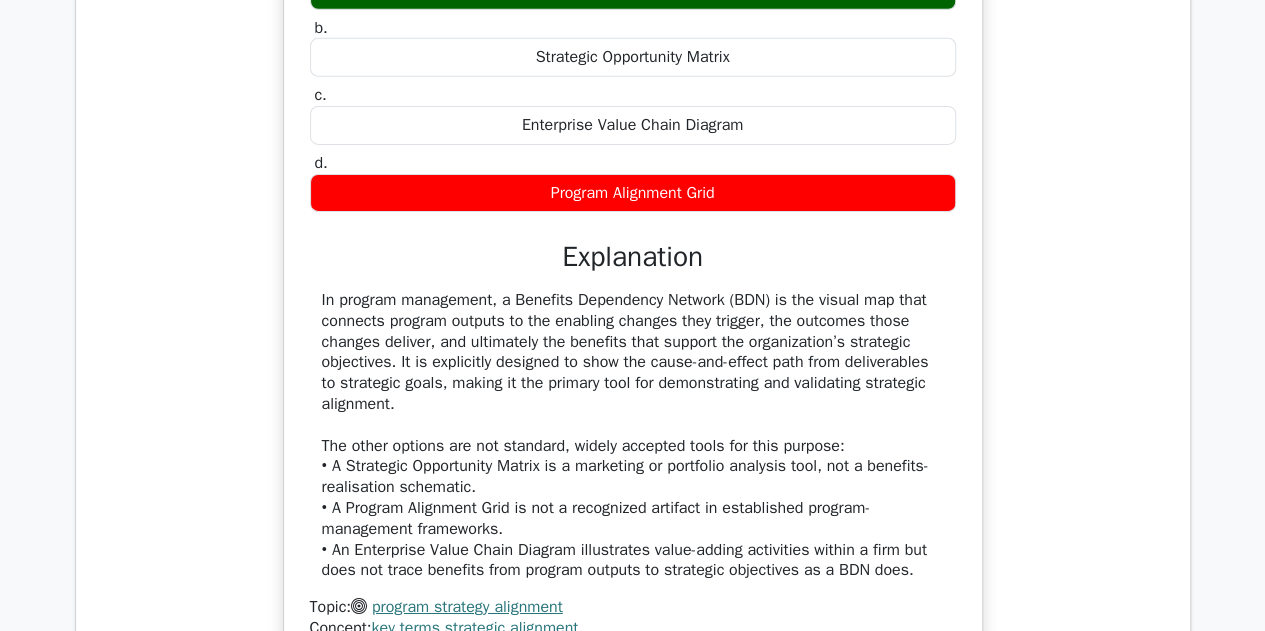 scroll, scrollTop: 3300, scrollLeft: 0, axis: vertical 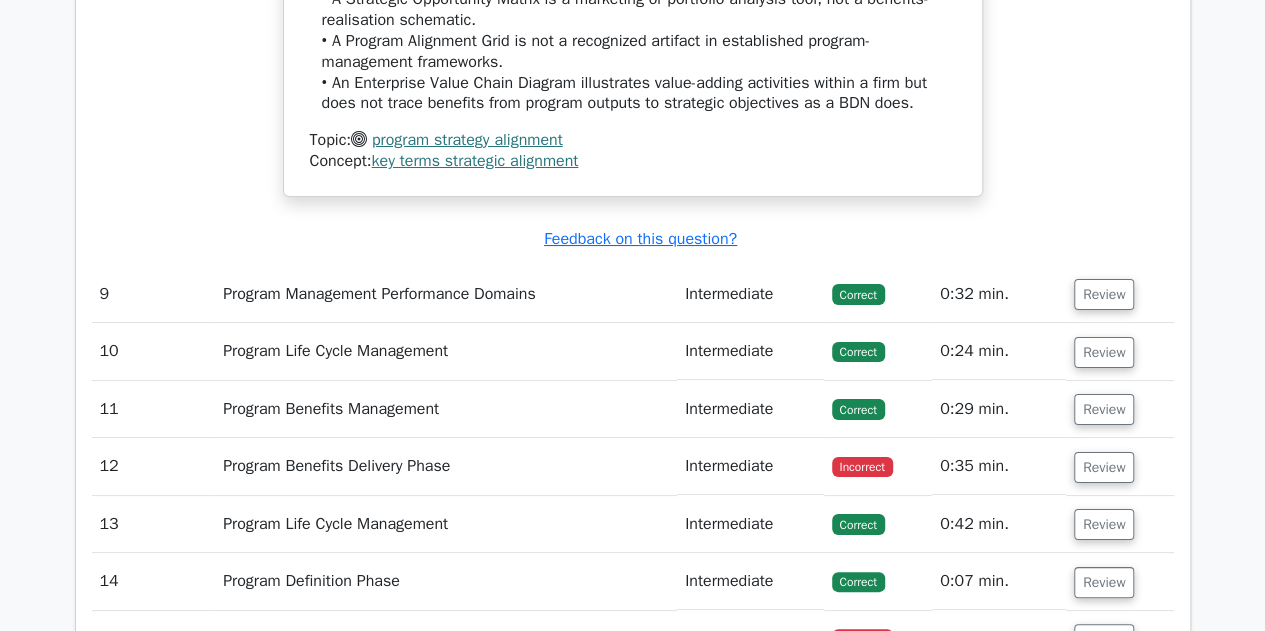 click on "Incorrect" at bounding box center (878, 466) 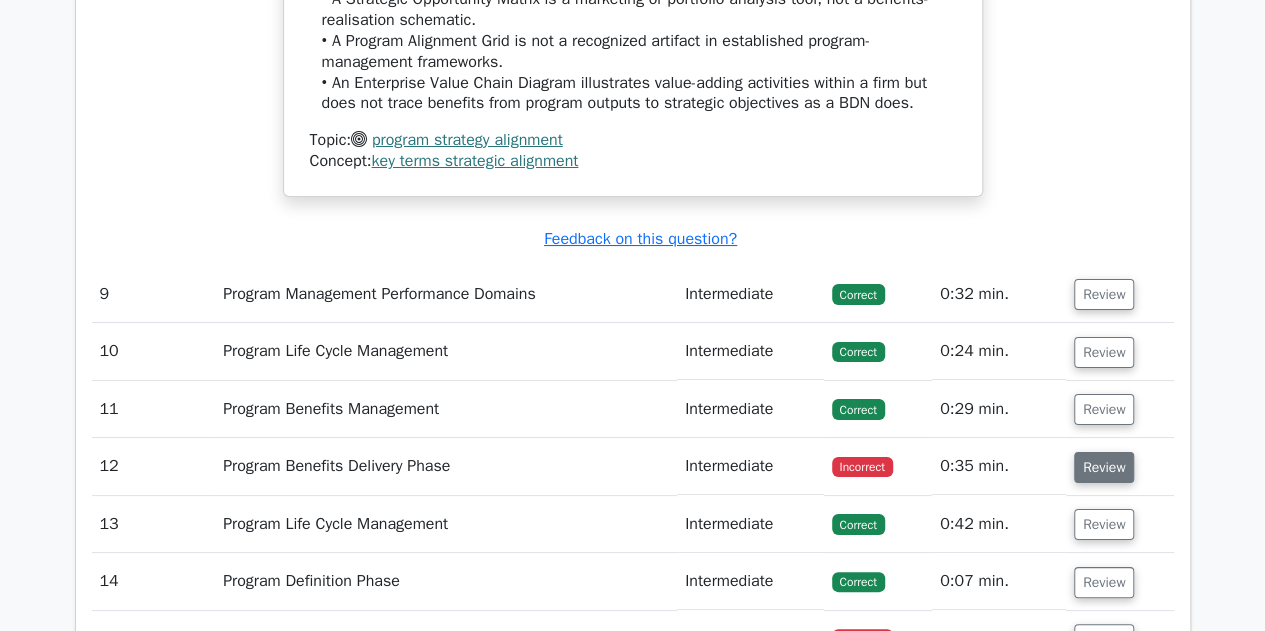 click on "Review" at bounding box center (1104, 467) 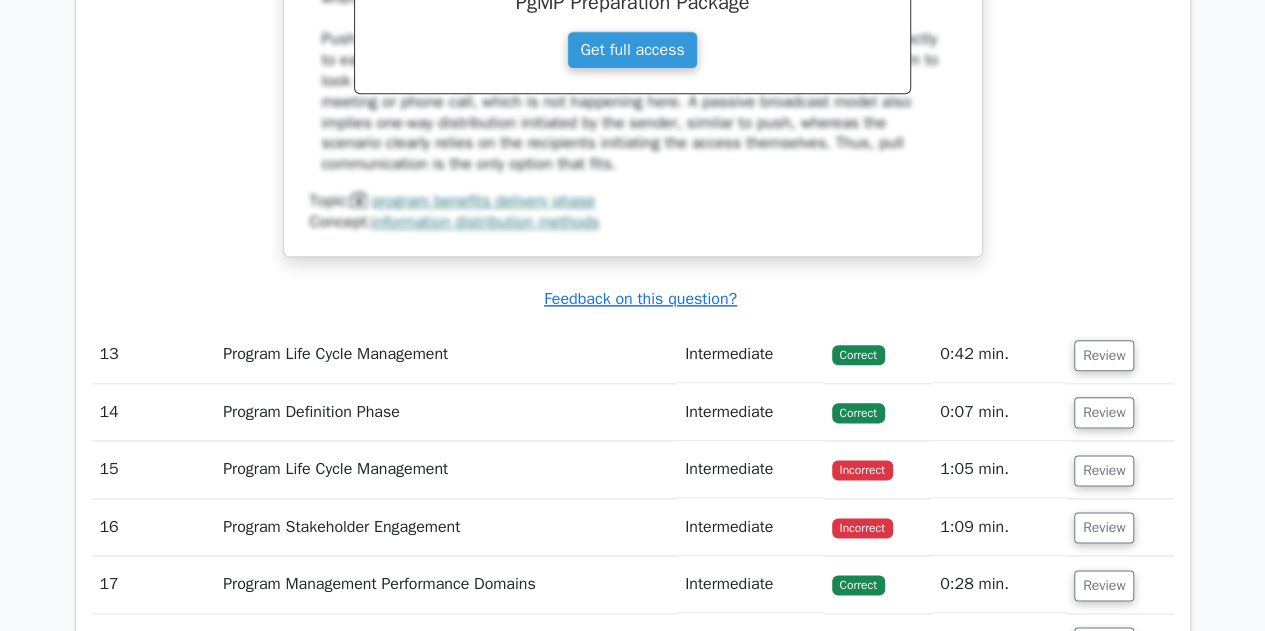 scroll, scrollTop: 4900, scrollLeft: 0, axis: vertical 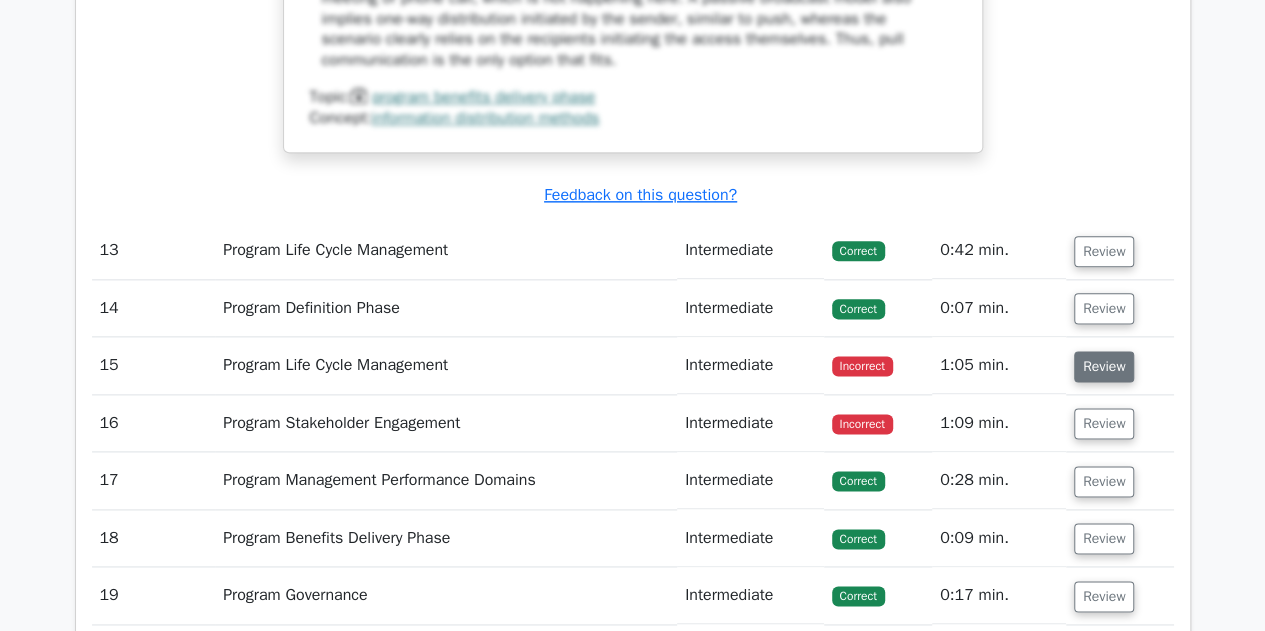 click on "Review" at bounding box center [1104, 366] 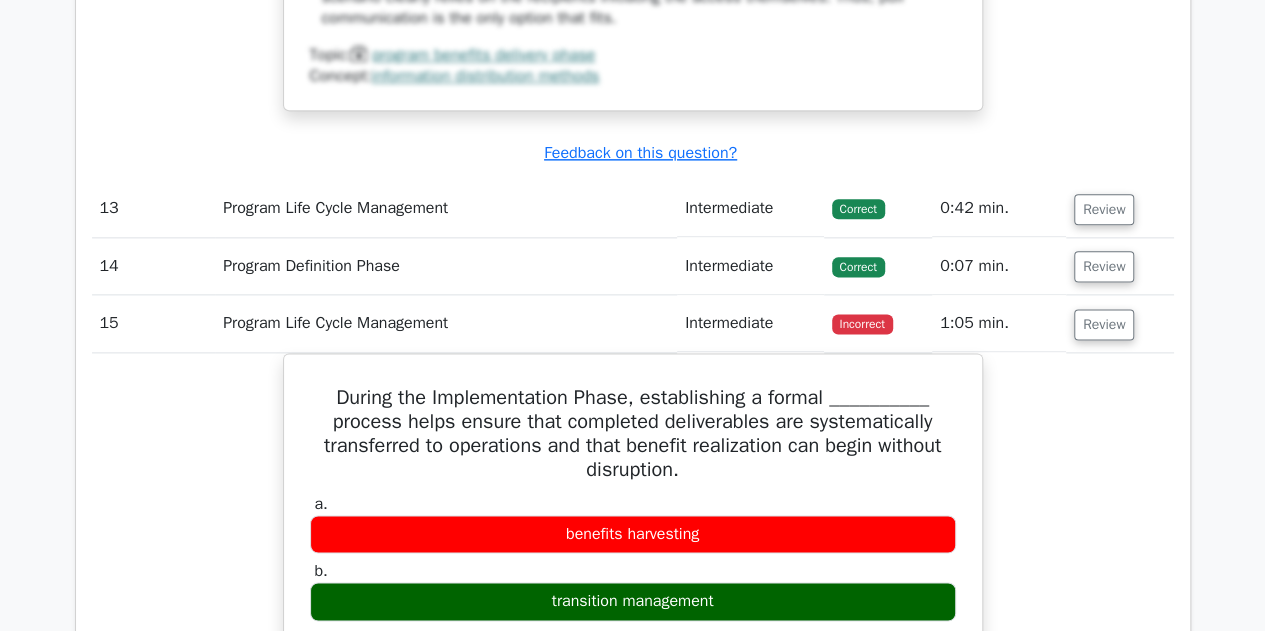 scroll, scrollTop: 4900, scrollLeft: 0, axis: vertical 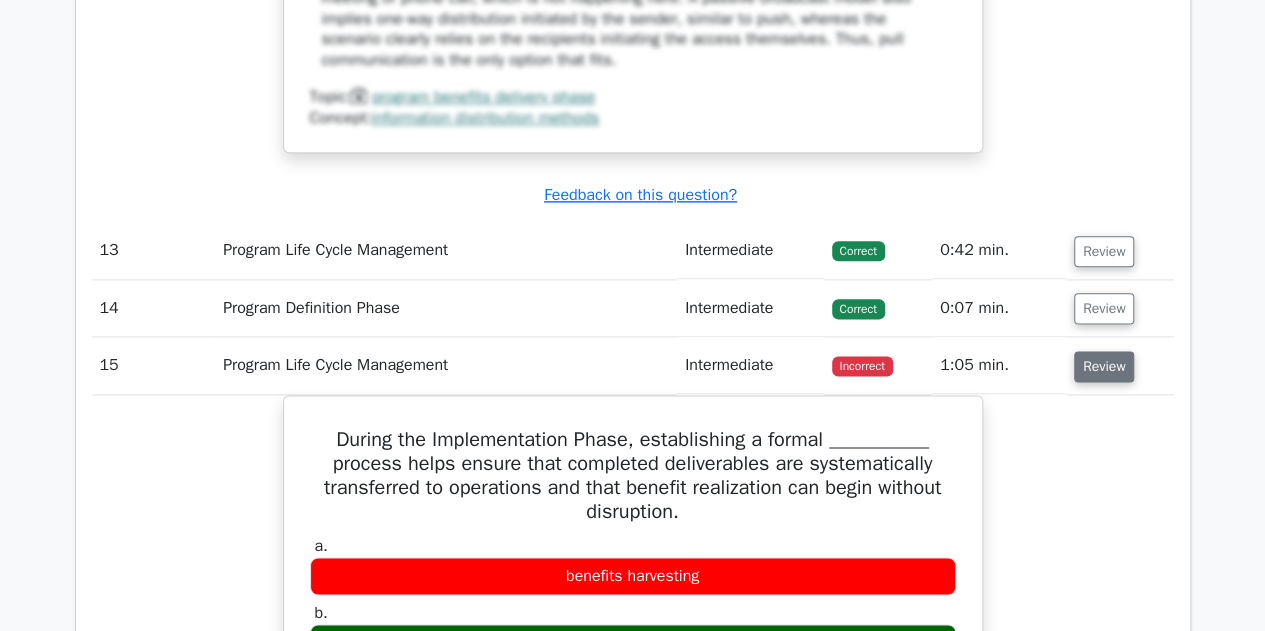 click on "Review" at bounding box center (1104, 366) 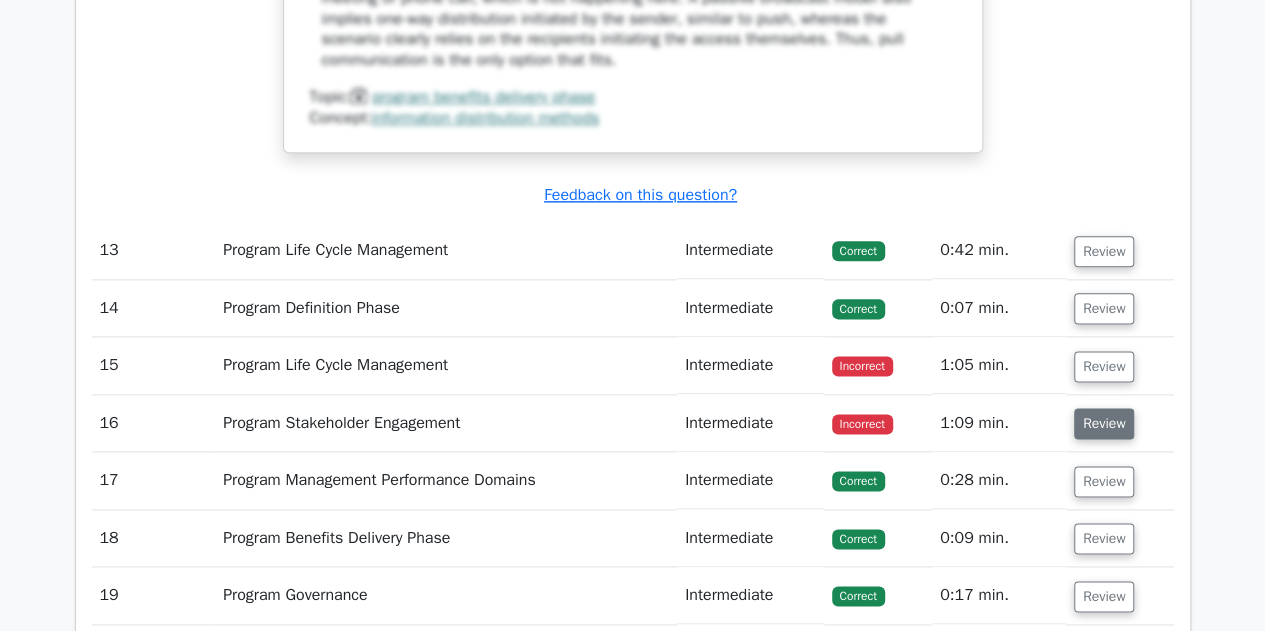 click on "Review" at bounding box center [1104, 423] 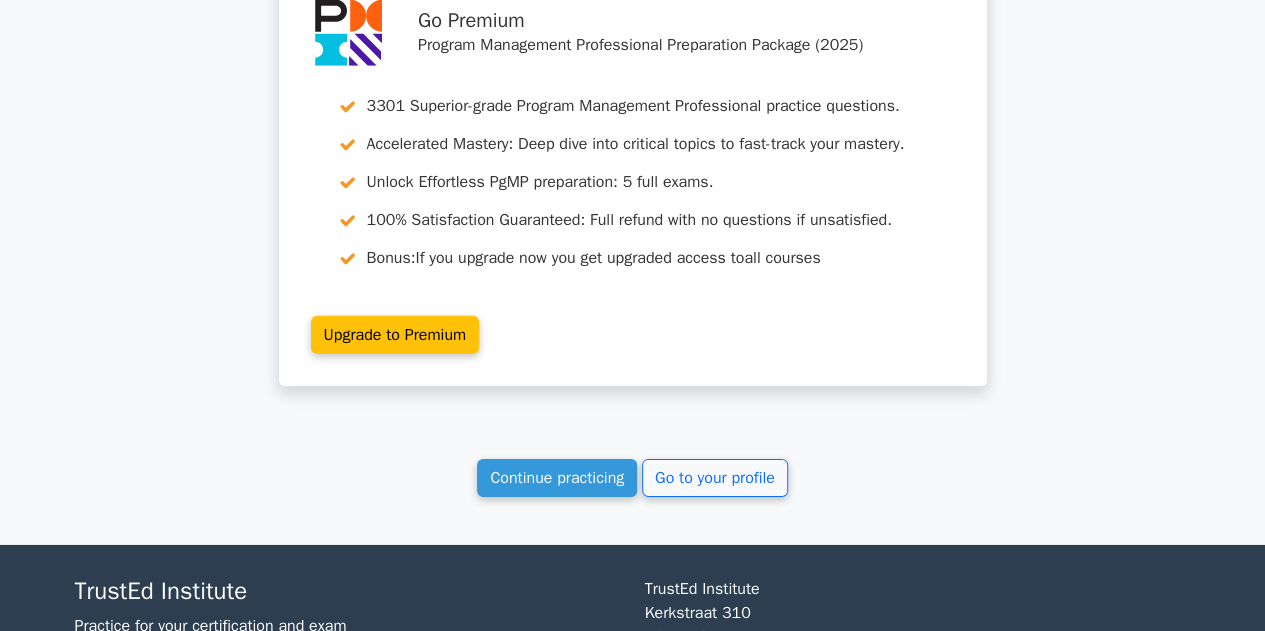 scroll, scrollTop: 6864, scrollLeft: 0, axis: vertical 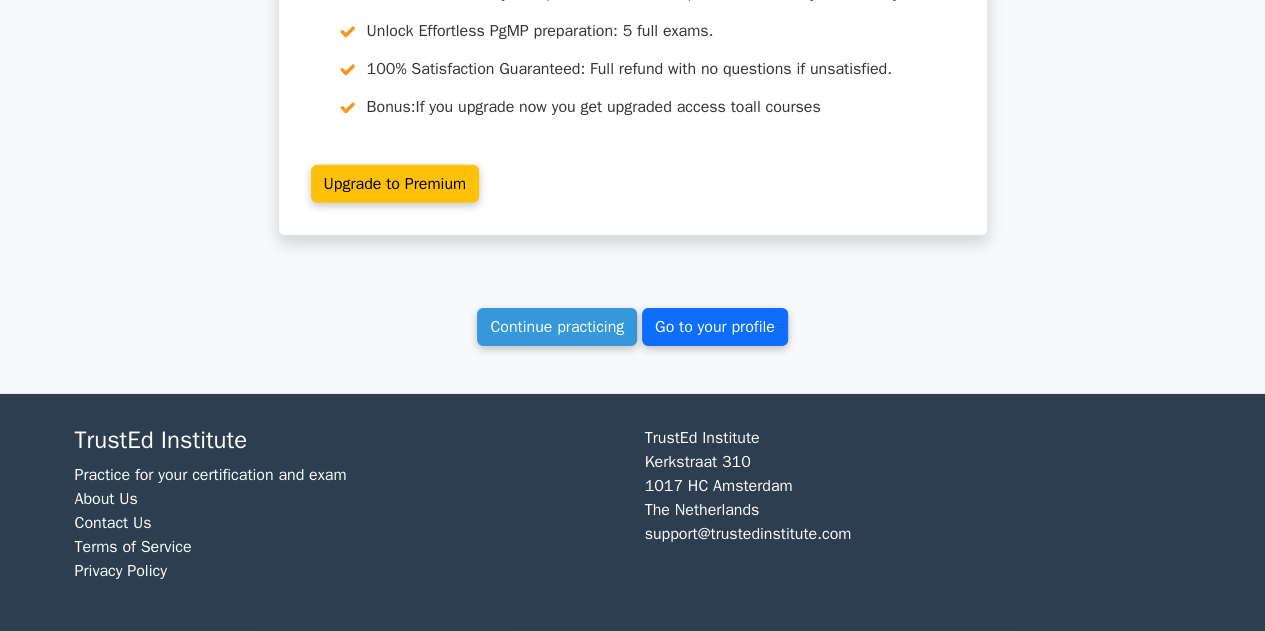 click on "Go to your profile" at bounding box center [715, 327] 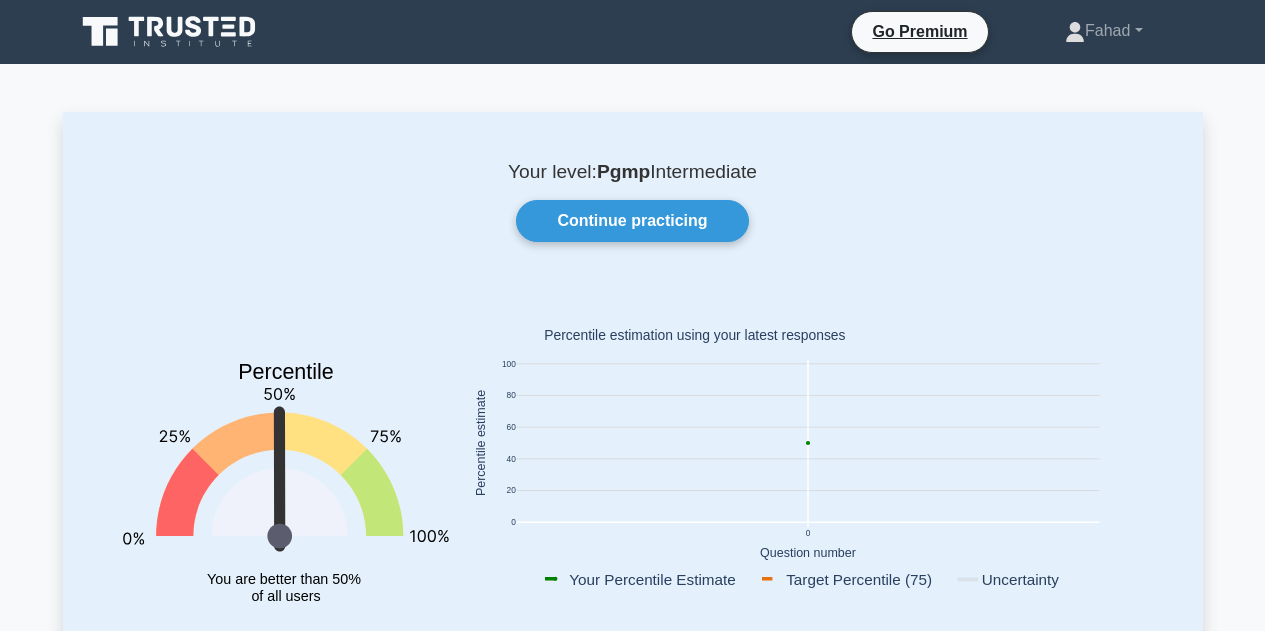 scroll, scrollTop: 0, scrollLeft: 0, axis: both 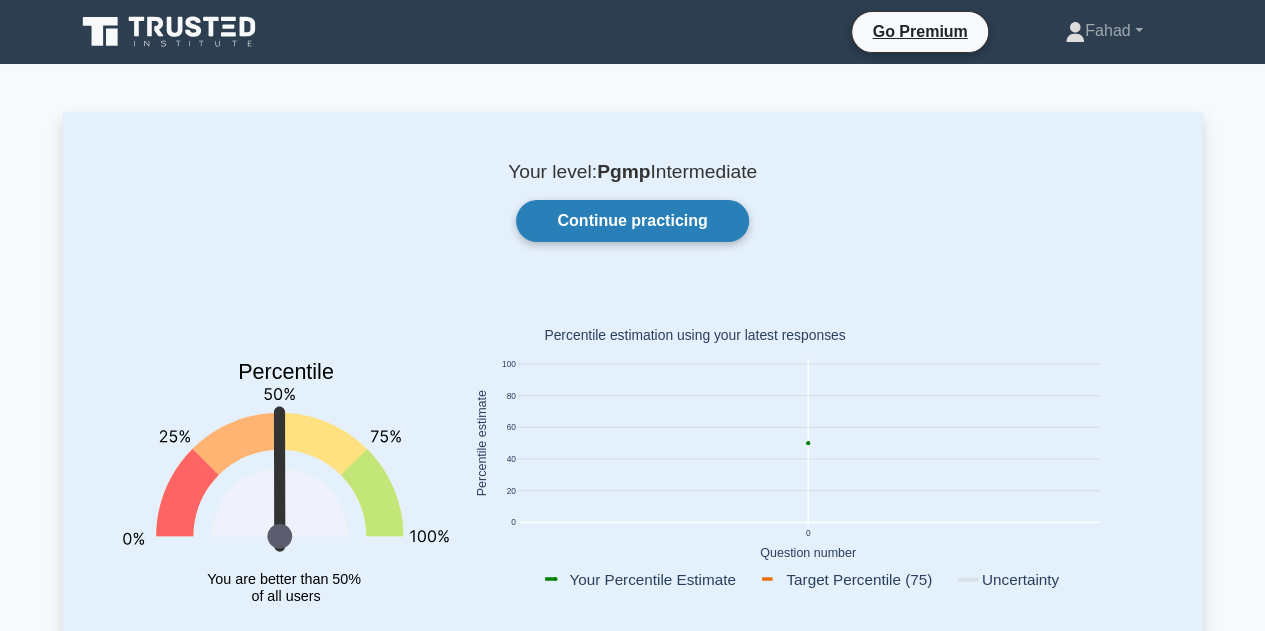click on "Continue practicing" at bounding box center (632, 221) 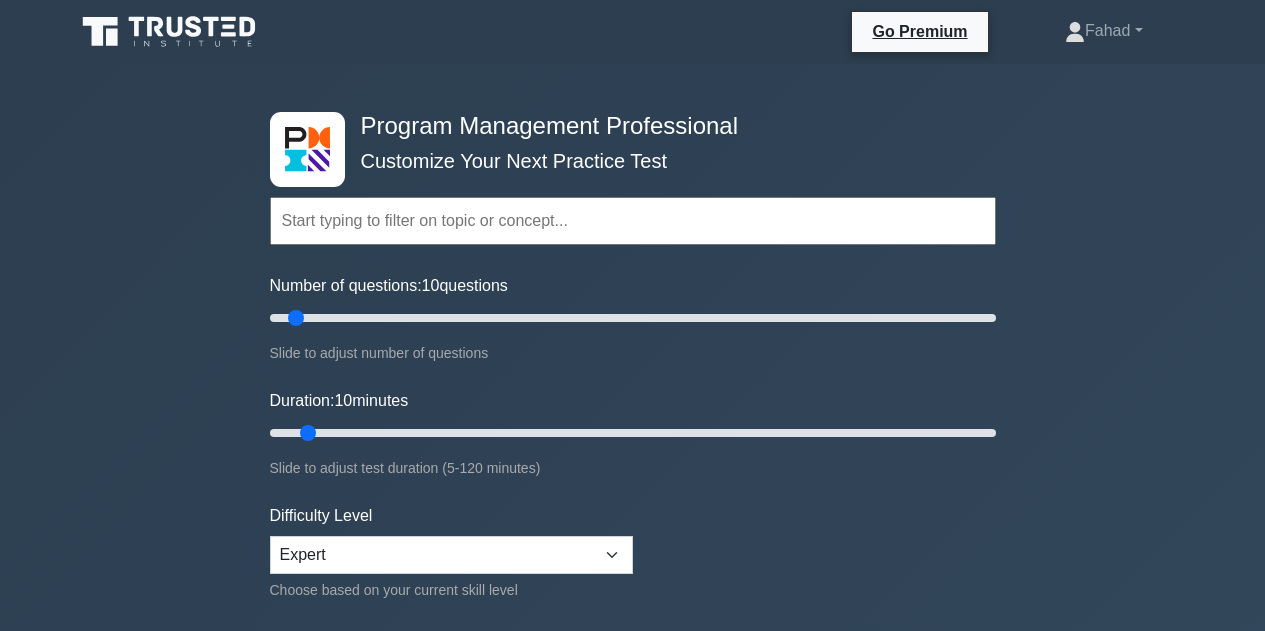 scroll, scrollTop: 290, scrollLeft: 0, axis: vertical 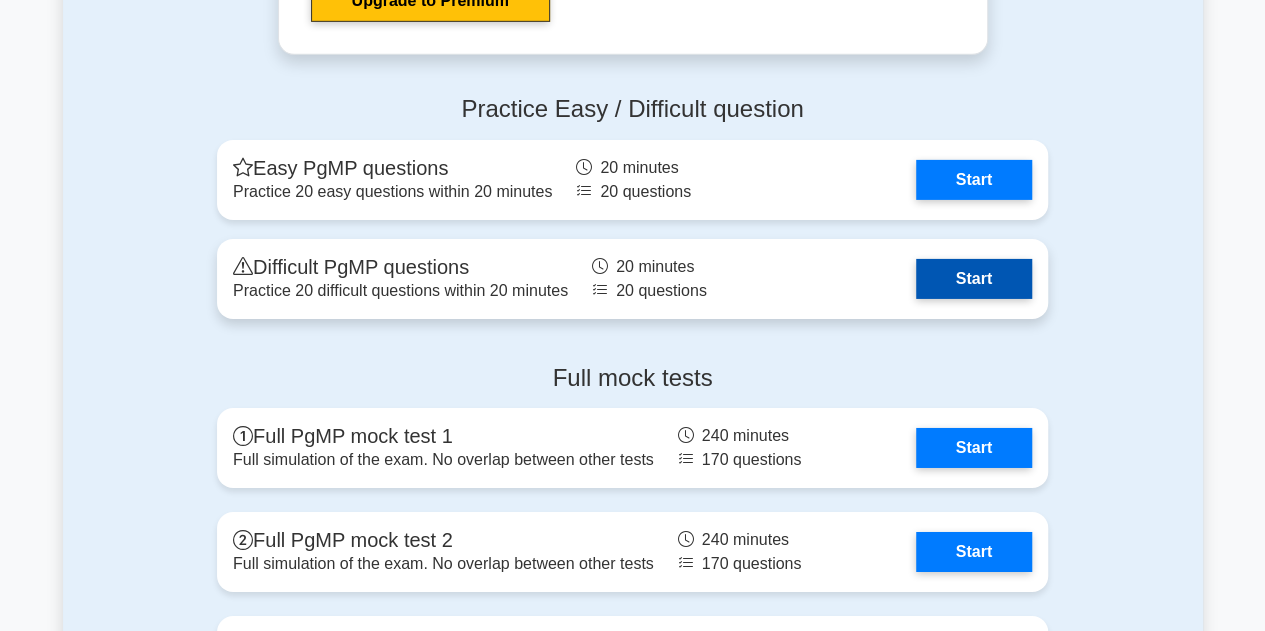 click on "Start" at bounding box center [974, 279] 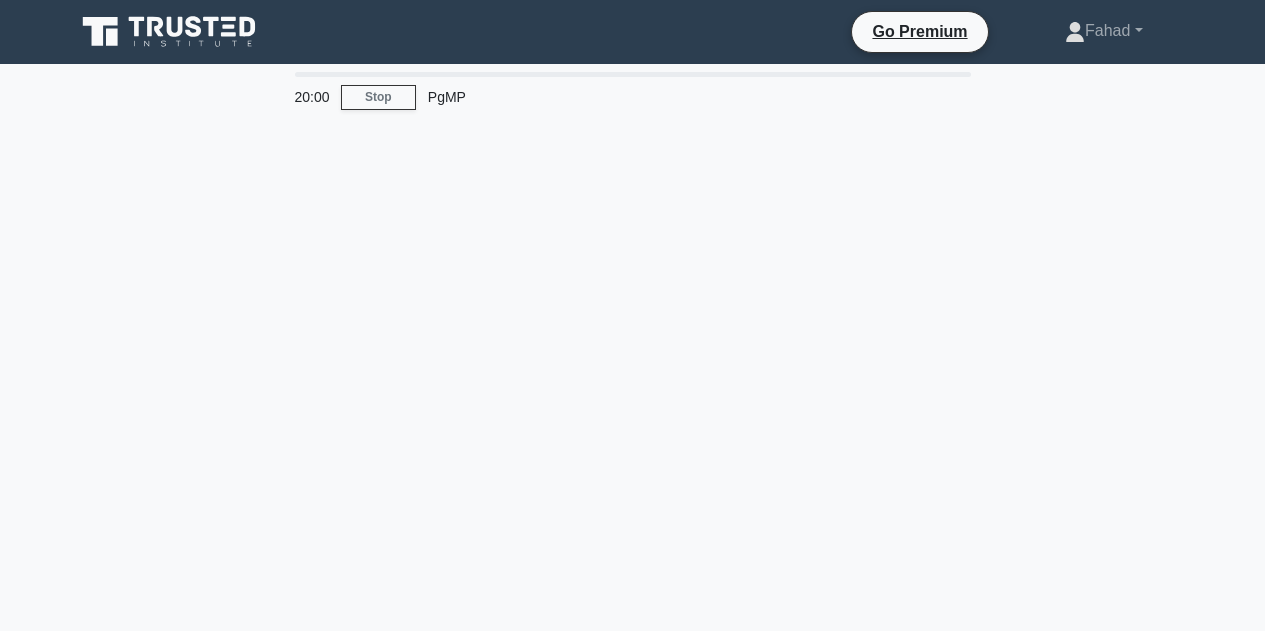 scroll, scrollTop: 0, scrollLeft: 0, axis: both 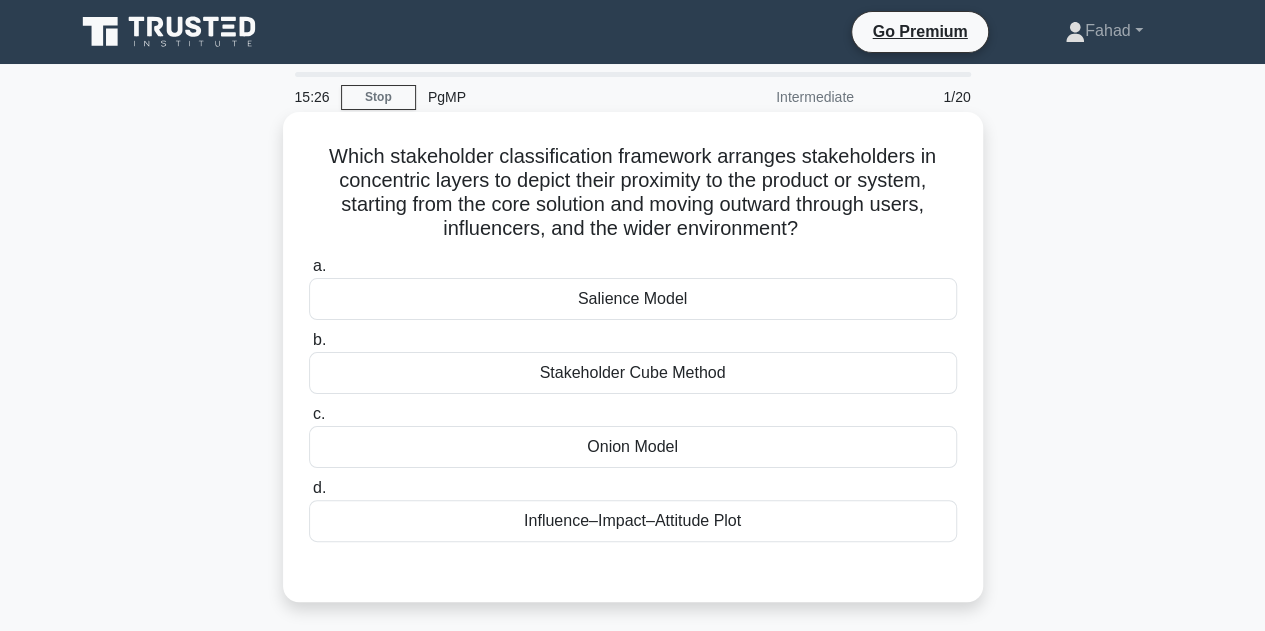 drag, startPoint x: 817, startPoint y: 230, endPoint x: 317, endPoint y: 162, distance: 504.6028 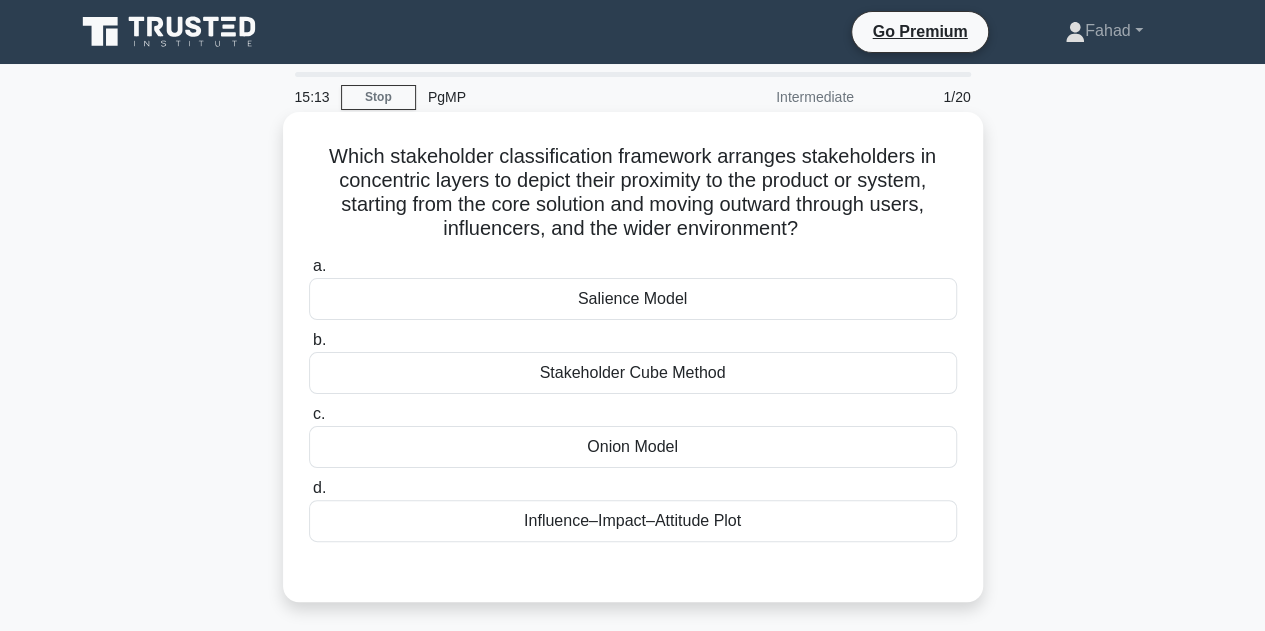 click on "Onion Model" at bounding box center (633, 447) 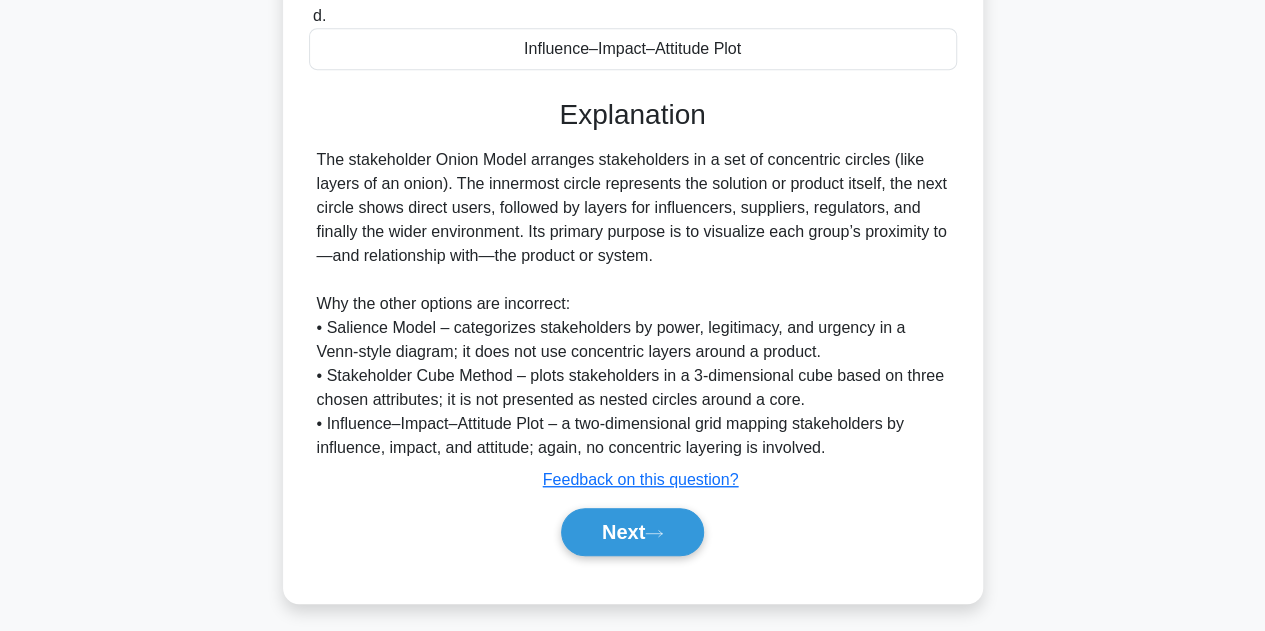 scroll, scrollTop: 479, scrollLeft: 0, axis: vertical 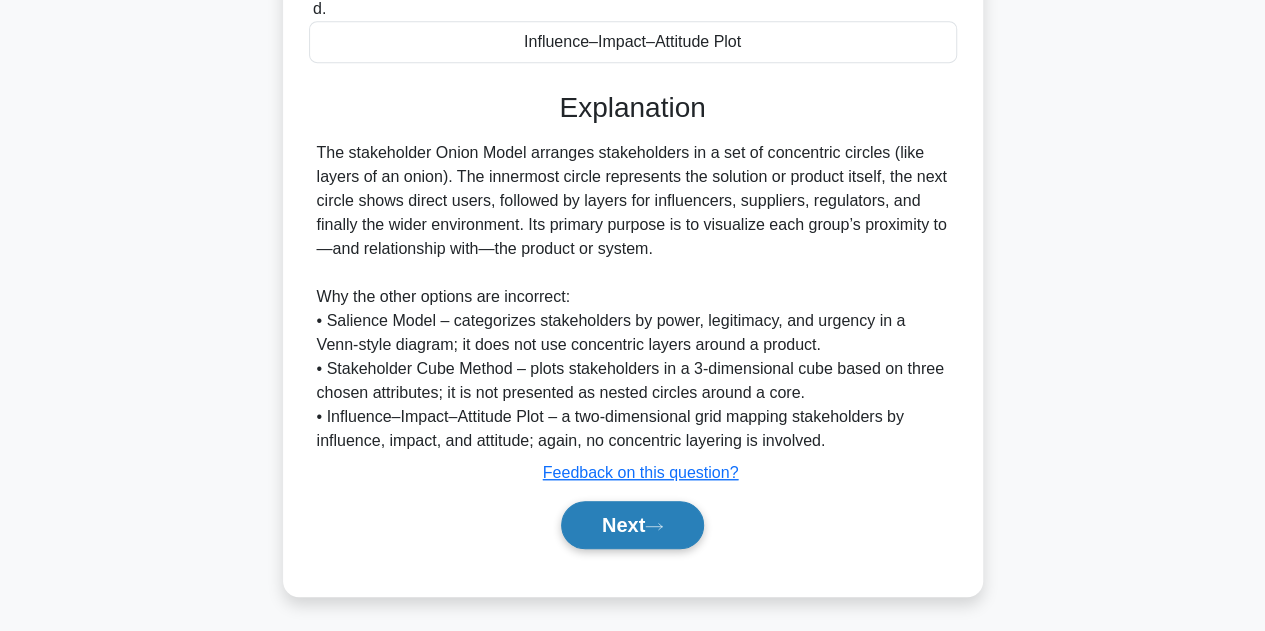 click on "Next" at bounding box center [632, 525] 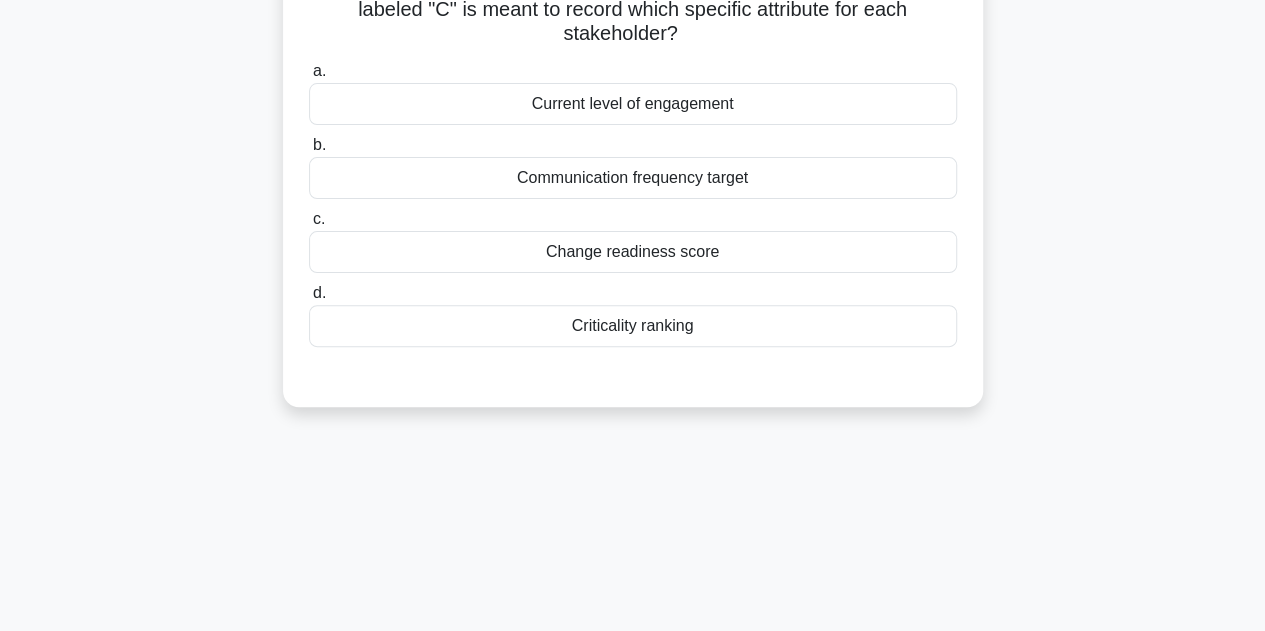 scroll, scrollTop: 0, scrollLeft: 0, axis: both 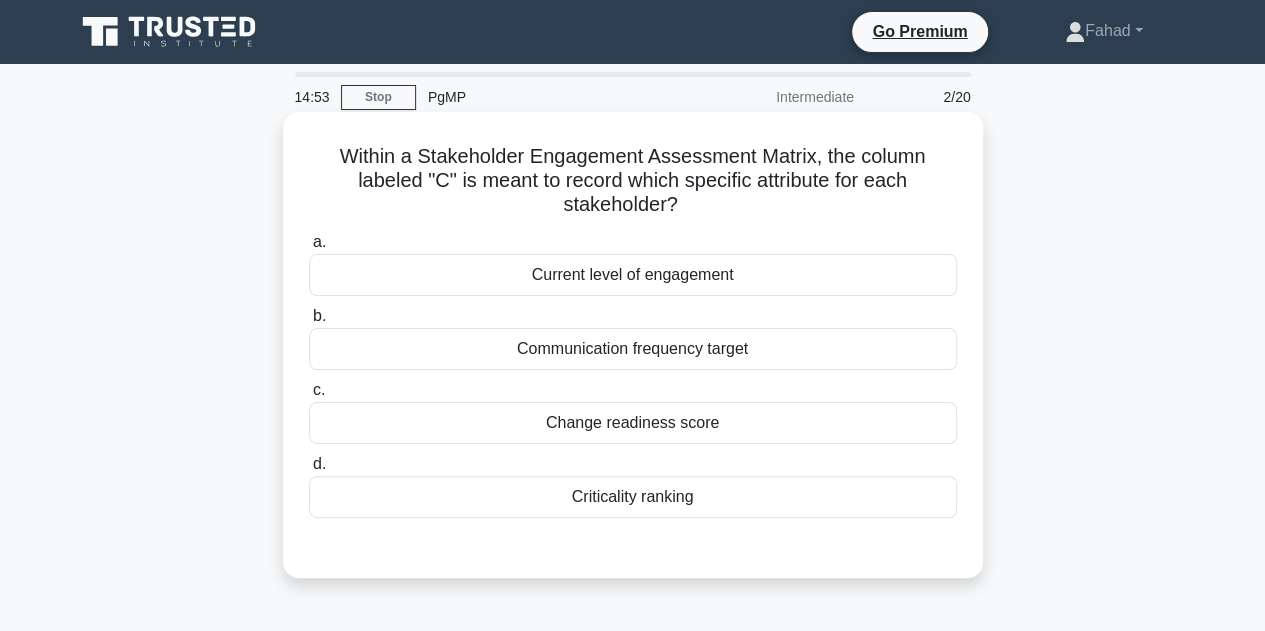 click on "Current level of engagement" at bounding box center [633, 275] 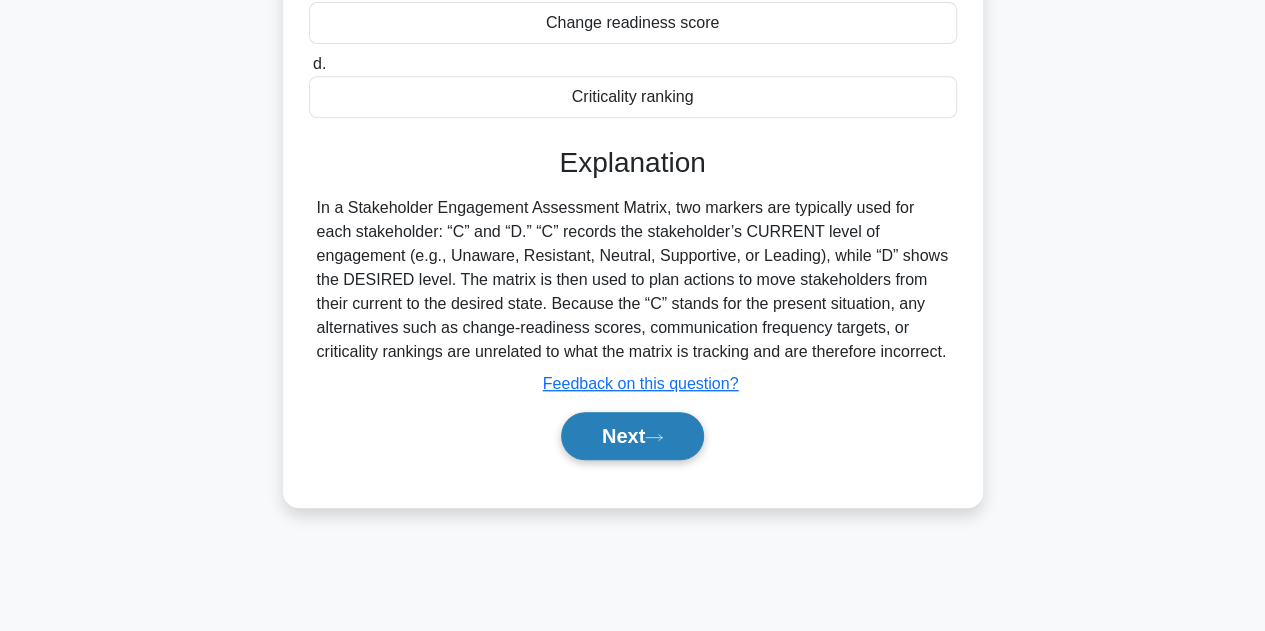 click on "Next" at bounding box center (632, 436) 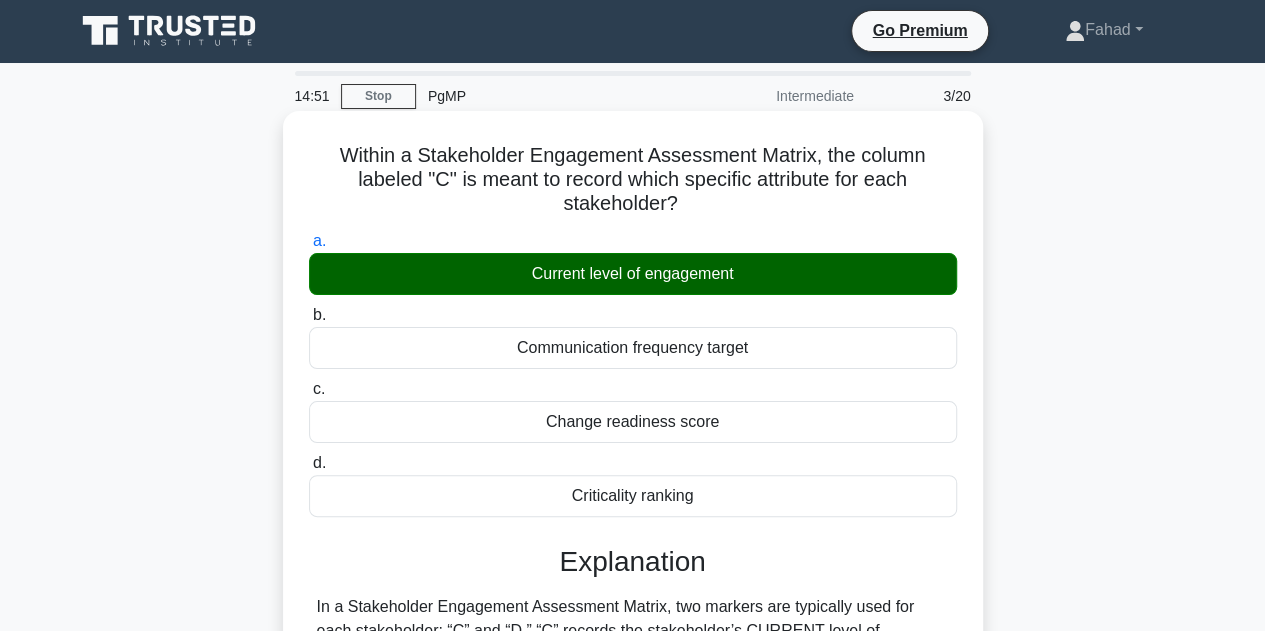 scroll, scrollTop: 0, scrollLeft: 0, axis: both 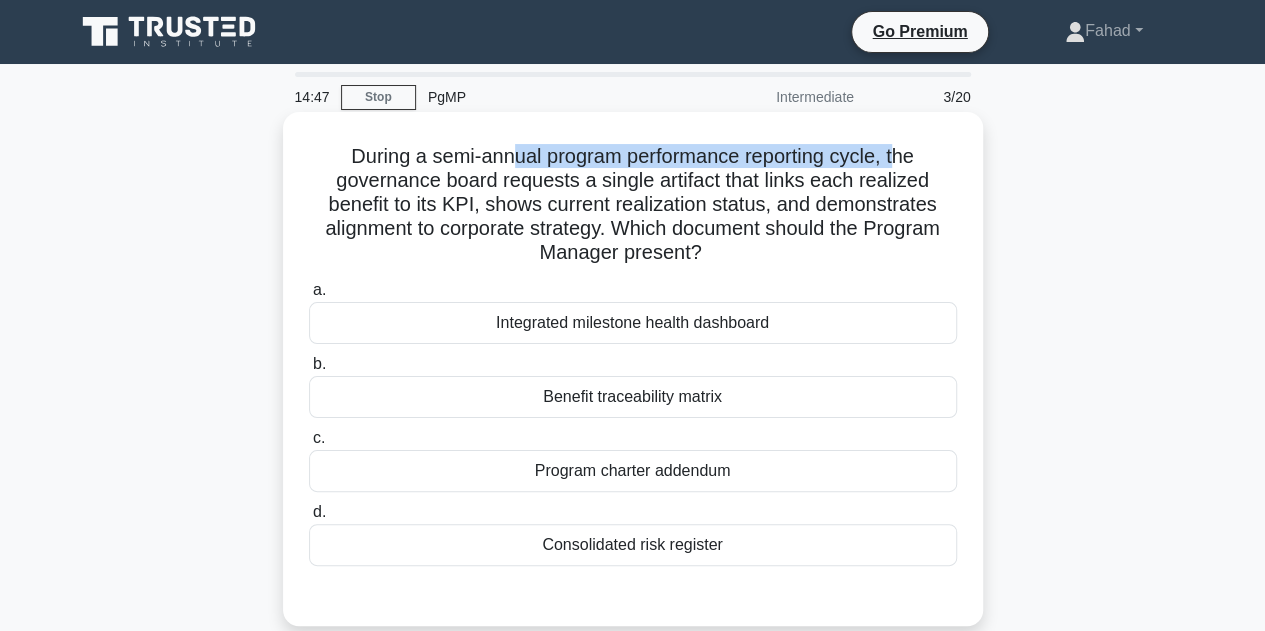 drag, startPoint x: 511, startPoint y: 165, endPoint x: 907, endPoint y: 169, distance: 396.0202 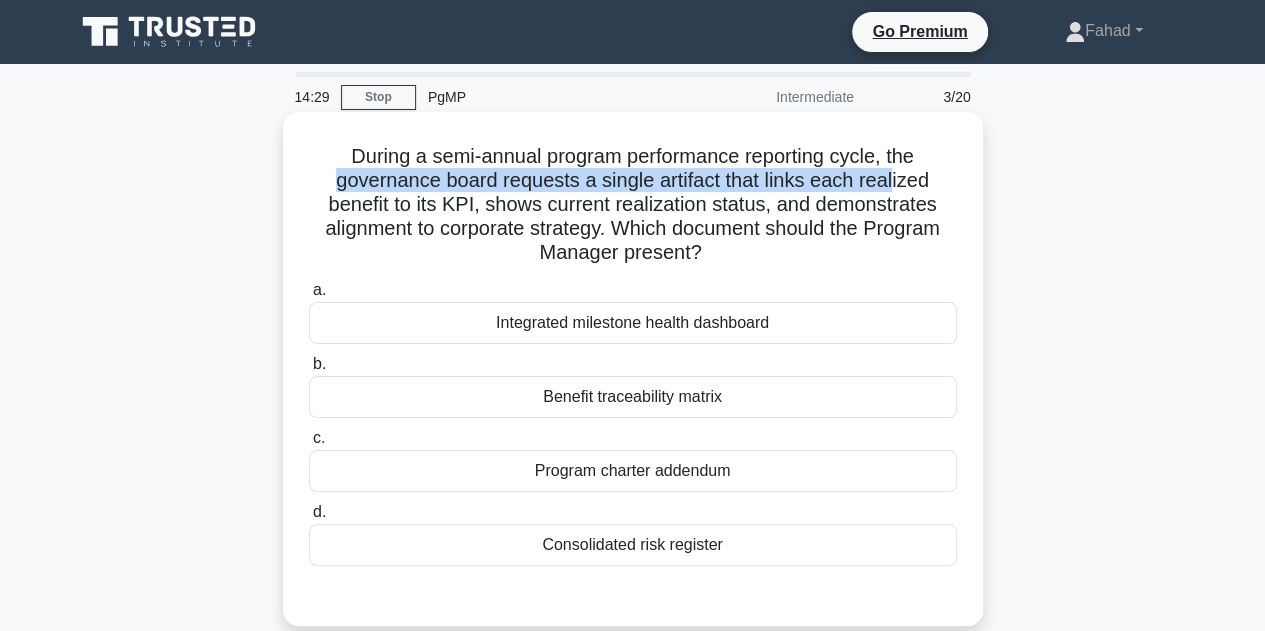 drag, startPoint x: 335, startPoint y: 188, endPoint x: 897, endPoint y: 191, distance: 562.008 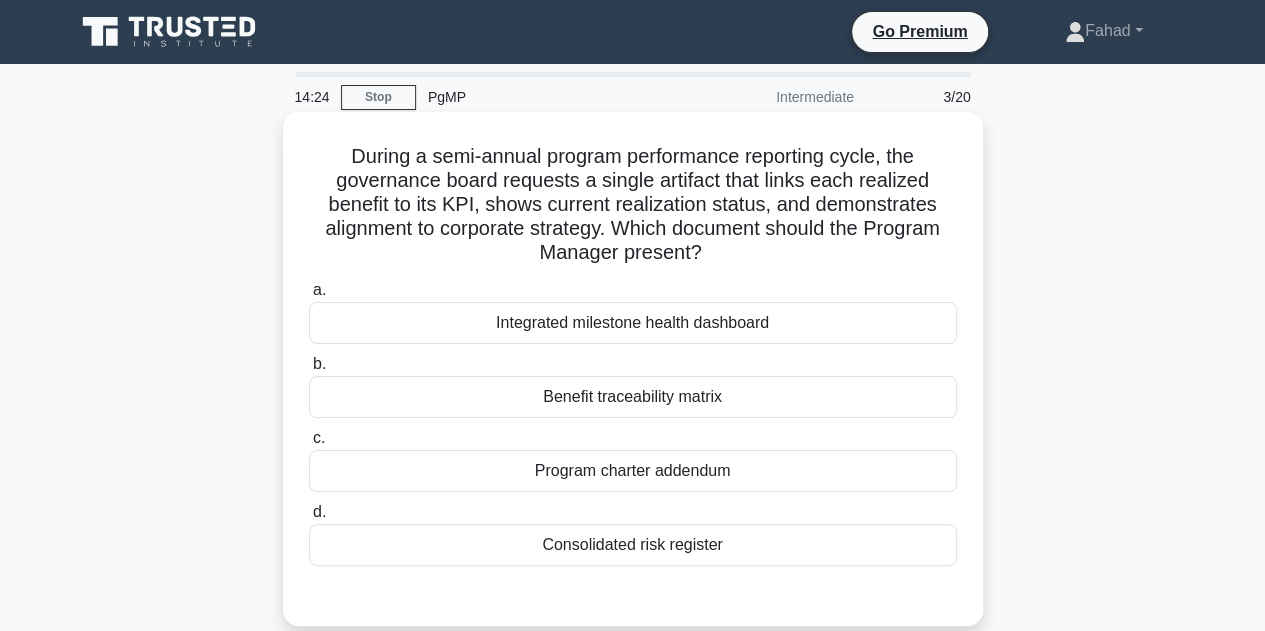 click on "Benefit traceability matrix" at bounding box center (633, 397) 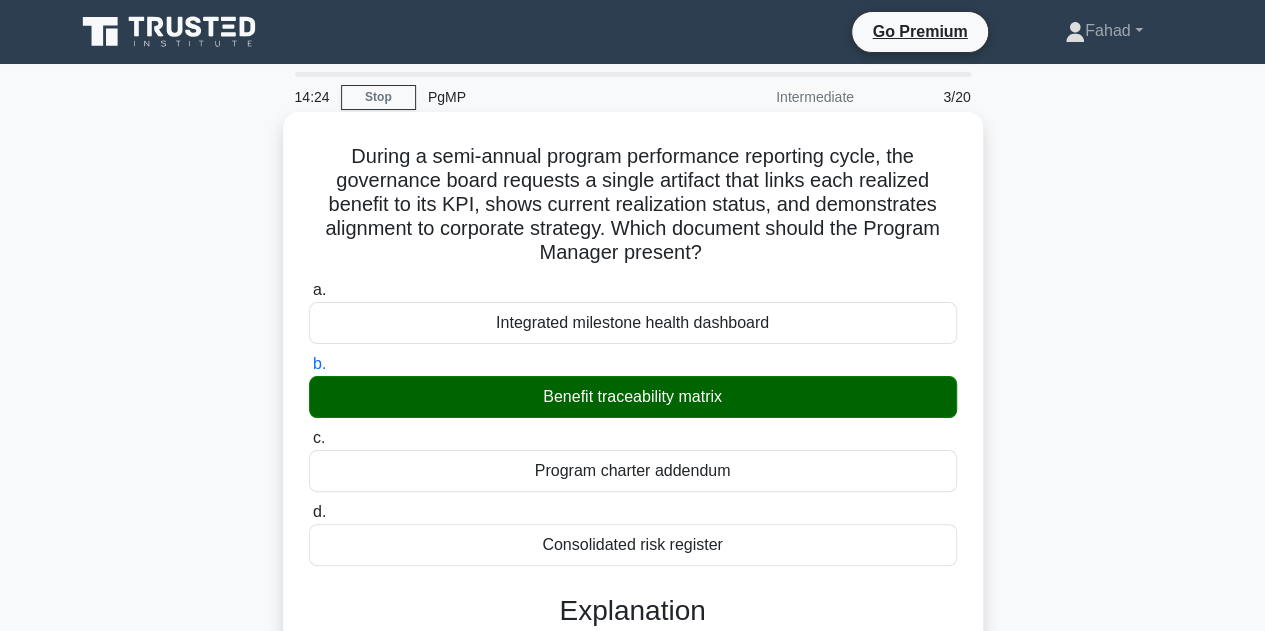 scroll, scrollTop: 455, scrollLeft: 0, axis: vertical 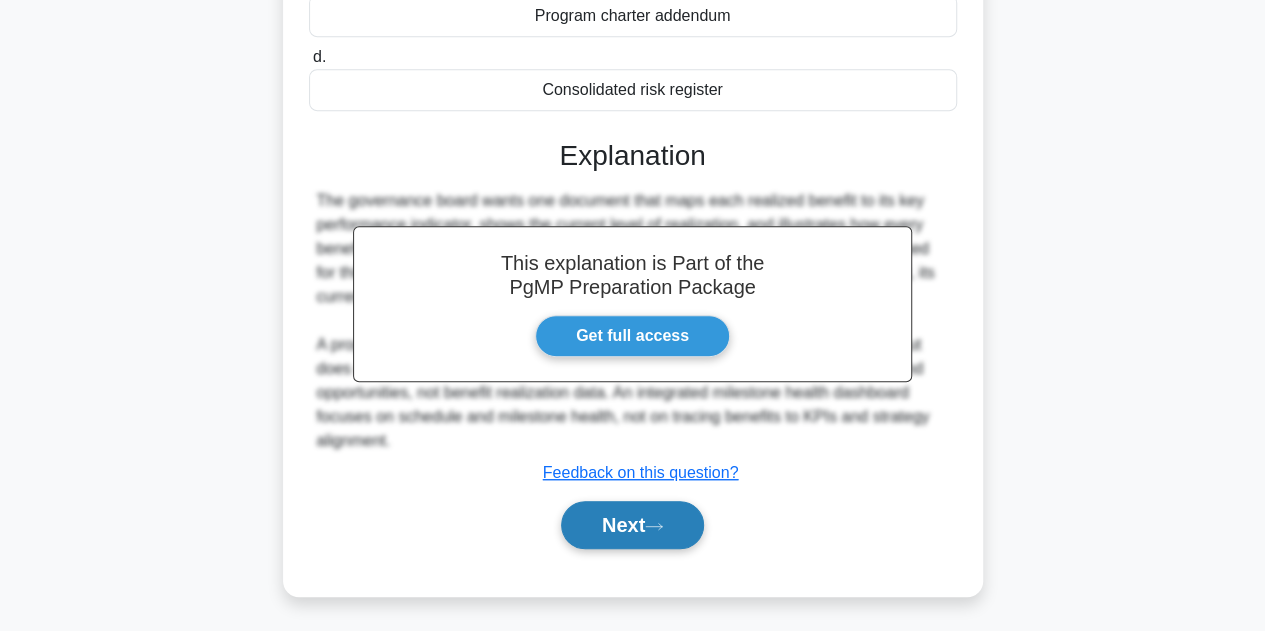 click on "Next" at bounding box center [632, 525] 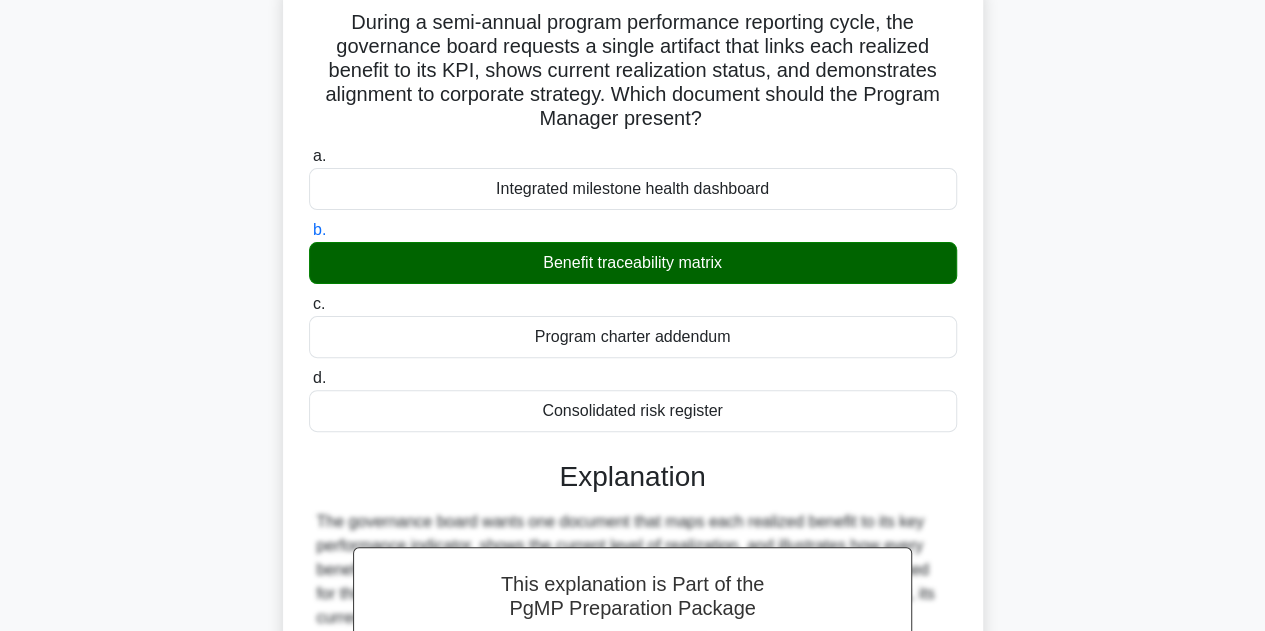 scroll, scrollTop: 0, scrollLeft: 0, axis: both 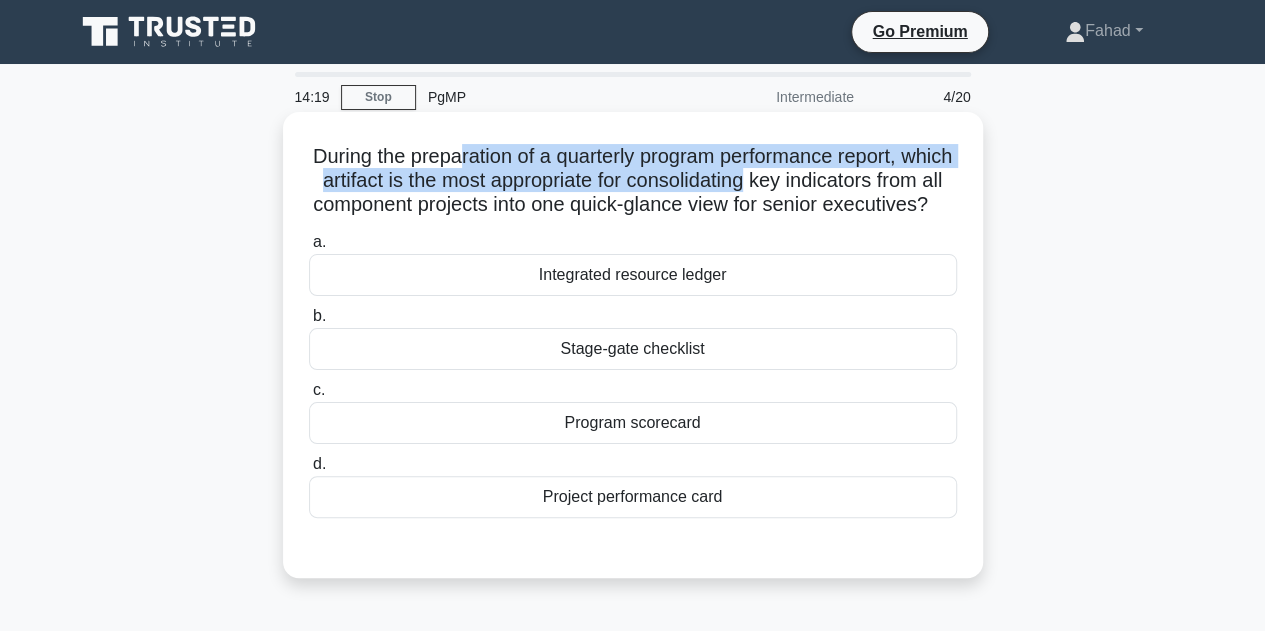 drag, startPoint x: 478, startPoint y: 164, endPoint x: 814, endPoint y: 171, distance: 336.0729 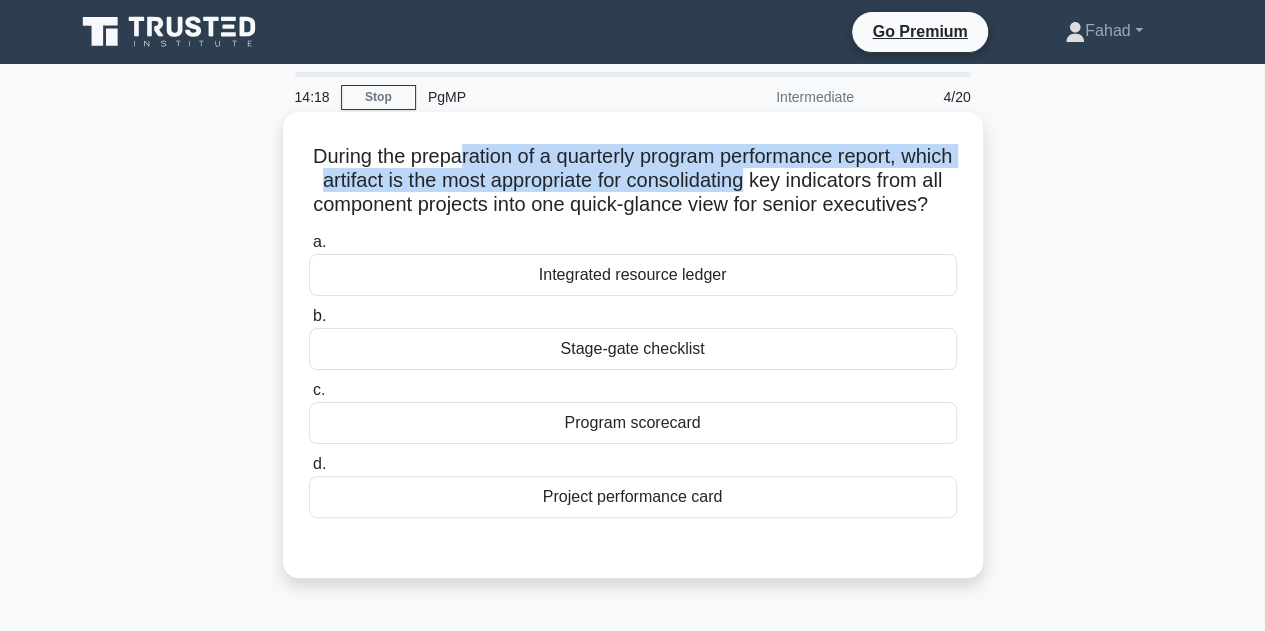 click on "During the preparation of a quarterly program performance report, which artifact is the most appropriate for consolidating key indicators from all component projects into one quick-glance view for senior executives?
.spinner_0XTQ{transform-origin:center;animation:spinner_y6GP .75s linear infinite}@keyframes spinner_y6GP{100%{transform:rotate(360deg)}}" at bounding box center [633, 181] 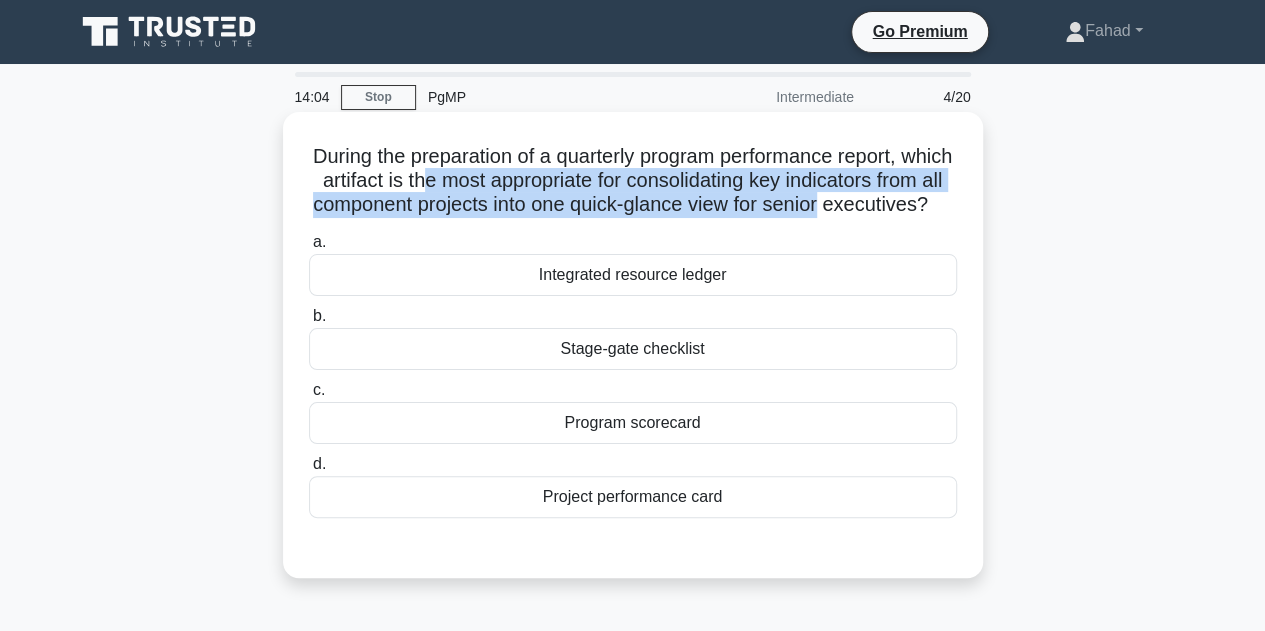 drag, startPoint x: 480, startPoint y: 182, endPoint x: 942, endPoint y: 211, distance: 462.90927 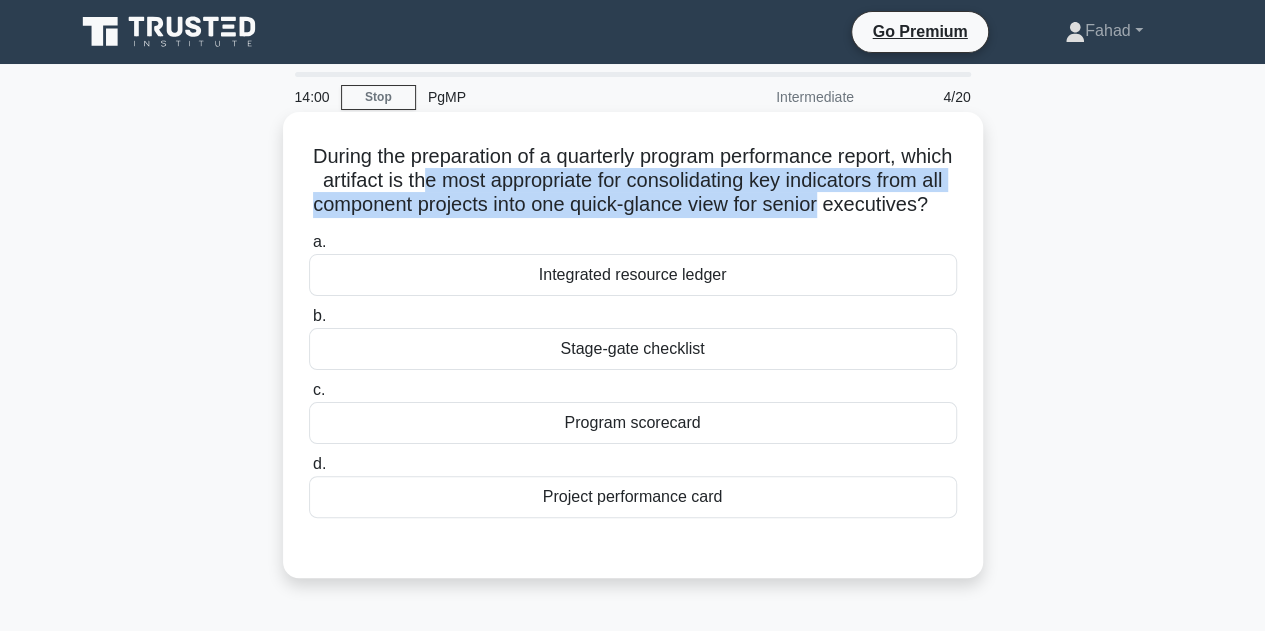 click on "During the preparation of a quarterly program performance report, which artifact is the most appropriate for consolidating key indicators from all component projects into one quick-glance view for senior executives?
.spinner_0XTQ{transform-origin:center;animation:spinner_y6GP .75s linear infinite}@keyframes spinner_y6GP{100%{transform:rotate(360deg)}}" at bounding box center (633, 181) 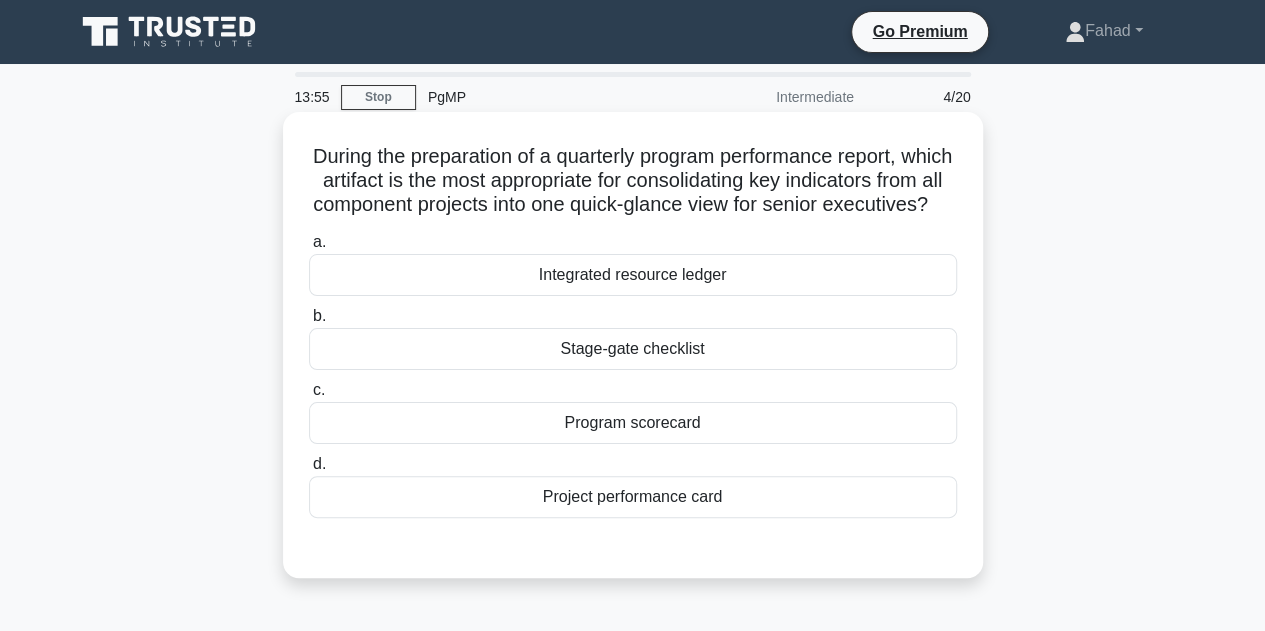 drag, startPoint x: 330, startPoint y: 157, endPoint x: 721, endPoint y: 237, distance: 399.10025 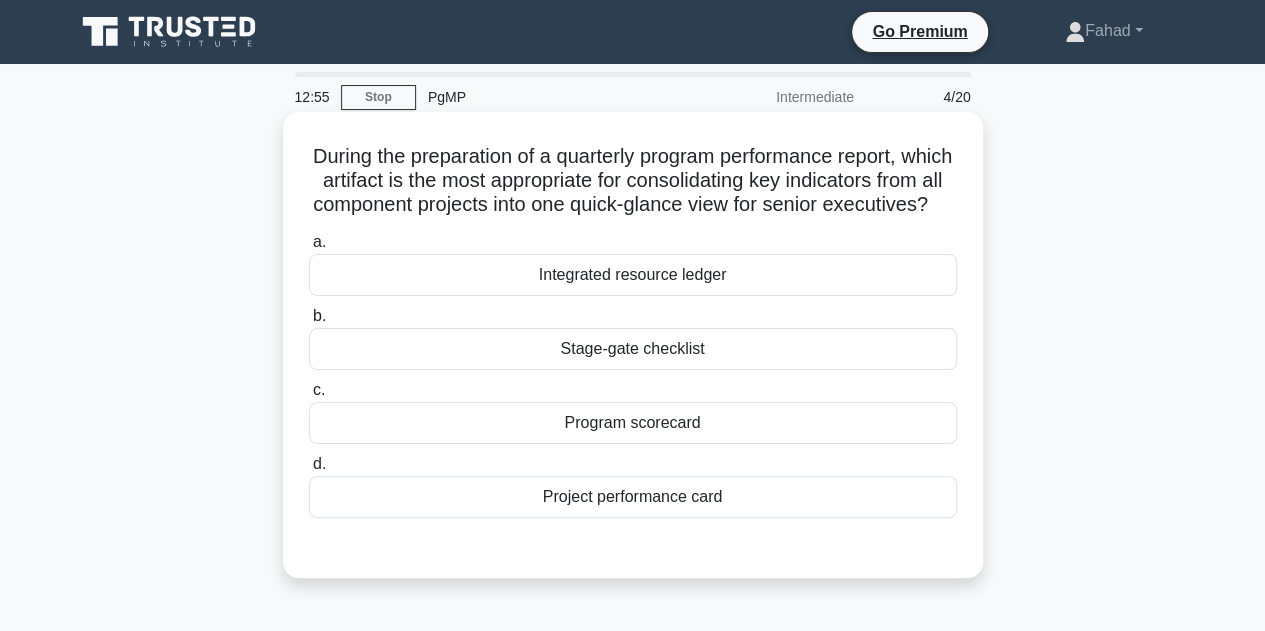 click on "Project performance card" at bounding box center (633, 497) 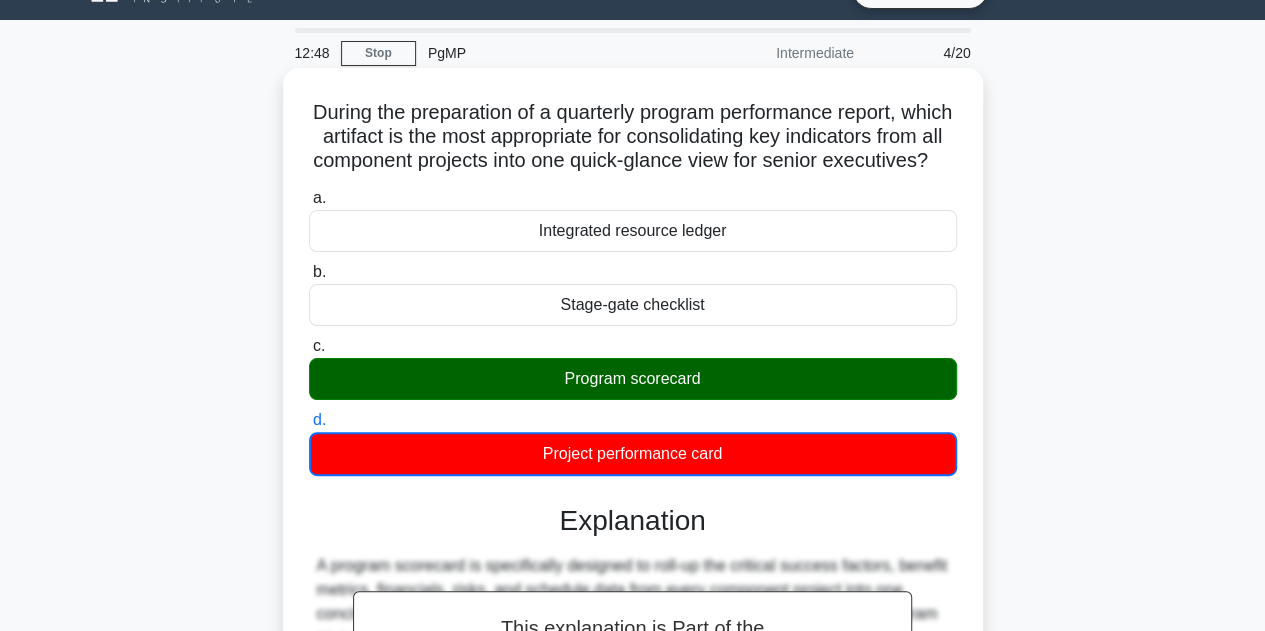 scroll, scrollTop: 0, scrollLeft: 0, axis: both 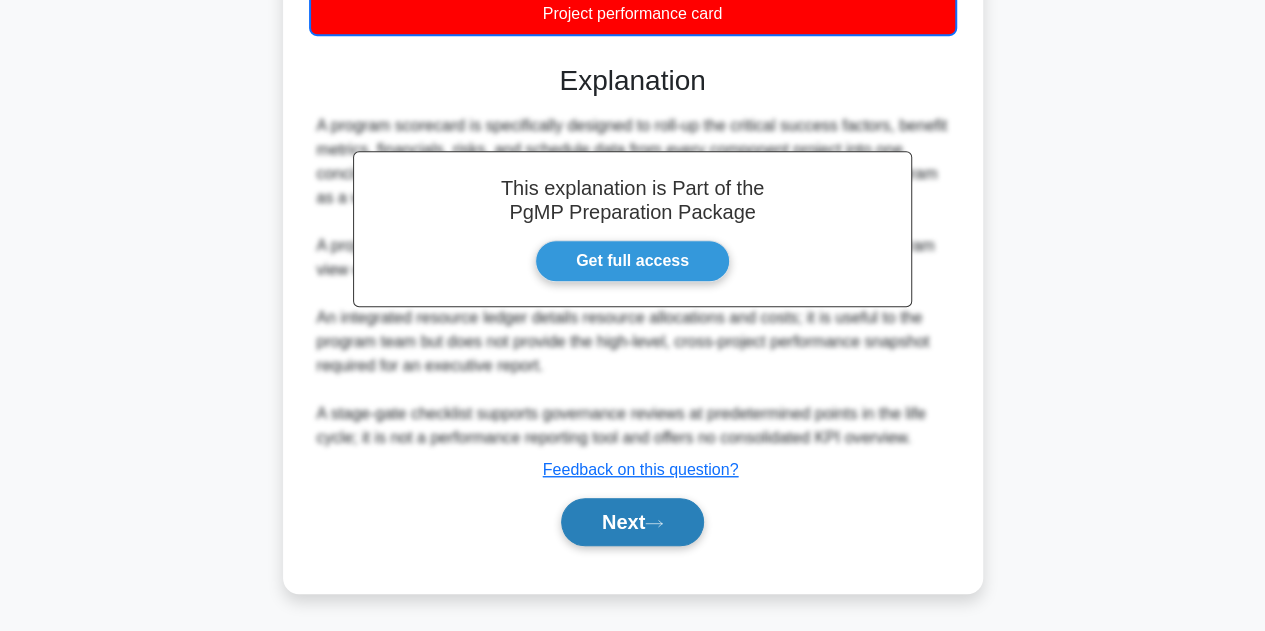 click on "Next" at bounding box center [632, 522] 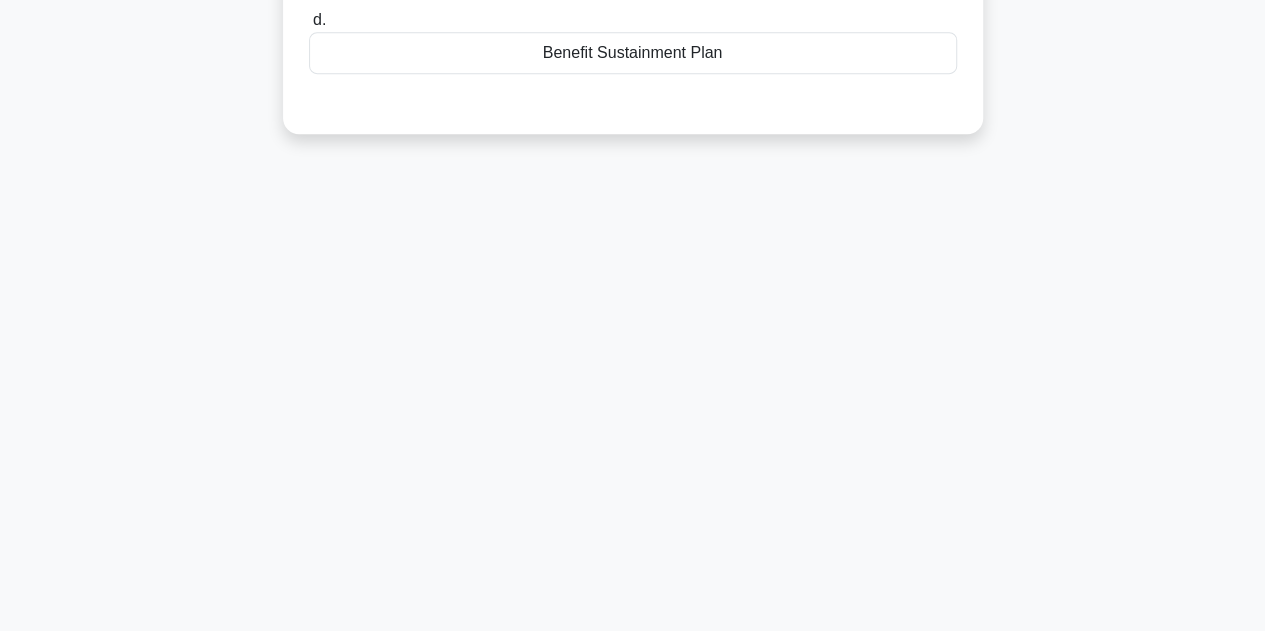 scroll, scrollTop: 0, scrollLeft: 0, axis: both 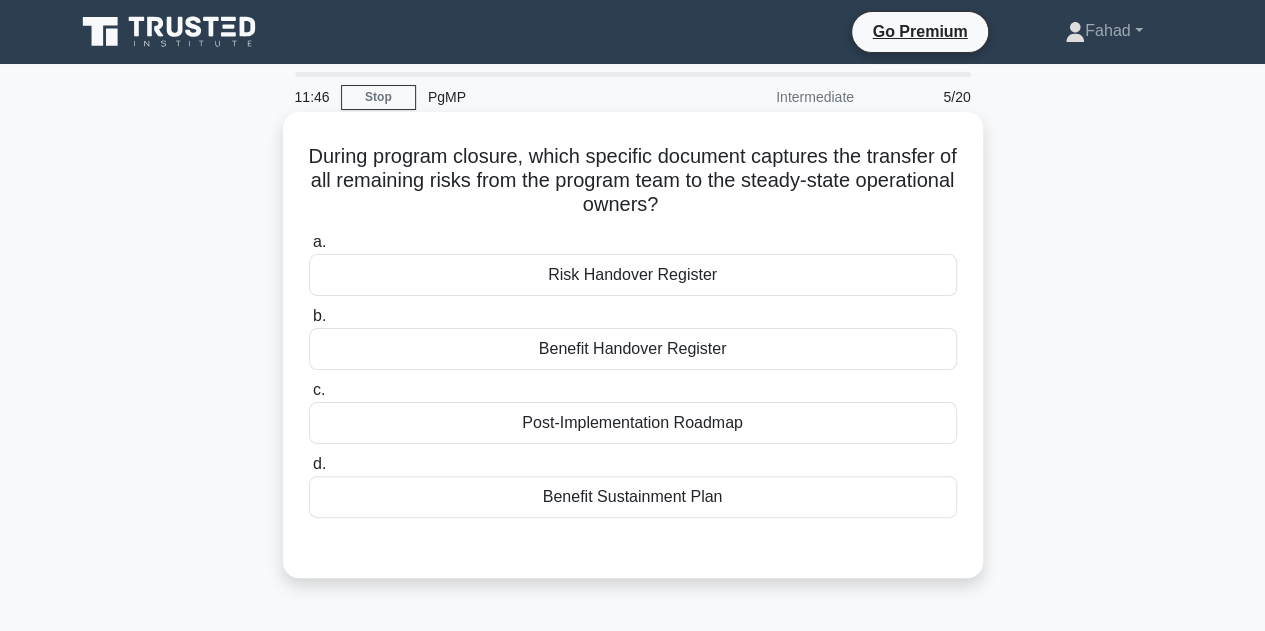 click on "Risk Handover Register" at bounding box center [633, 275] 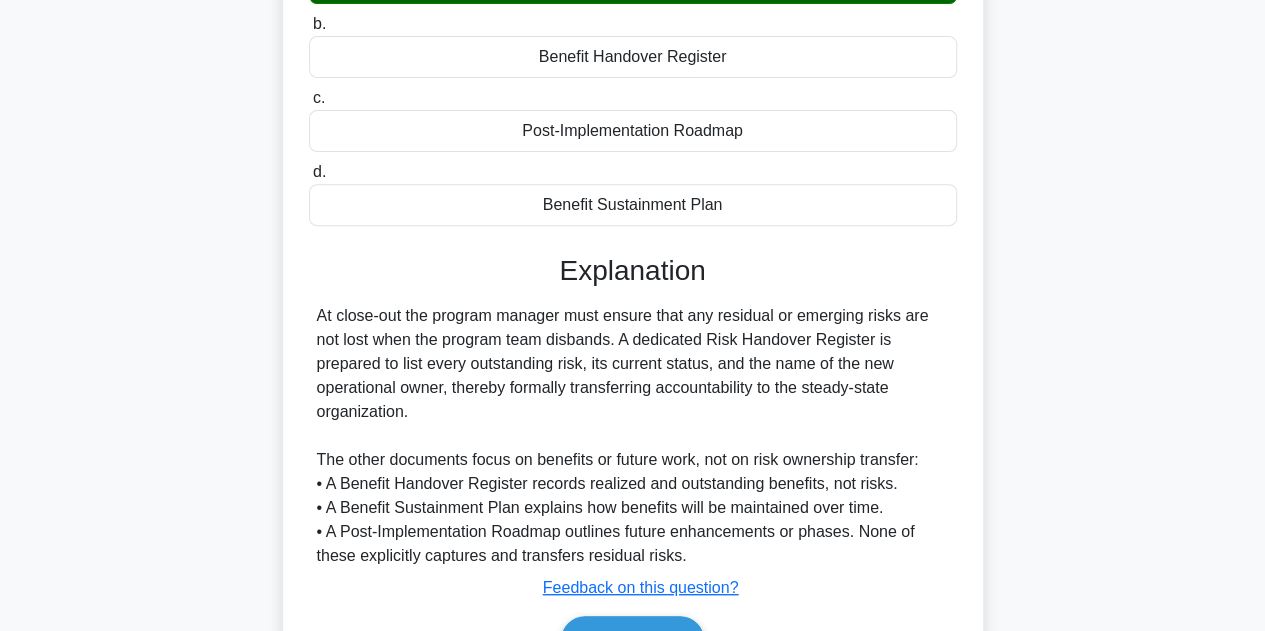 scroll, scrollTop: 449, scrollLeft: 0, axis: vertical 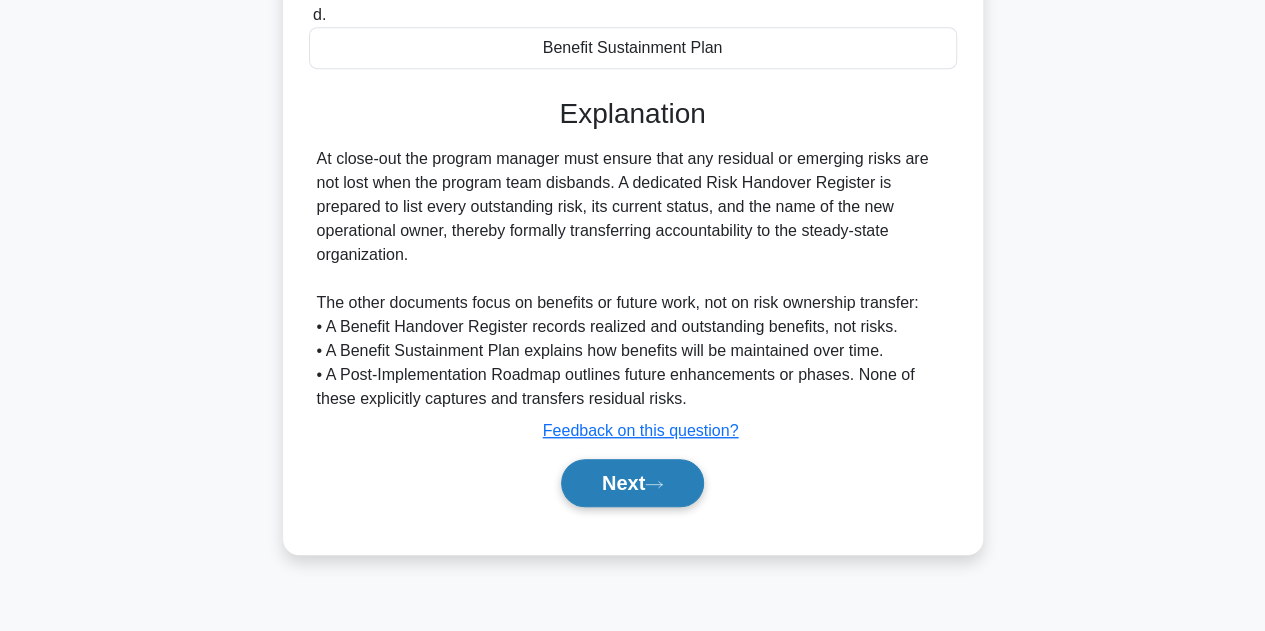 click on "Next" at bounding box center [632, 483] 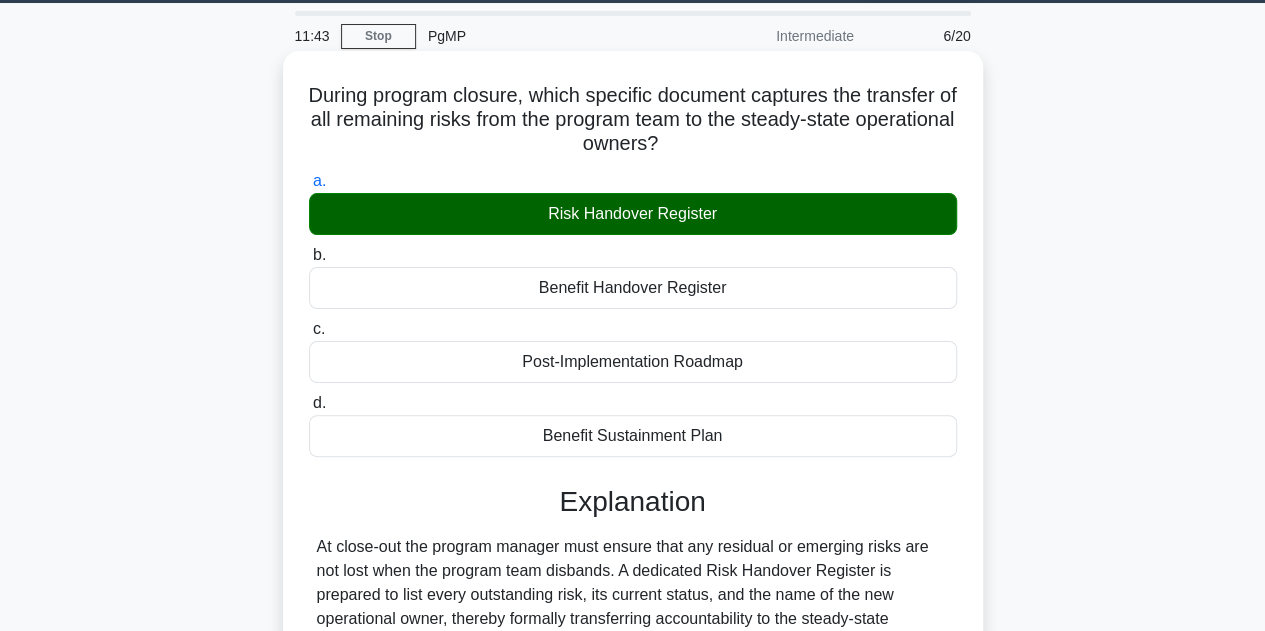 scroll, scrollTop: 49, scrollLeft: 0, axis: vertical 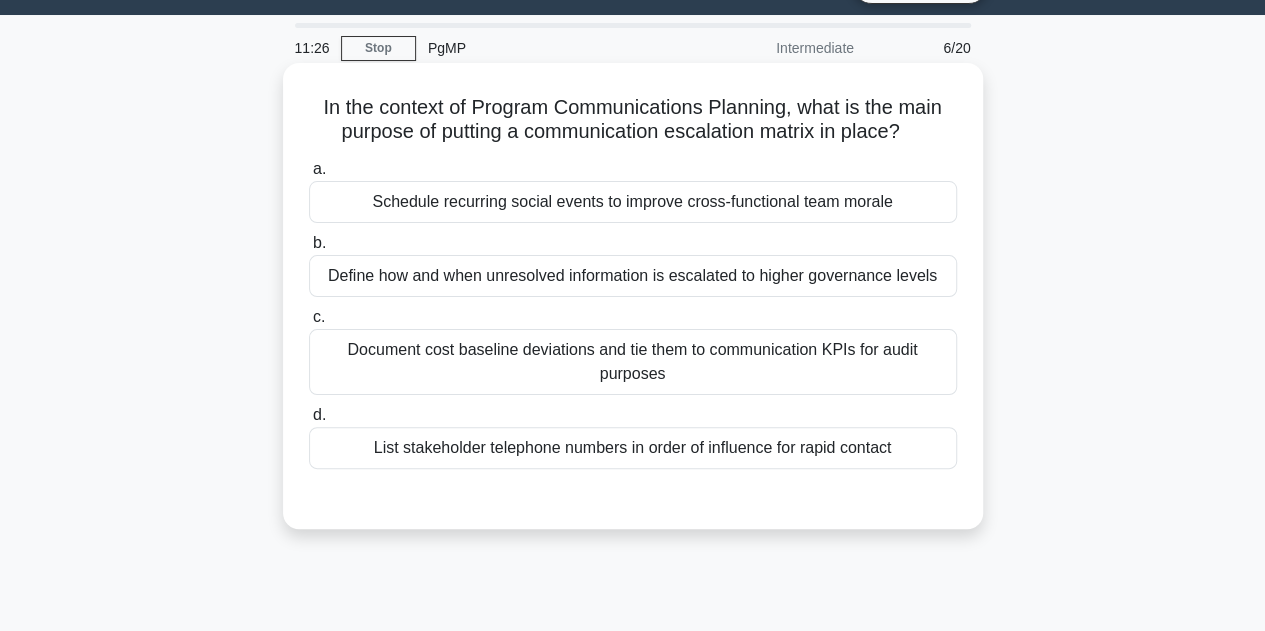 click on "Define how and when unresolved information is escalated to higher governance levels" at bounding box center [633, 276] 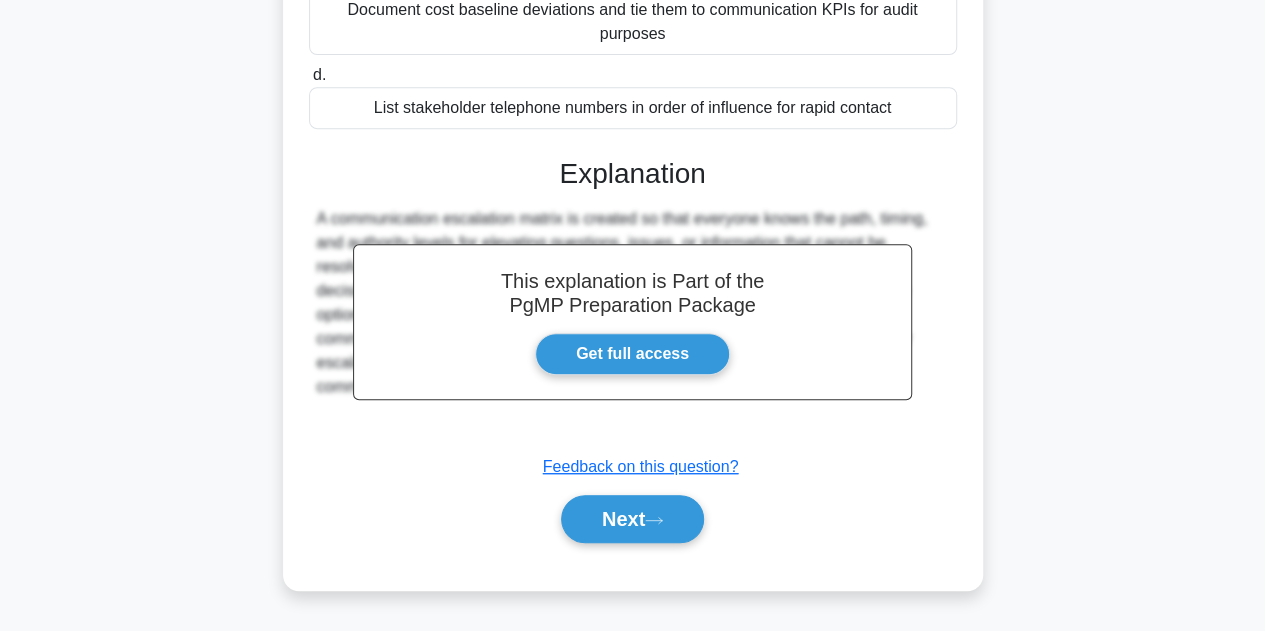 scroll, scrollTop: 449, scrollLeft: 0, axis: vertical 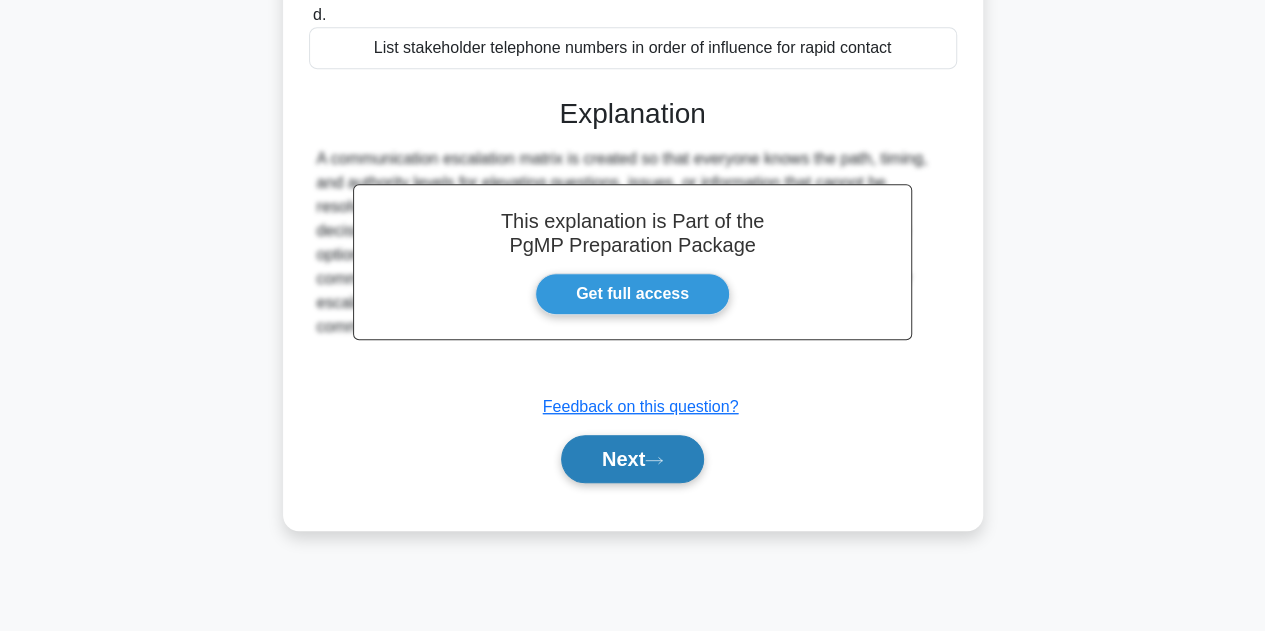 click on "Next" at bounding box center [632, 459] 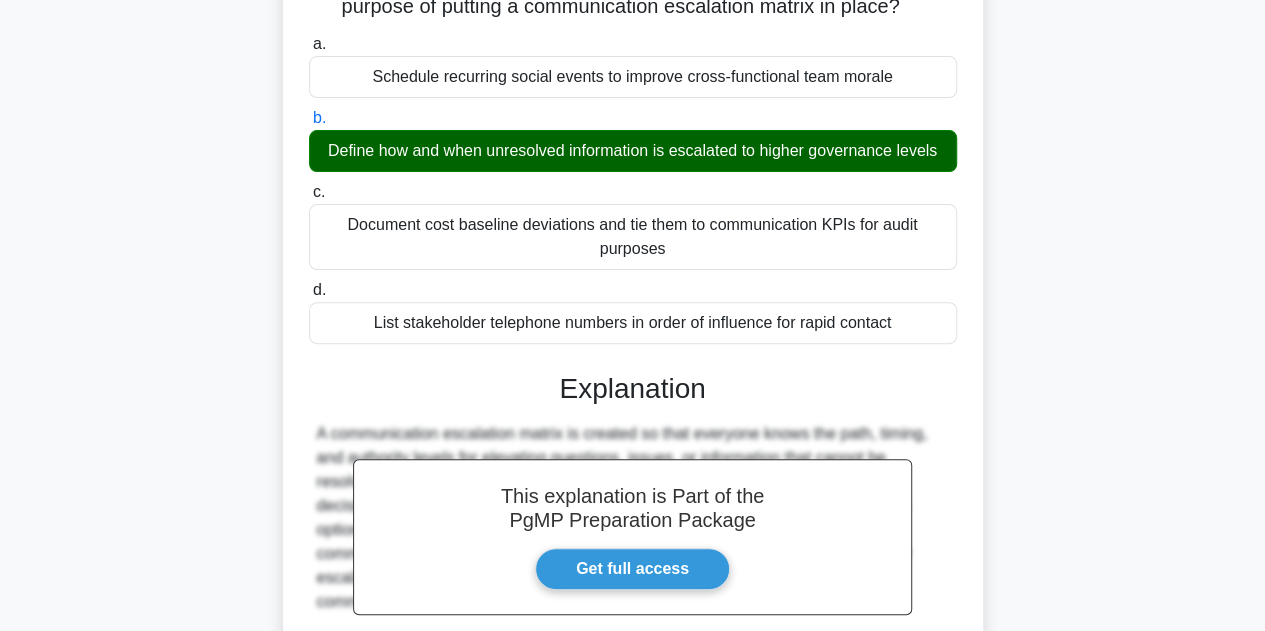 scroll, scrollTop: 0, scrollLeft: 0, axis: both 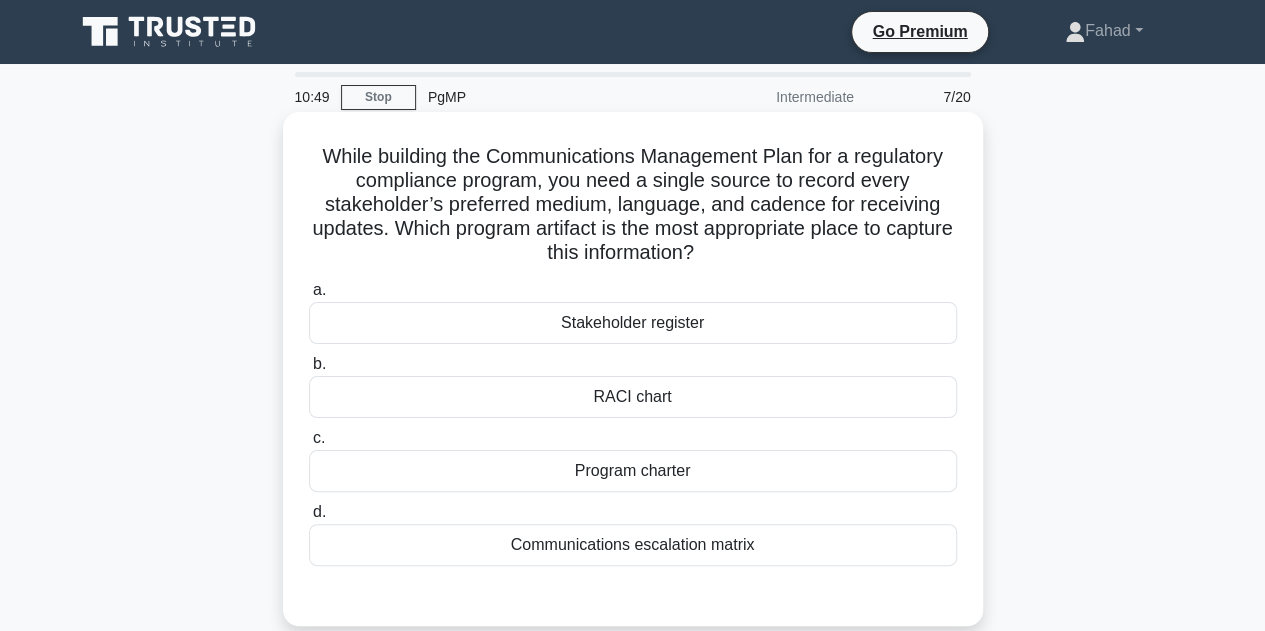 click on "Stakeholder register" at bounding box center (633, 323) 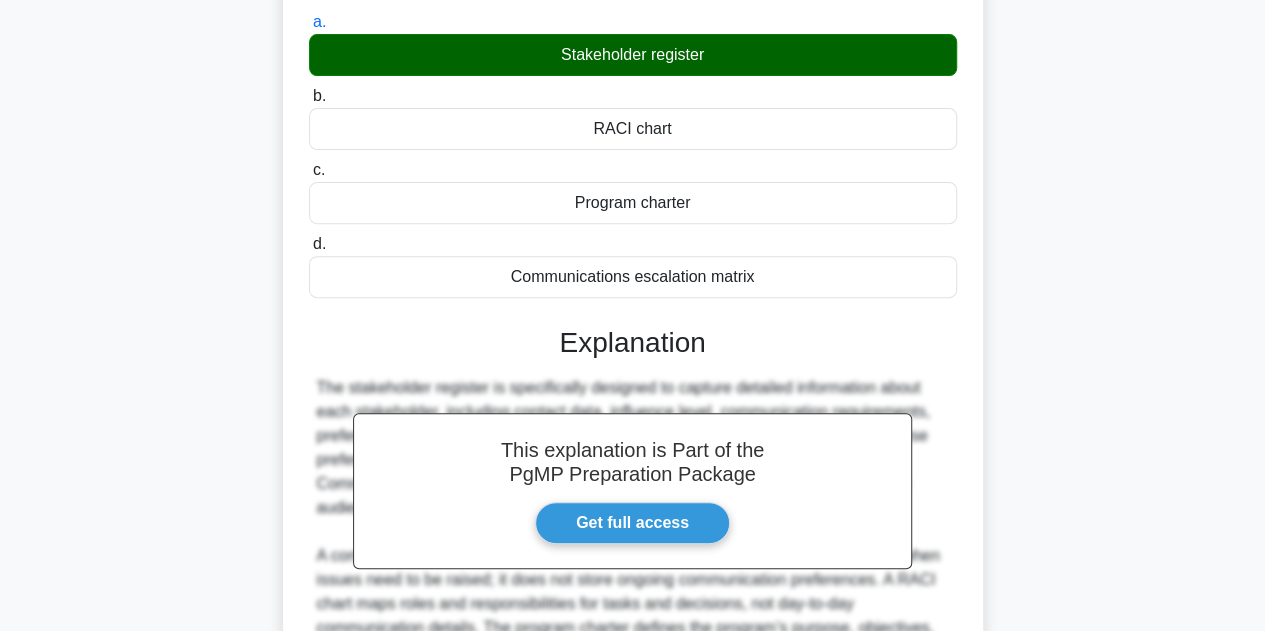 scroll, scrollTop: 500, scrollLeft: 0, axis: vertical 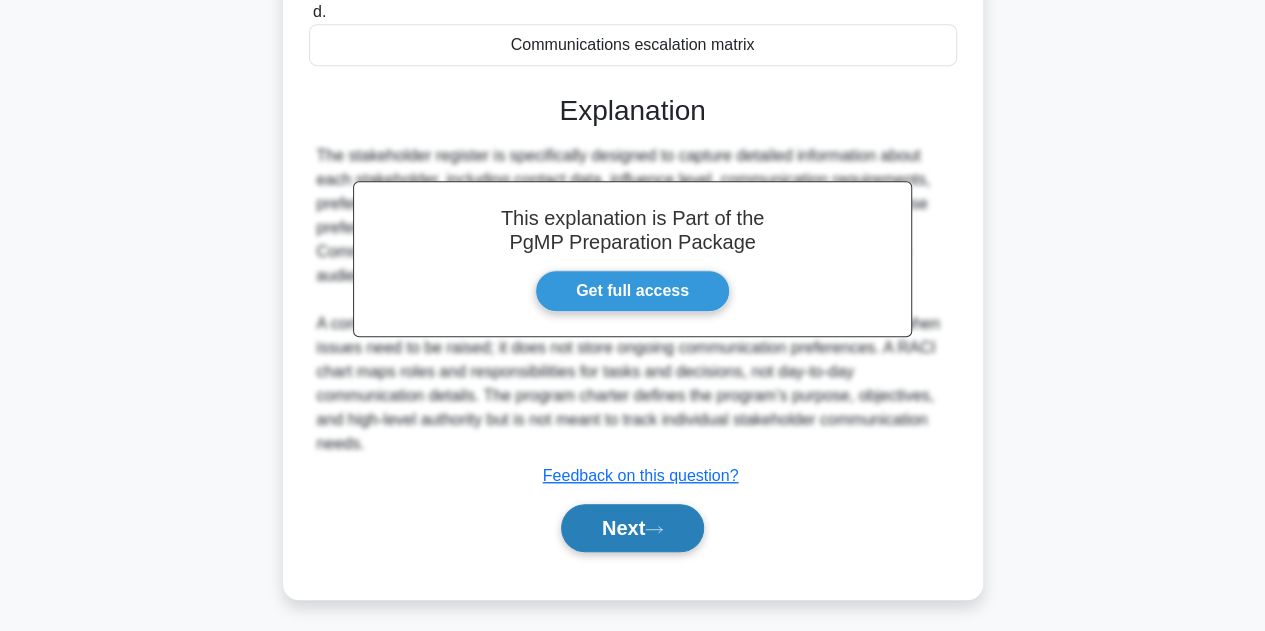 click on "Next" at bounding box center (632, 528) 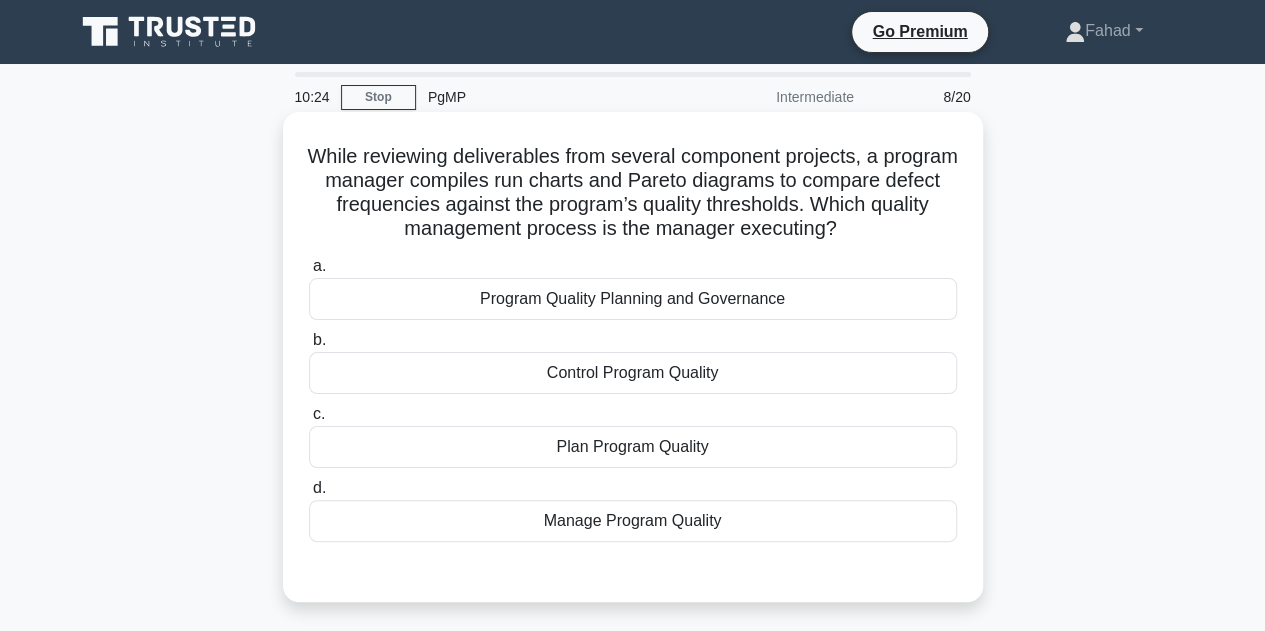 drag, startPoint x: 389, startPoint y: 199, endPoint x: 884, endPoint y: 220, distance: 495.44525 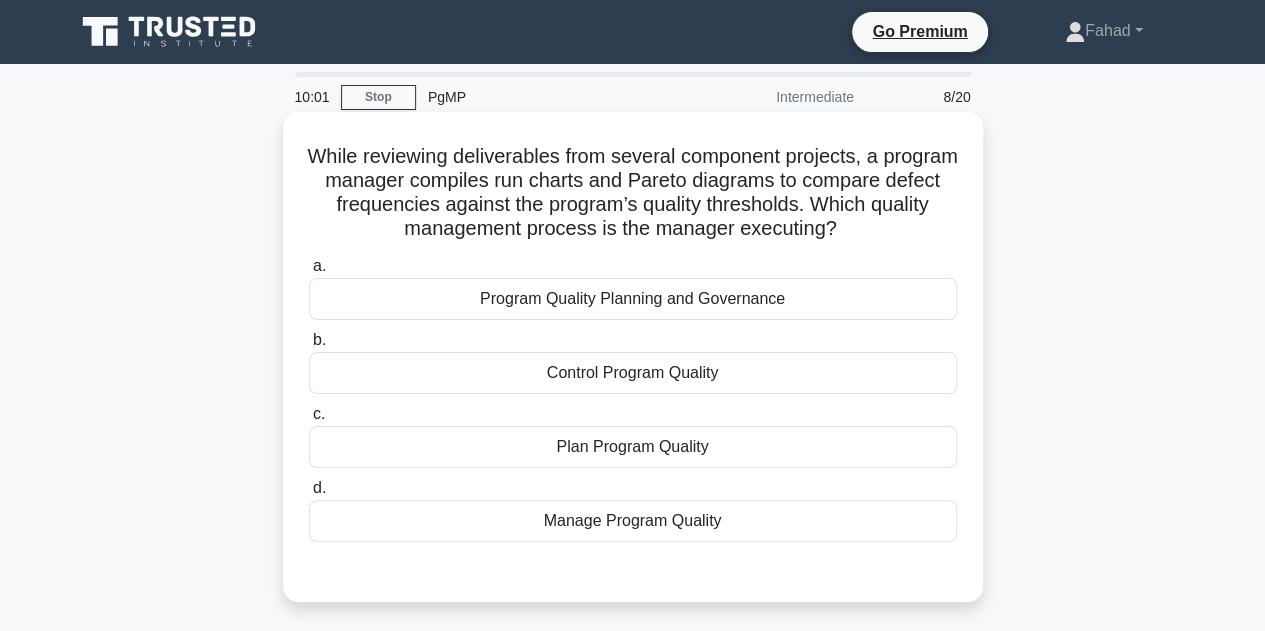 click on "Manage Program Quality" at bounding box center (633, 521) 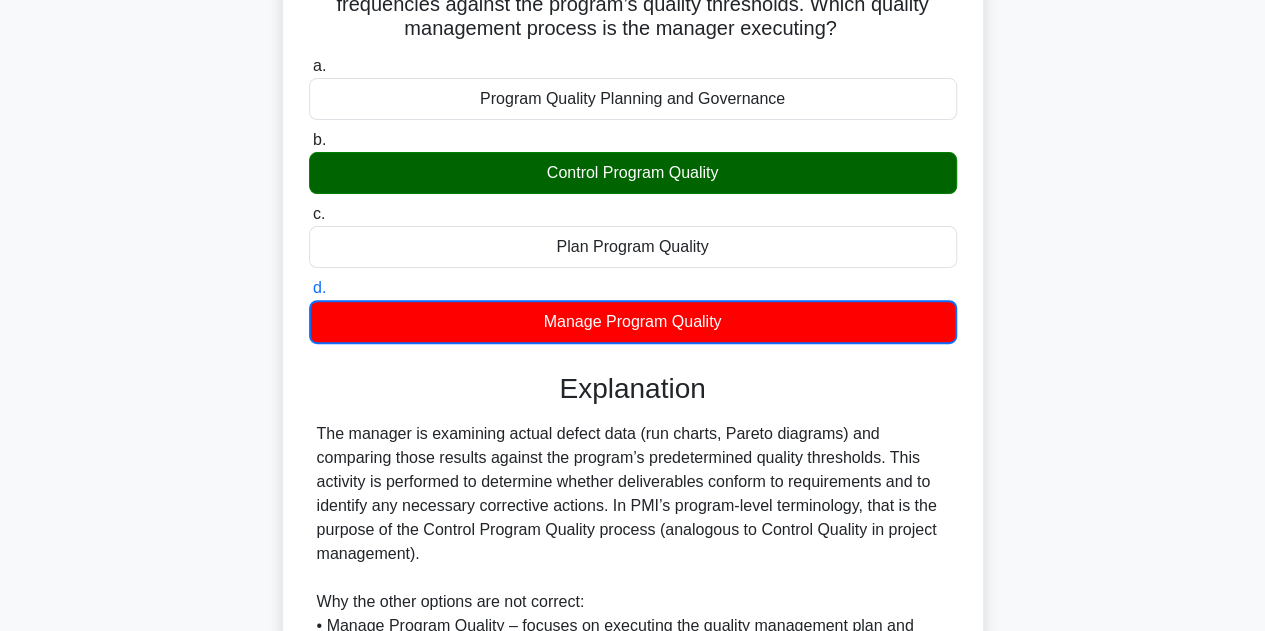 scroll, scrollTop: 500, scrollLeft: 0, axis: vertical 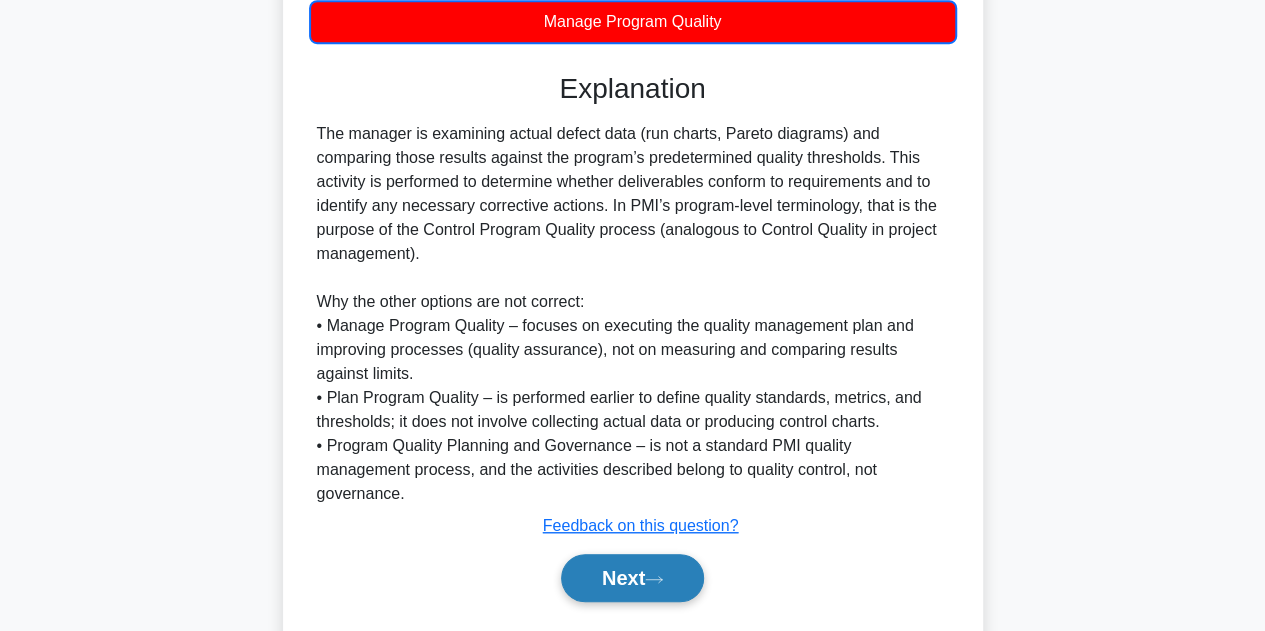 click on "Next" at bounding box center [632, 578] 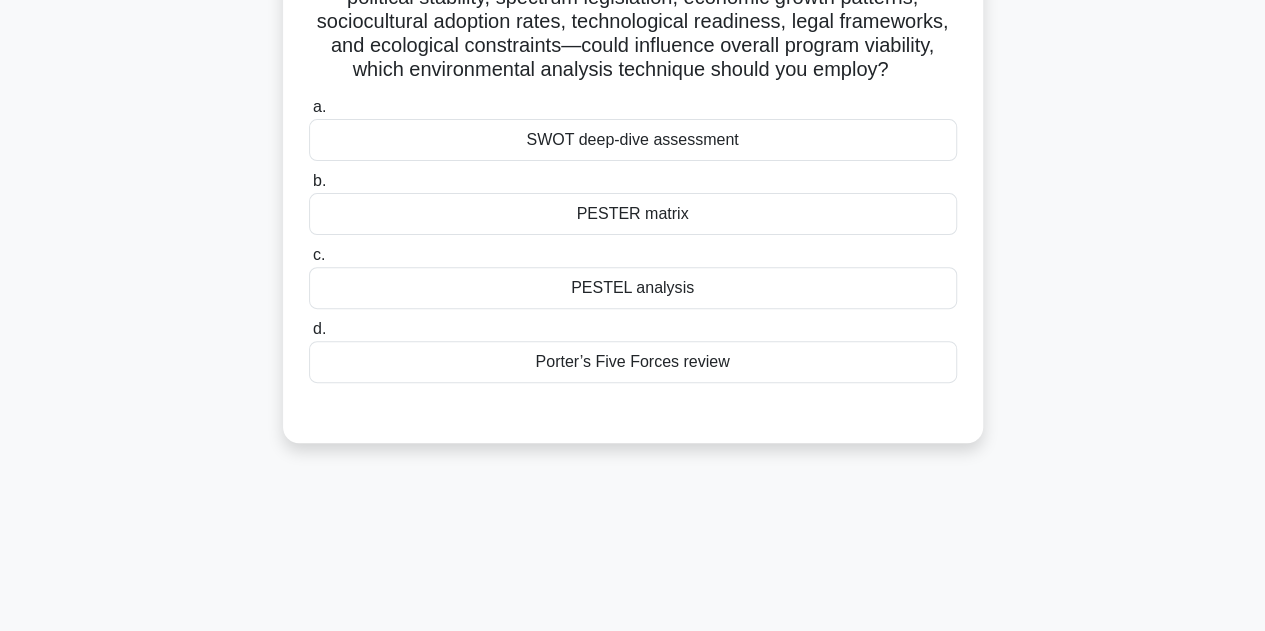 scroll, scrollTop: 149, scrollLeft: 0, axis: vertical 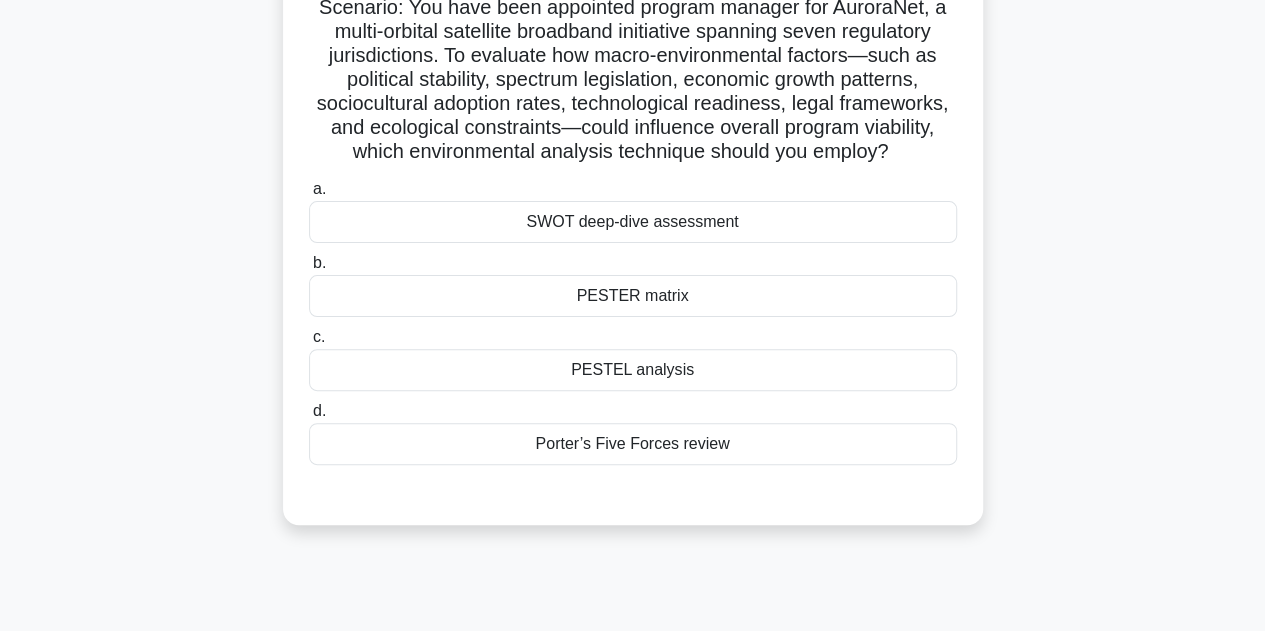 click on "PESTEL analysis" at bounding box center [633, 370] 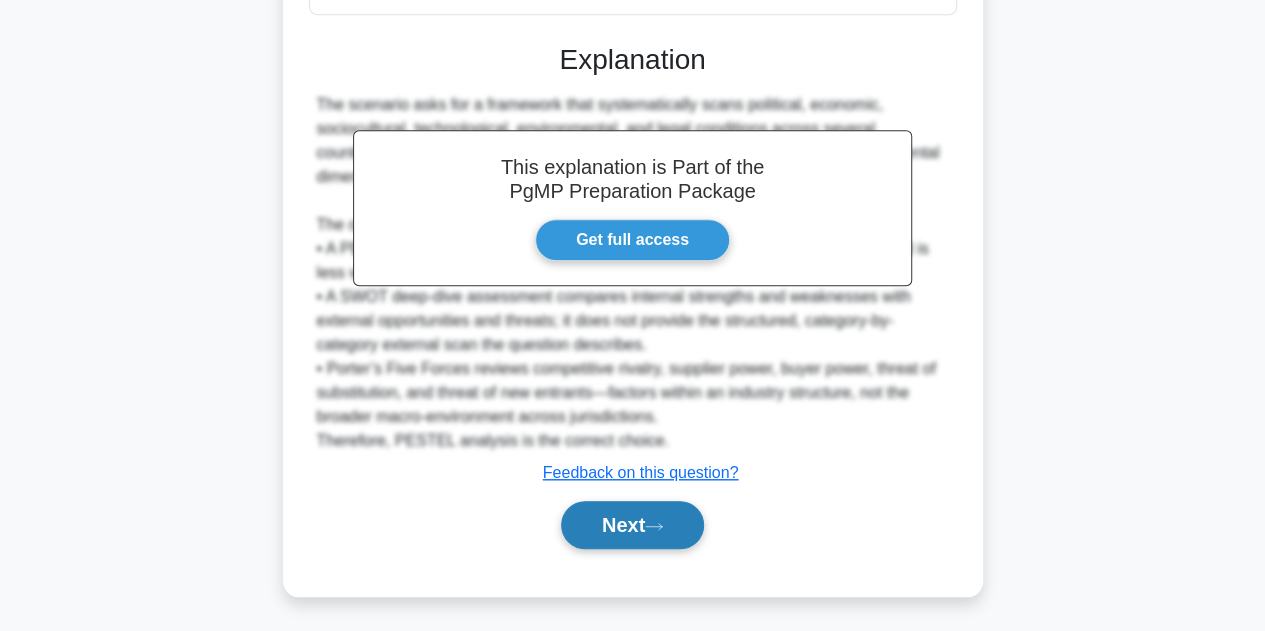 click on "Next" at bounding box center (632, 525) 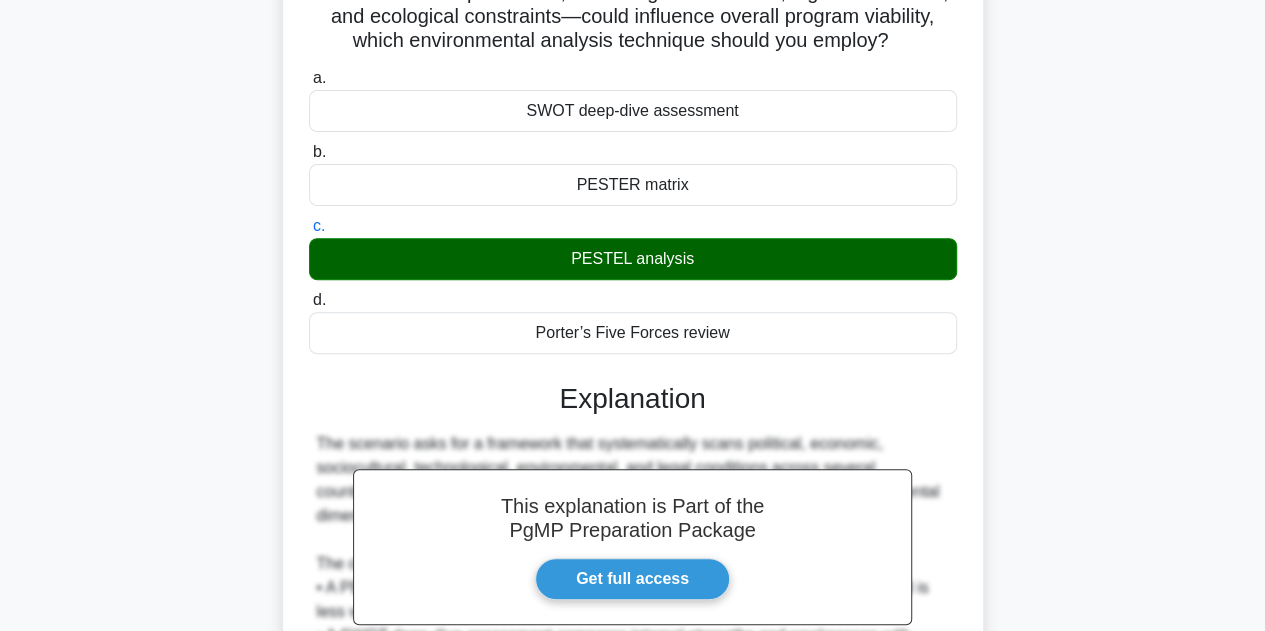 scroll, scrollTop: 99, scrollLeft: 0, axis: vertical 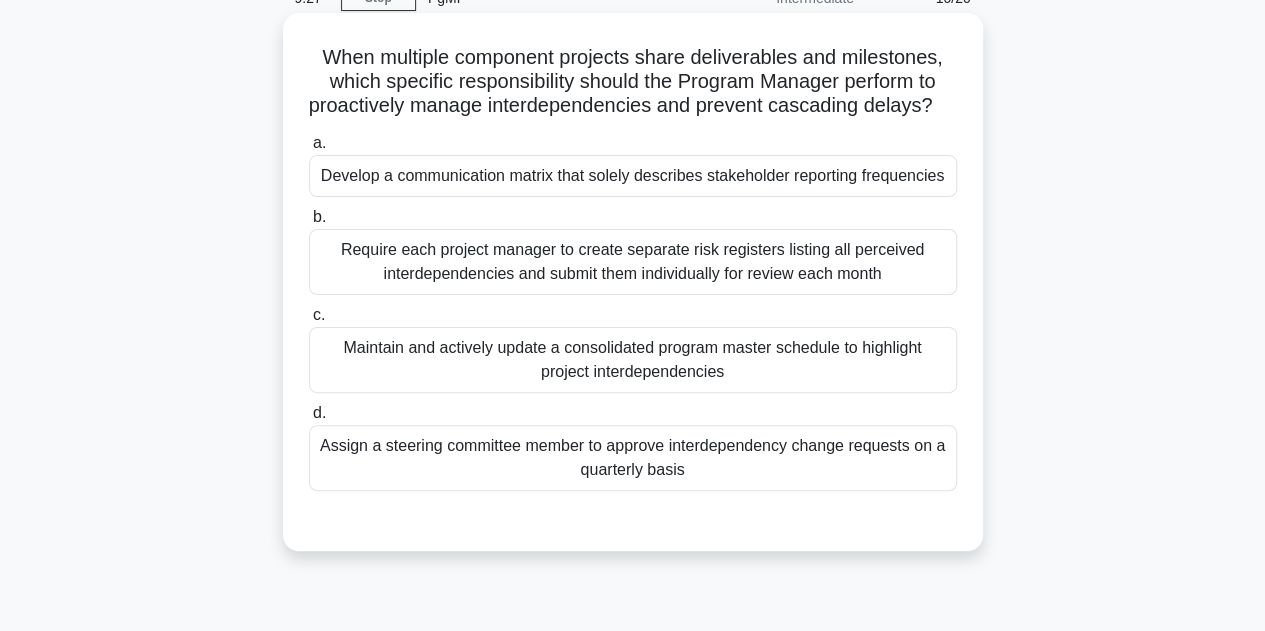 click on "Maintain and actively update a consolidated program master schedule to highlight project interdependencies" at bounding box center (633, 360) 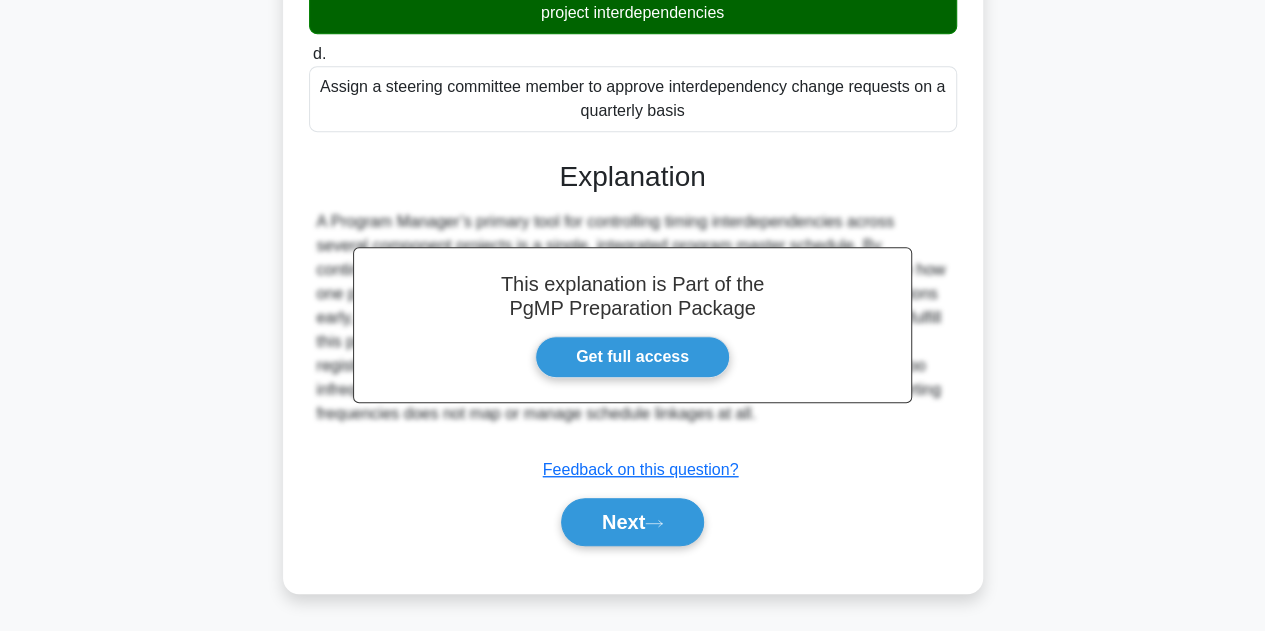 scroll, scrollTop: 479, scrollLeft: 0, axis: vertical 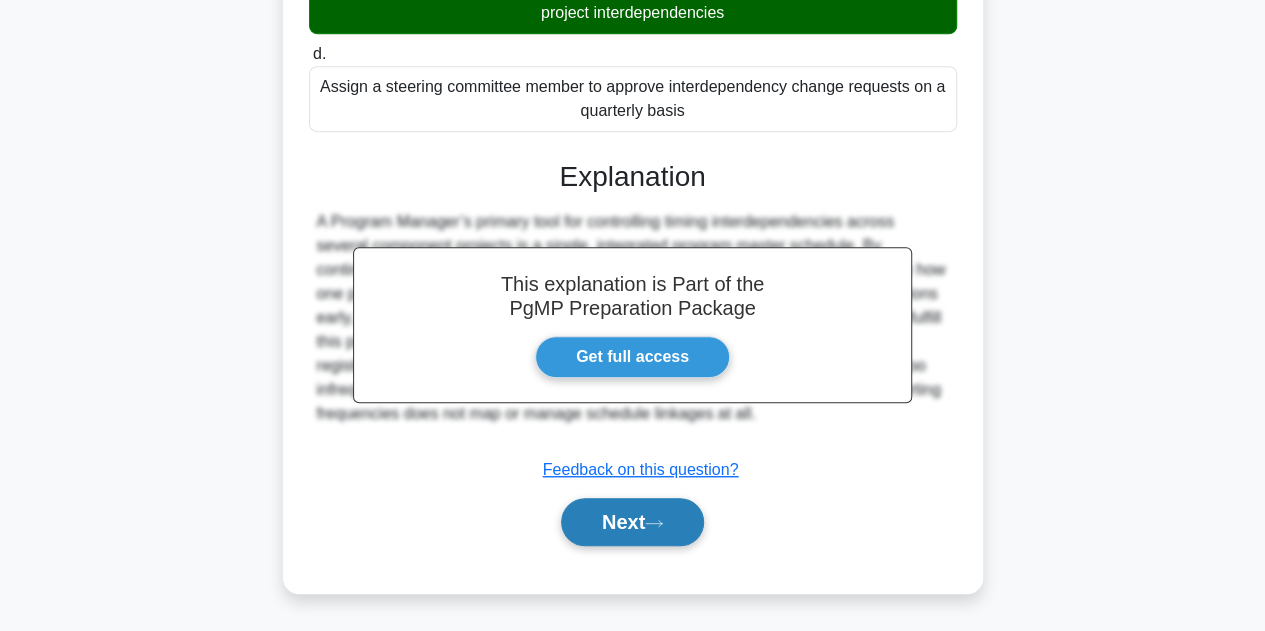 click on "Next" at bounding box center [632, 522] 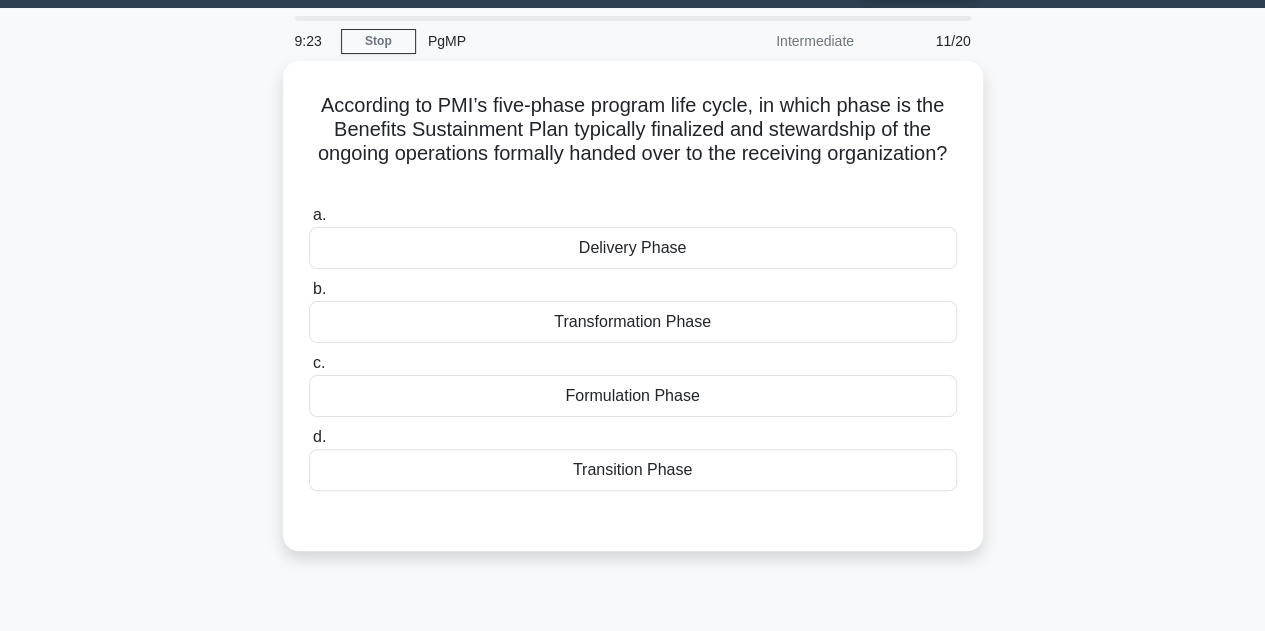 scroll, scrollTop: 49, scrollLeft: 0, axis: vertical 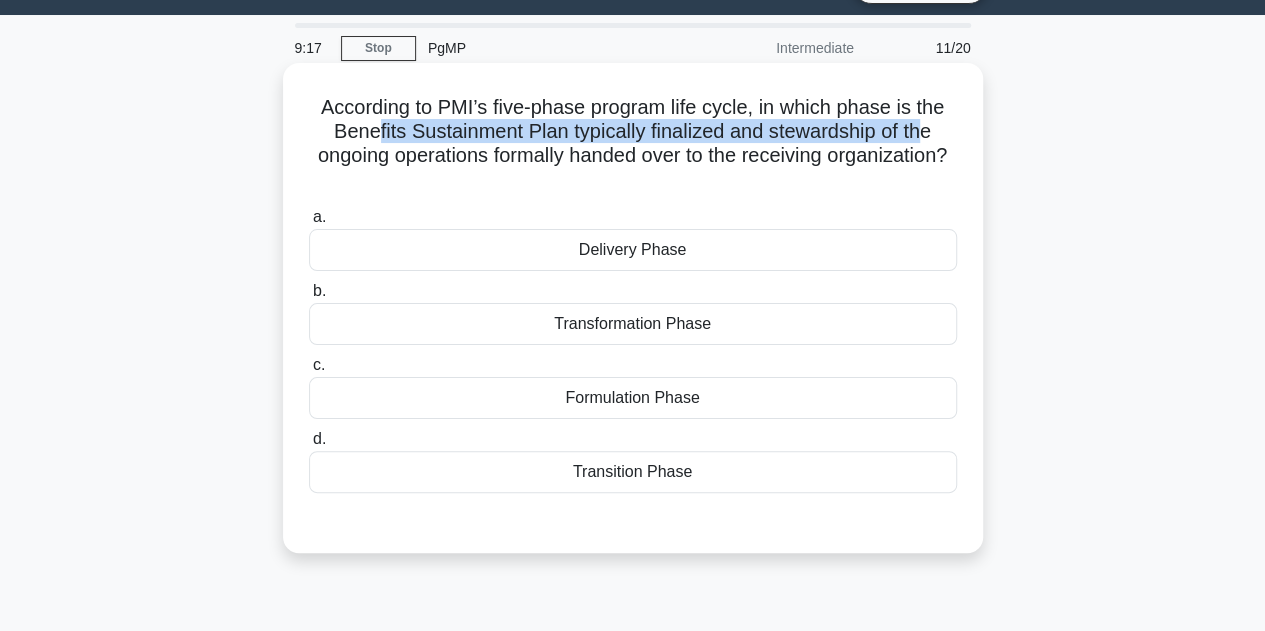 drag, startPoint x: 370, startPoint y: 134, endPoint x: 927, endPoint y: 127, distance: 557.044 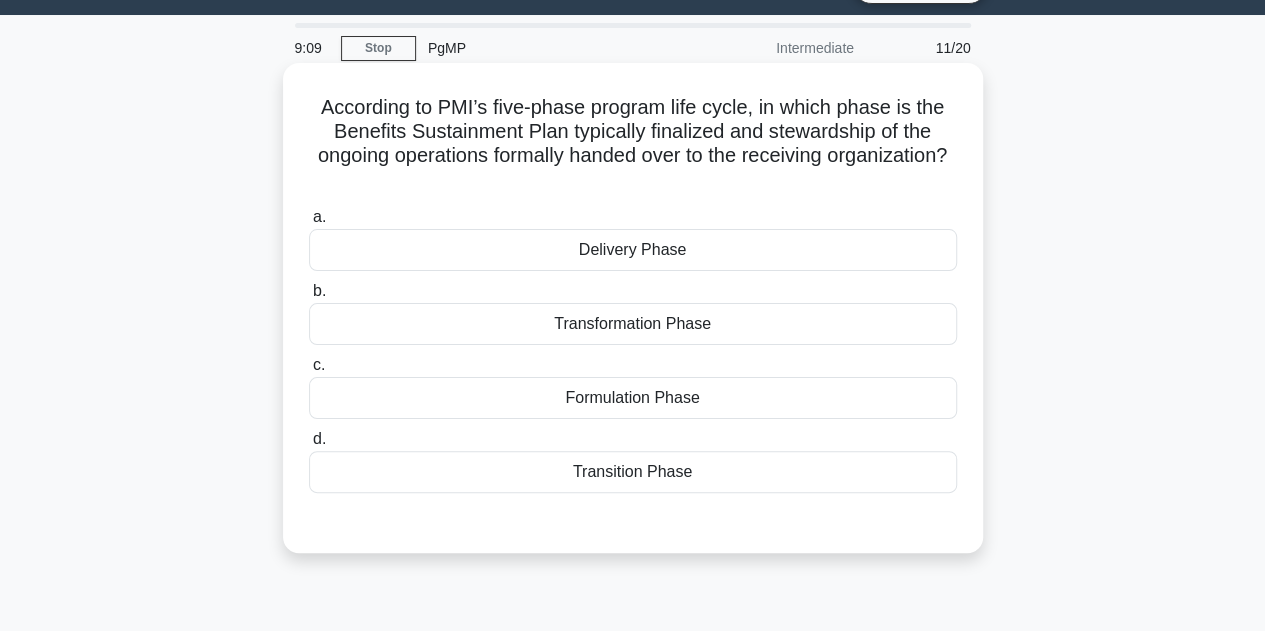 click on "Transition Phase" at bounding box center [633, 472] 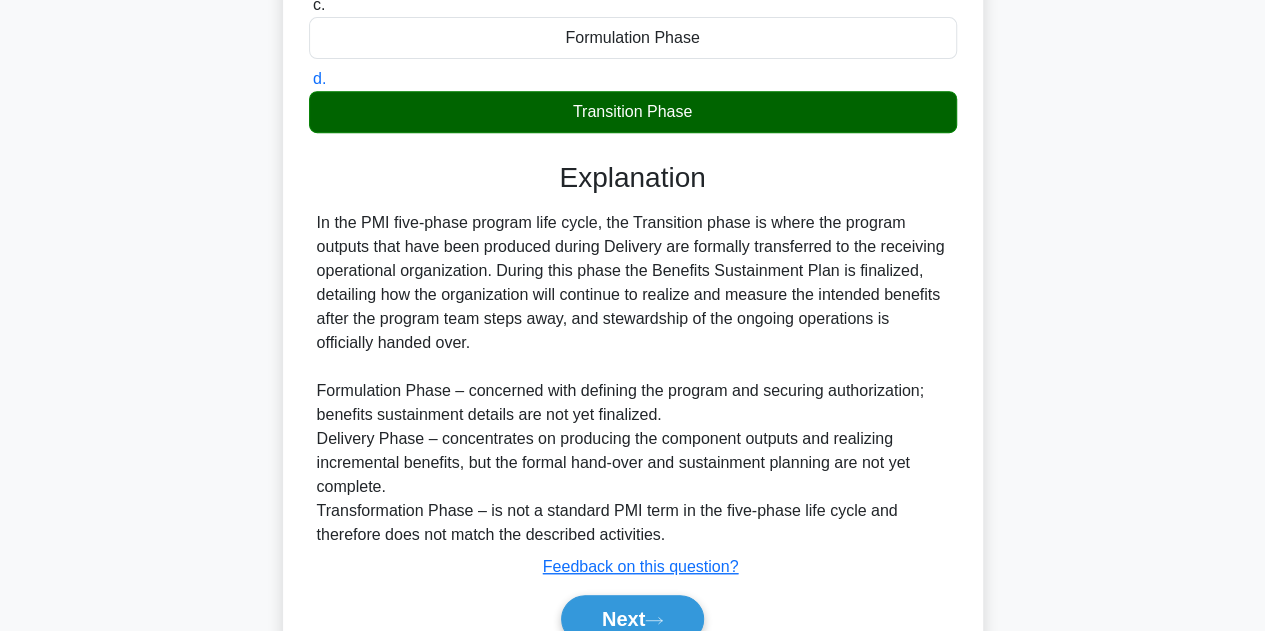 scroll, scrollTop: 503, scrollLeft: 0, axis: vertical 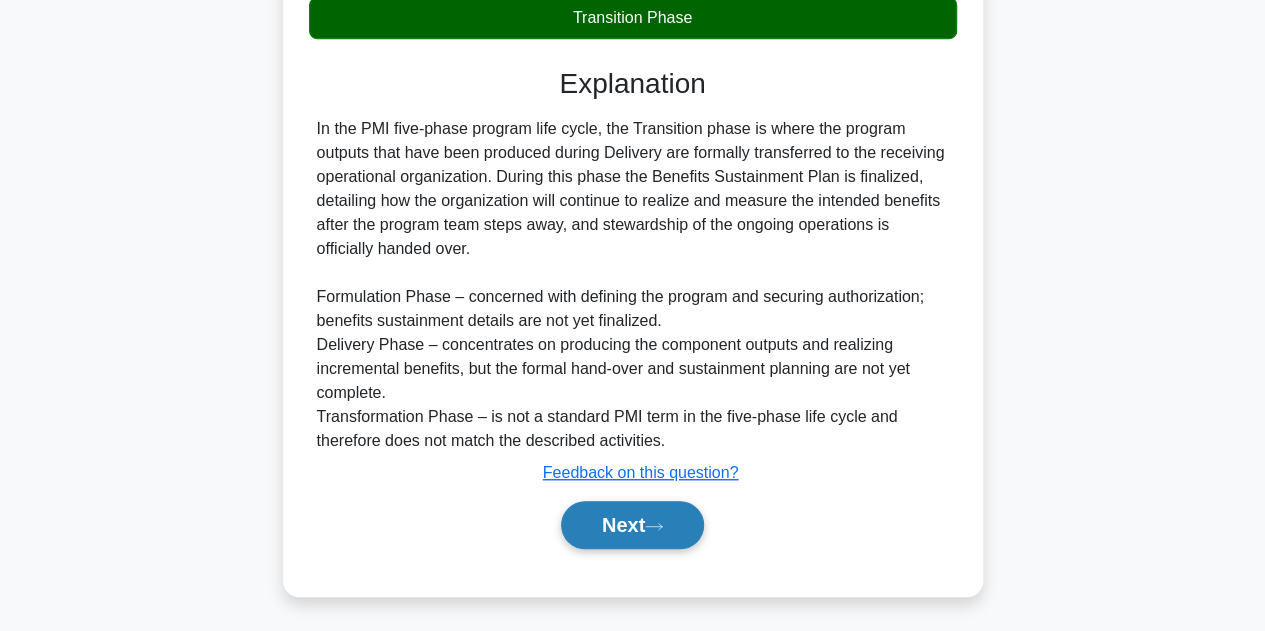 click on "Next" at bounding box center (632, 525) 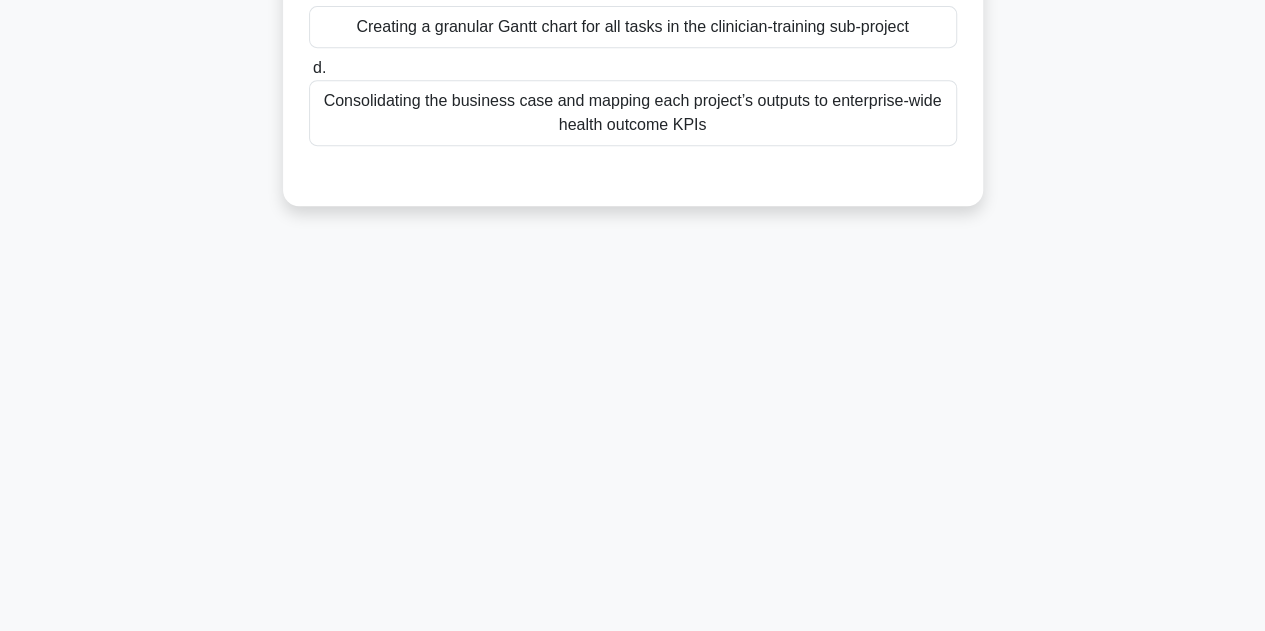 scroll, scrollTop: 0, scrollLeft: 0, axis: both 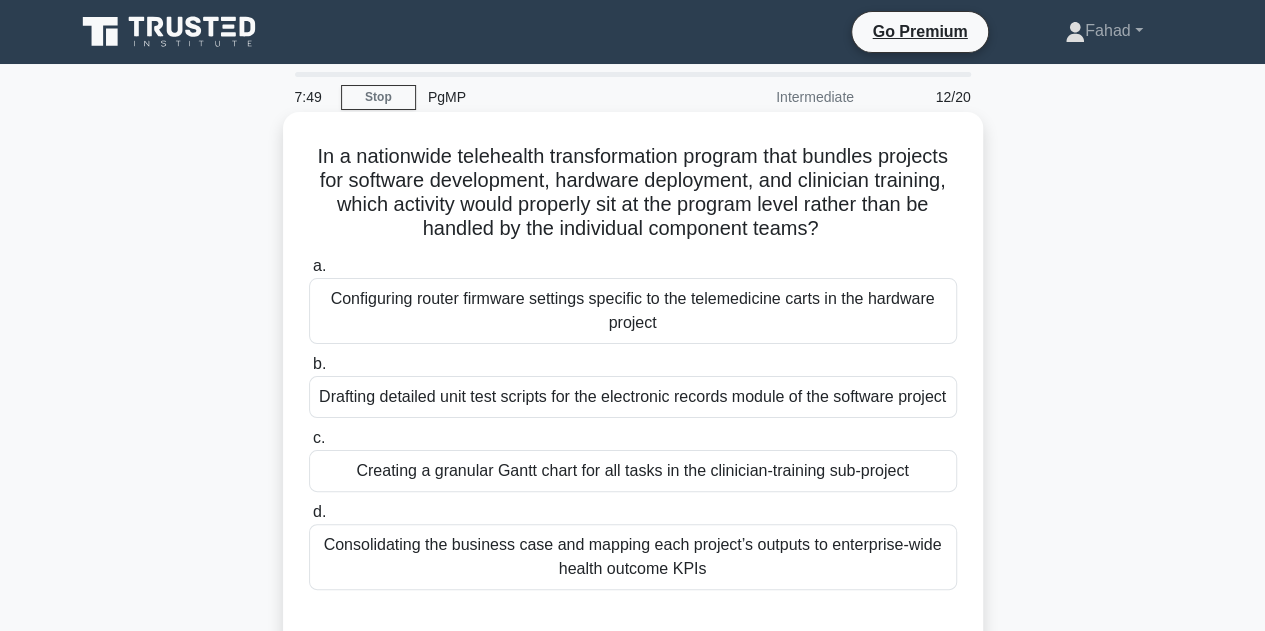 click on "Consolidating the business case and mapping each project’s outputs to enterprise-wide health outcome KPIs" at bounding box center [633, 557] 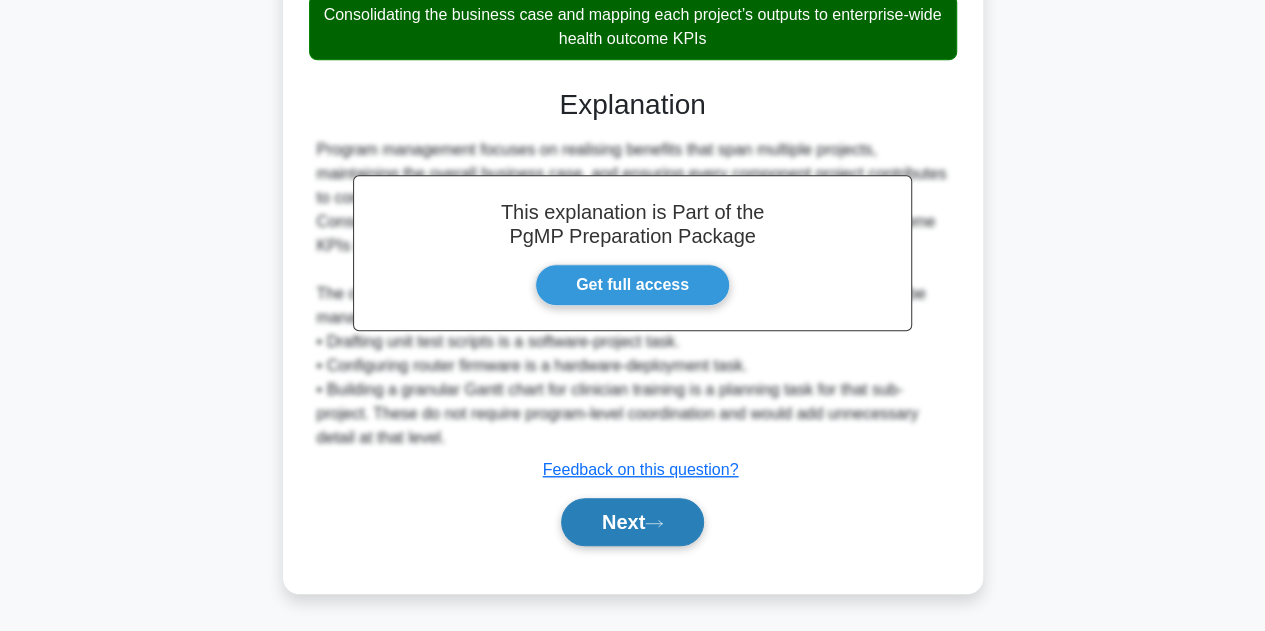 click on "Next" at bounding box center (632, 522) 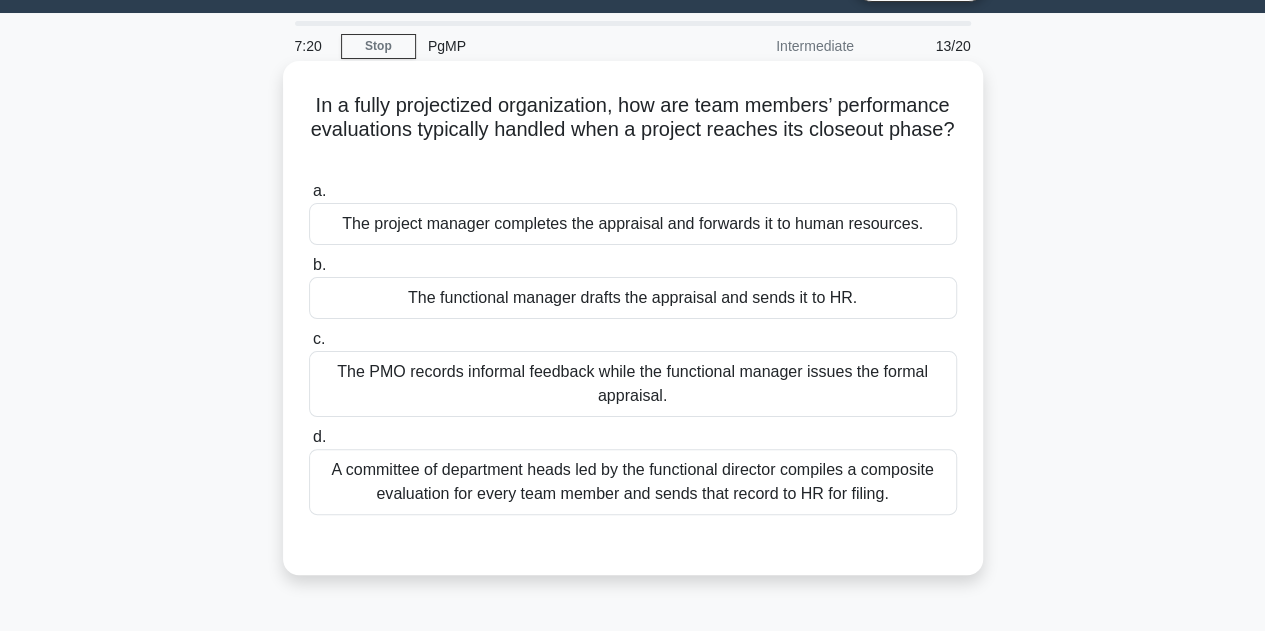 click on "The functional manager drafts the appraisal and sends it to HR." at bounding box center (633, 298) 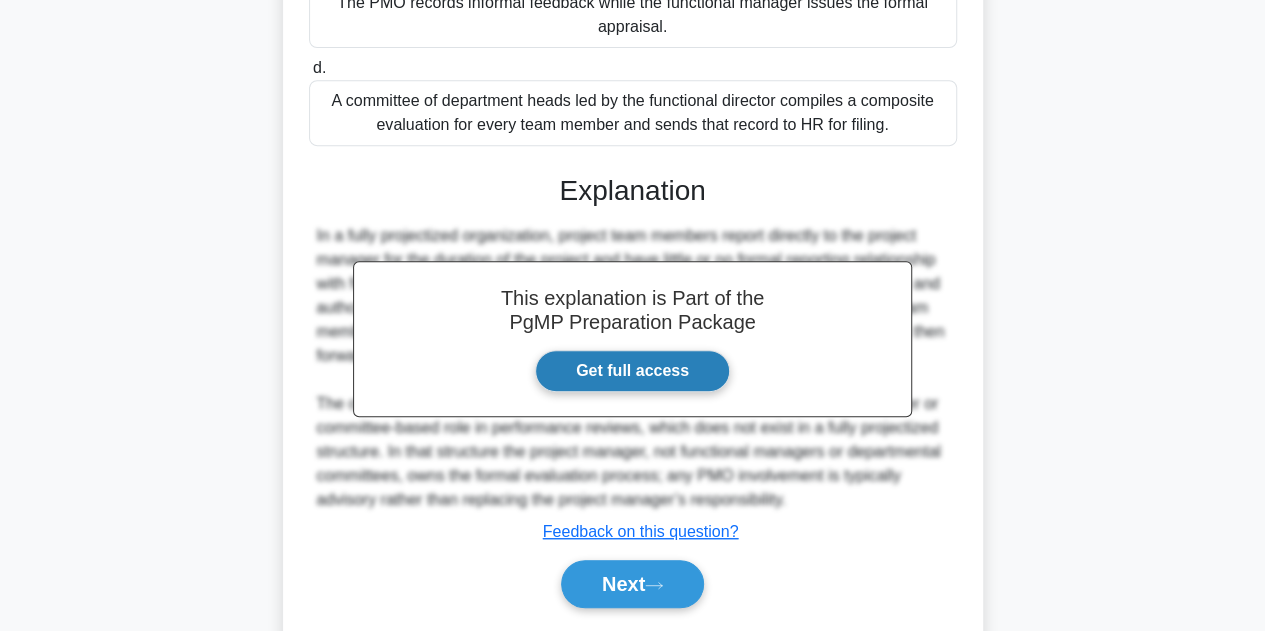 scroll, scrollTop: 482, scrollLeft: 0, axis: vertical 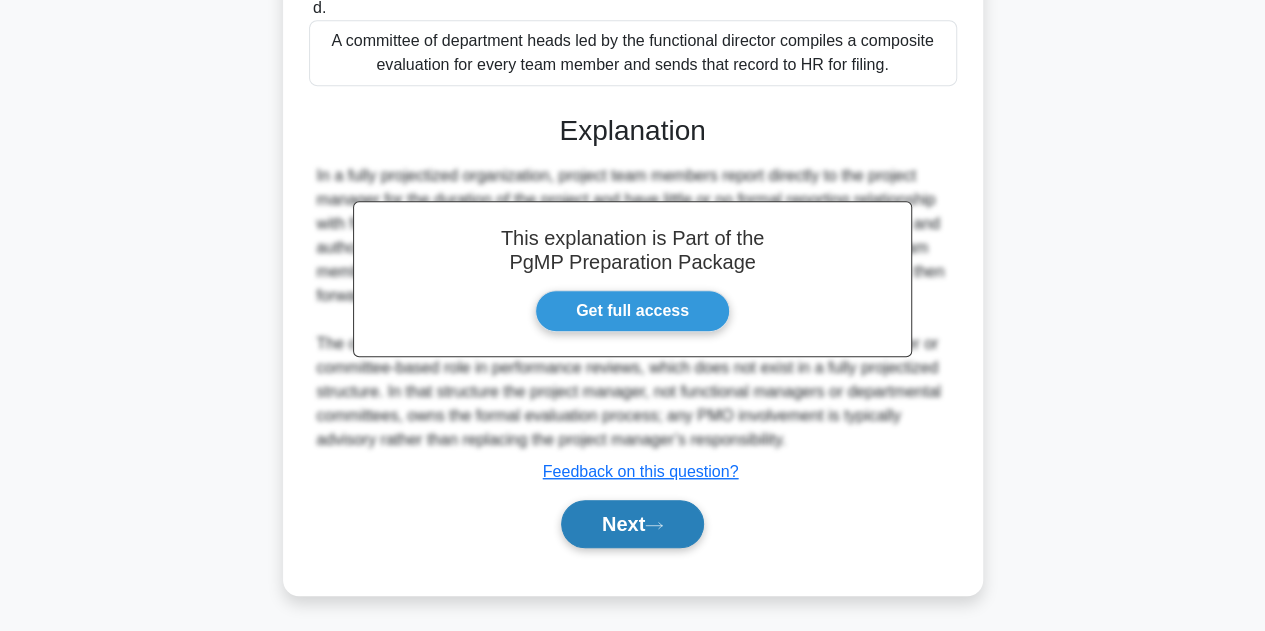 click on "Next" at bounding box center (632, 524) 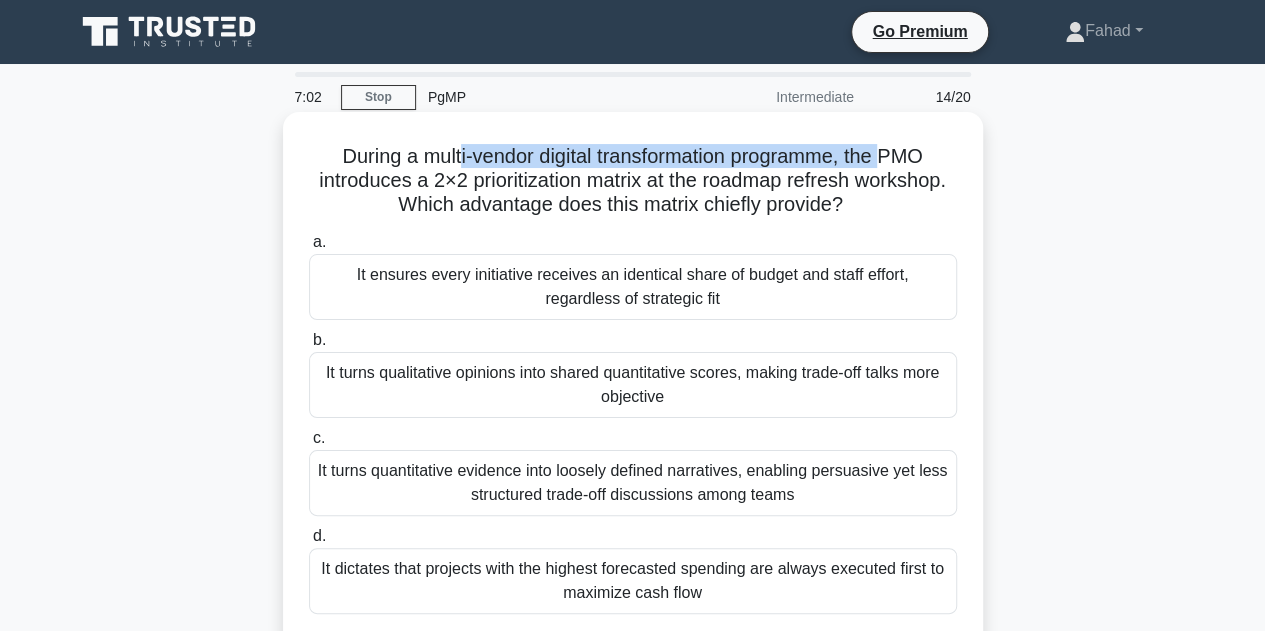drag, startPoint x: 452, startPoint y: 167, endPoint x: 890, endPoint y: 153, distance: 438.2237 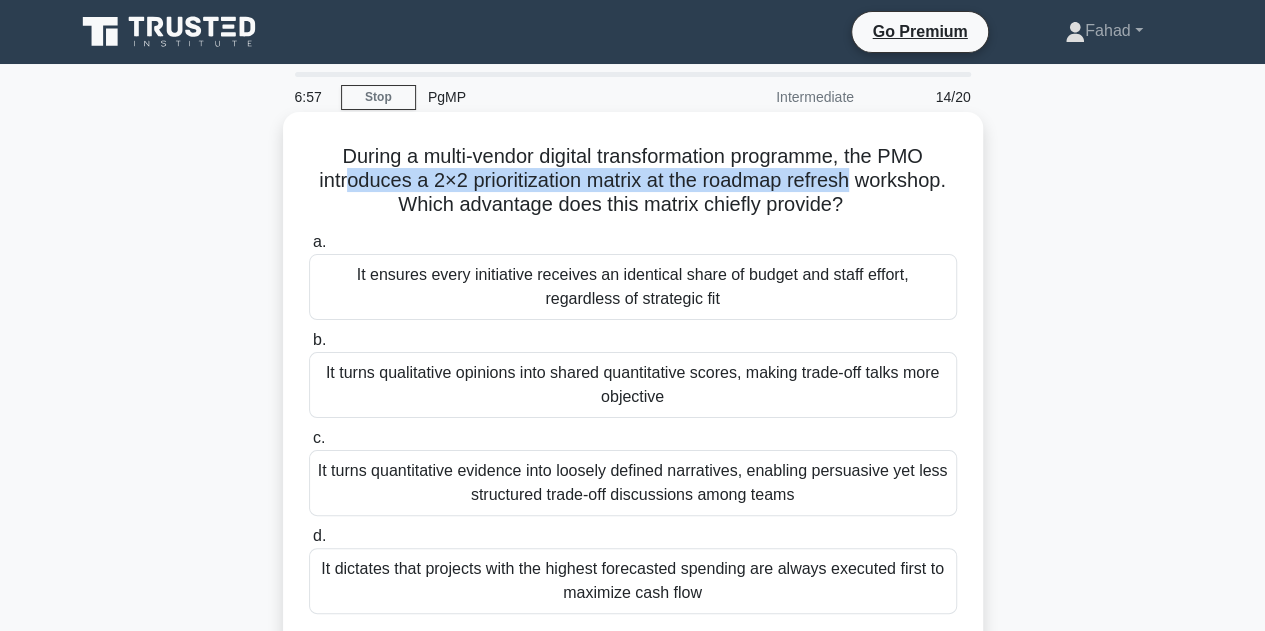 drag, startPoint x: 388, startPoint y: 189, endPoint x: 929, endPoint y: 185, distance: 541.0148 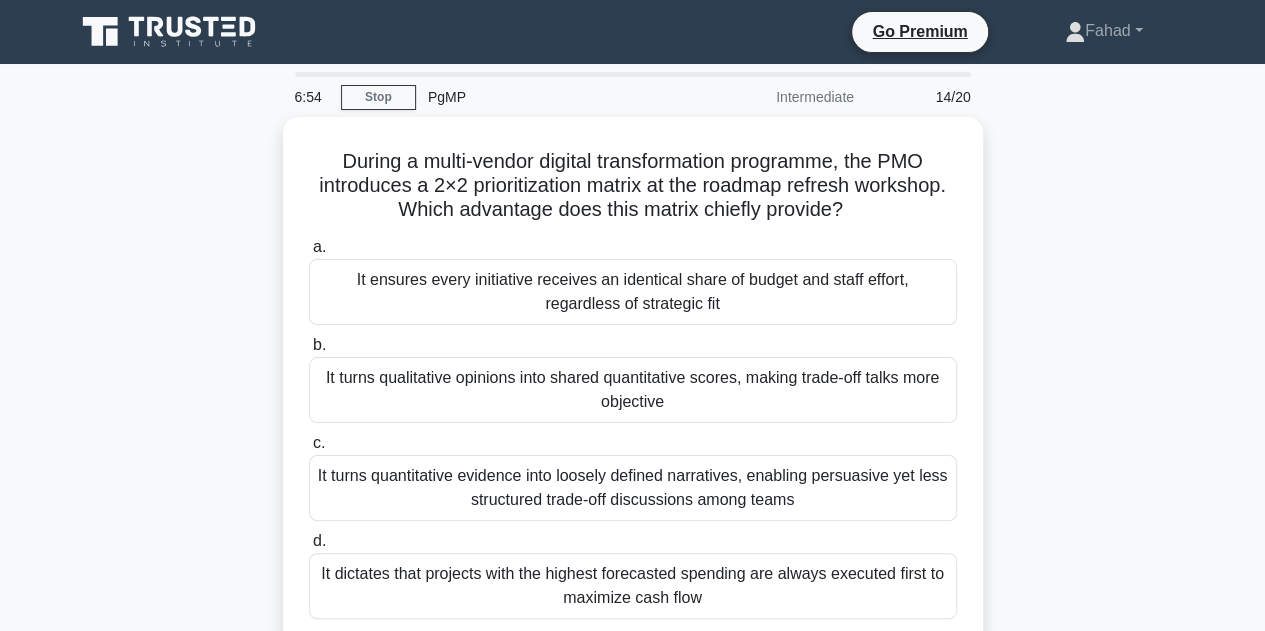 click on "During a multi-vendor digital transformation programme, the PMO introduces a 2×2 prioritization matrix at the roadmap refresh workshop. Which advantage does this matrix chiefly provide?
.spinner_0XTQ{transform-origin:center;animation:spinner_y6GP .75s linear infinite}@keyframes spinner_y6GP{100%{transform:rotate(360deg)}}
a.
b.
c. d." at bounding box center [633, 410] 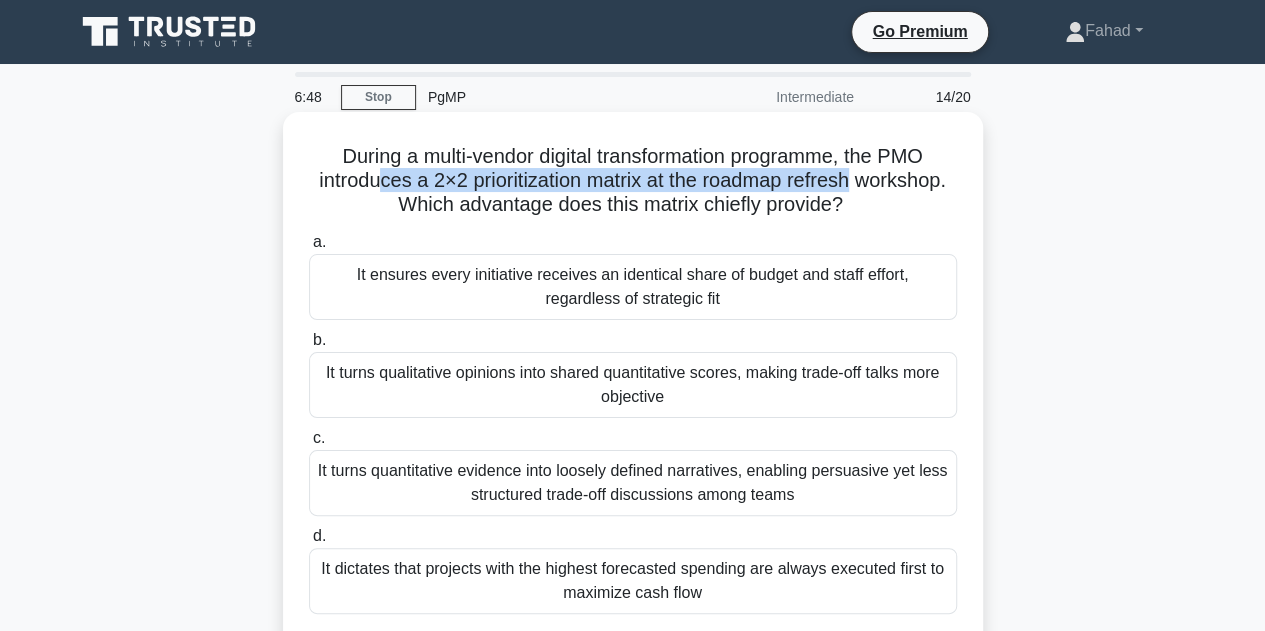 drag, startPoint x: 424, startPoint y: 186, endPoint x: 905, endPoint y: 185, distance: 481.00104 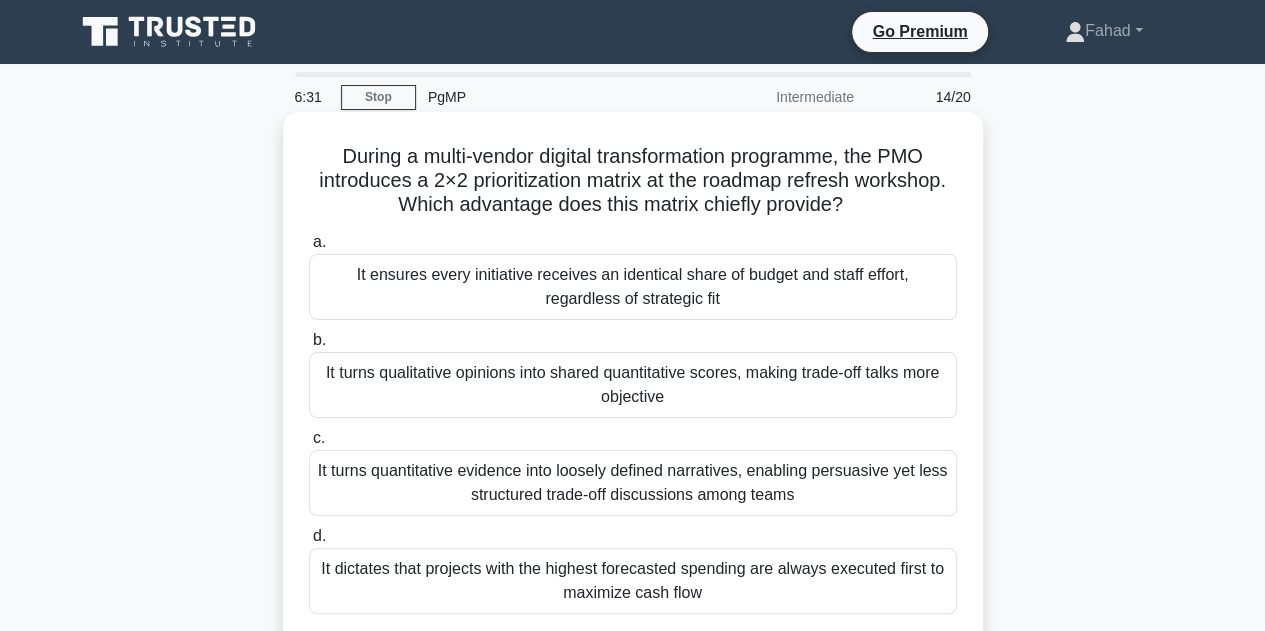click on "It turns qualitative opinions into shared quantitative scores, making trade-off talks more objective" at bounding box center (633, 385) 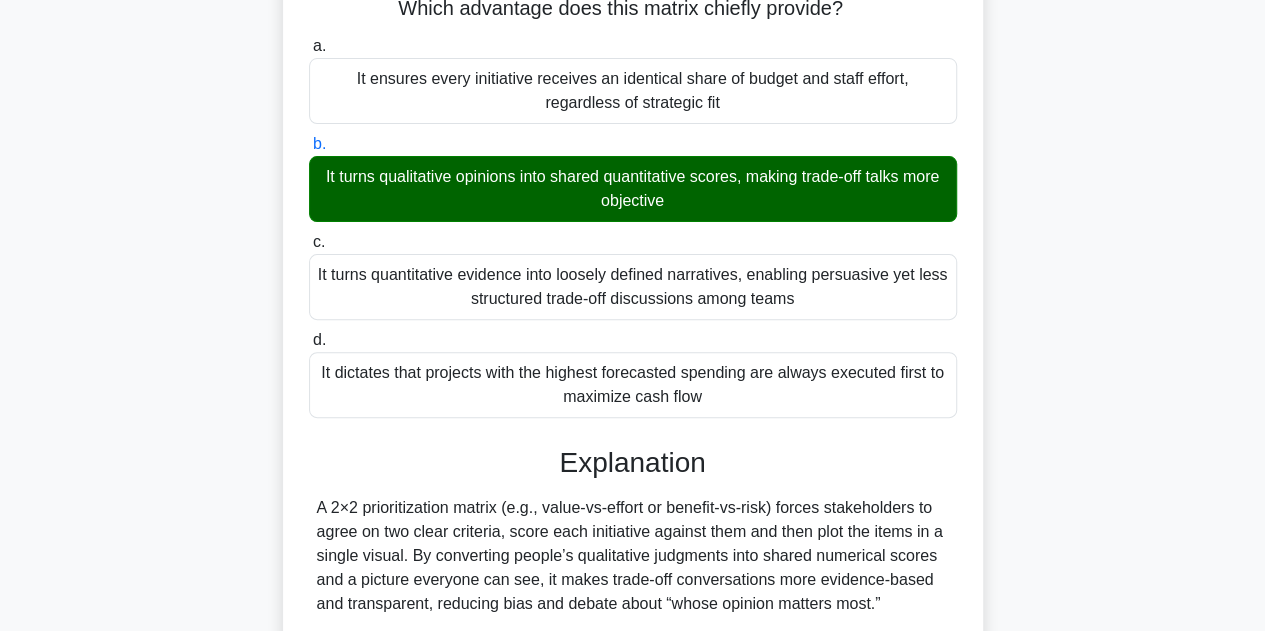 scroll, scrollTop: 551, scrollLeft: 0, axis: vertical 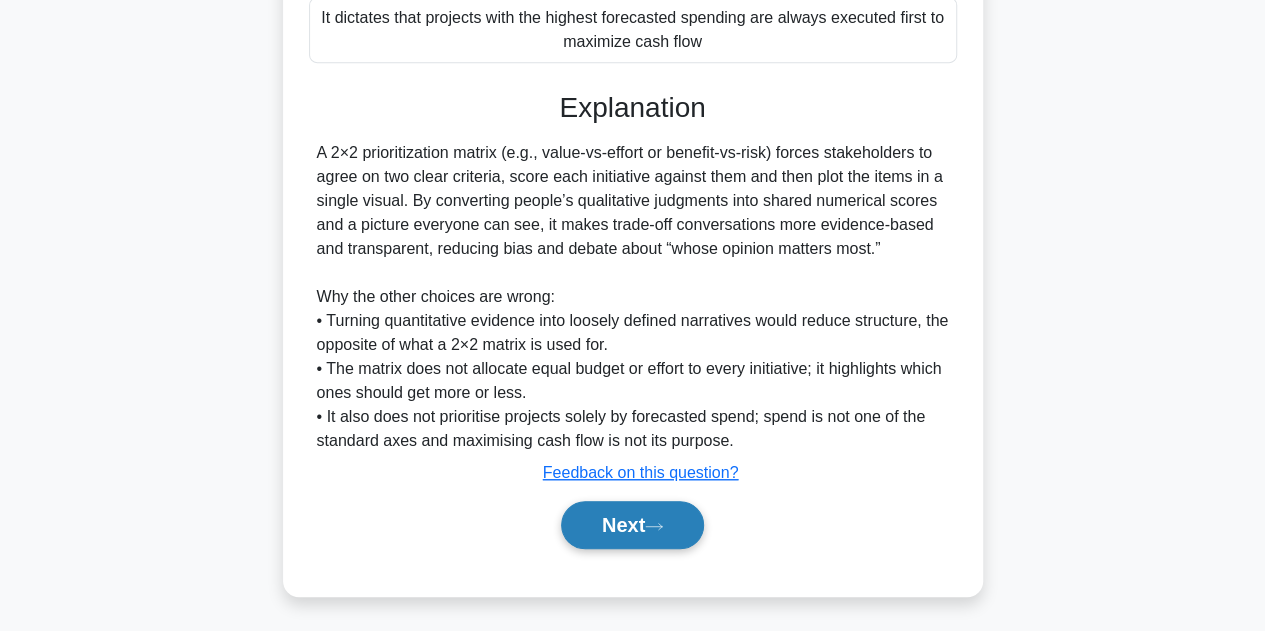 click on "Next" at bounding box center (632, 525) 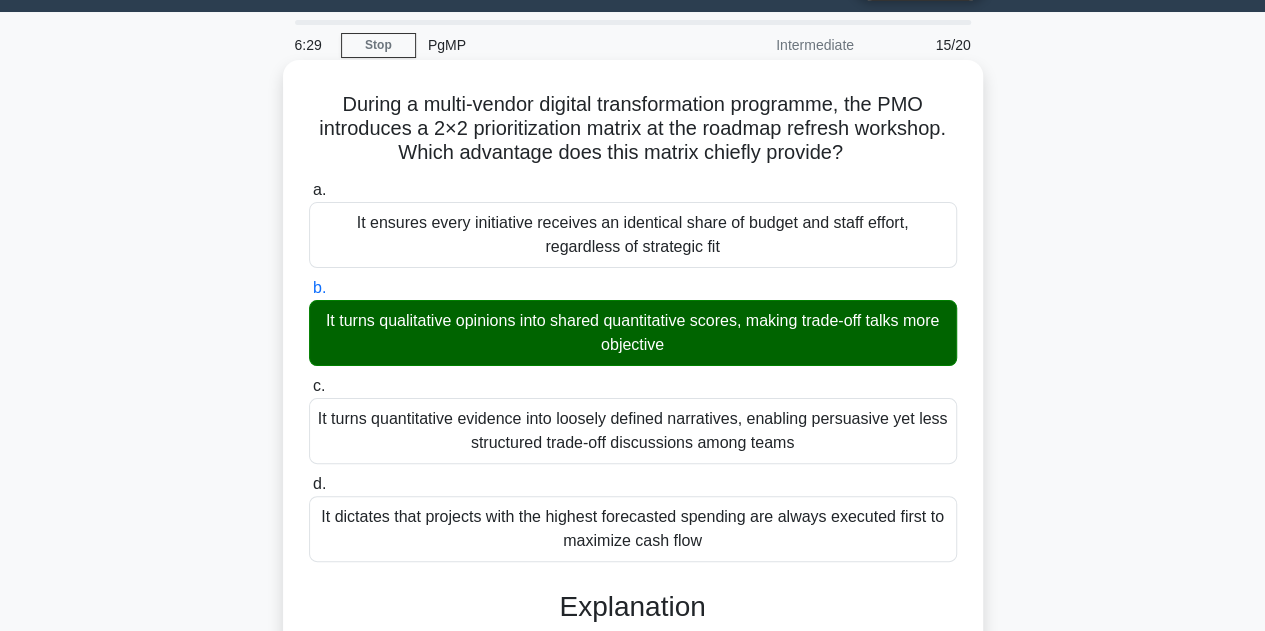 scroll, scrollTop: 51, scrollLeft: 0, axis: vertical 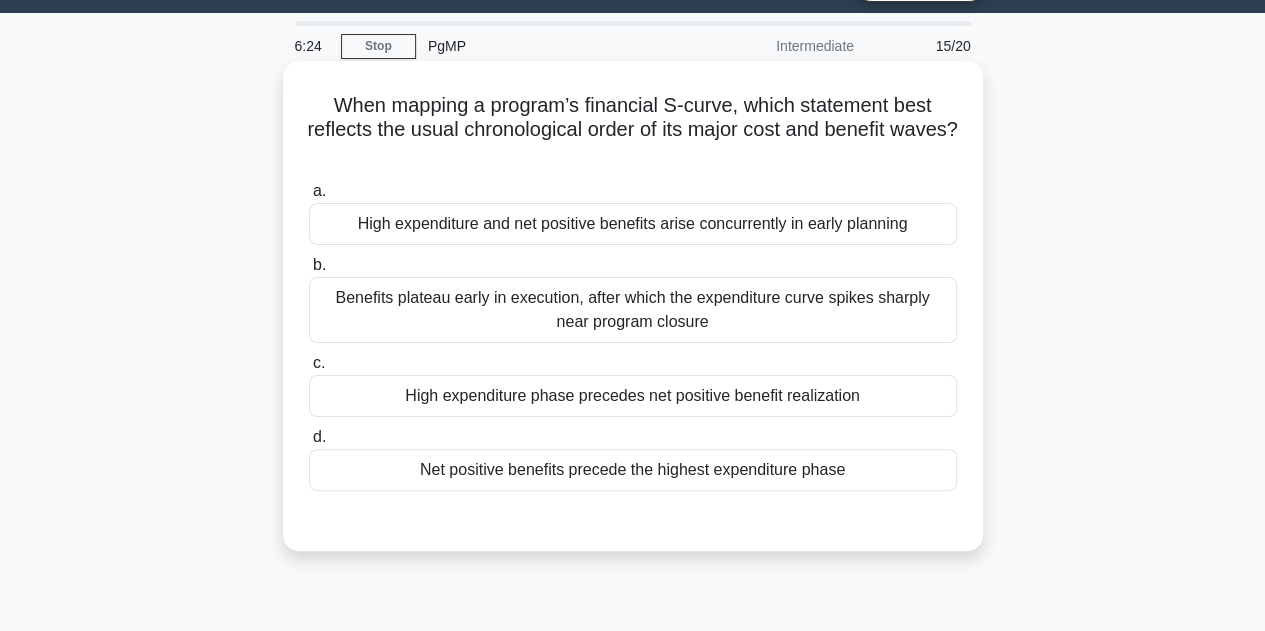 drag, startPoint x: 332, startPoint y: 108, endPoint x: 922, endPoint y: 156, distance: 591.94934 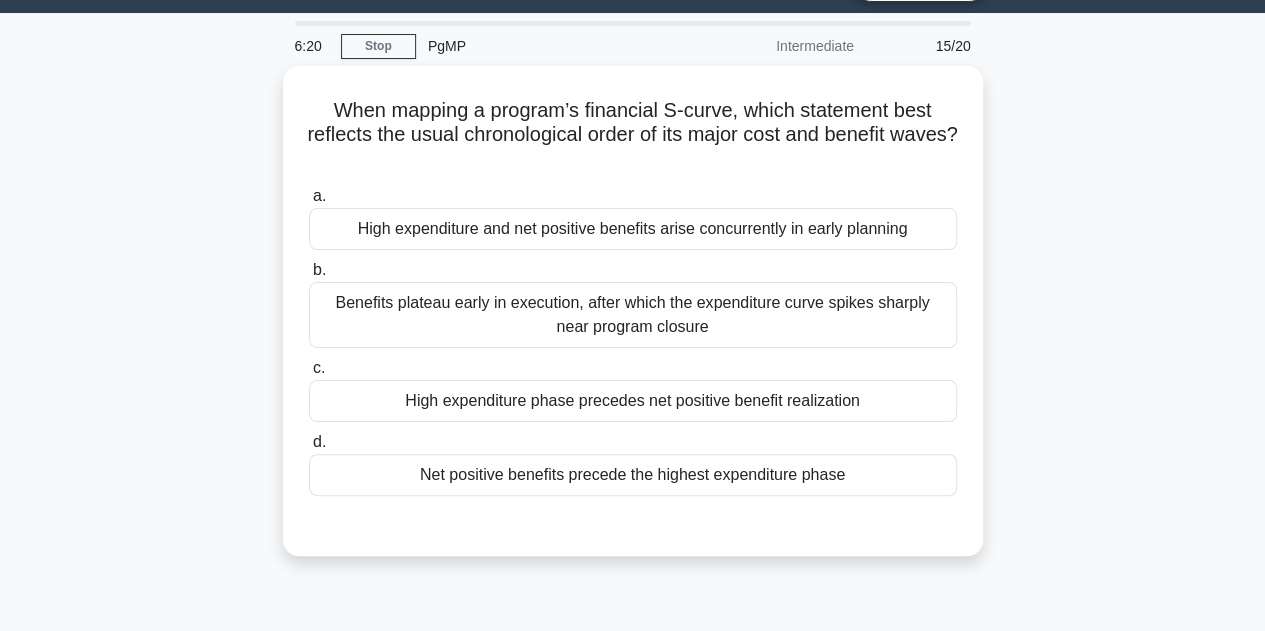 click on "When mapping a program’s financial S-curve, which statement best reflects the usual chronological order of its major cost and benefit waves?
.spinner_0XTQ{transform-origin:center;animation:spinner_y6GP .75s linear infinite}@keyframes spinner_y6GP{100%{transform:rotate(360deg)}}
a.
High expenditure and net positive benefits arise concurrently in early planning
b. c." at bounding box center (633, 323) 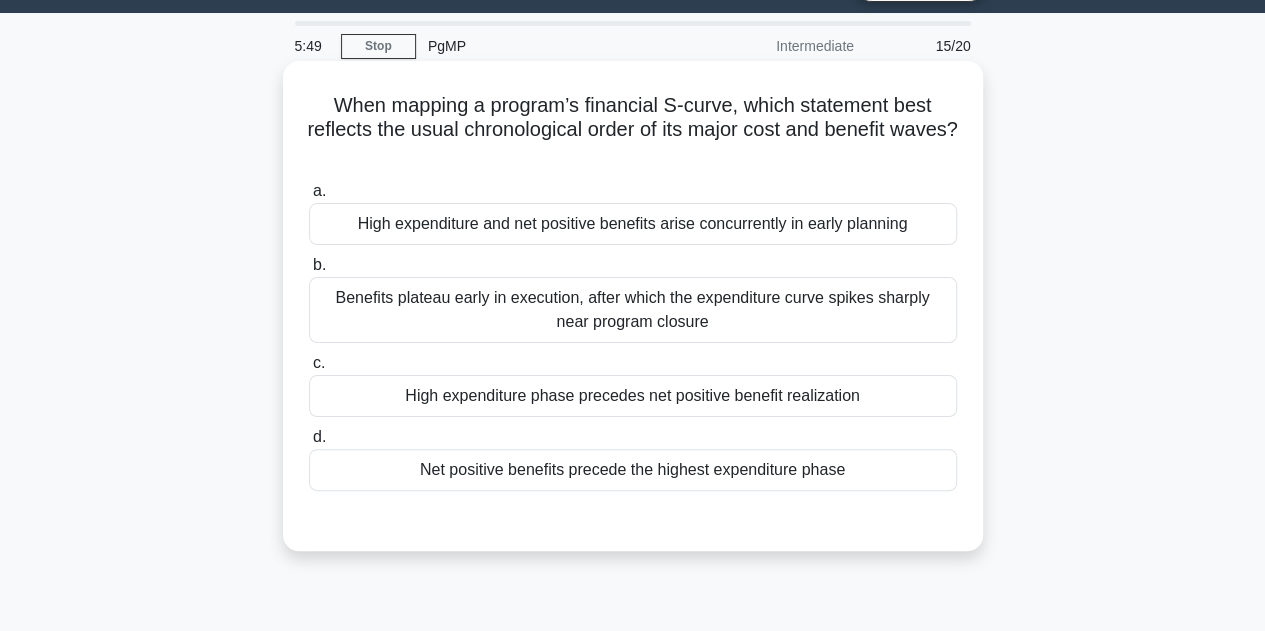 click on "High expenditure phase precedes net positive benefit realization" at bounding box center [633, 396] 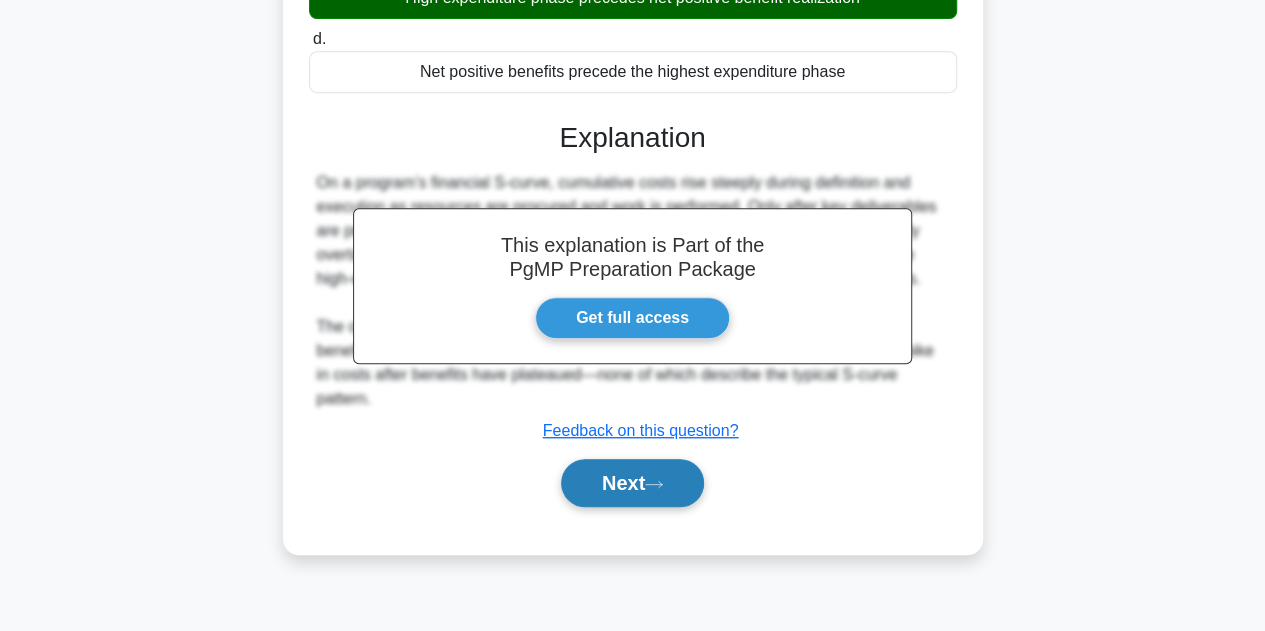 click on "Next" at bounding box center [632, 483] 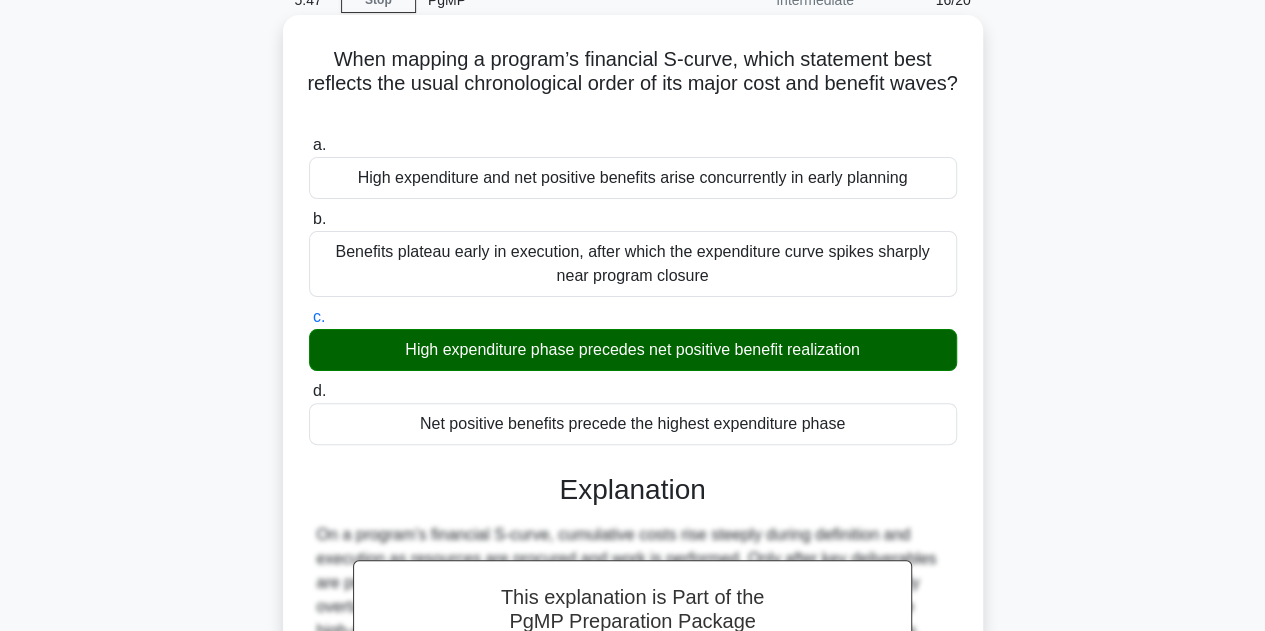 scroll, scrollTop: 0, scrollLeft: 0, axis: both 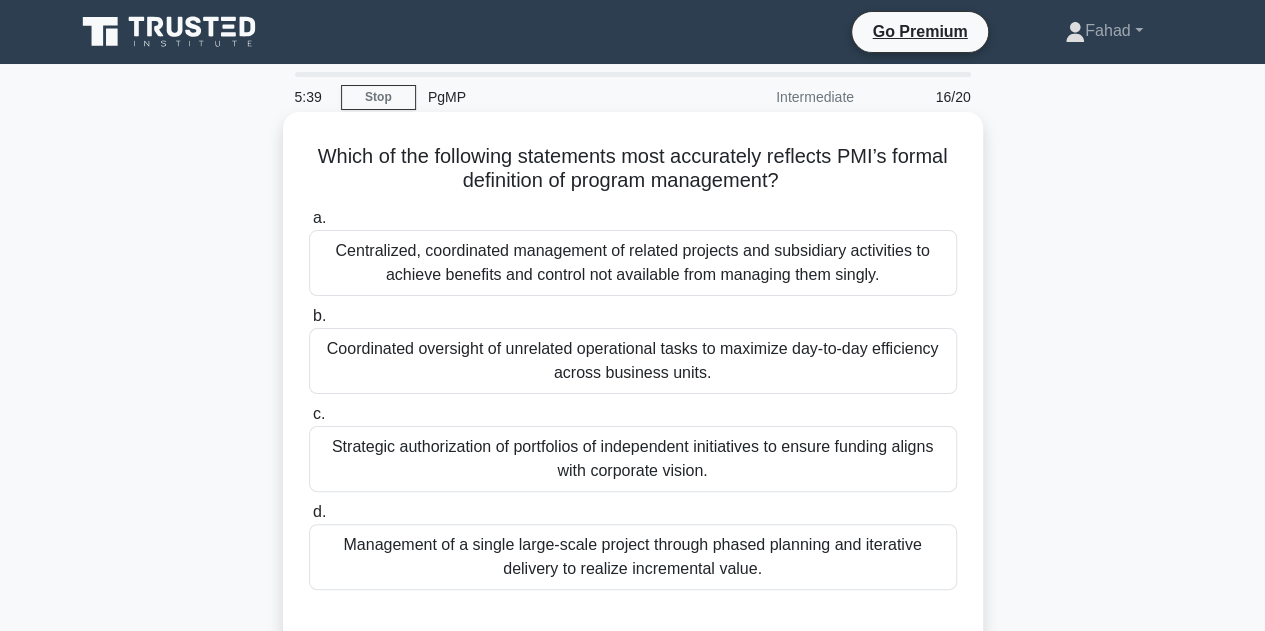 click on "Centralized, coordinated management of related projects and subsidiary activities to achieve benefits and control not available from managing them singly." at bounding box center [633, 263] 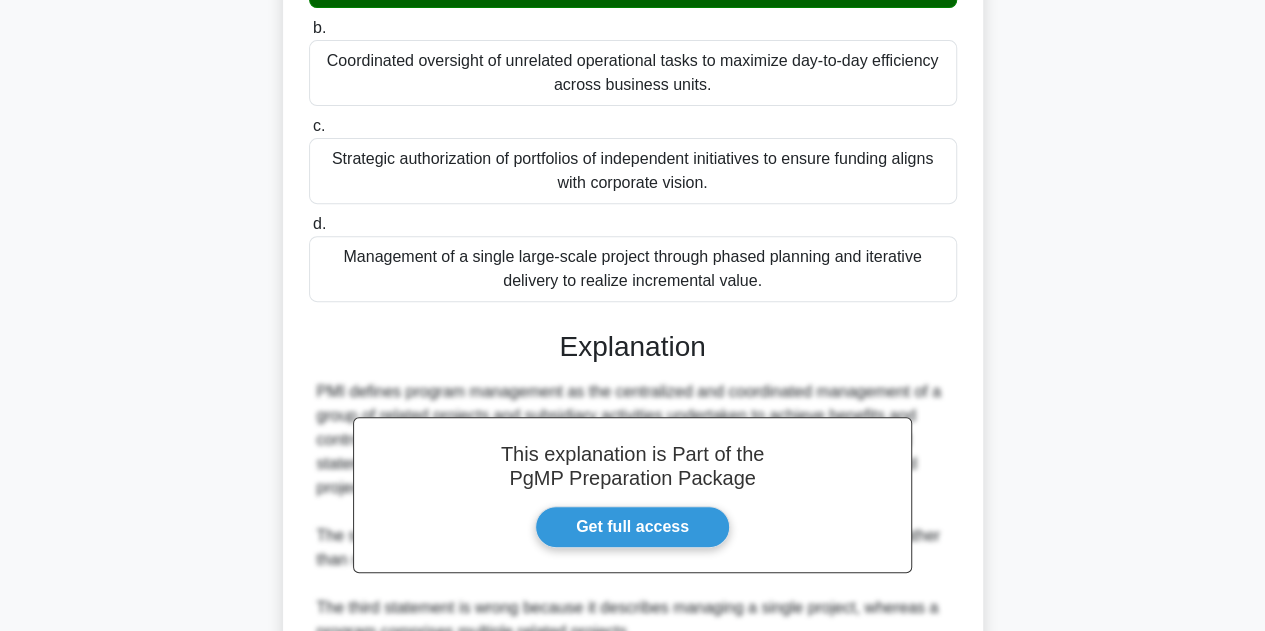 scroll, scrollTop: 575, scrollLeft: 0, axis: vertical 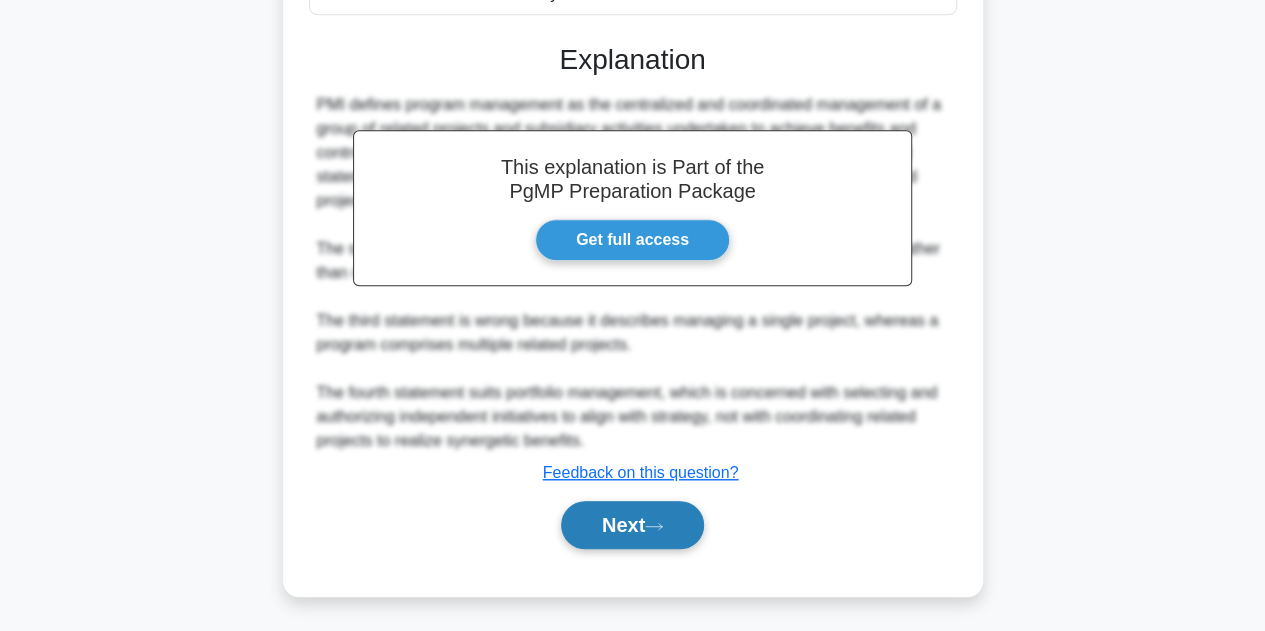 click on "Next" at bounding box center (632, 525) 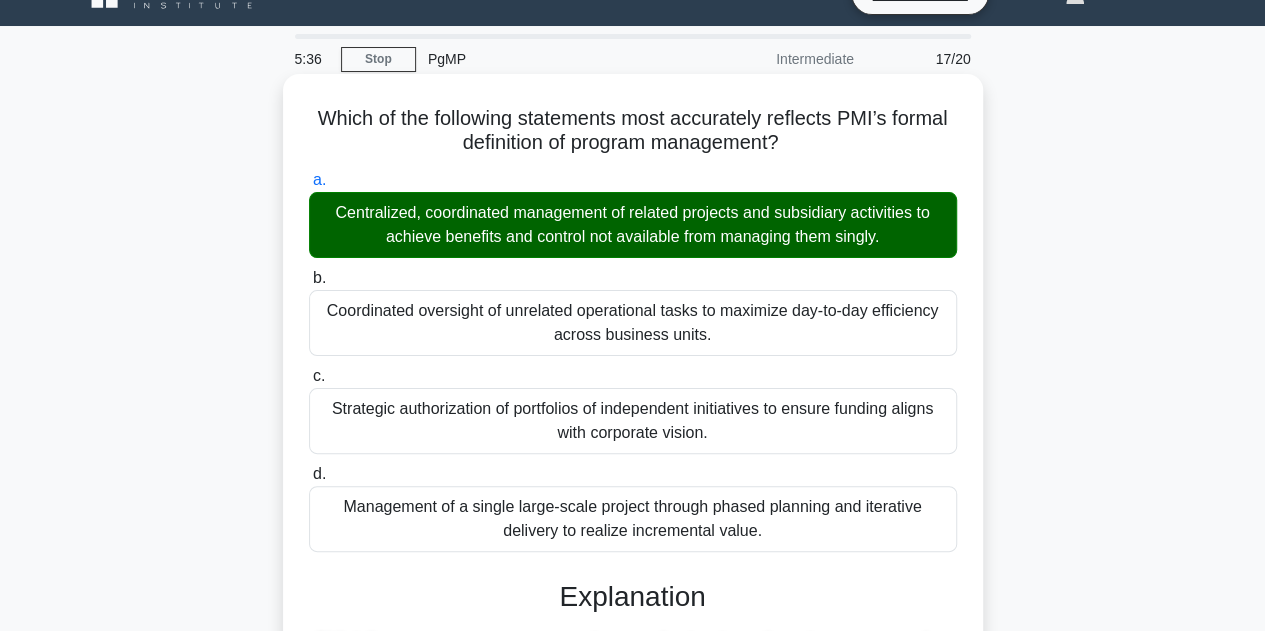 scroll, scrollTop: 0, scrollLeft: 0, axis: both 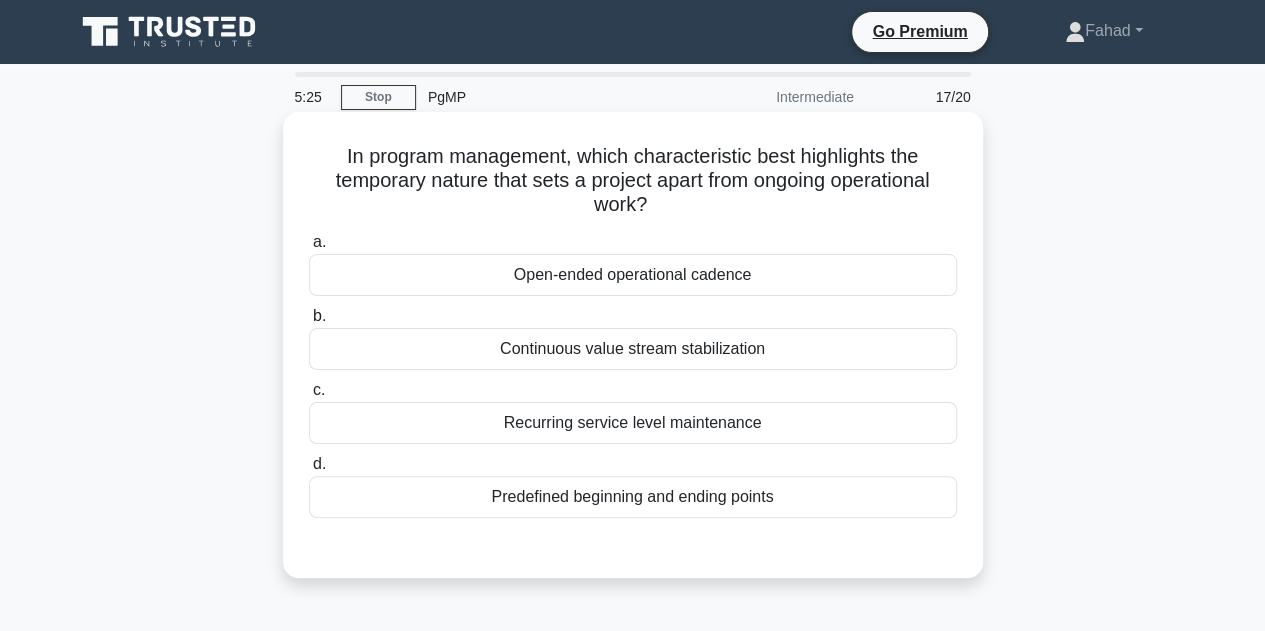 click on "Predefined beginning and ending points" at bounding box center (633, 497) 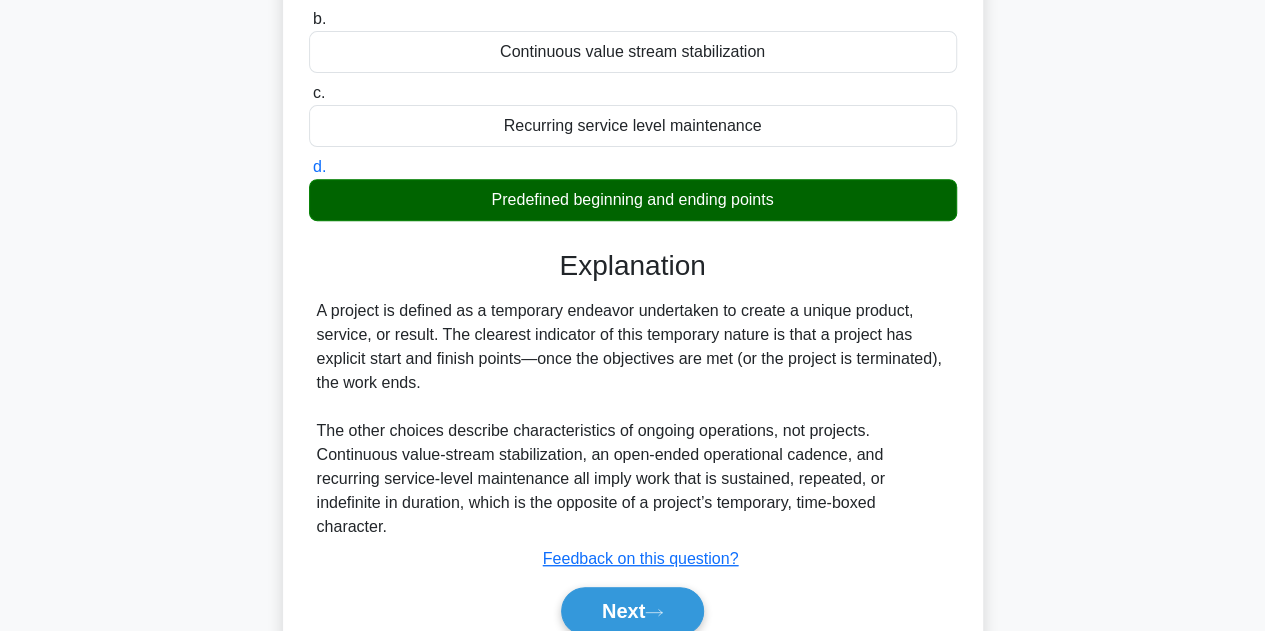scroll, scrollTop: 449, scrollLeft: 0, axis: vertical 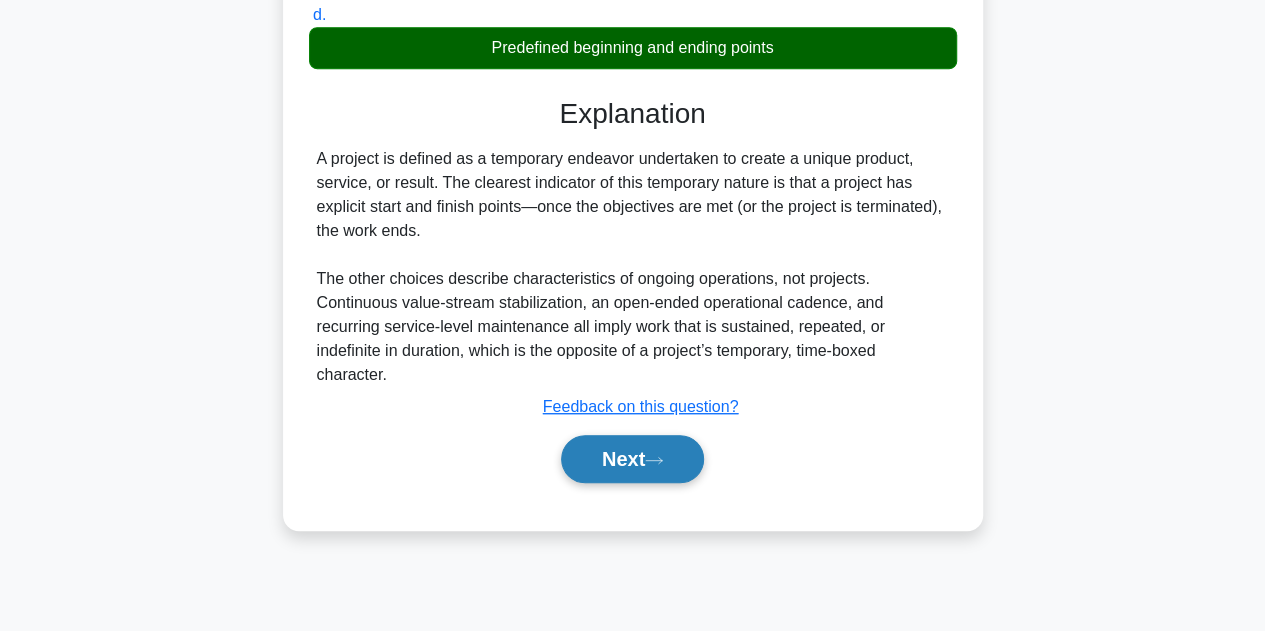 click on "Next" at bounding box center (632, 459) 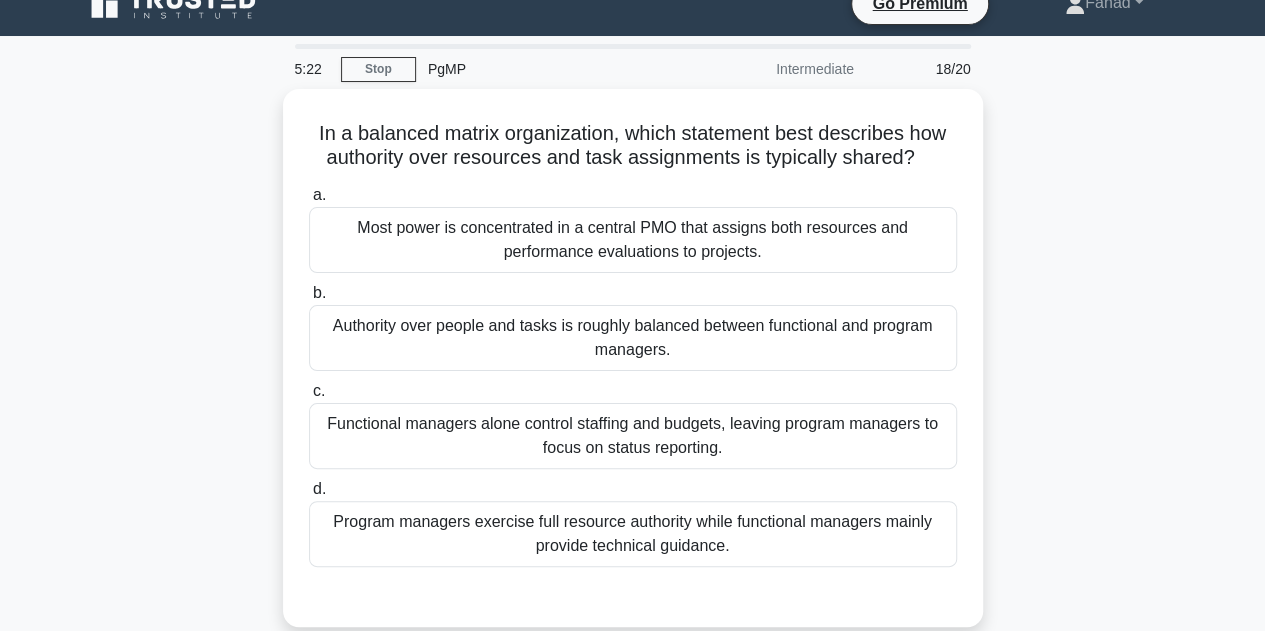 scroll, scrollTop: 0, scrollLeft: 0, axis: both 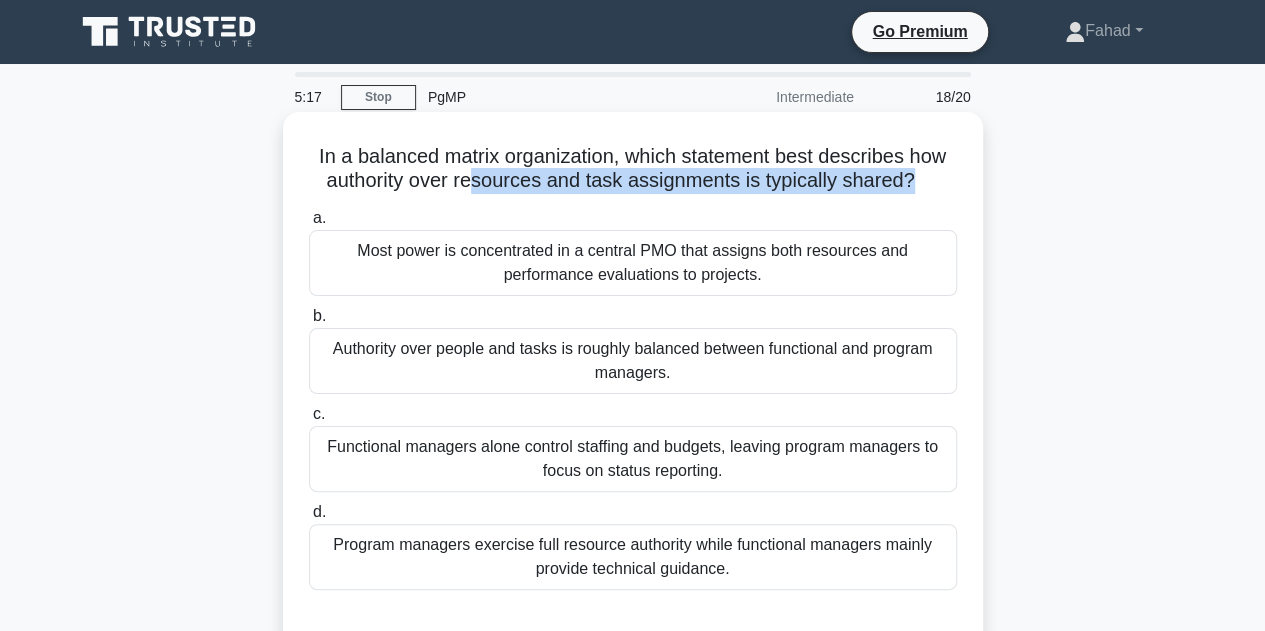 drag, startPoint x: 474, startPoint y: 183, endPoint x: 916, endPoint y: 187, distance: 442.0181 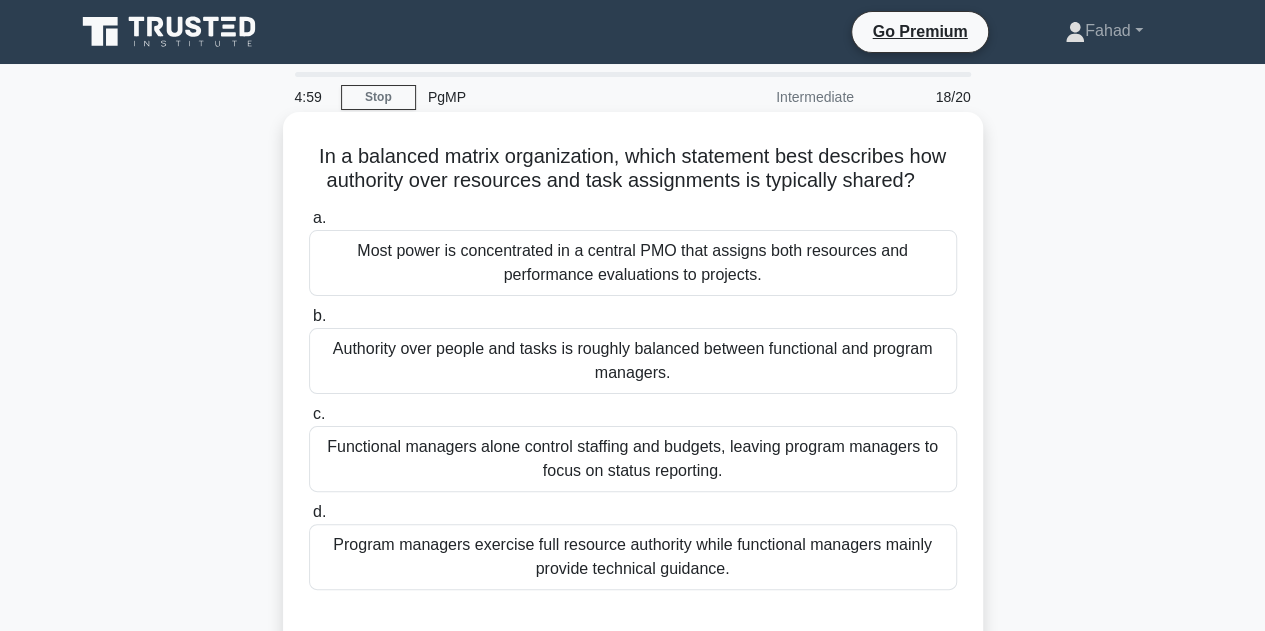click on "Authority over people and tasks is roughly balanced between functional and program managers." at bounding box center (633, 361) 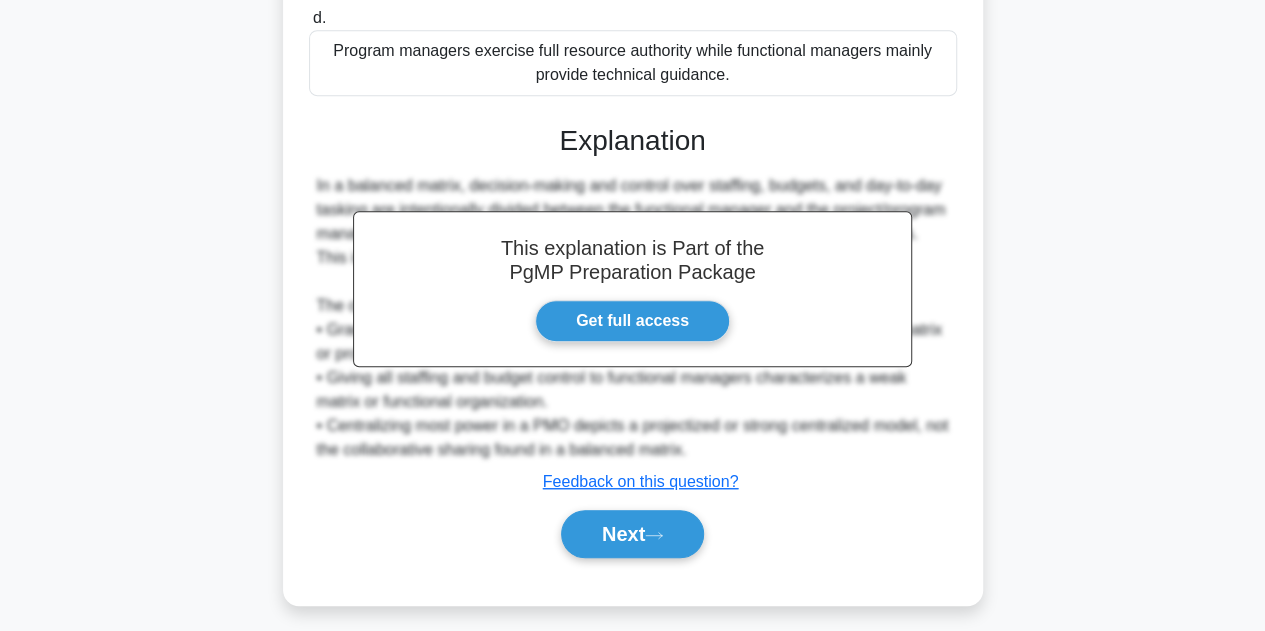 scroll, scrollTop: 503, scrollLeft: 0, axis: vertical 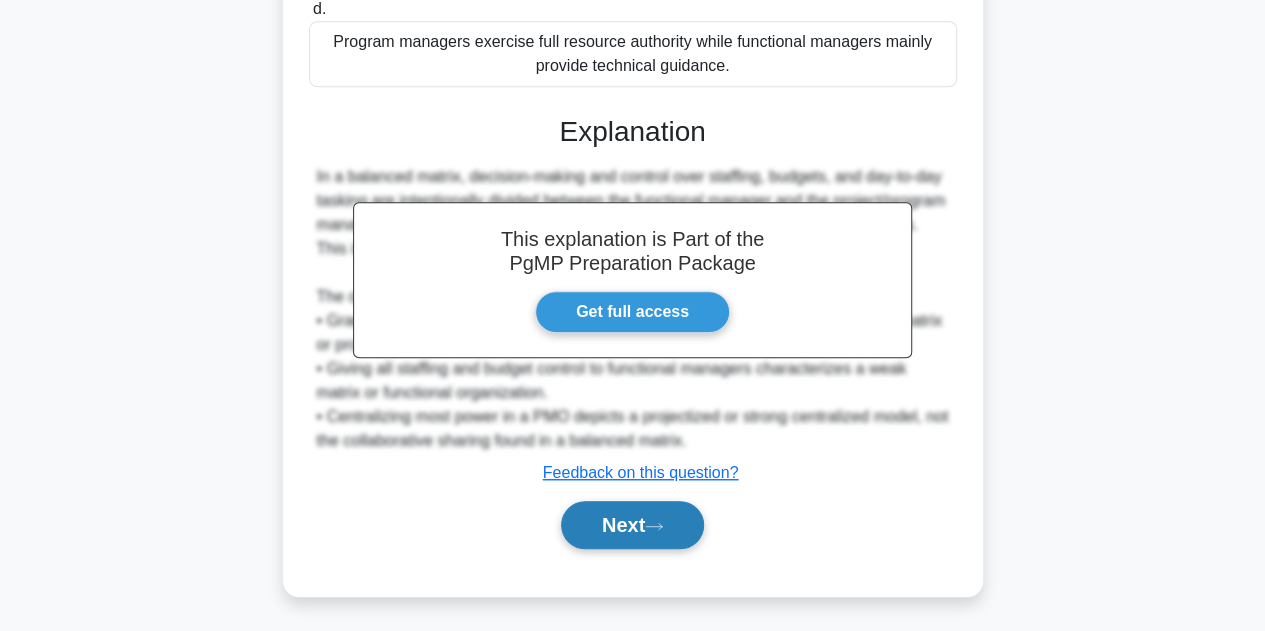 click on "Next" at bounding box center [632, 525] 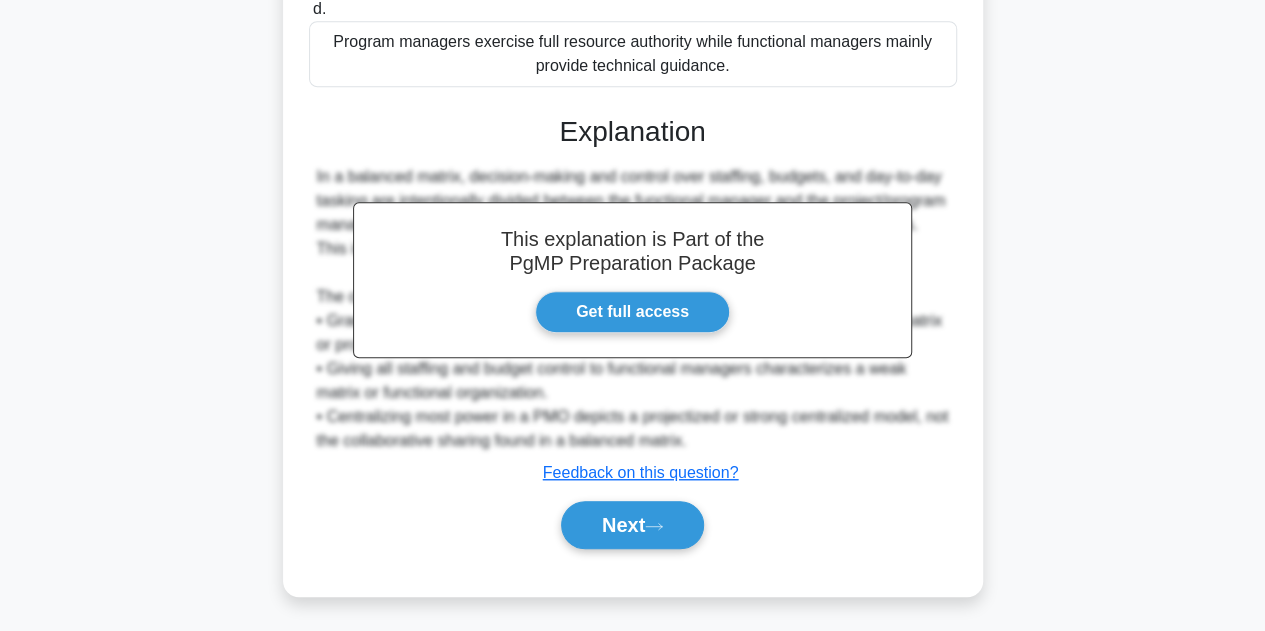 scroll, scrollTop: 0, scrollLeft: 0, axis: both 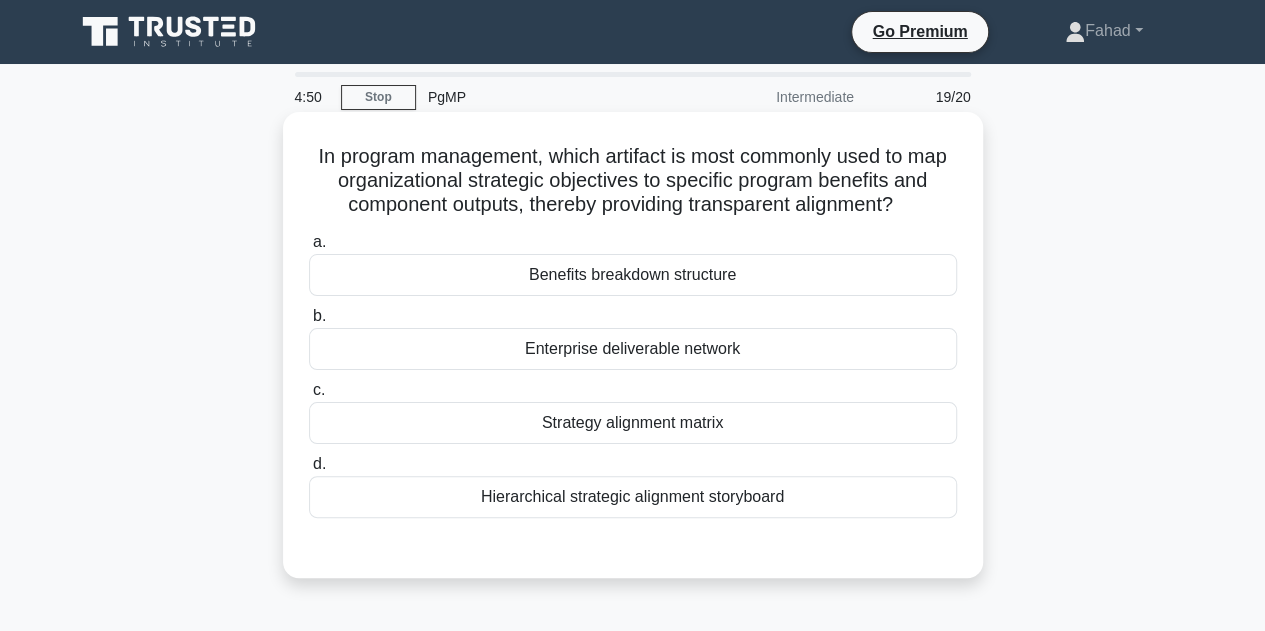 drag, startPoint x: 380, startPoint y: 181, endPoint x: 916, endPoint y: 209, distance: 536.73083 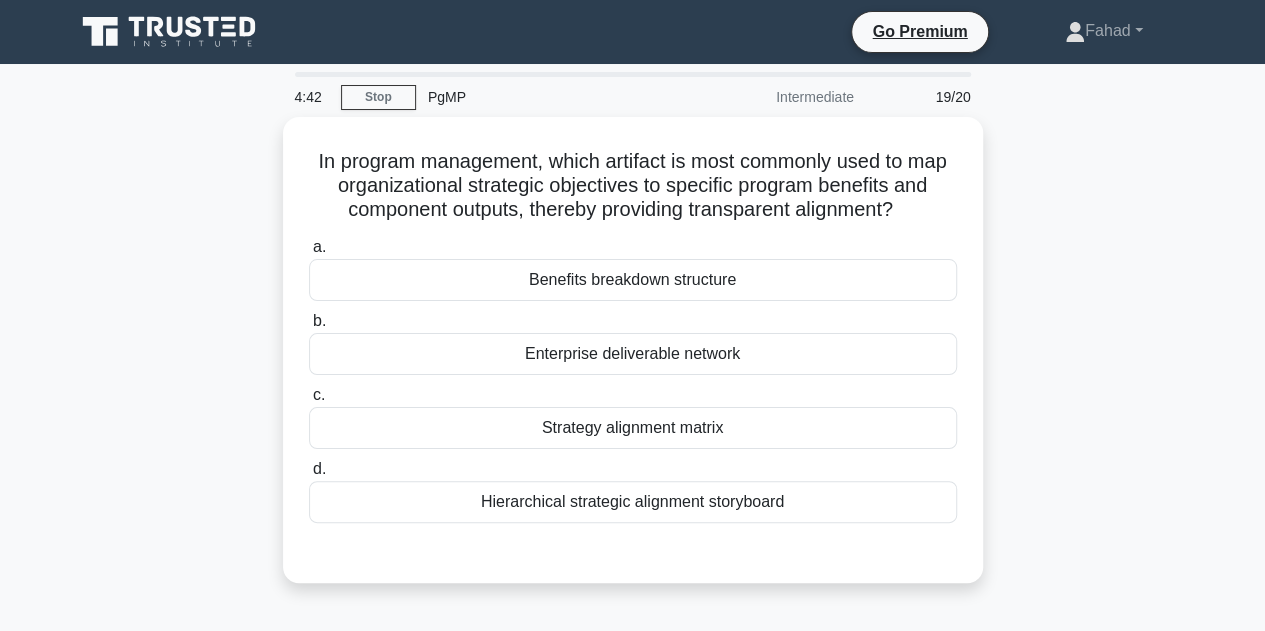 click on "In program management, which artifact is most commonly used to map organizational strategic objectives to specific program benefits and component outputs, thereby providing transparent alignment?
.spinner_0XTQ{transform-origin:center;animation:spinner_y6GP .75s linear infinite}@keyframes spinner_y6GP{100%{transform:rotate(360deg)}}
a.
Benefits breakdown structure
b." at bounding box center [633, 362] 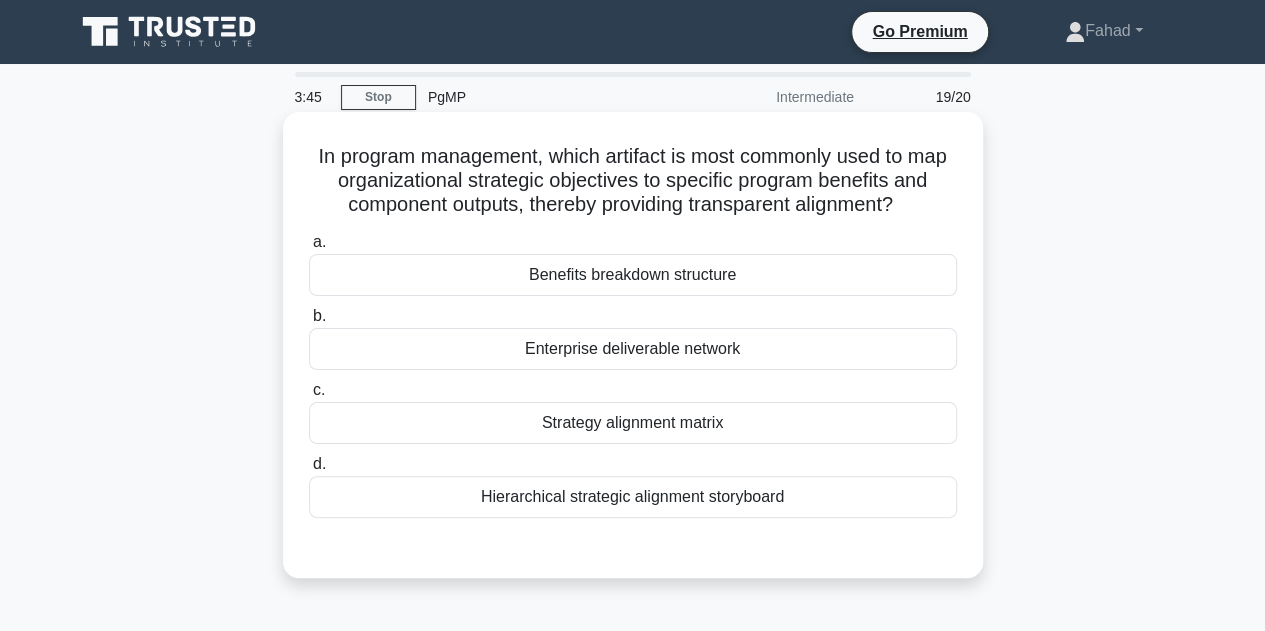 click on "Strategy alignment matrix" at bounding box center (633, 423) 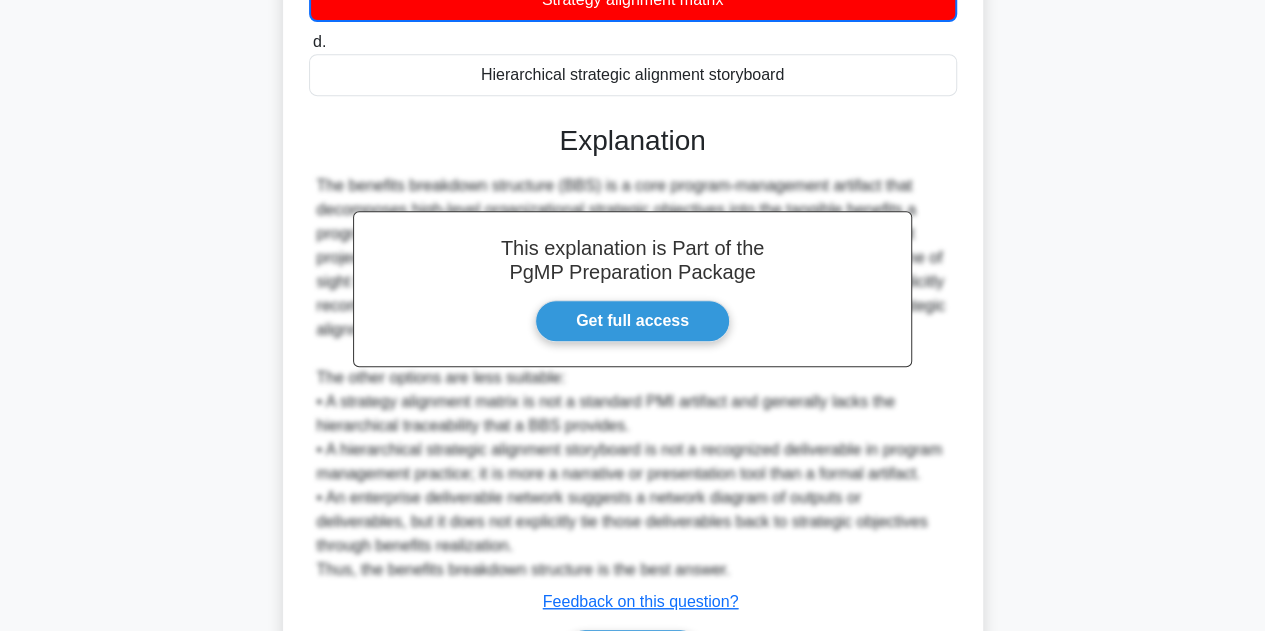 scroll, scrollTop: 454, scrollLeft: 0, axis: vertical 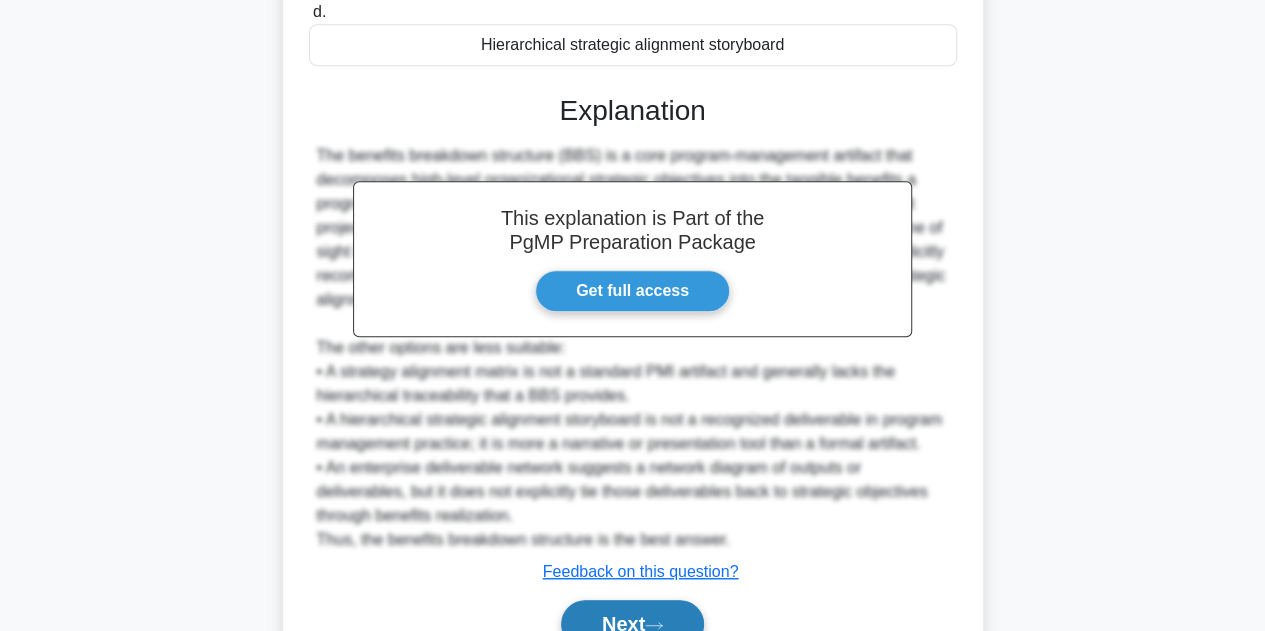 click on "Next" at bounding box center [632, 624] 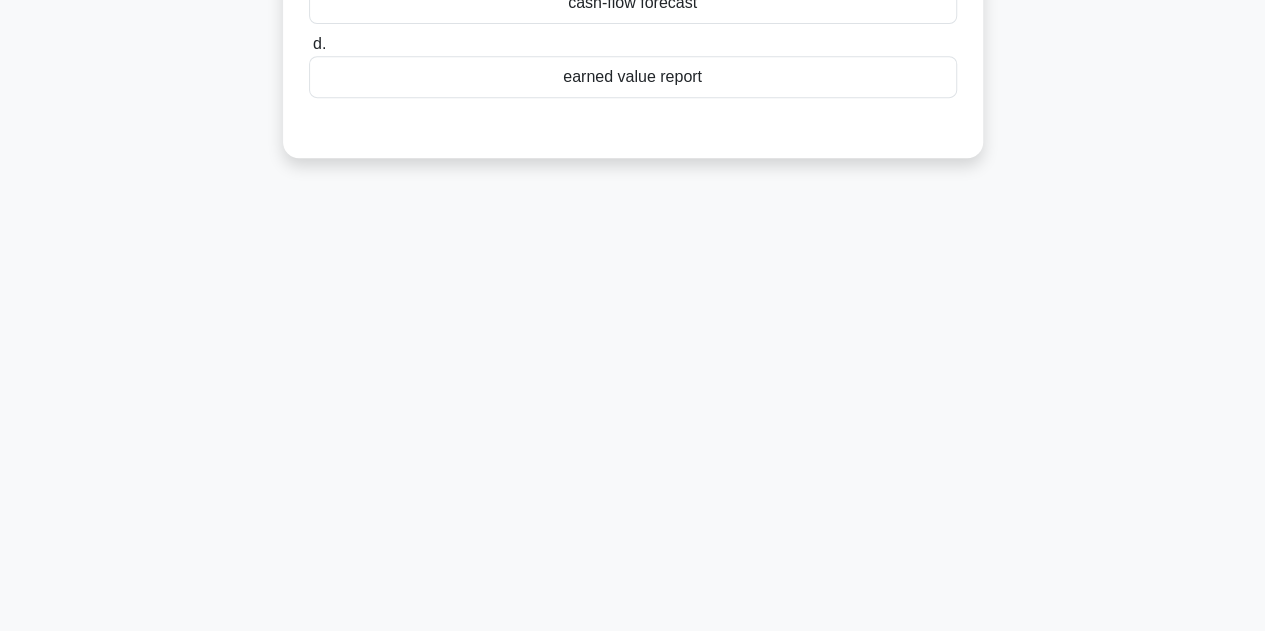 scroll, scrollTop: 0, scrollLeft: 0, axis: both 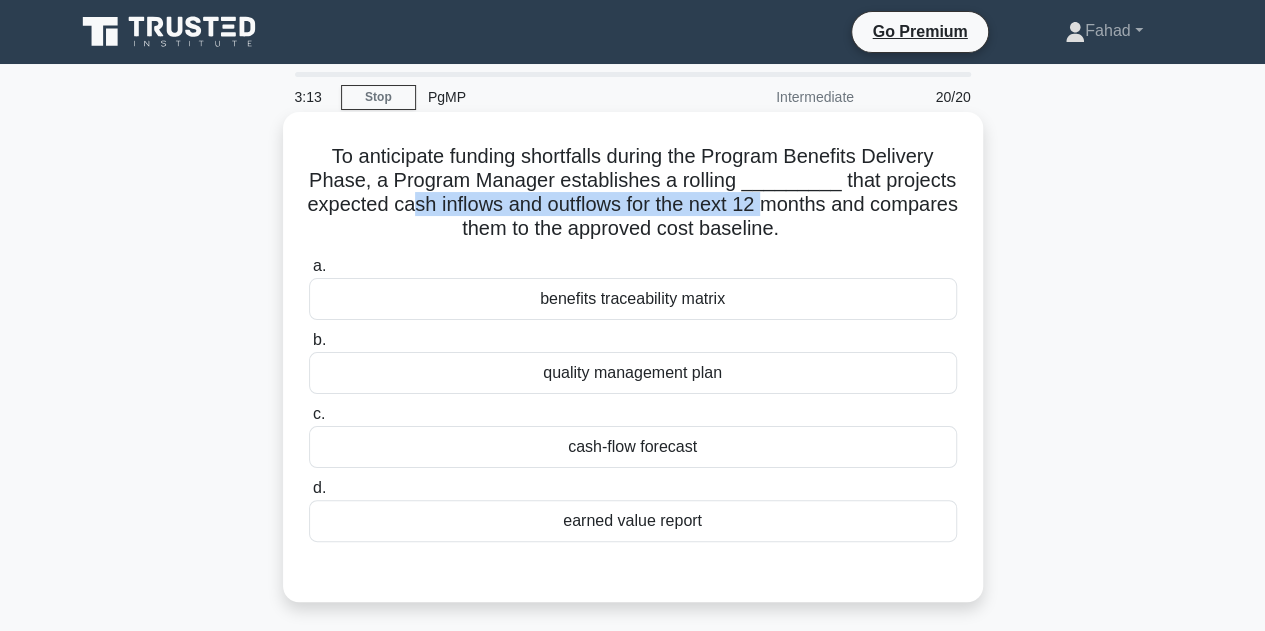 drag, startPoint x: 450, startPoint y: 208, endPoint x: 809, endPoint y: 202, distance: 359.05014 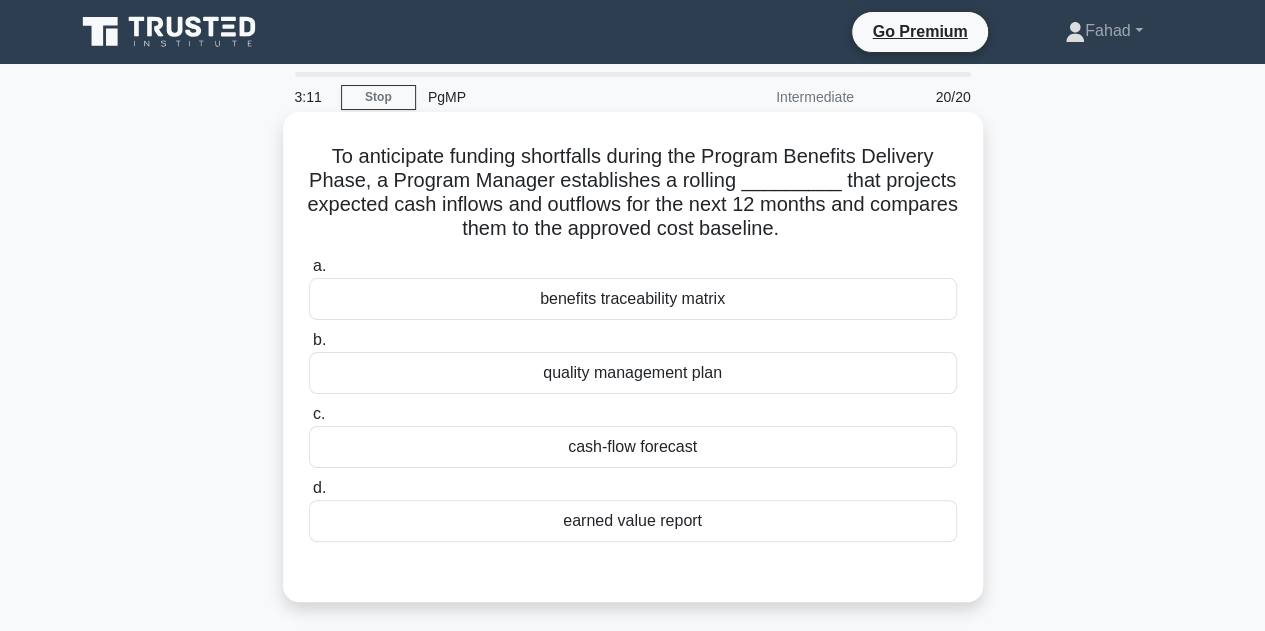 click on "cash-flow forecast" at bounding box center [633, 447] 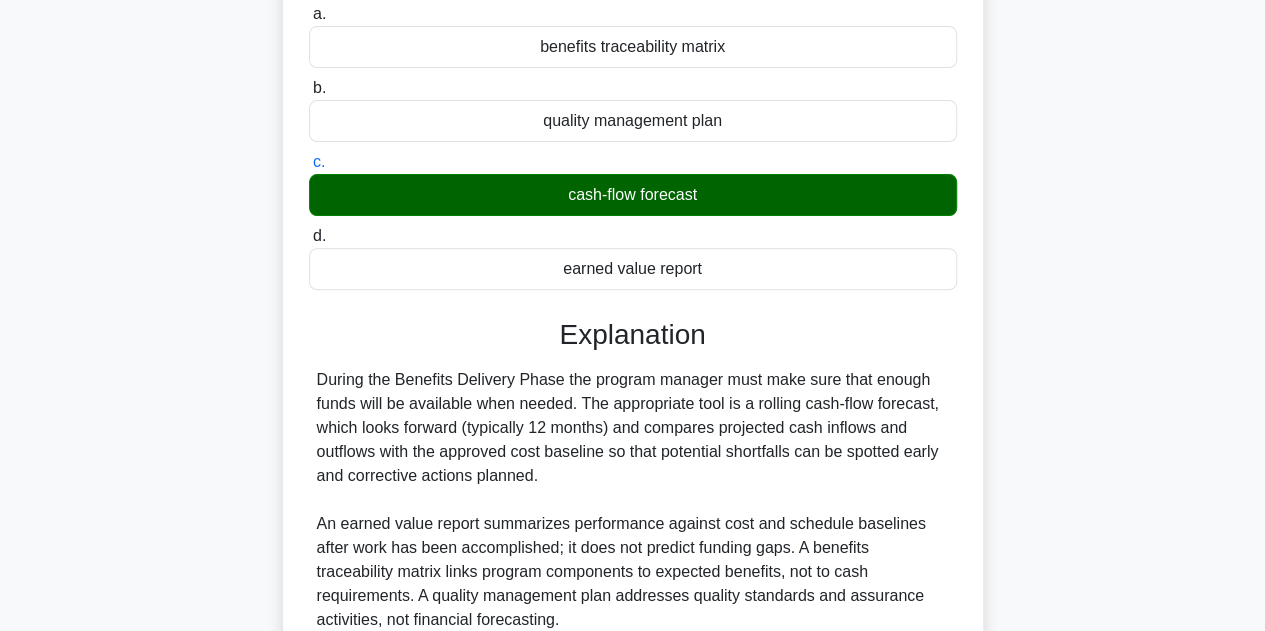 scroll, scrollTop: 449, scrollLeft: 0, axis: vertical 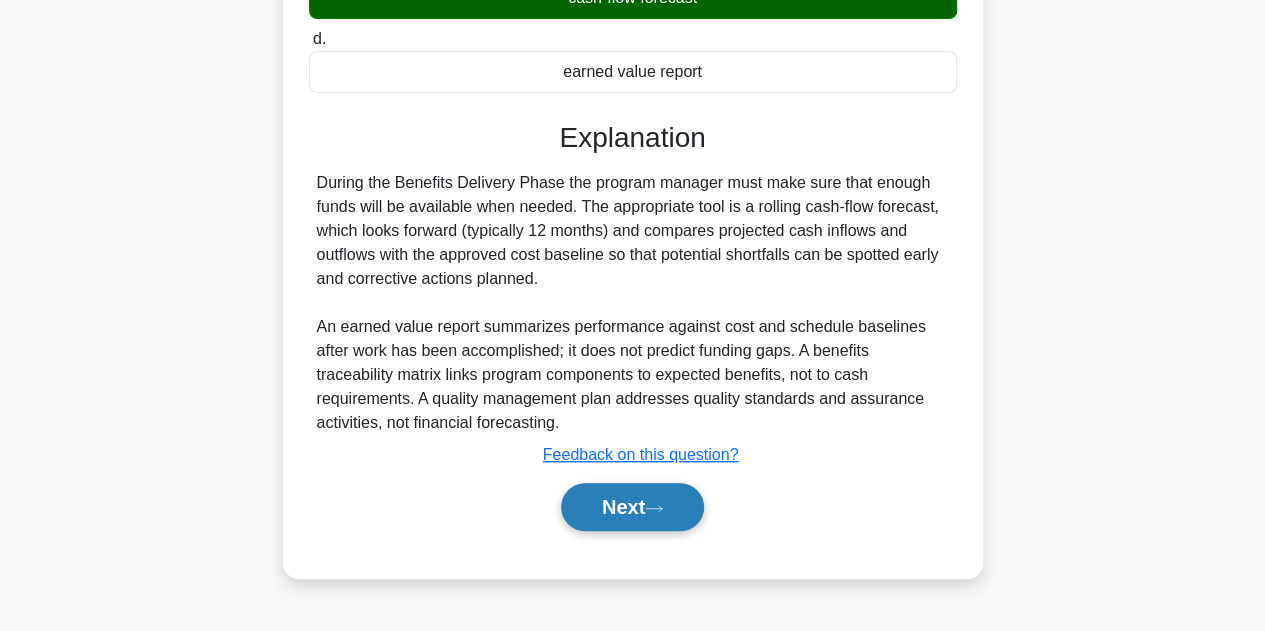 click on "Next" at bounding box center [632, 507] 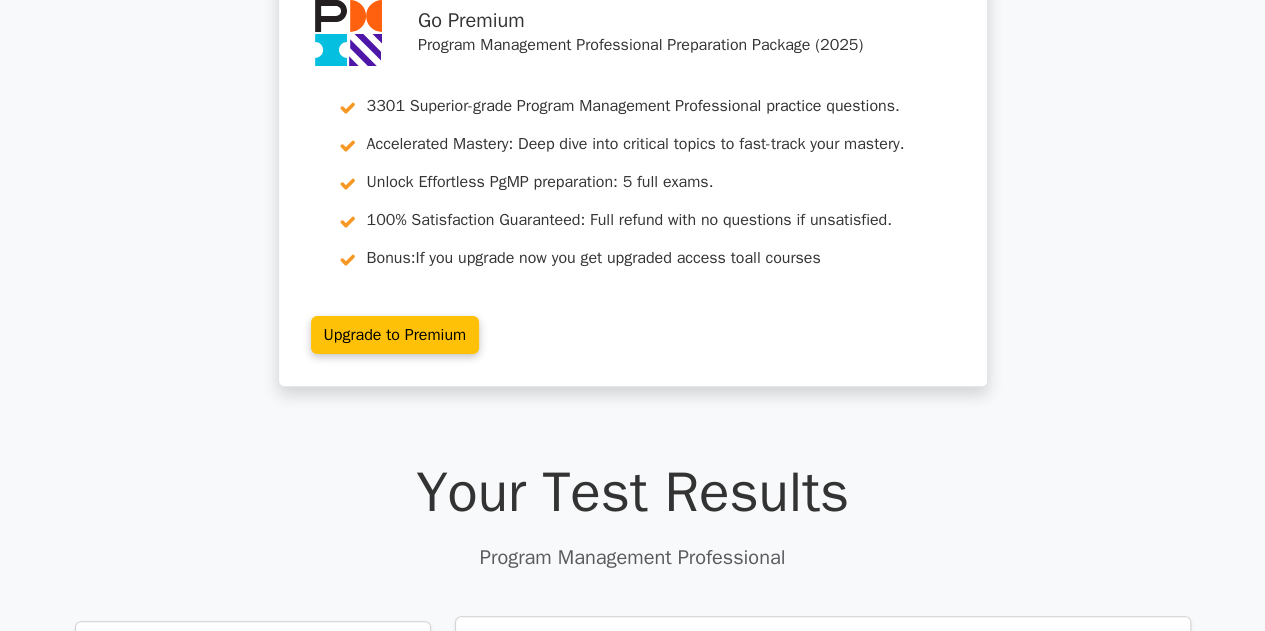 scroll, scrollTop: 400, scrollLeft: 0, axis: vertical 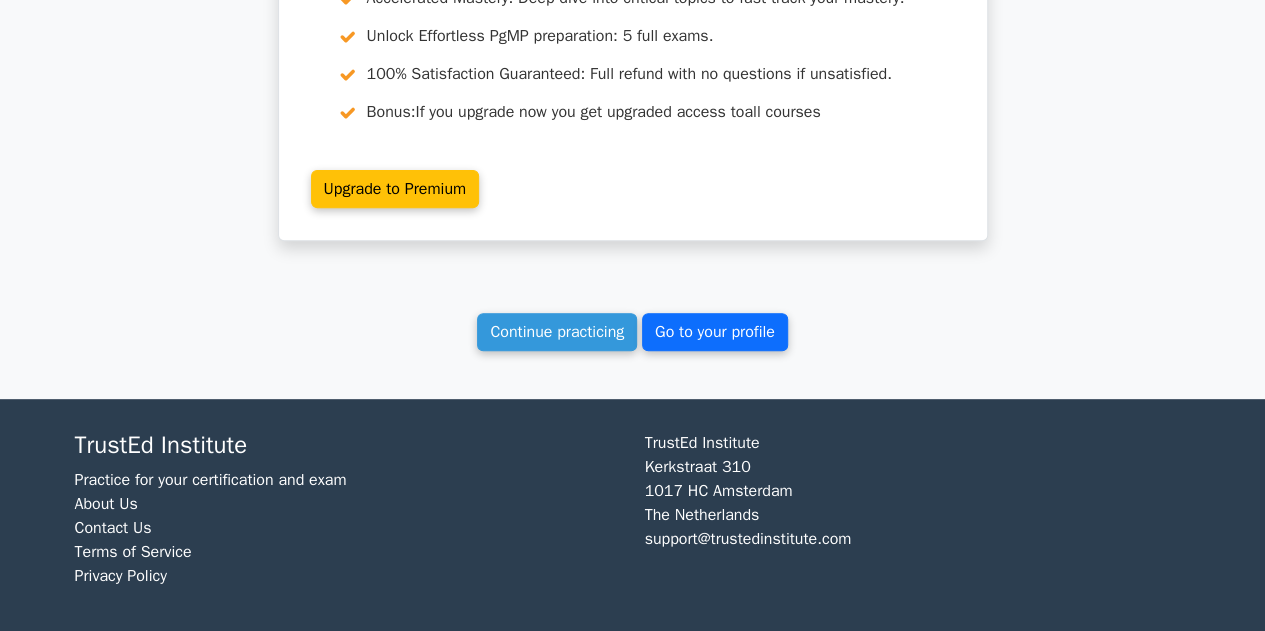click on "Go to your profile" at bounding box center (715, 332) 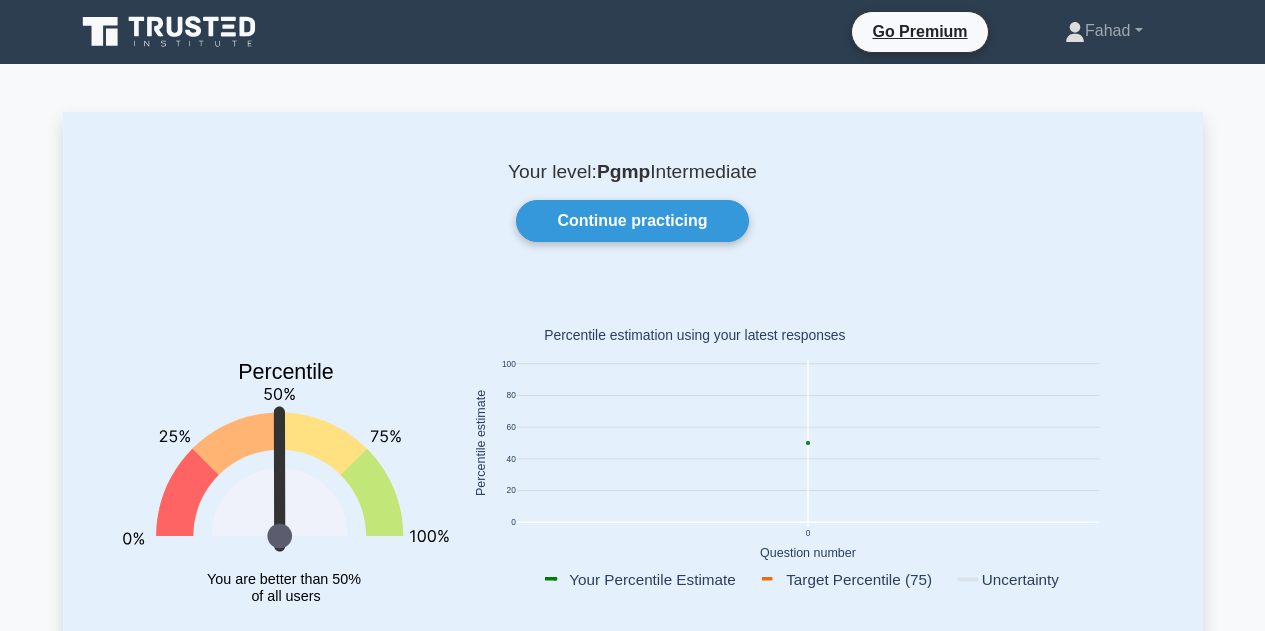 scroll, scrollTop: 0, scrollLeft: 0, axis: both 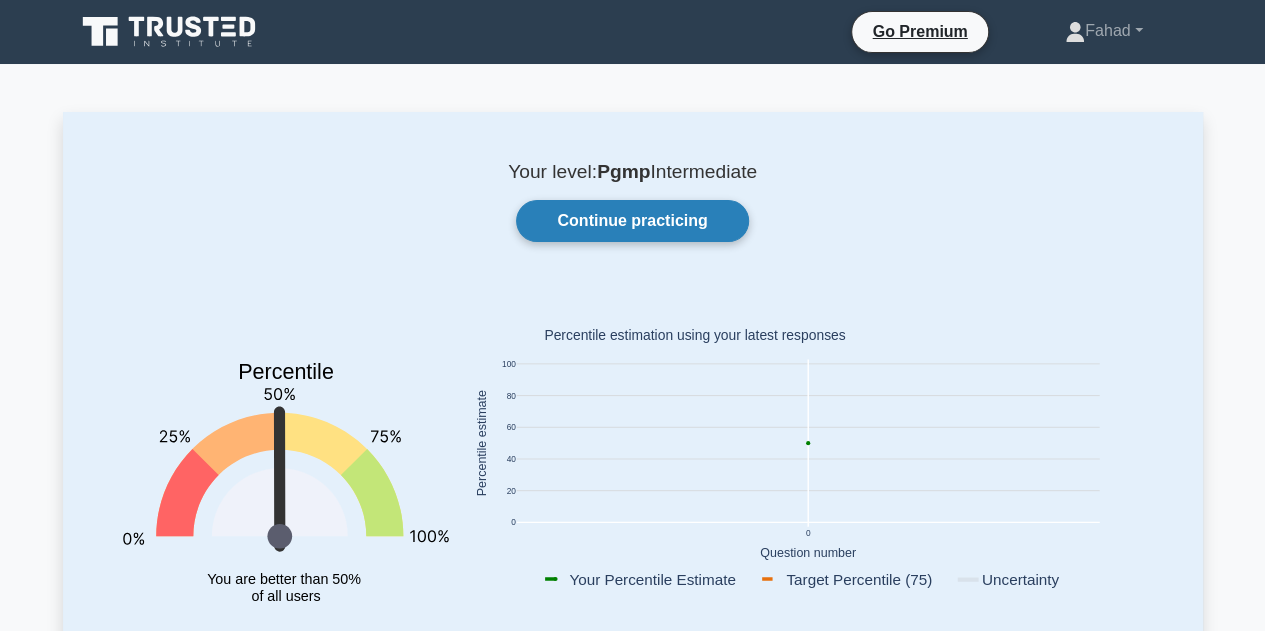 click on "Continue practicing" at bounding box center [632, 221] 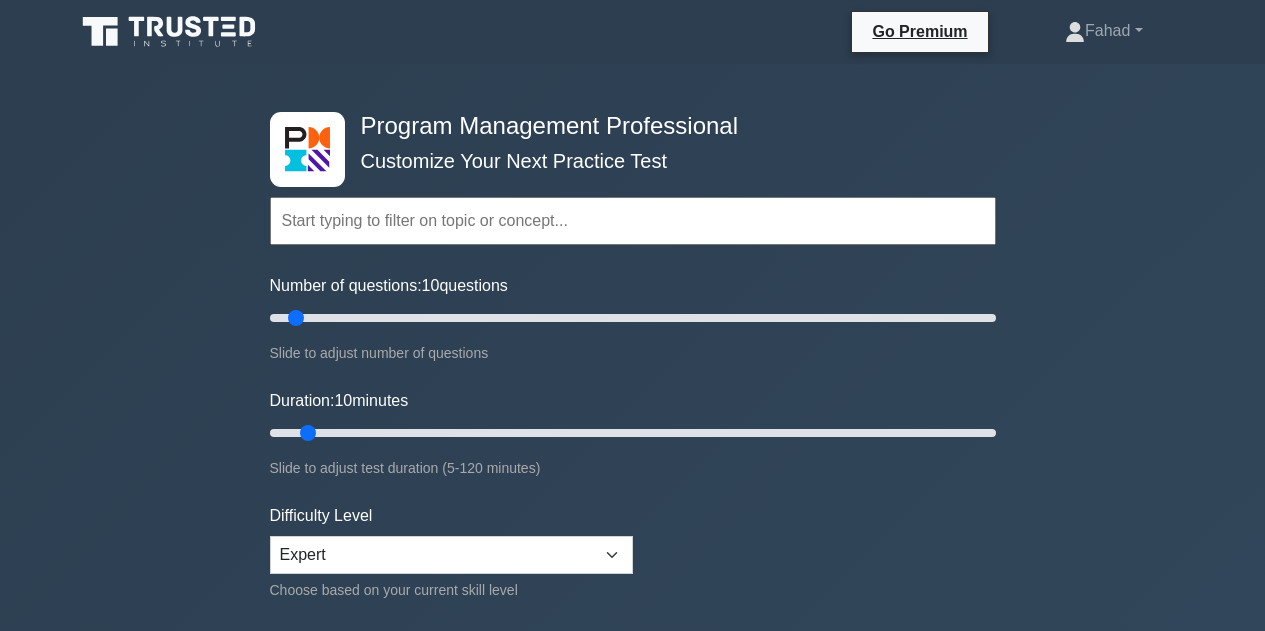 scroll, scrollTop: 0, scrollLeft: 0, axis: both 